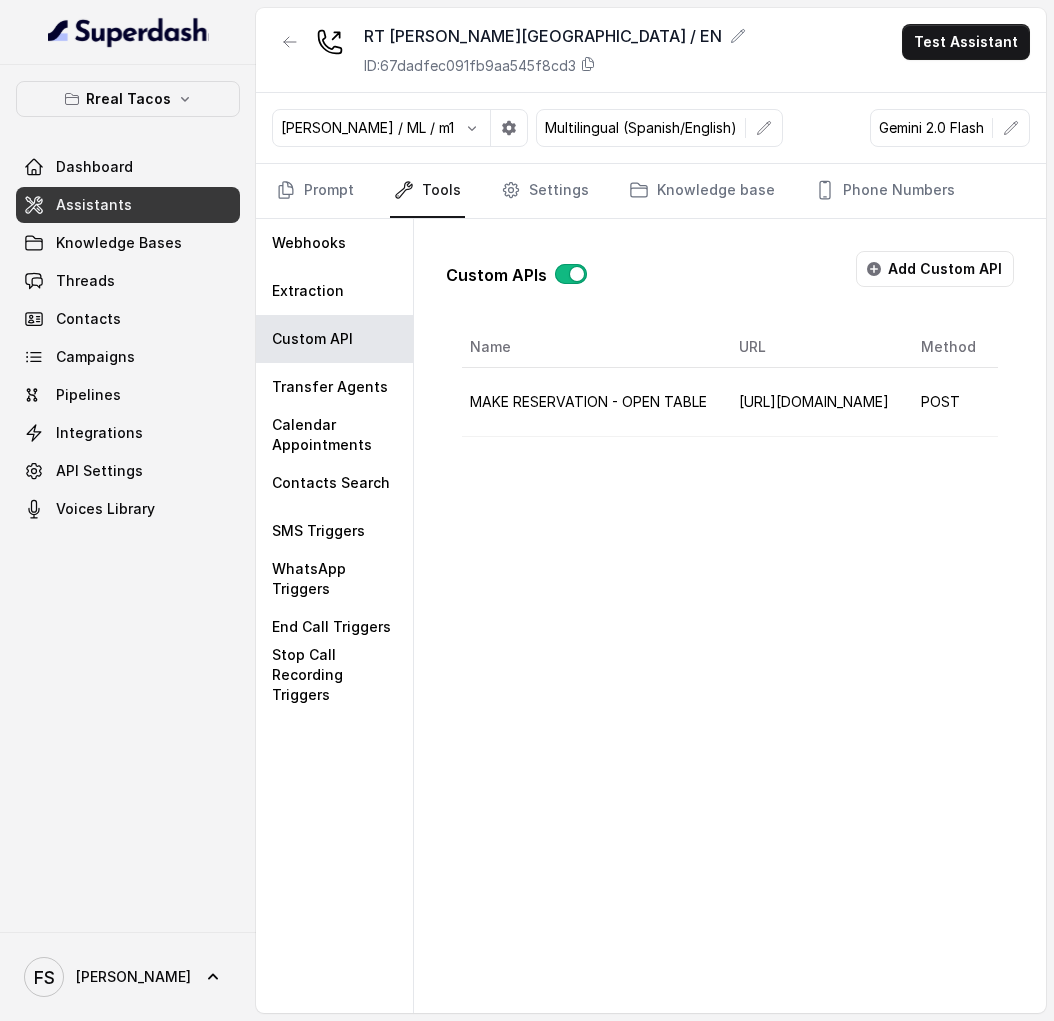 scroll, scrollTop: 0, scrollLeft: 0, axis: both 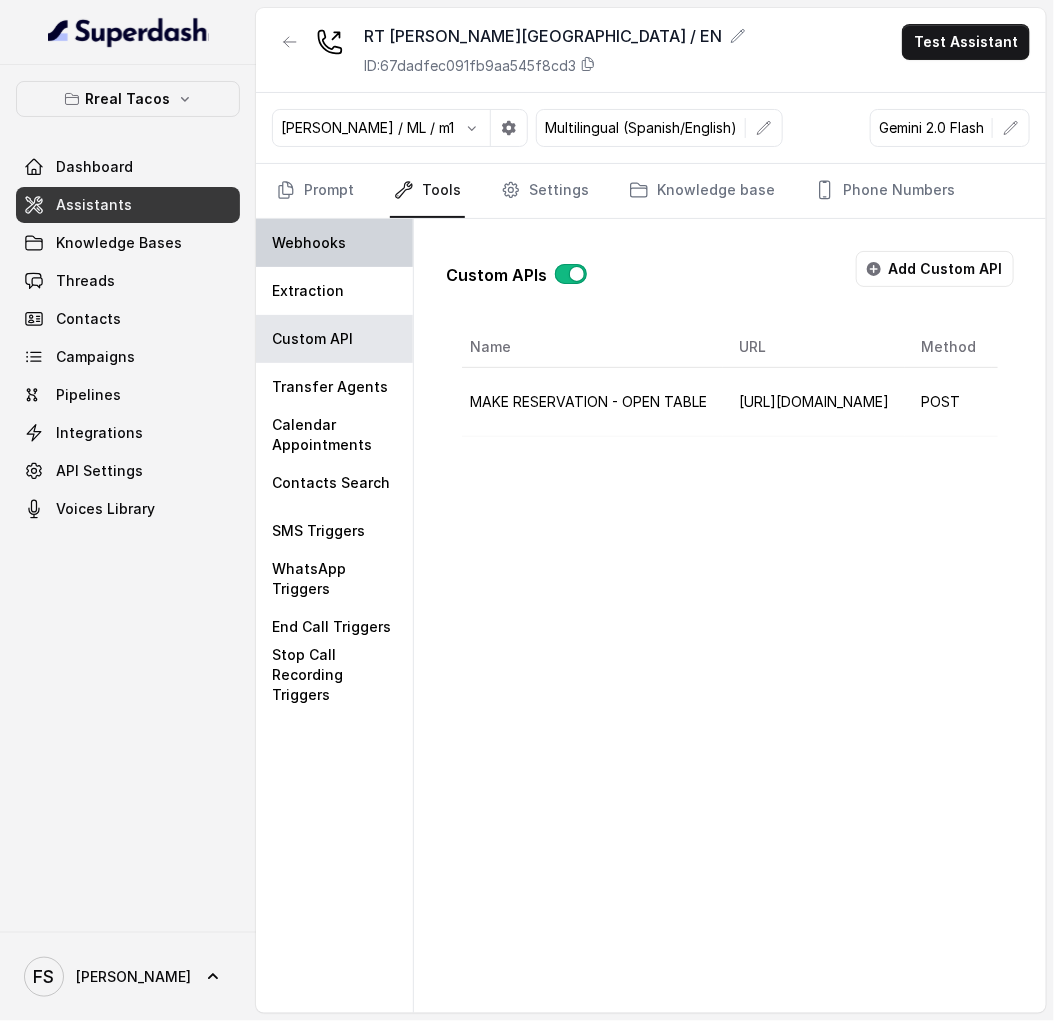 click on "Webhooks" at bounding box center (334, 243) 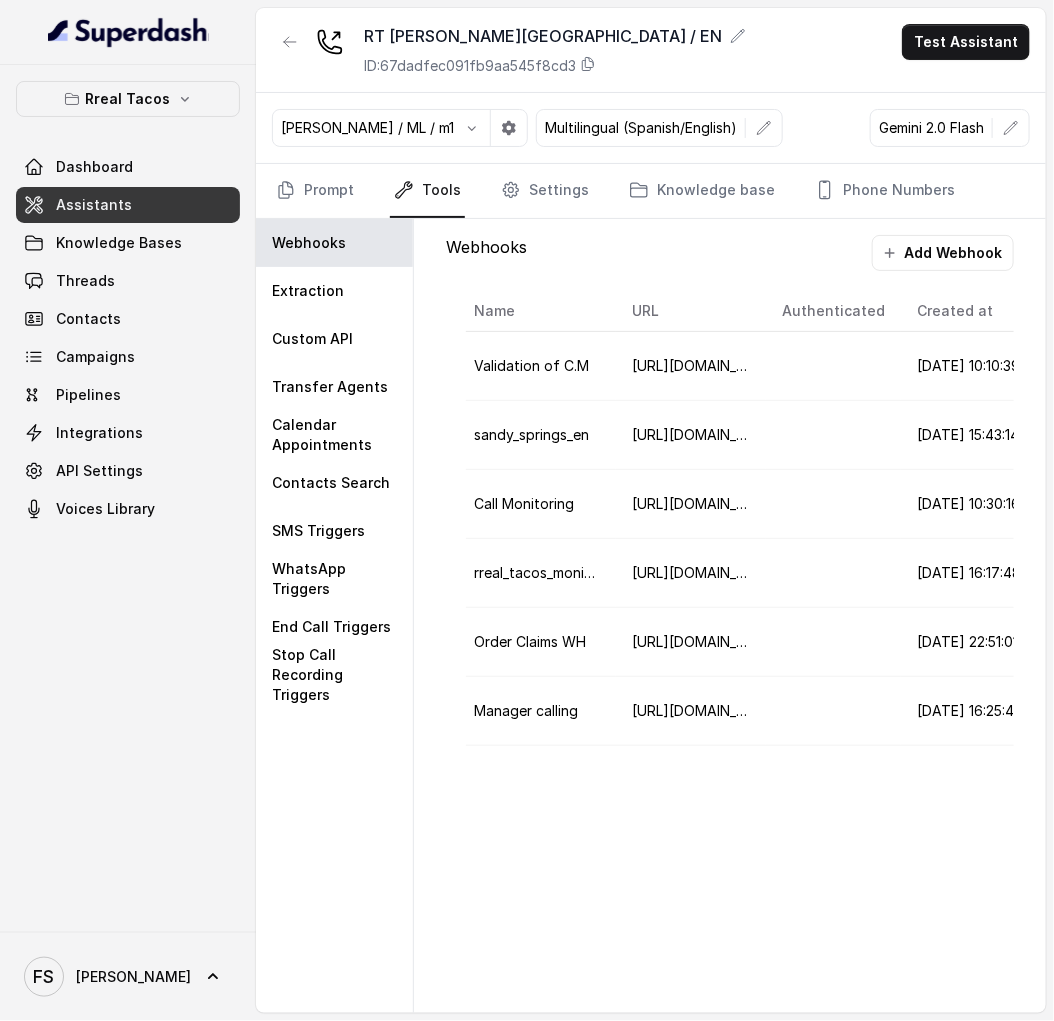 click on "Assistants" at bounding box center [128, 205] 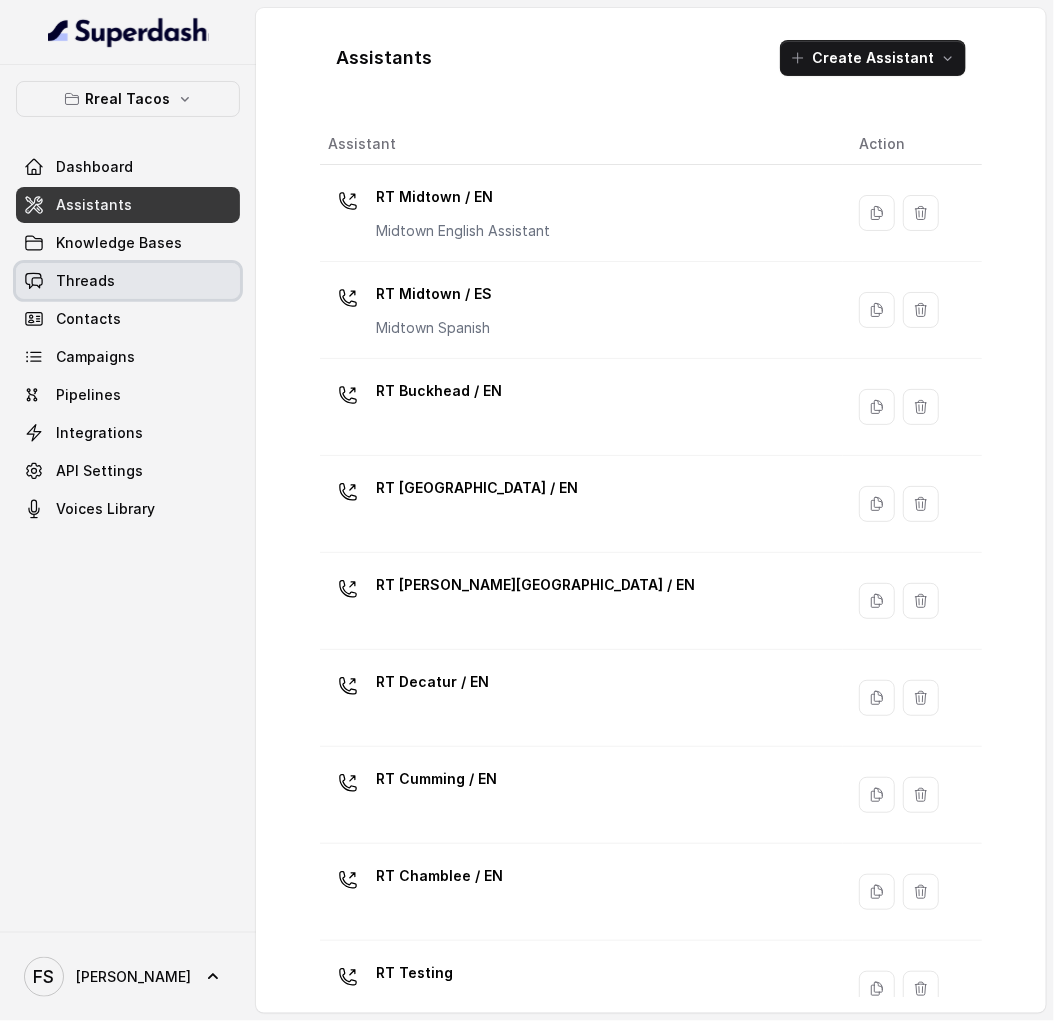 click on "Threads" at bounding box center (128, 281) 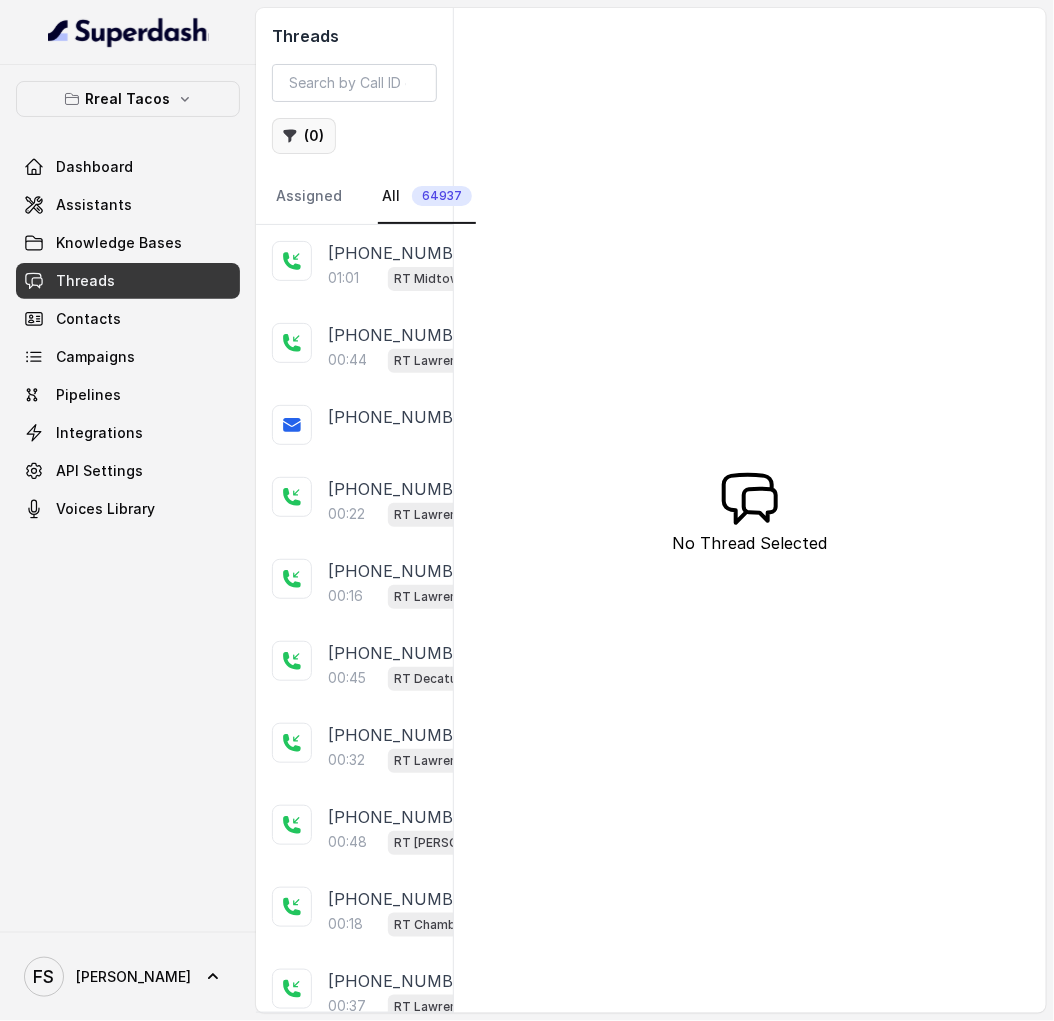 click on "( 0 )" at bounding box center (304, 136) 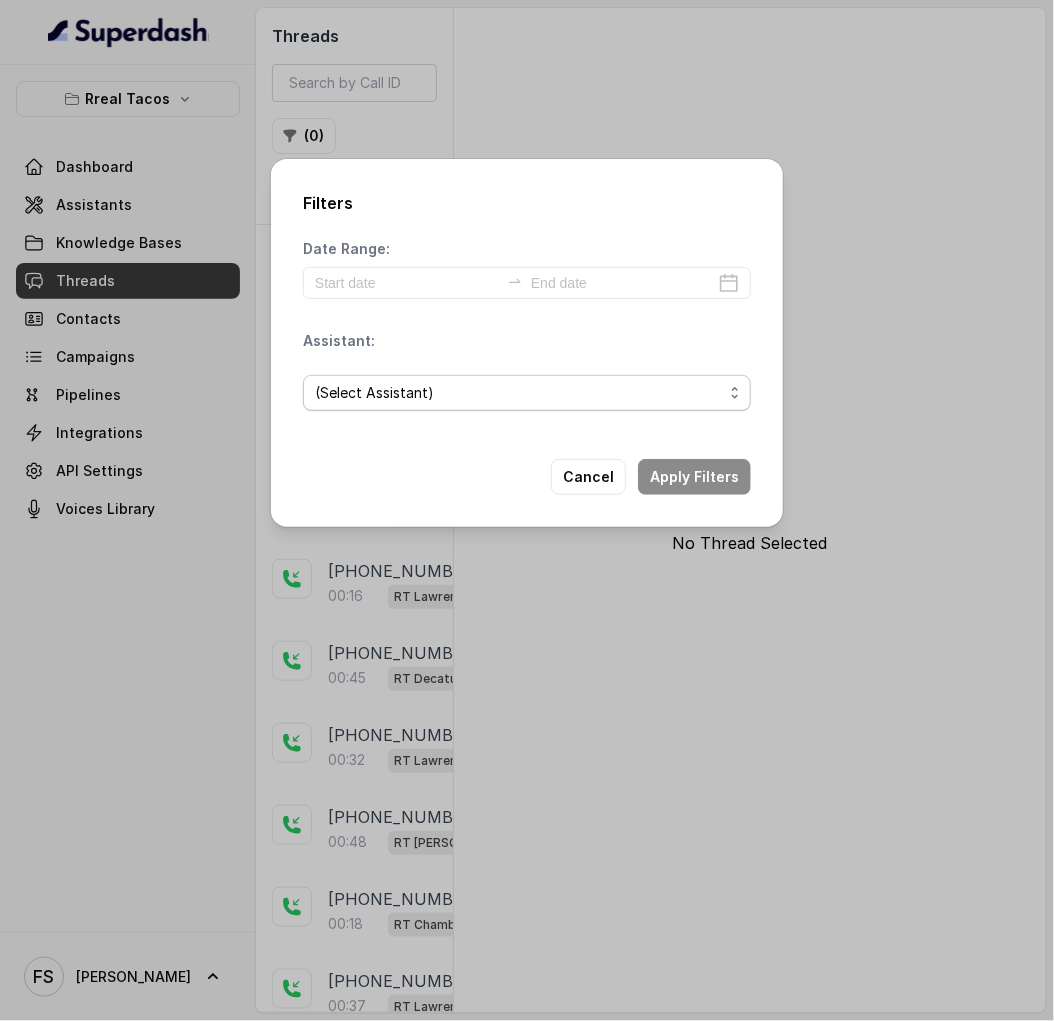 click on "(Select Assistant)" at bounding box center (519, 393) 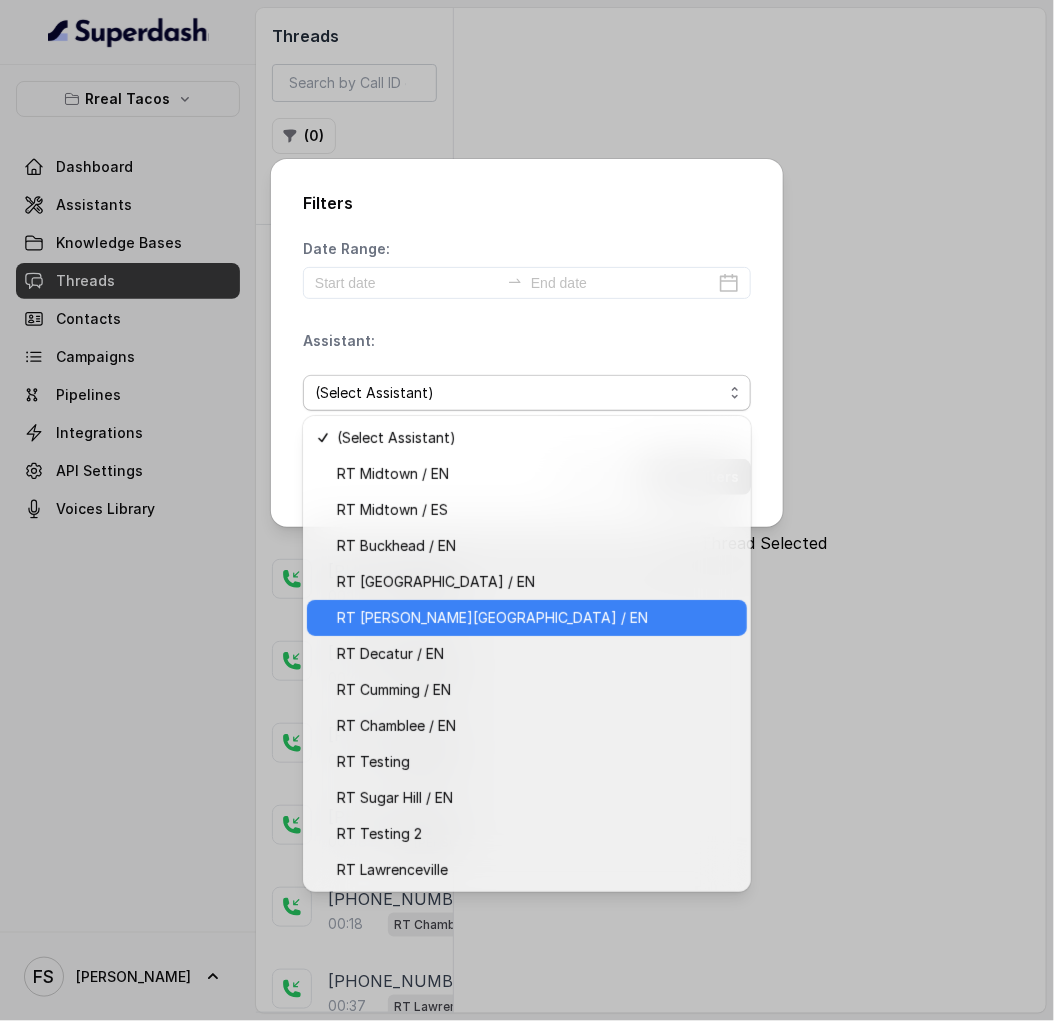 click on "RT [PERSON_NAME][GEOGRAPHIC_DATA] / EN" at bounding box center (527, 618) 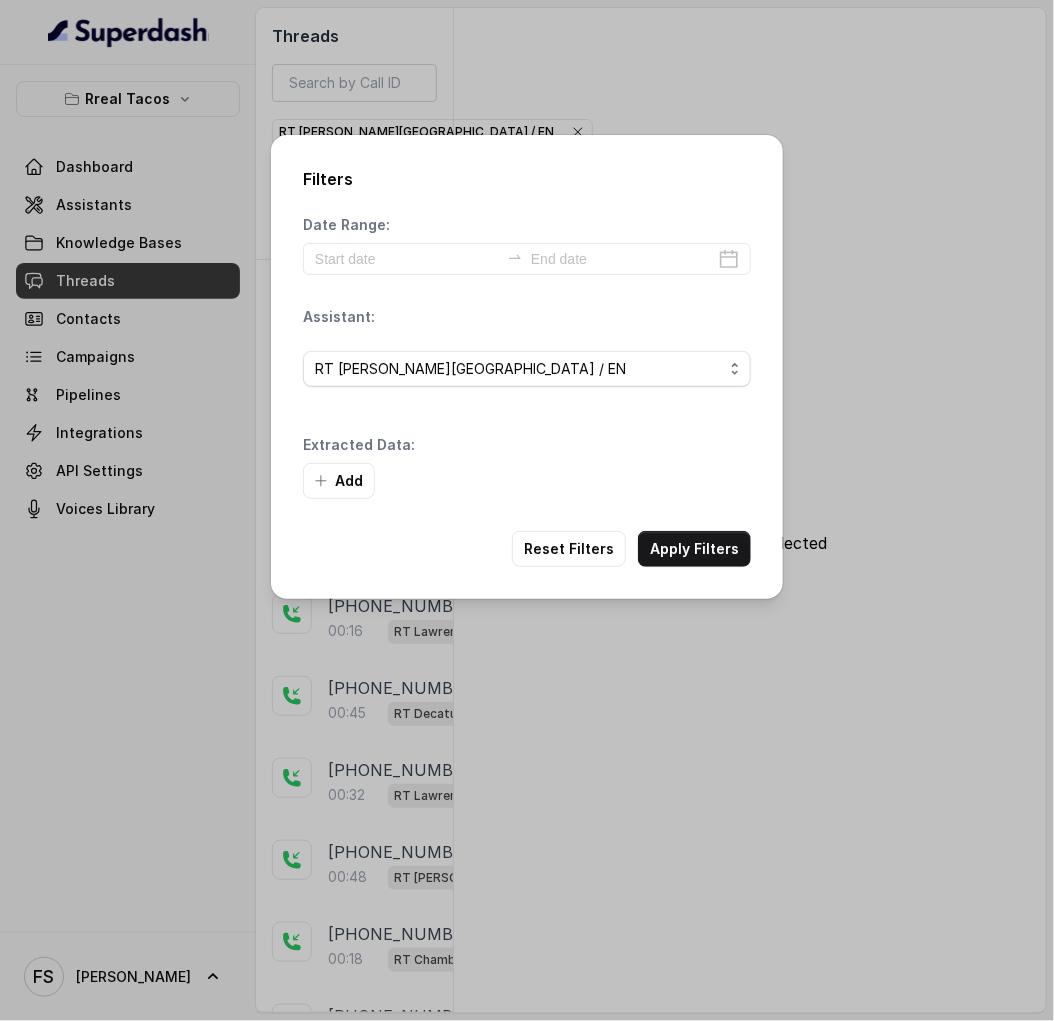 click on "Add" at bounding box center (527, 481) 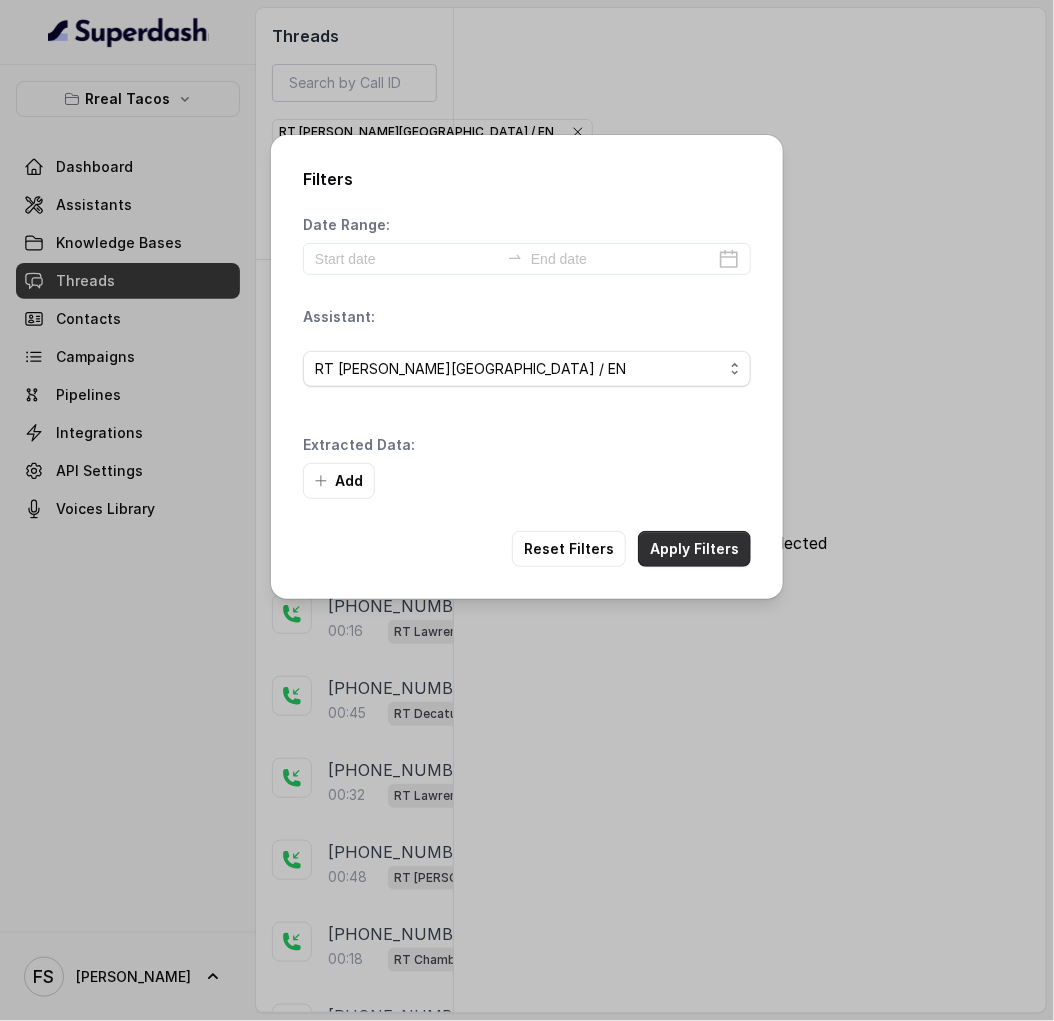 click on "Apply Filters" at bounding box center [694, 549] 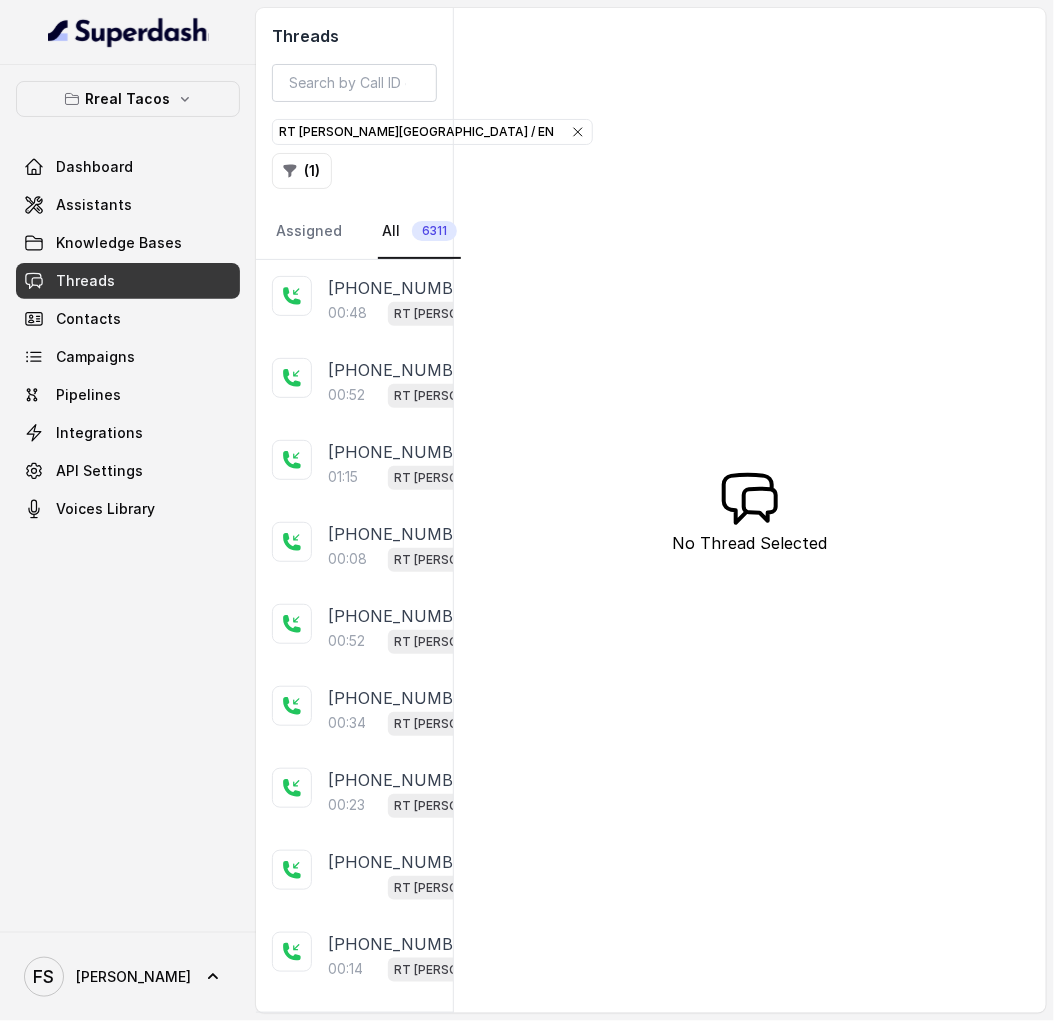 click on "+16783276829   00:48 RT Sandy Springs / EN" at bounding box center (354, 301) 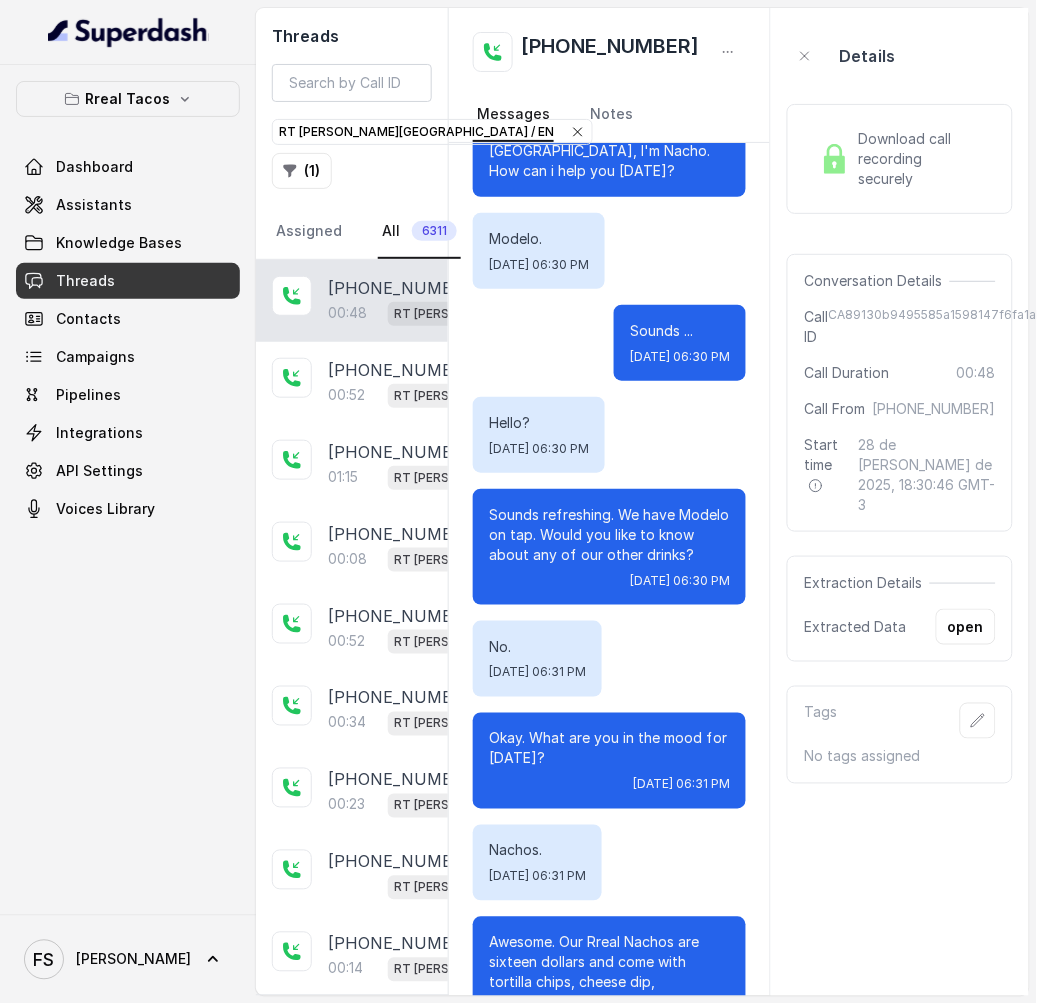 scroll, scrollTop: 184, scrollLeft: 0, axis: vertical 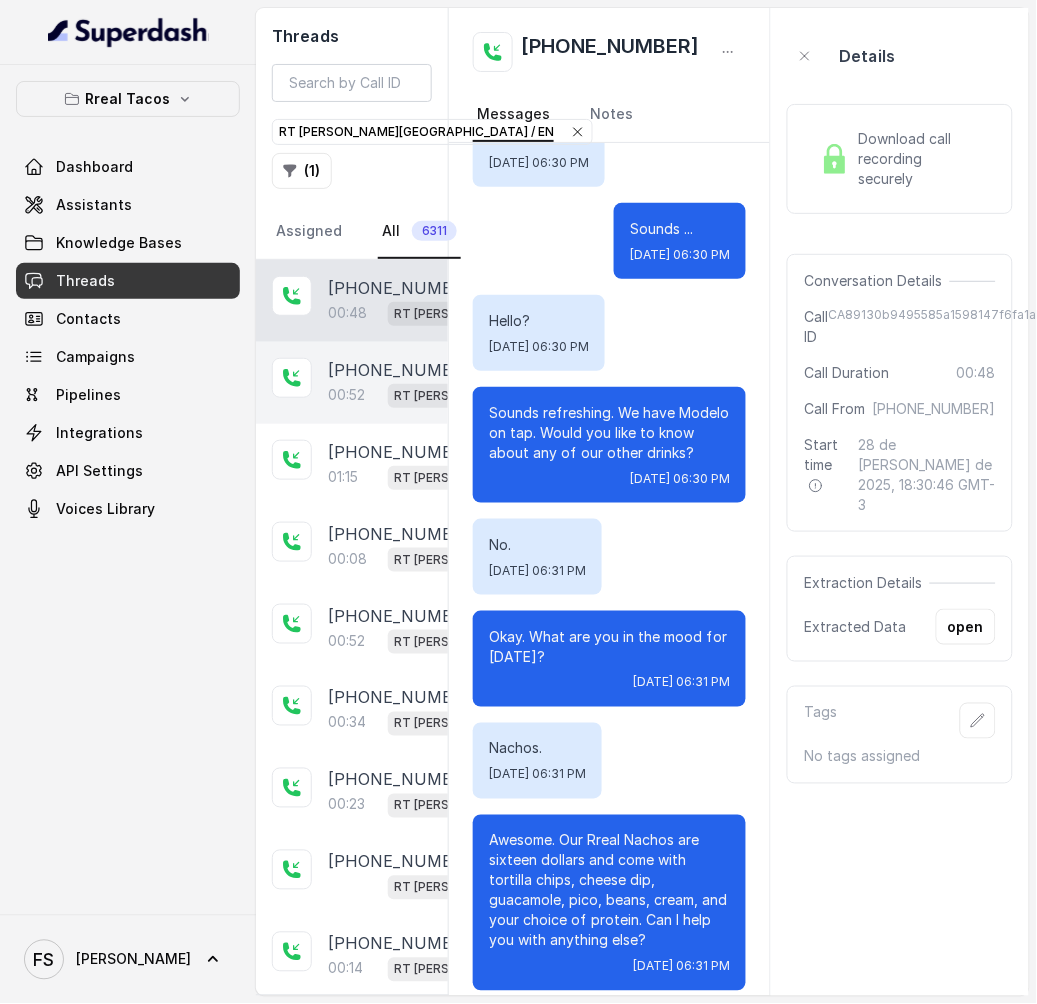 click on "+14042550666   00:52 RT Sandy Springs / EN" at bounding box center (352, 383) 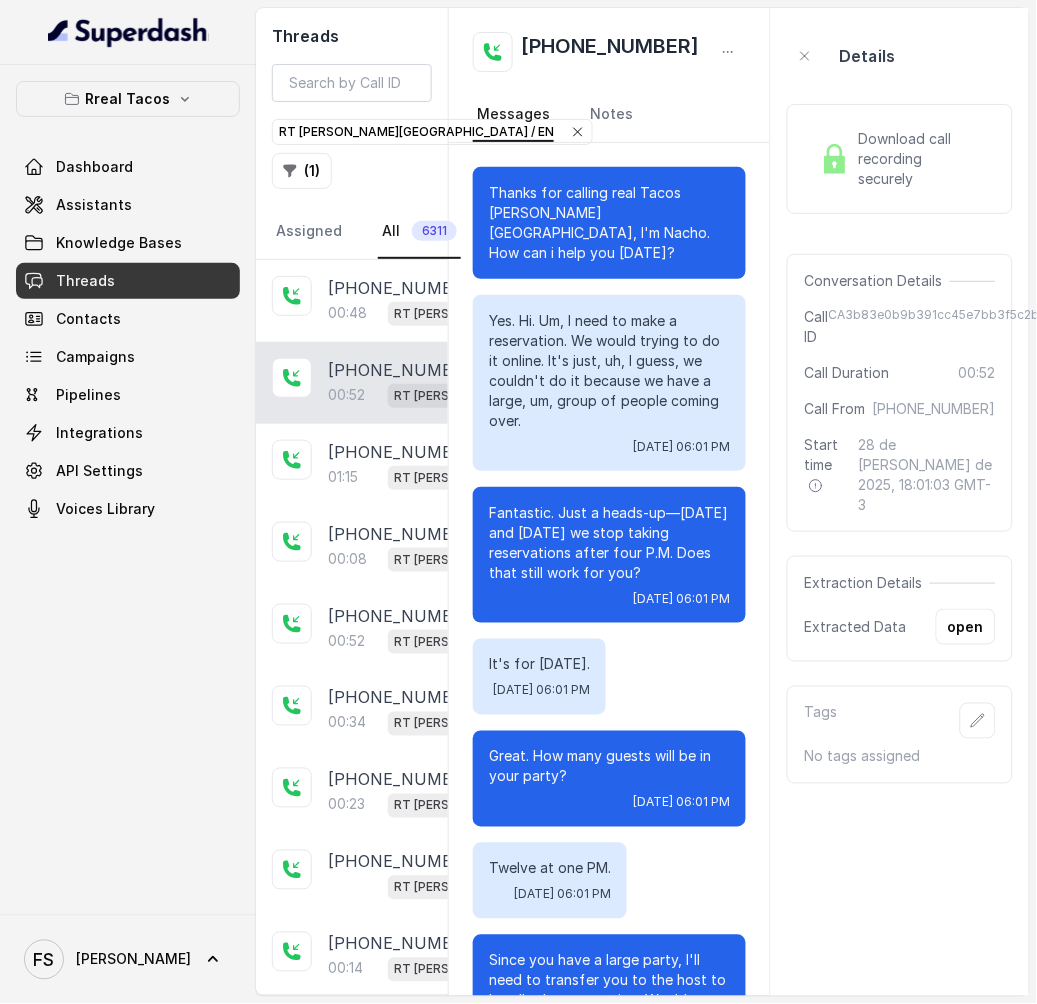 scroll, scrollTop: 264, scrollLeft: 0, axis: vertical 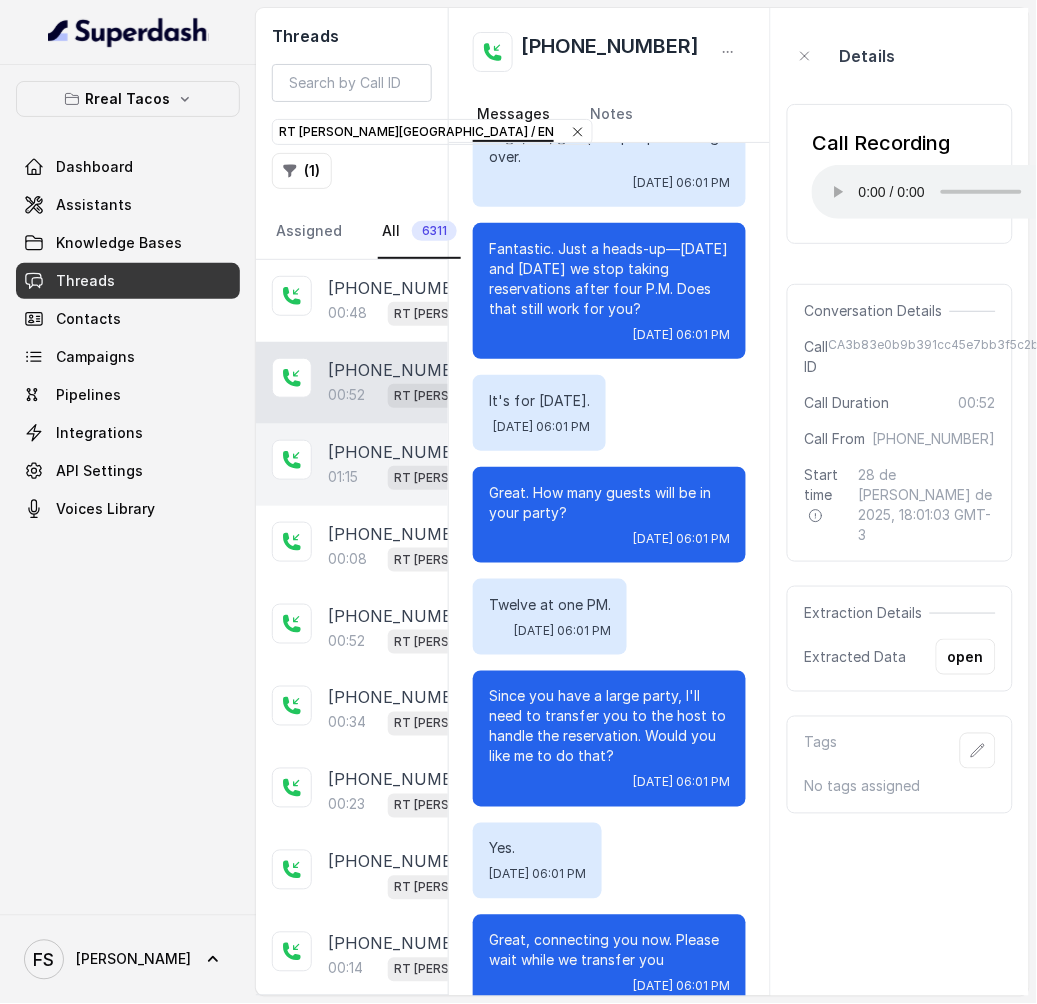 click on "01:15" at bounding box center (343, 477) 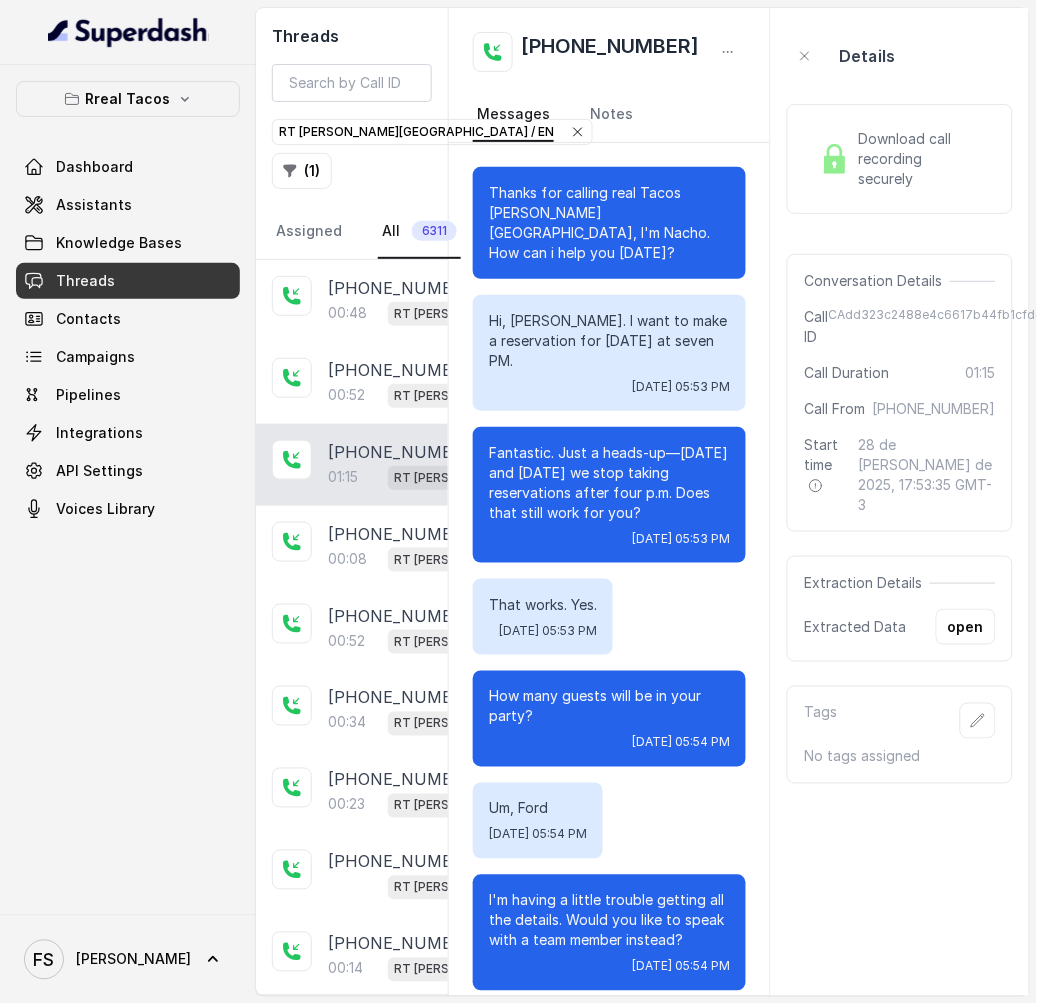 scroll, scrollTop: 864, scrollLeft: 0, axis: vertical 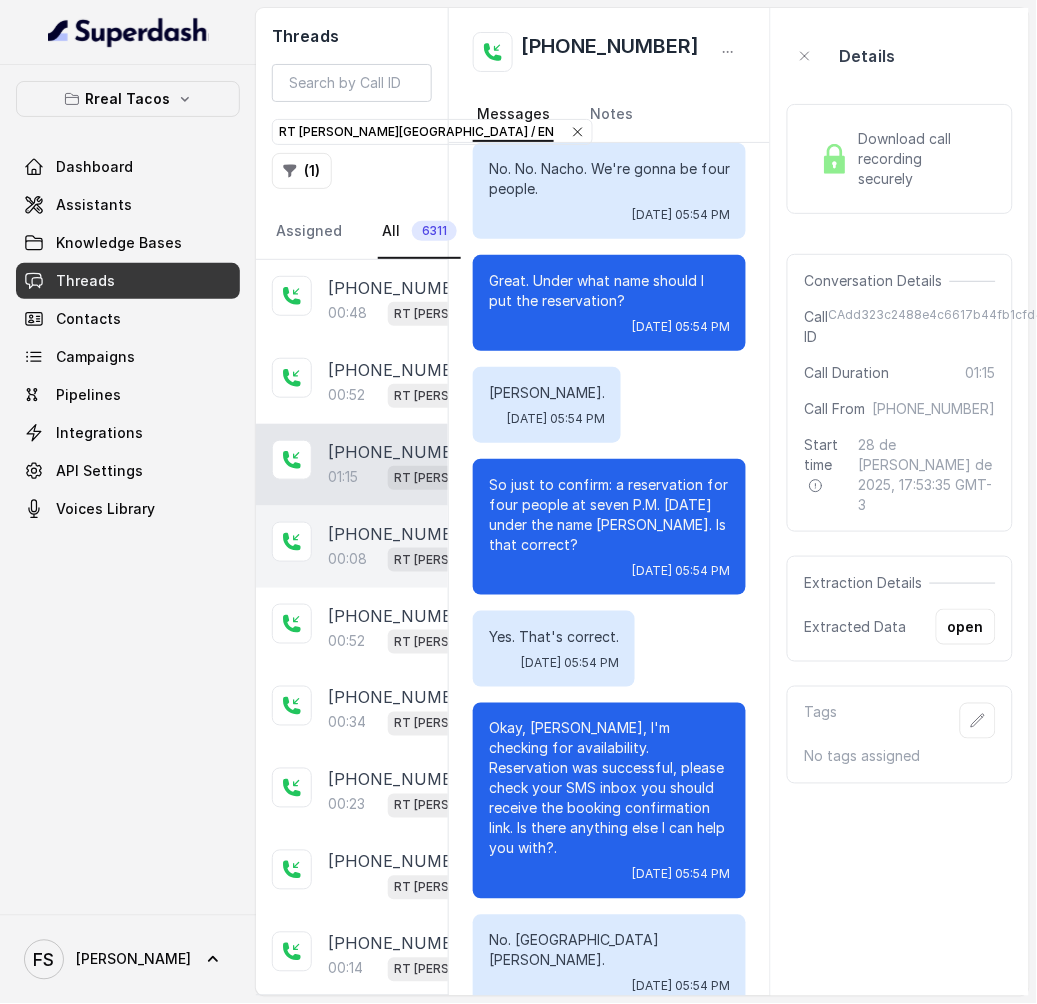 click on "+14043693153   00:08 RT Sandy Springs / EN" at bounding box center (352, 547) 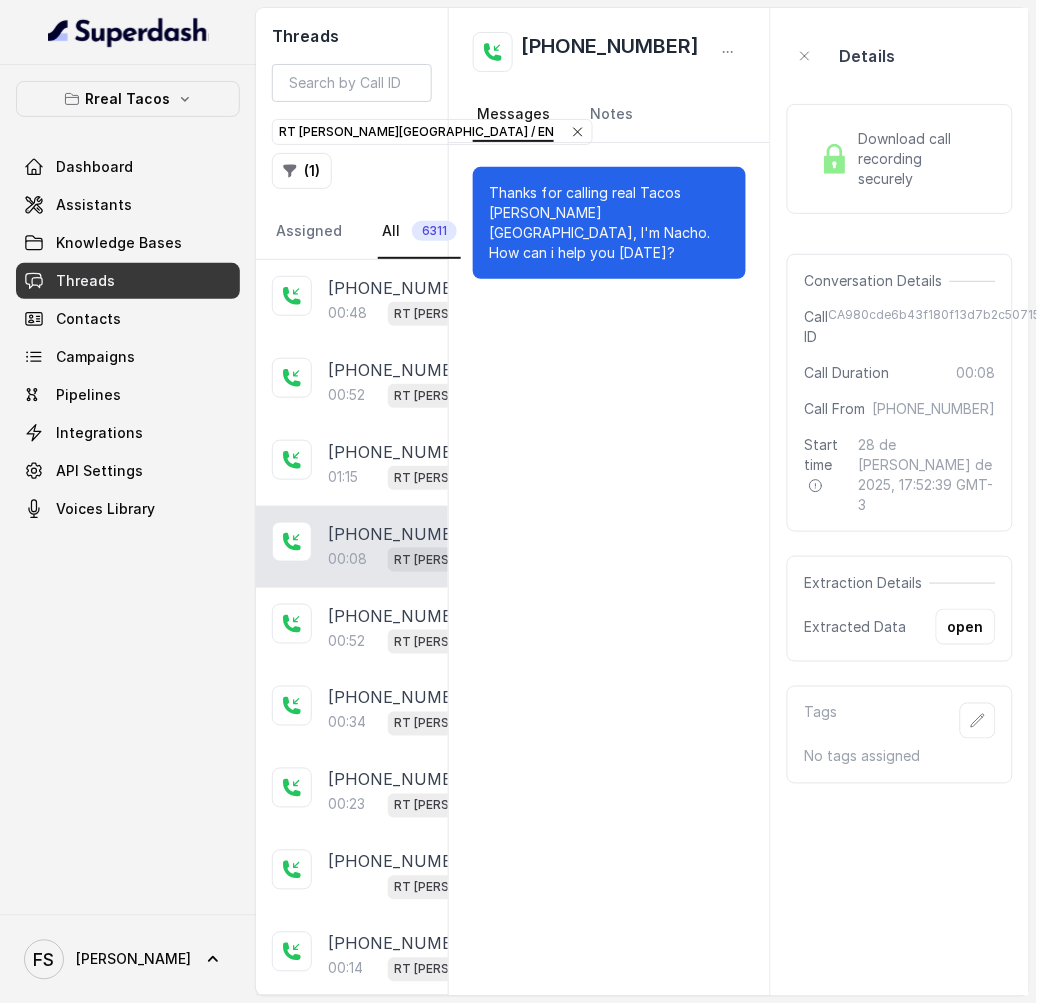 scroll, scrollTop: 0, scrollLeft: 0, axis: both 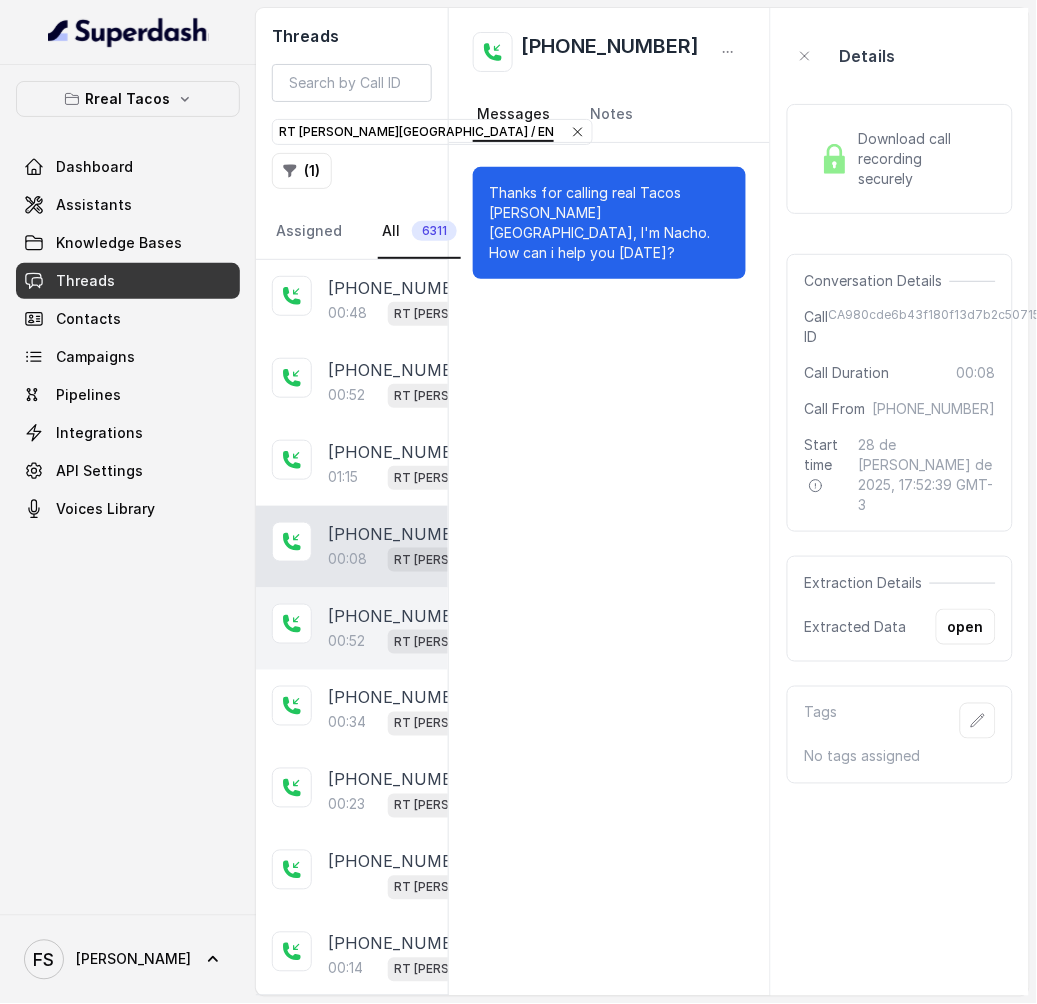 click on "+16318857129   00:52 RT Sandy Springs / EN" at bounding box center [352, 629] 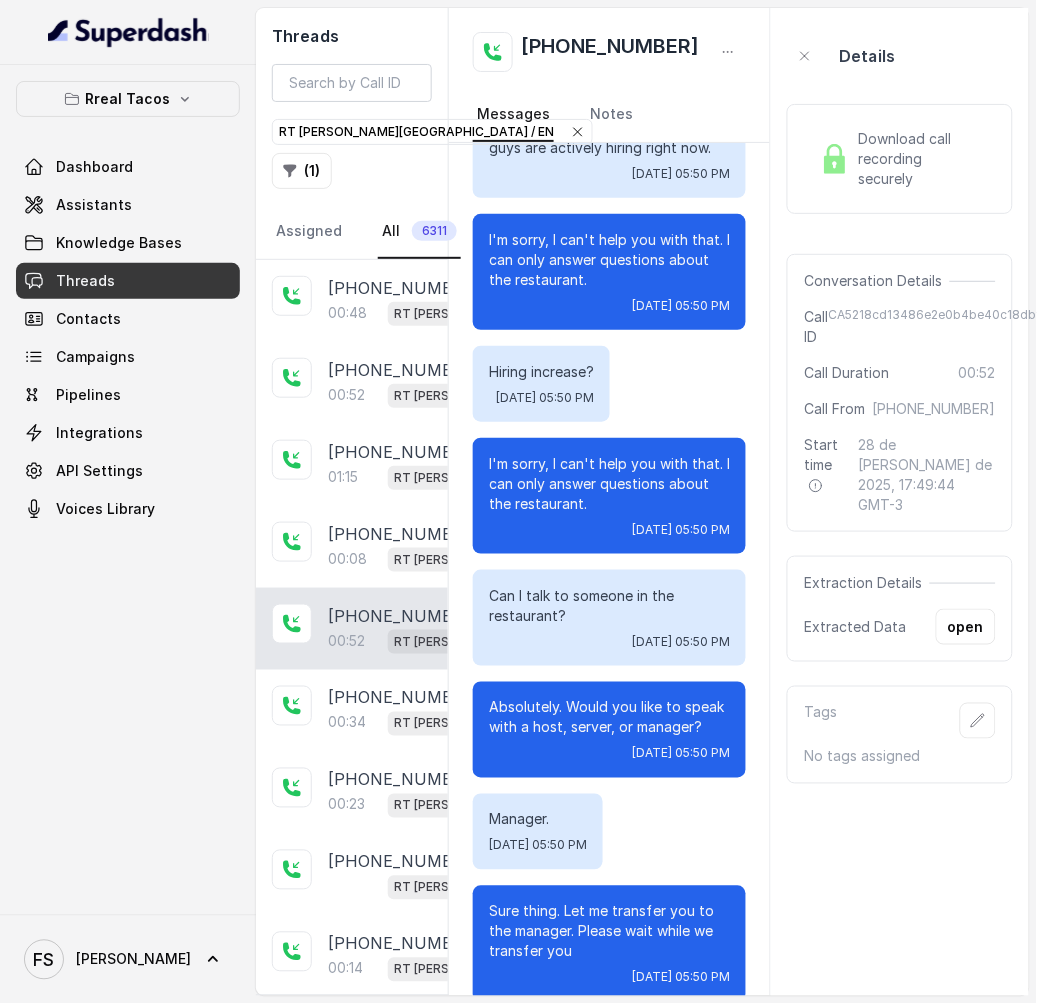 scroll, scrollTop: 204, scrollLeft: 0, axis: vertical 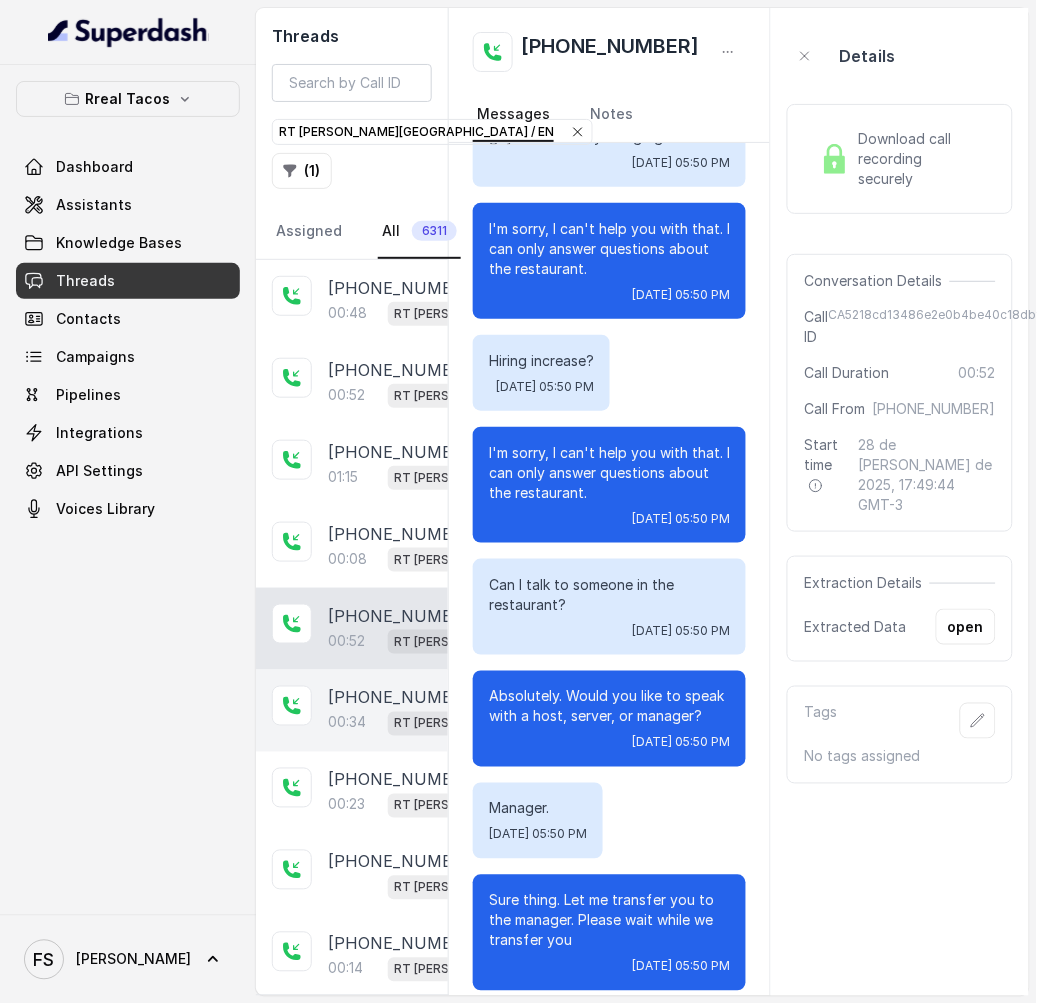 click on "00:34" at bounding box center [347, 723] 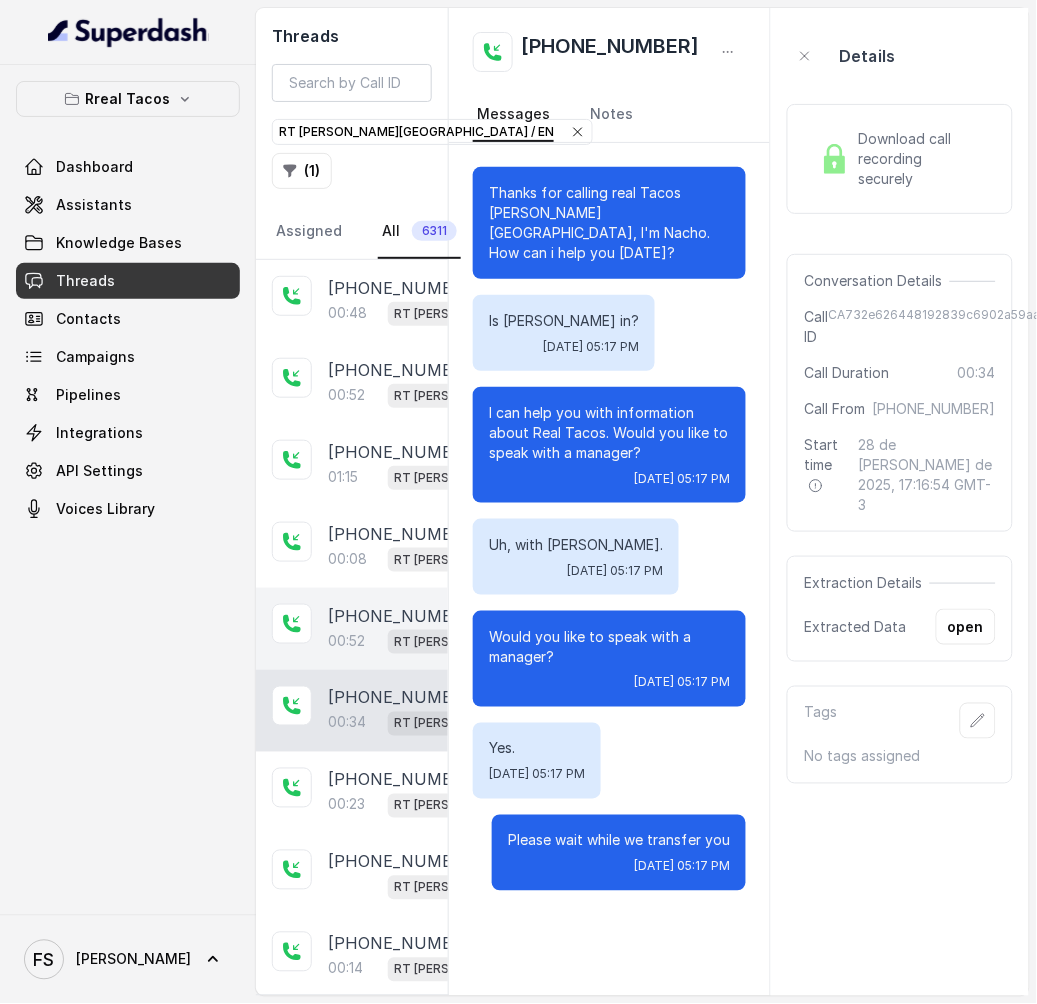 click on "+16318857129" at bounding box center [404, 616] 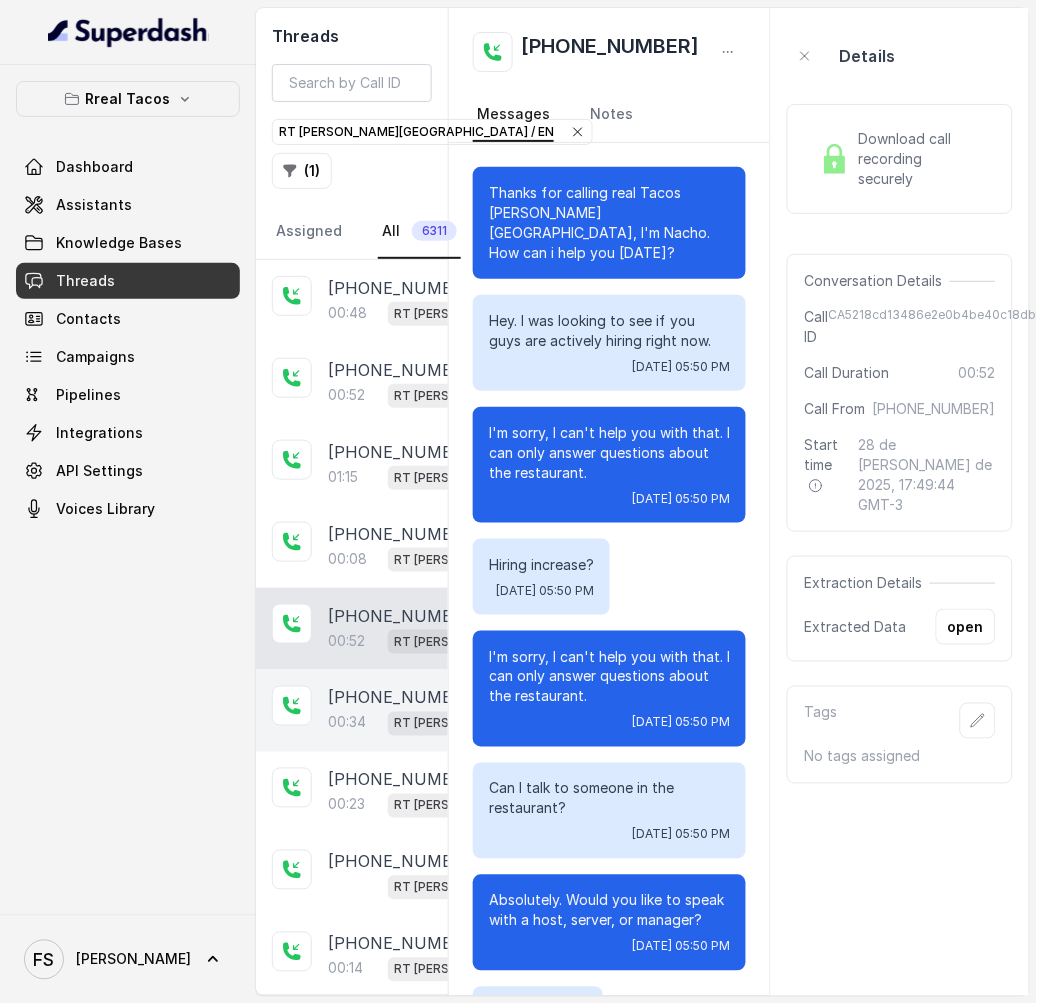 scroll, scrollTop: 204, scrollLeft: 0, axis: vertical 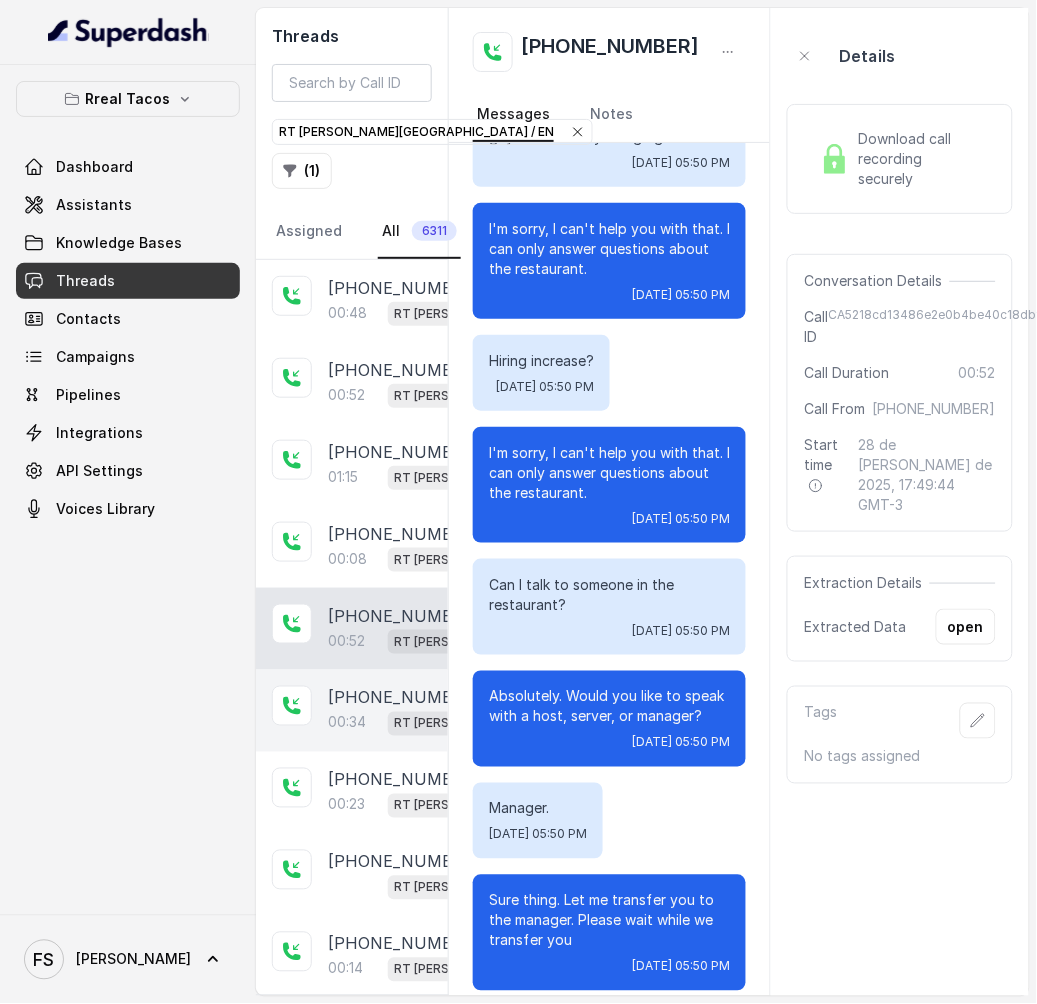 click on "+15095931525" at bounding box center (404, 698) 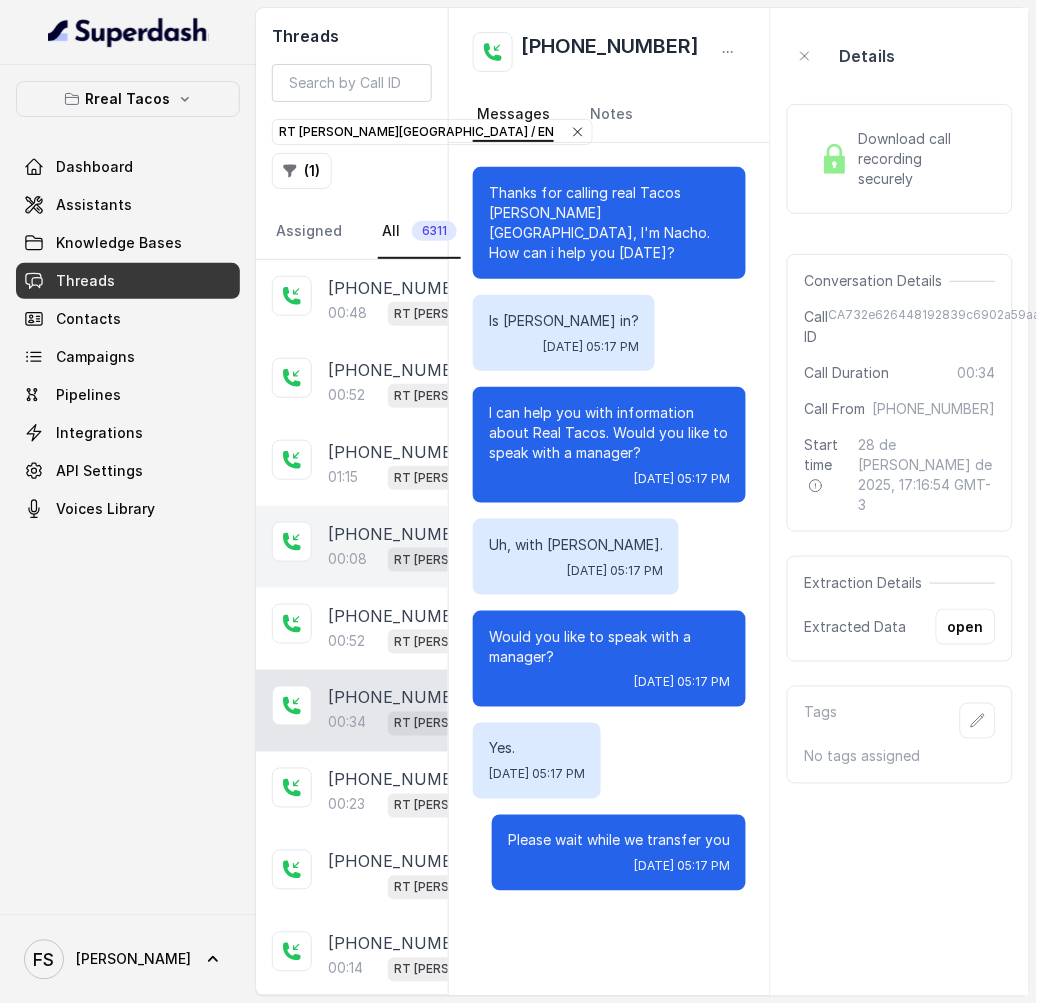 scroll, scrollTop: 16, scrollLeft: 0, axis: vertical 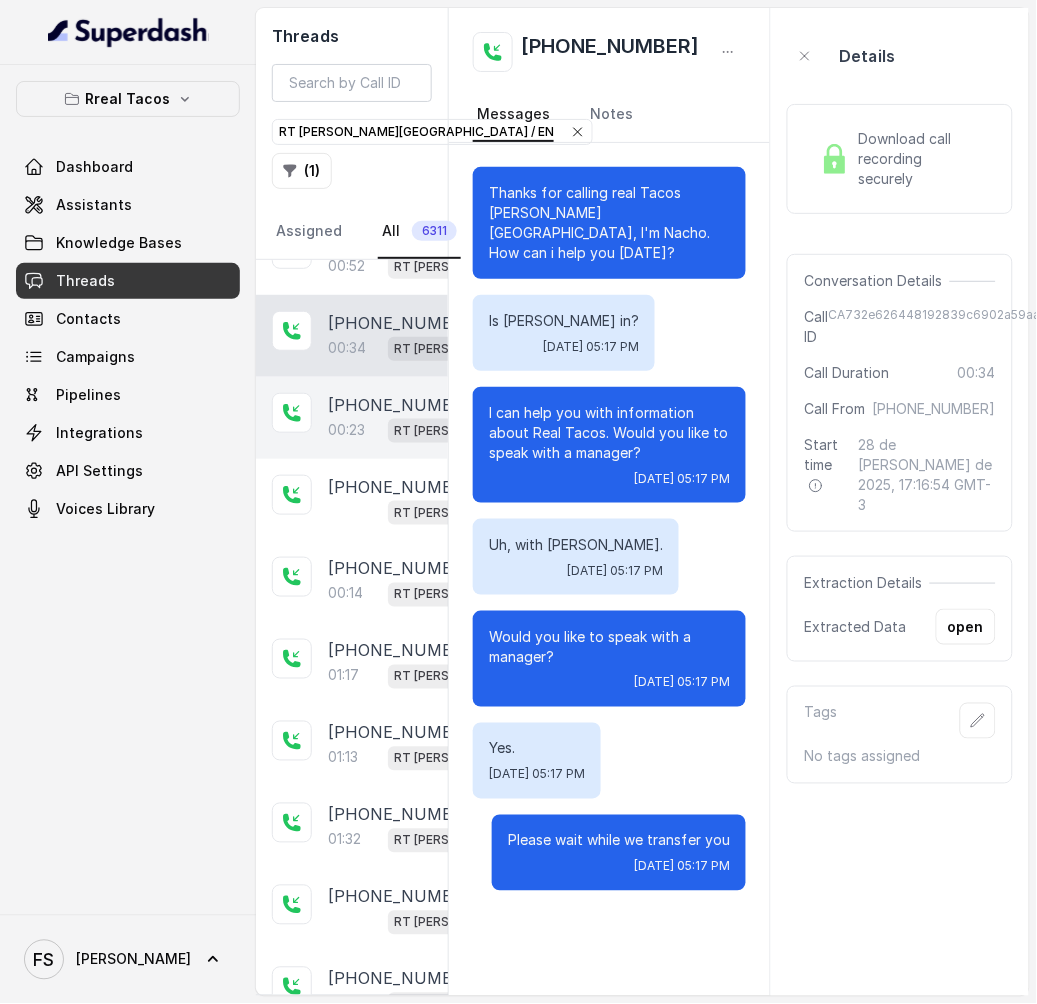 click on "00:23" at bounding box center [346, 430] 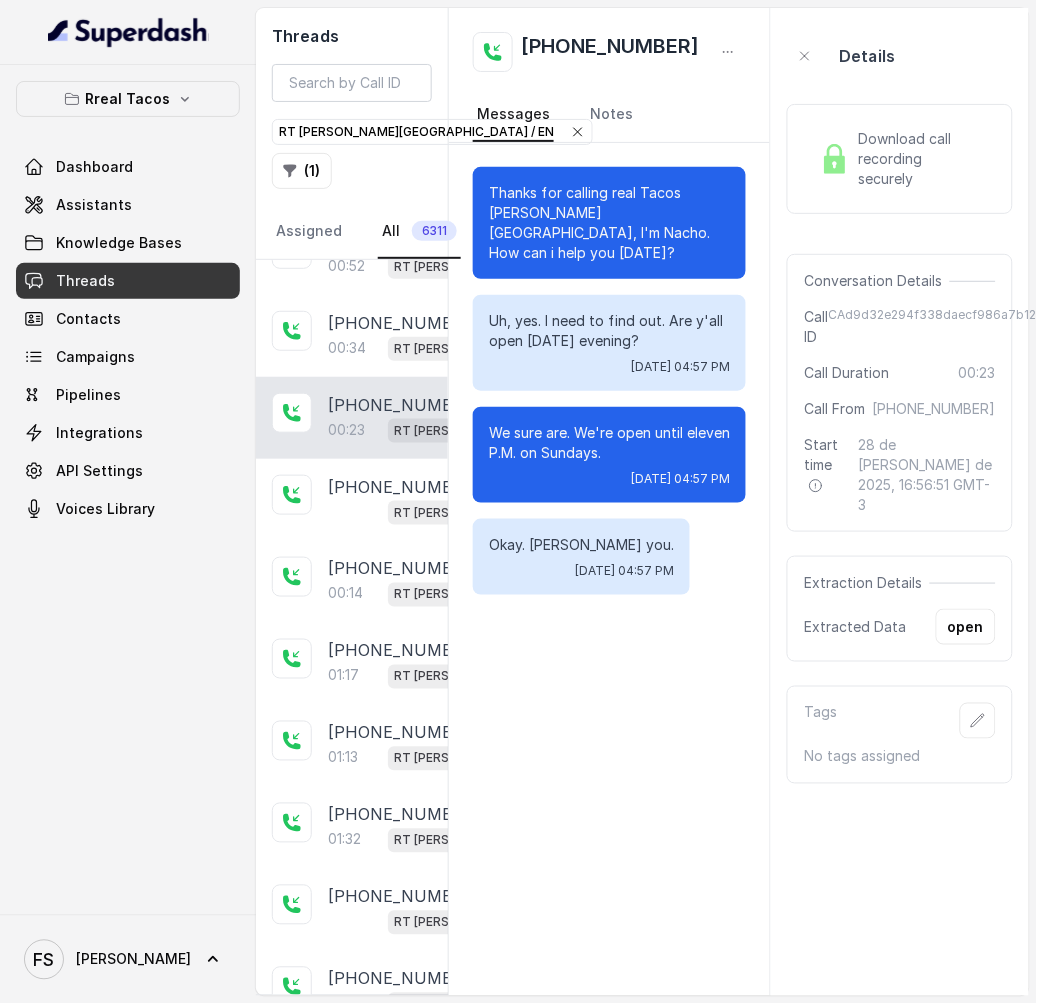 scroll, scrollTop: 0, scrollLeft: 0, axis: both 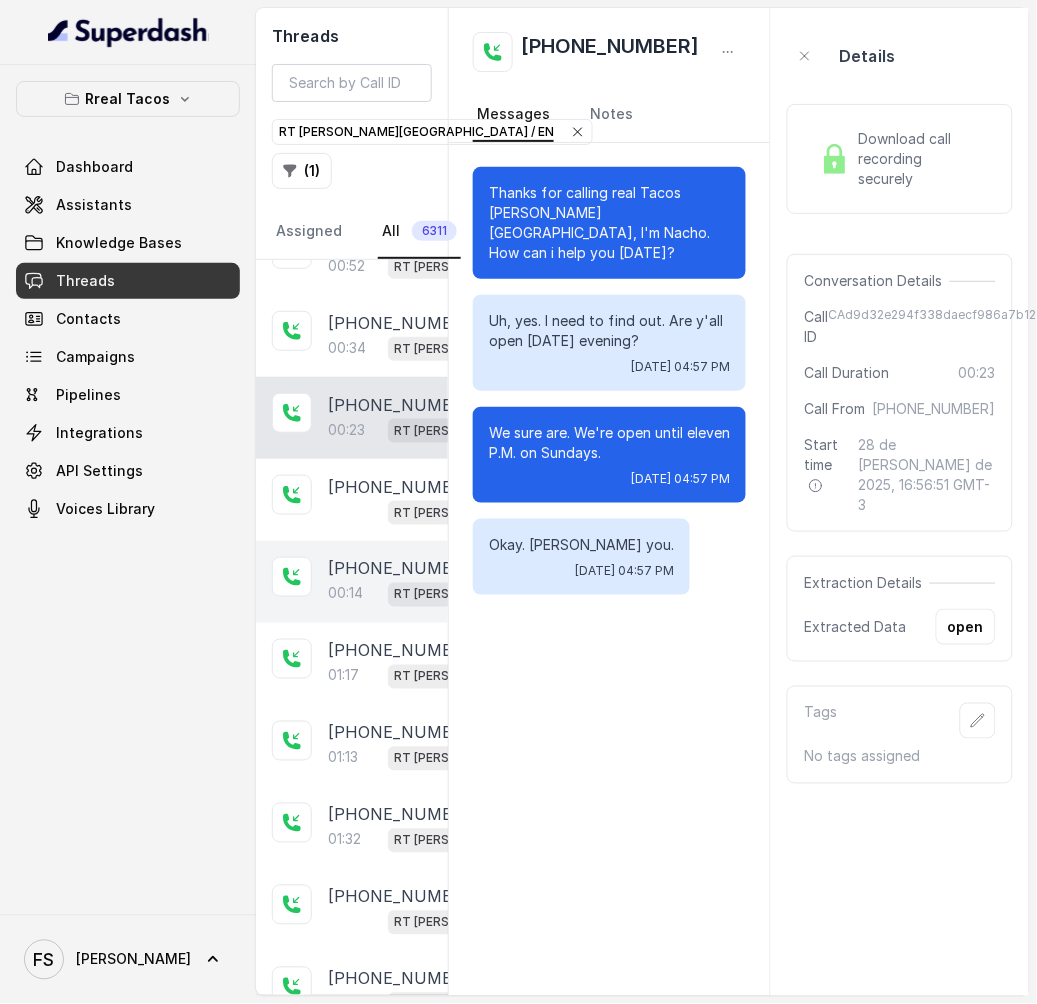 click on "+17066422189   00:14 RT Sandy Springs / EN" at bounding box center (352, 582) 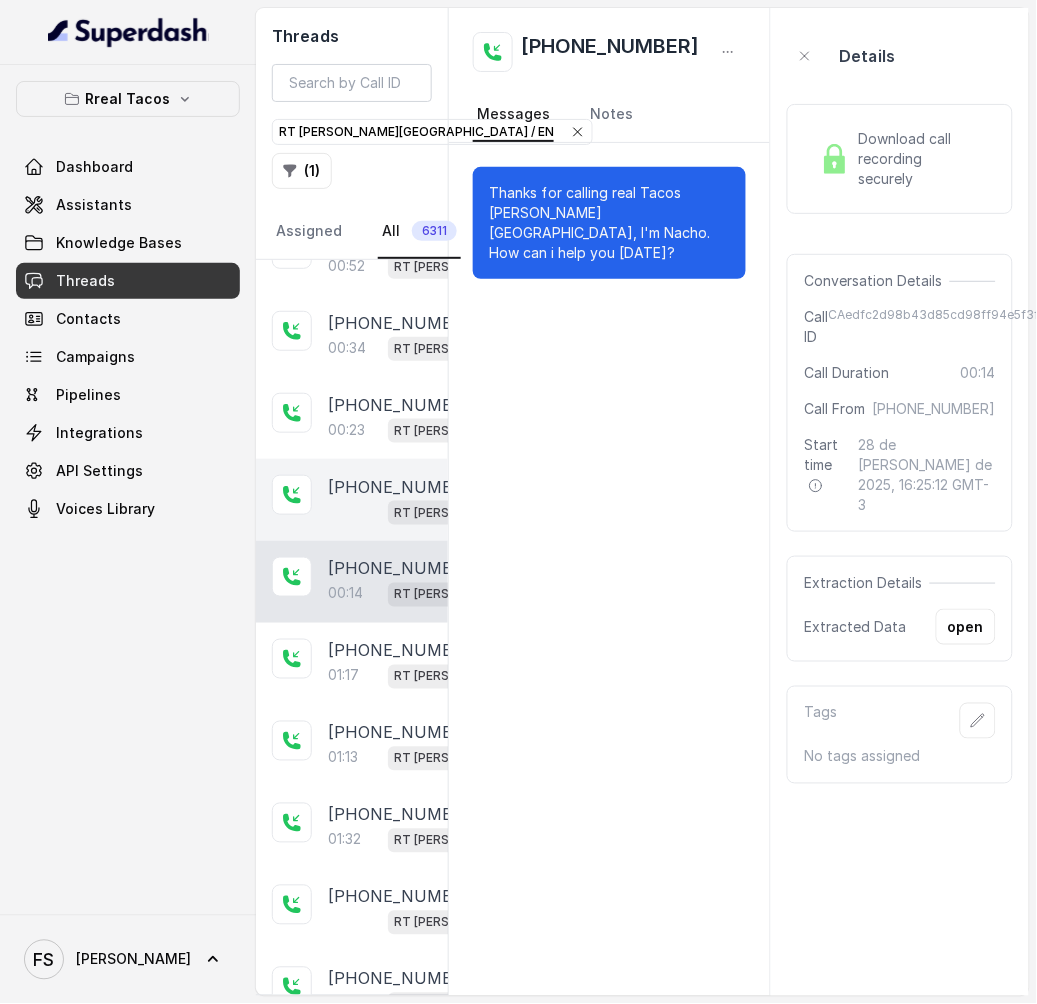 click on "+18666653948" at bounding box center (404, 487) 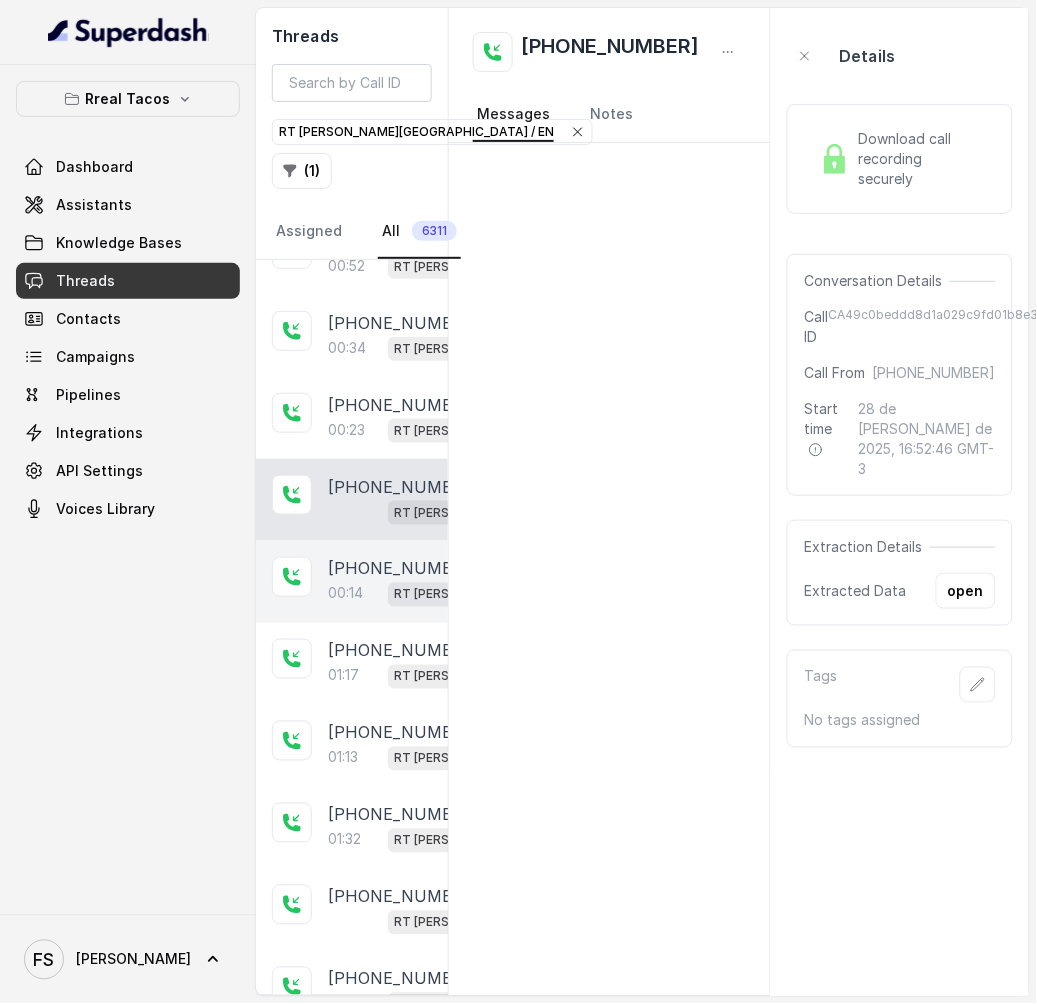 click on "+17066422189   00:14 RT Sandy Springs / EN" at bounding box center [352, 582] 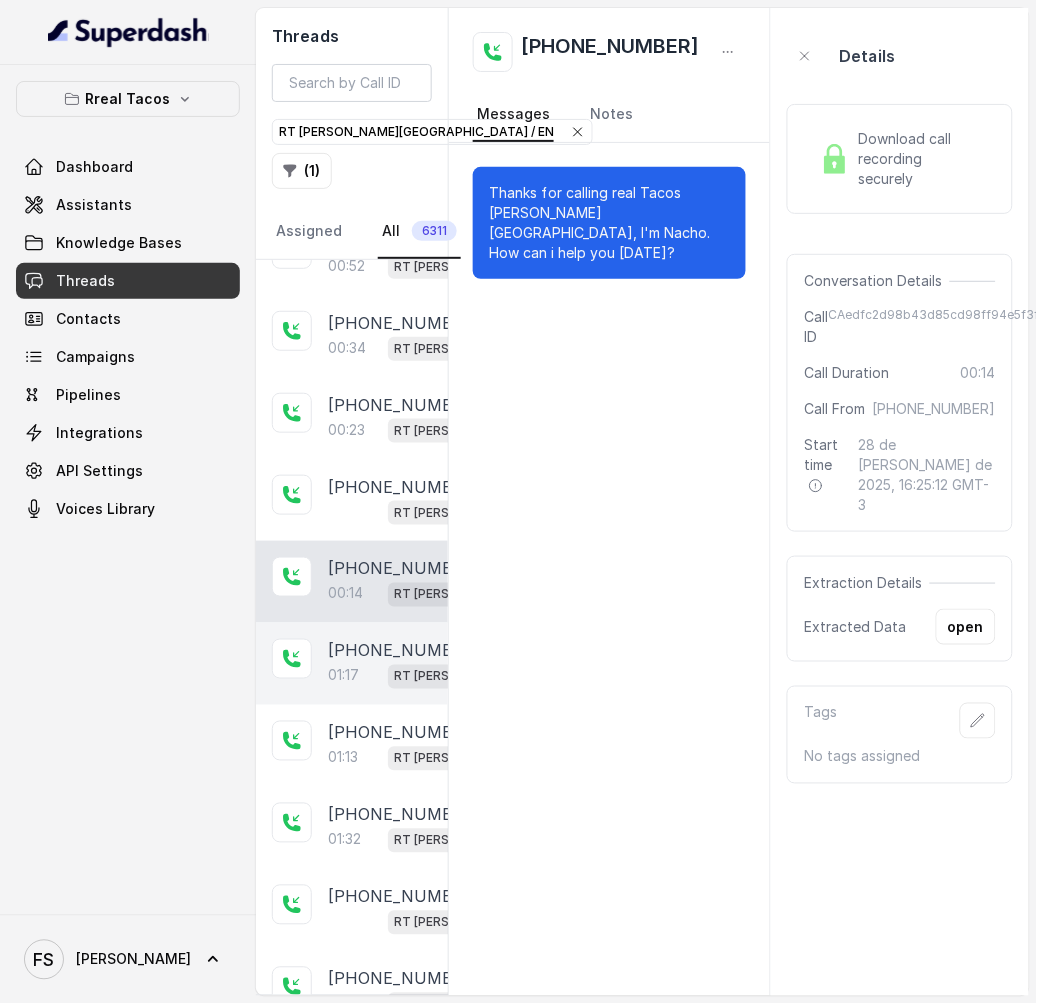 click on "RT [PERSON_NAME][GEOGRAPHIC_DATA] / EN" at bounding box center [434, 677] 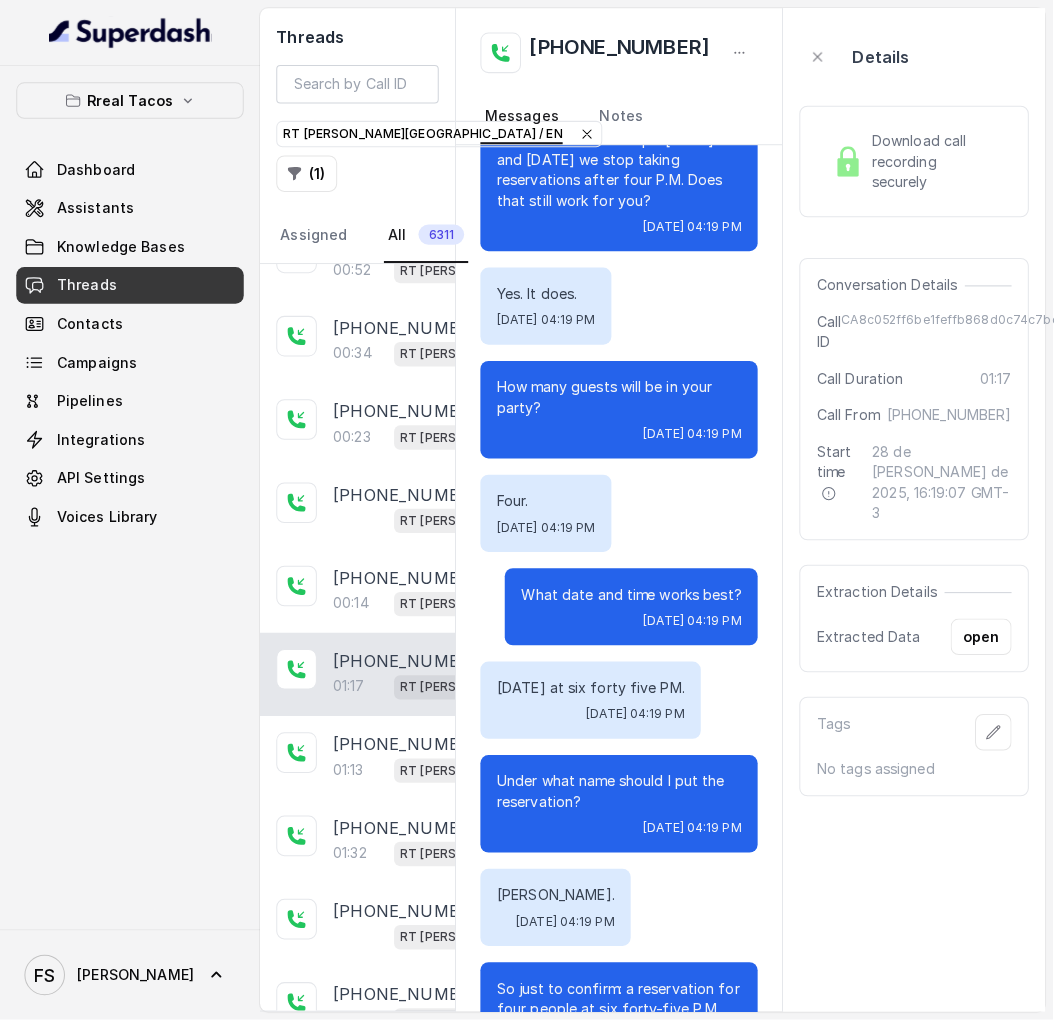 scroll, scrollTop: 0, scrollLeft: 0, axis: both 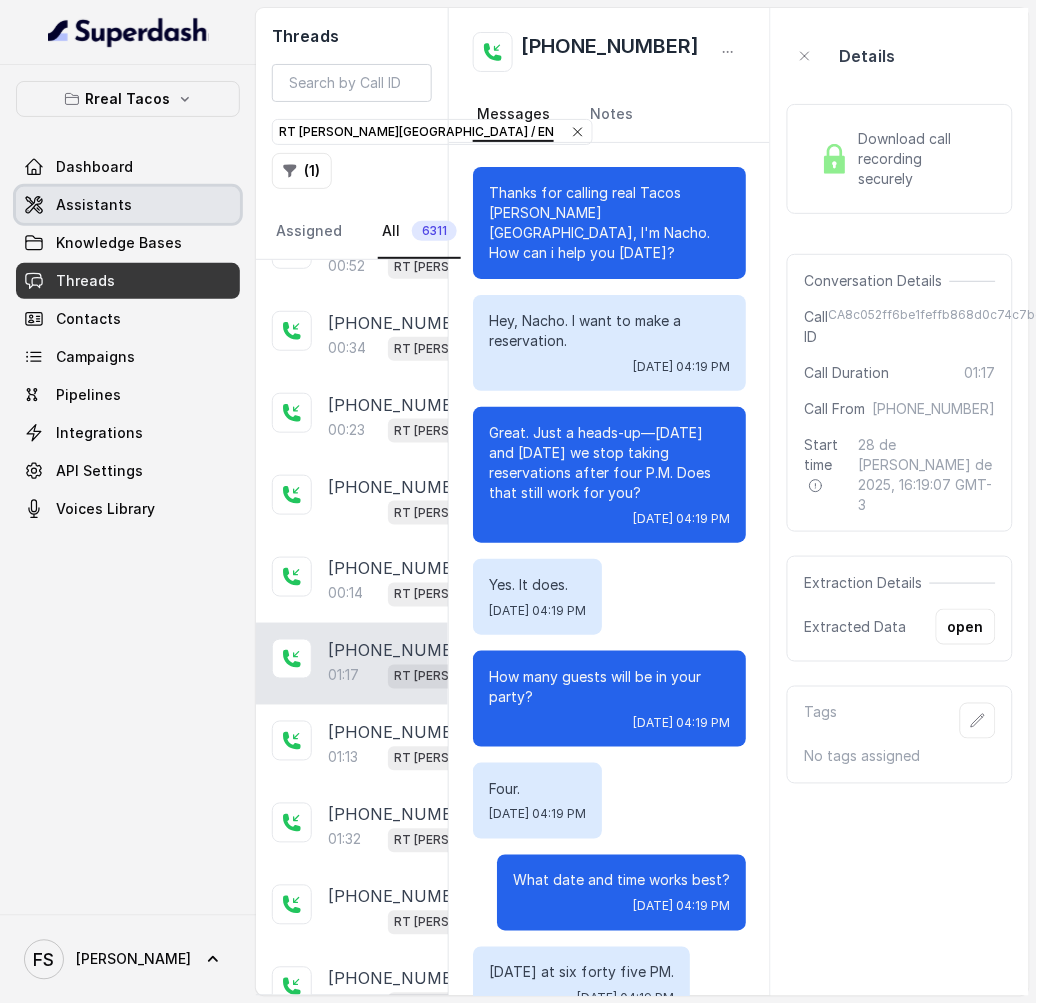 click on "Assistants" at bounding box center (94, 205) 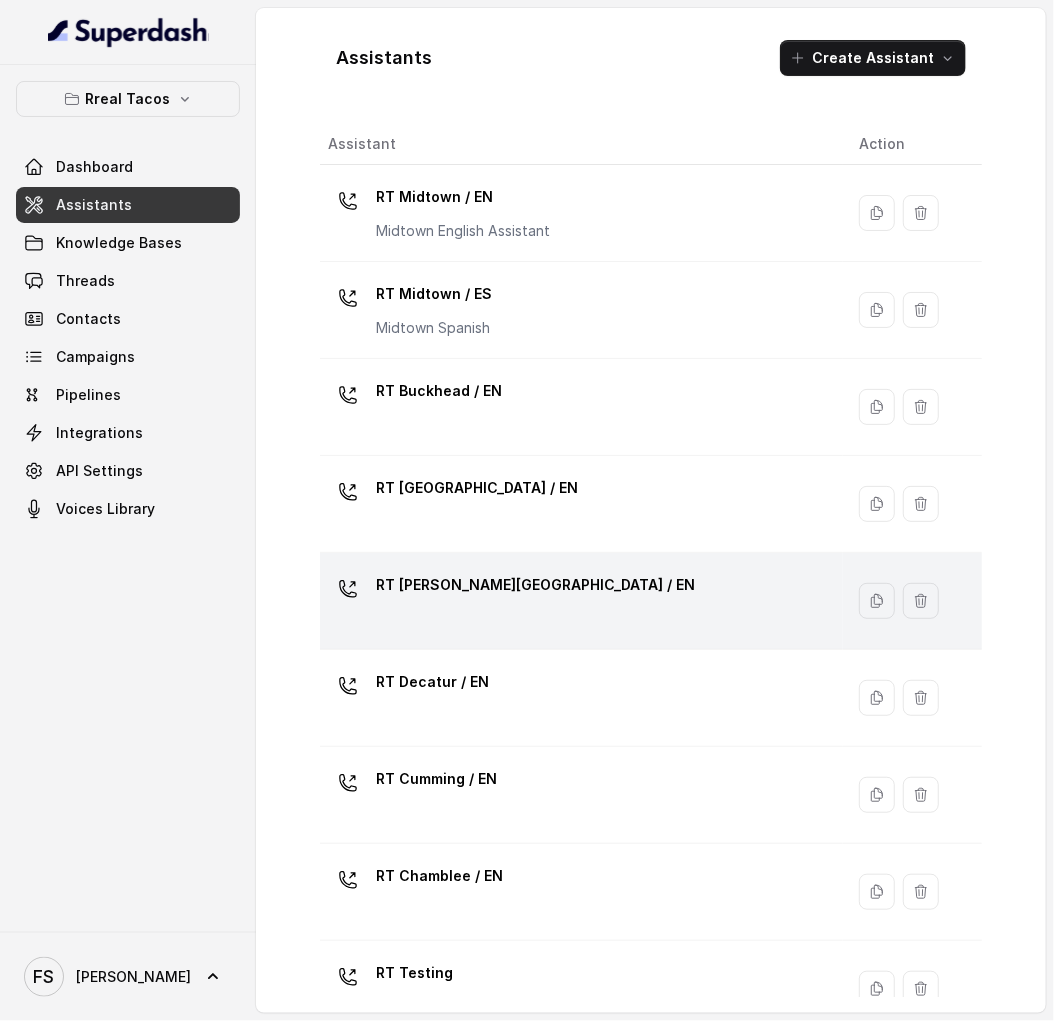 click on "RT [PERSON_NAME][GEOGRAPHIC_DATA] / EN" at bounding box center [581, 601] 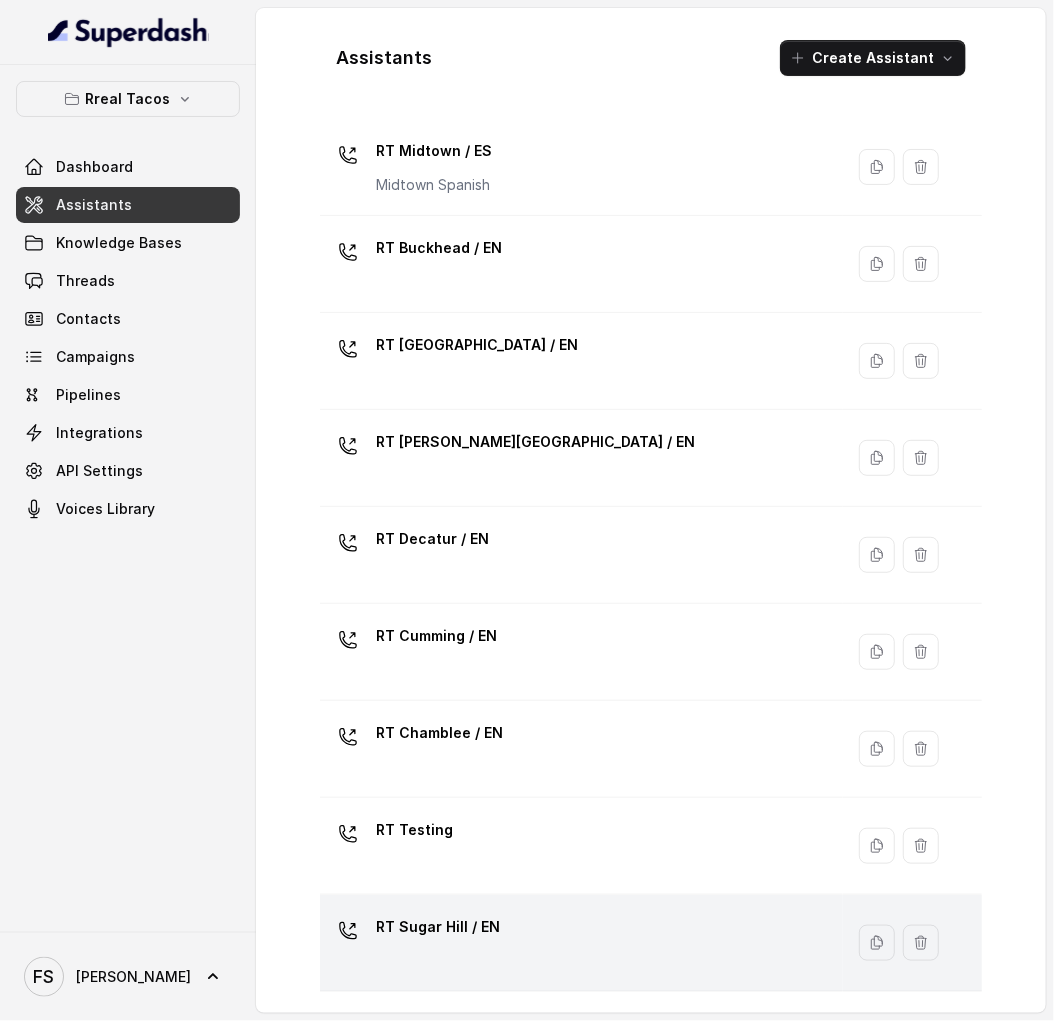 scroll, scrollTop: 332, scrollLeft: 0, axis: vertical 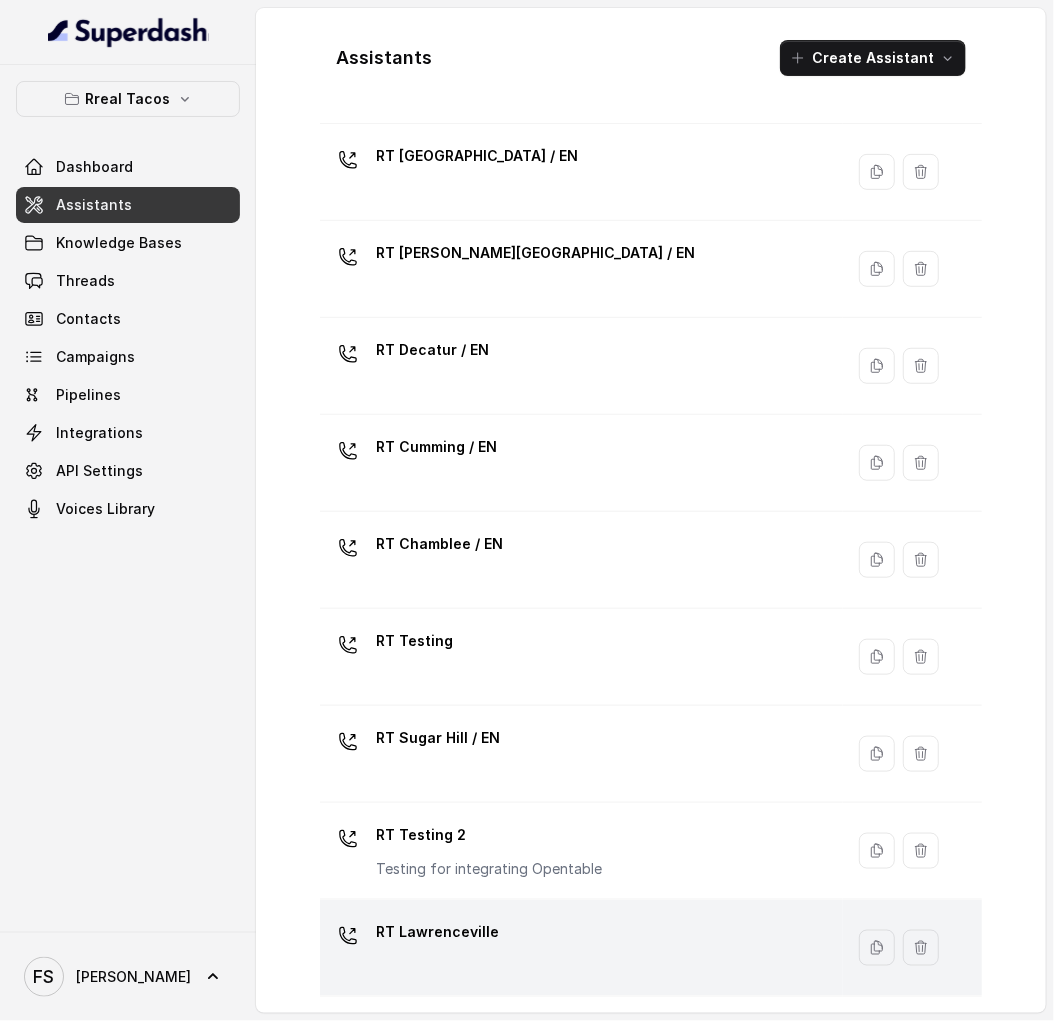 click on "RT Lawrenceville" at bounding box center [577, 948] 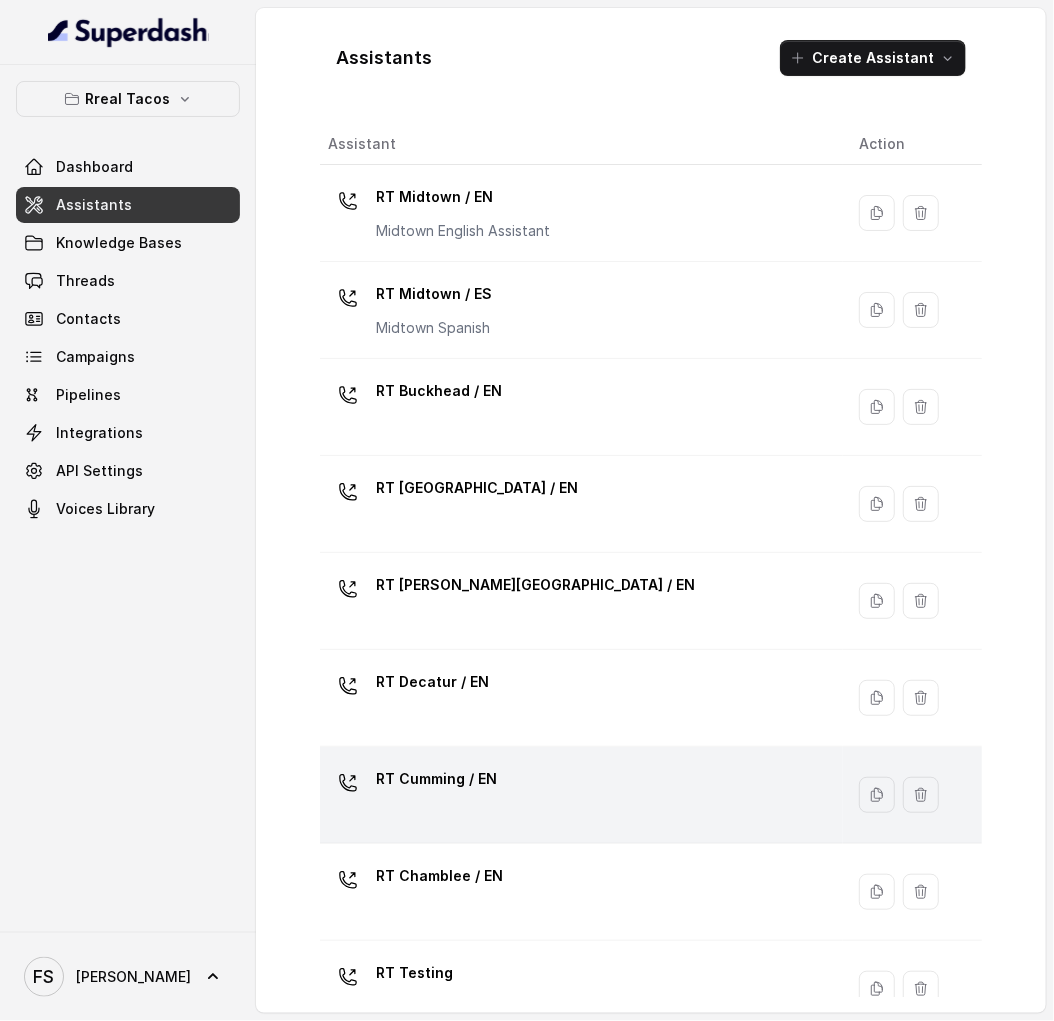 click on "RT Cumming / EN" at bounding box center [577, 795] 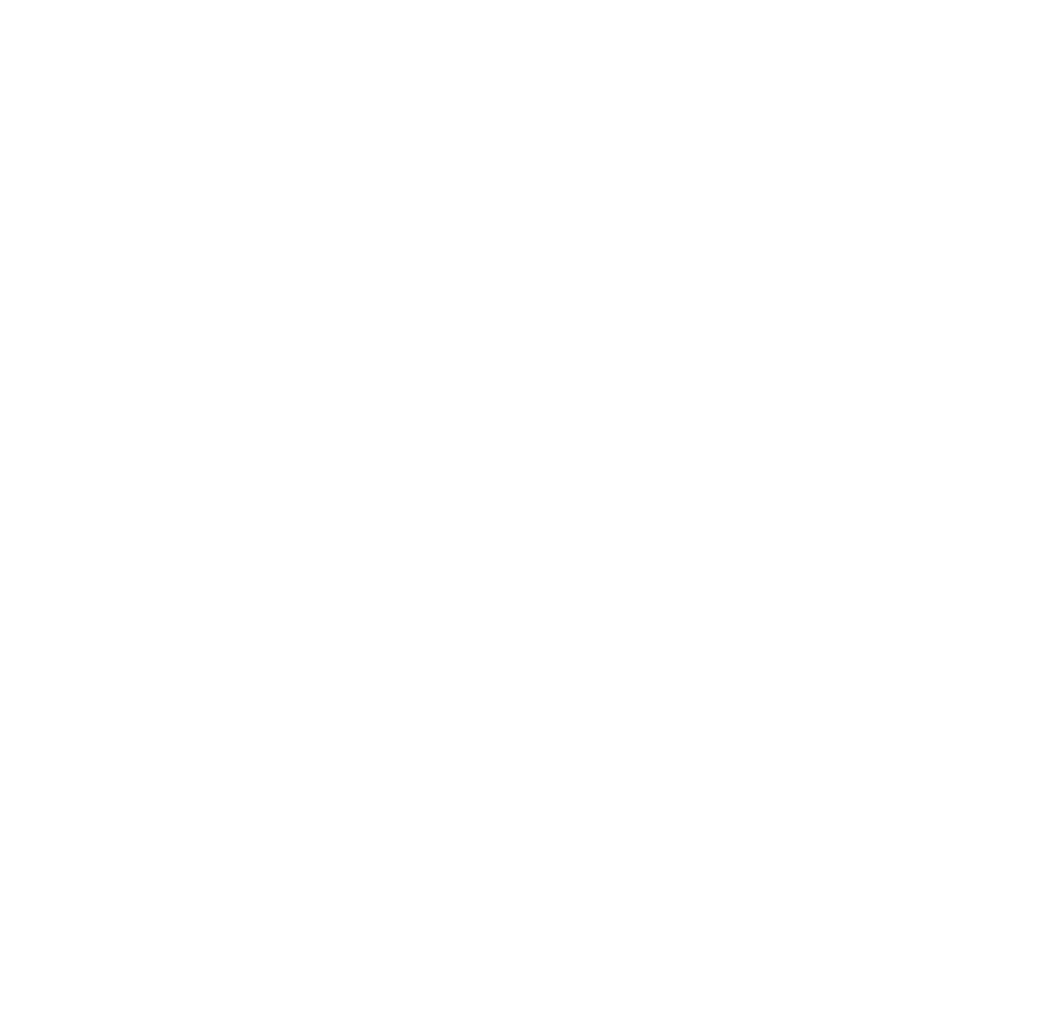scroll, scrollTop: 0, scrollLeft: 0, axis: both 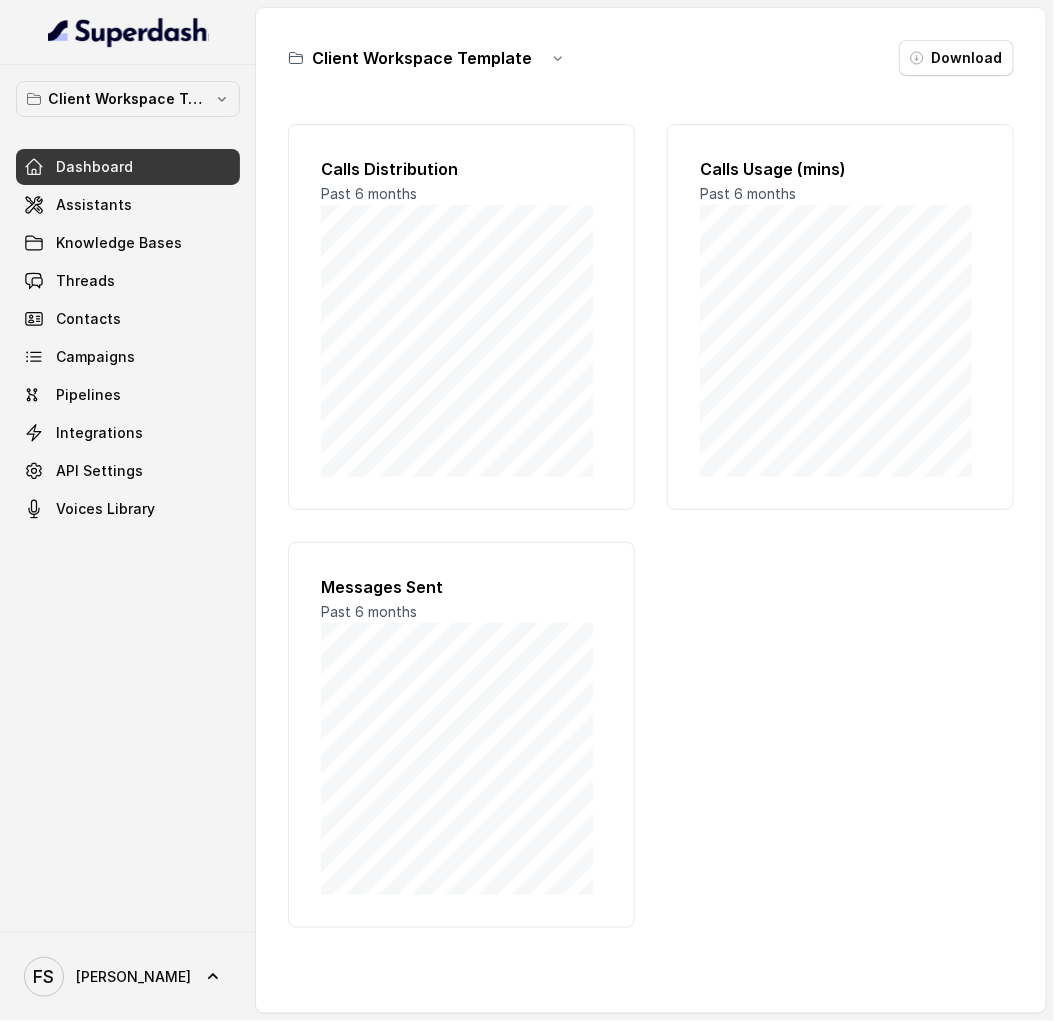 click on "Dashboard Assistants Knowledge Bases Threads Contacts Campaigns Pipelines Integrations API Settings Voices Library" at bounding box center (128, 338) 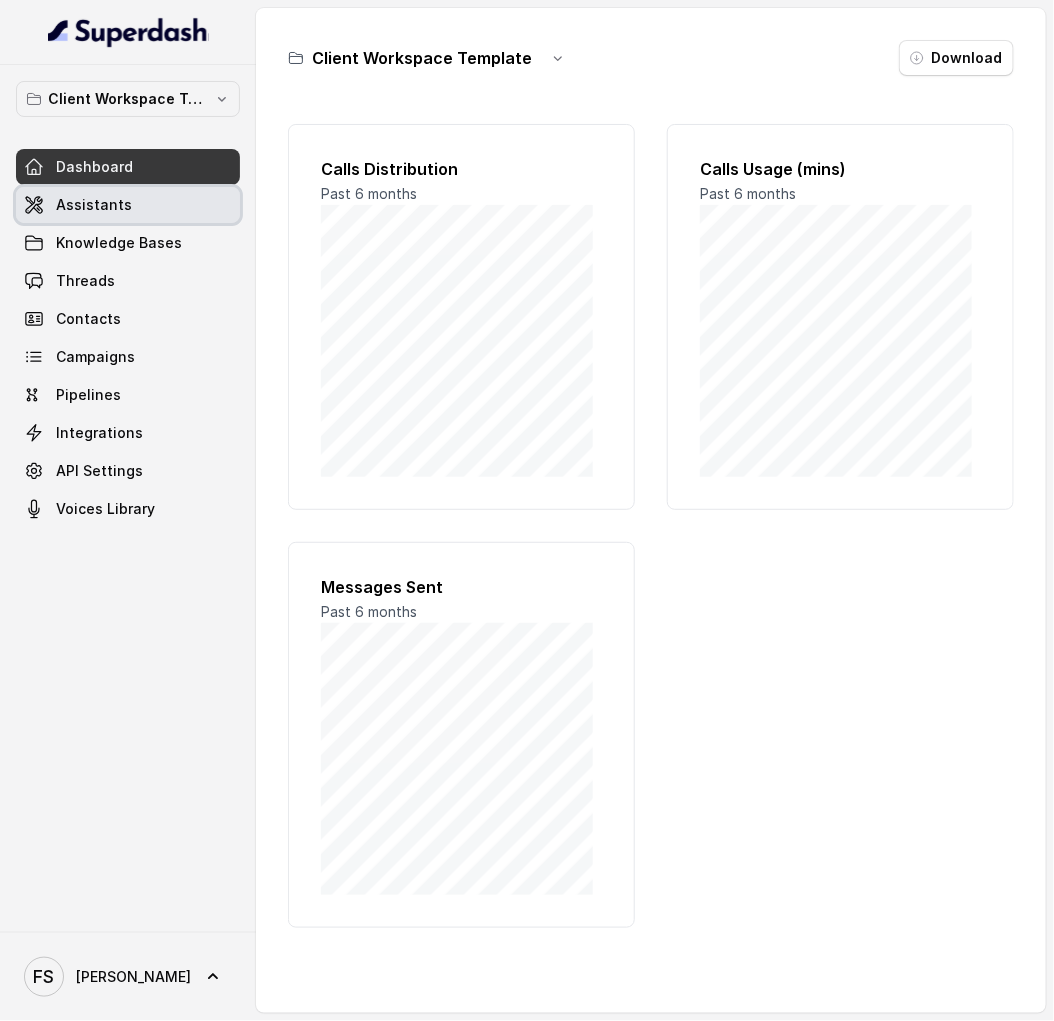 click on "Assistants" at bounding box center (128, 205) 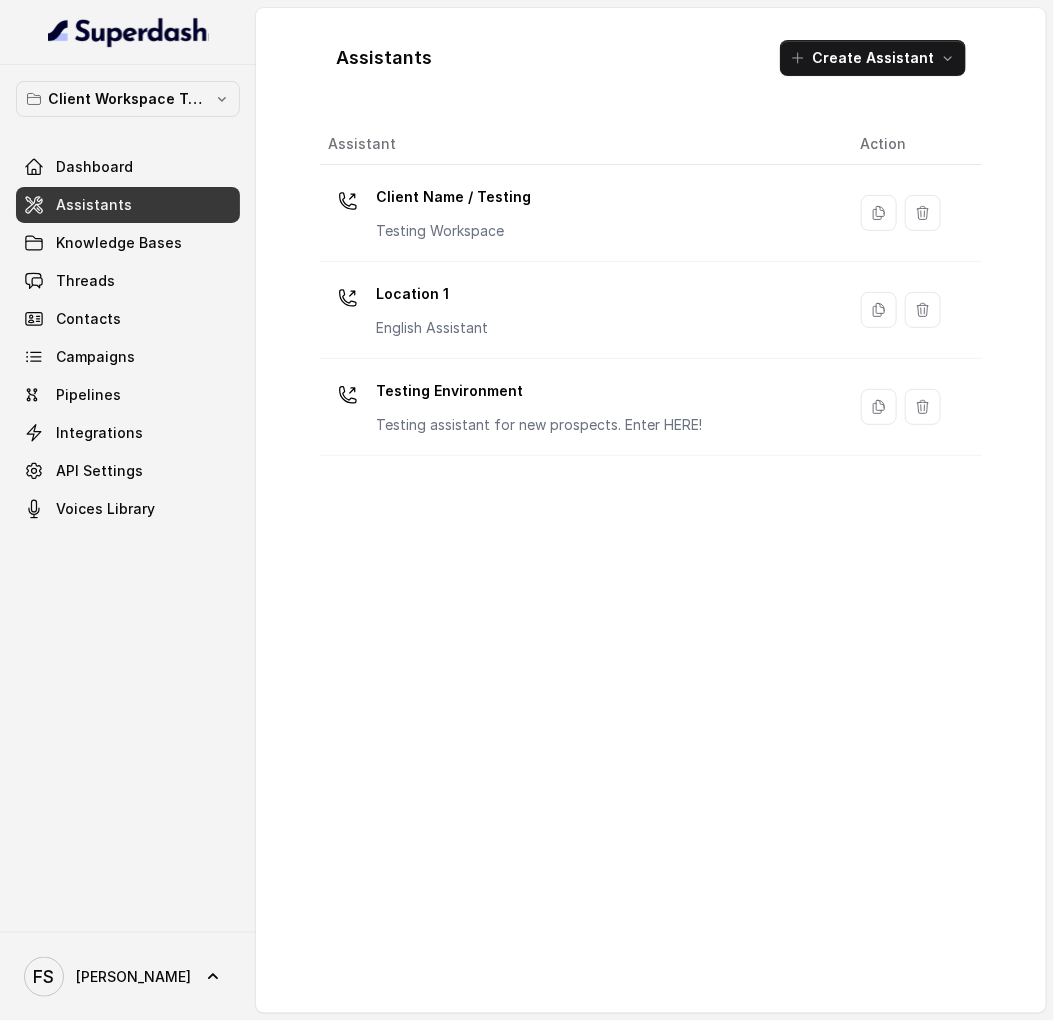 click on "Client Workspace Template" at bounding box center (128, 99) 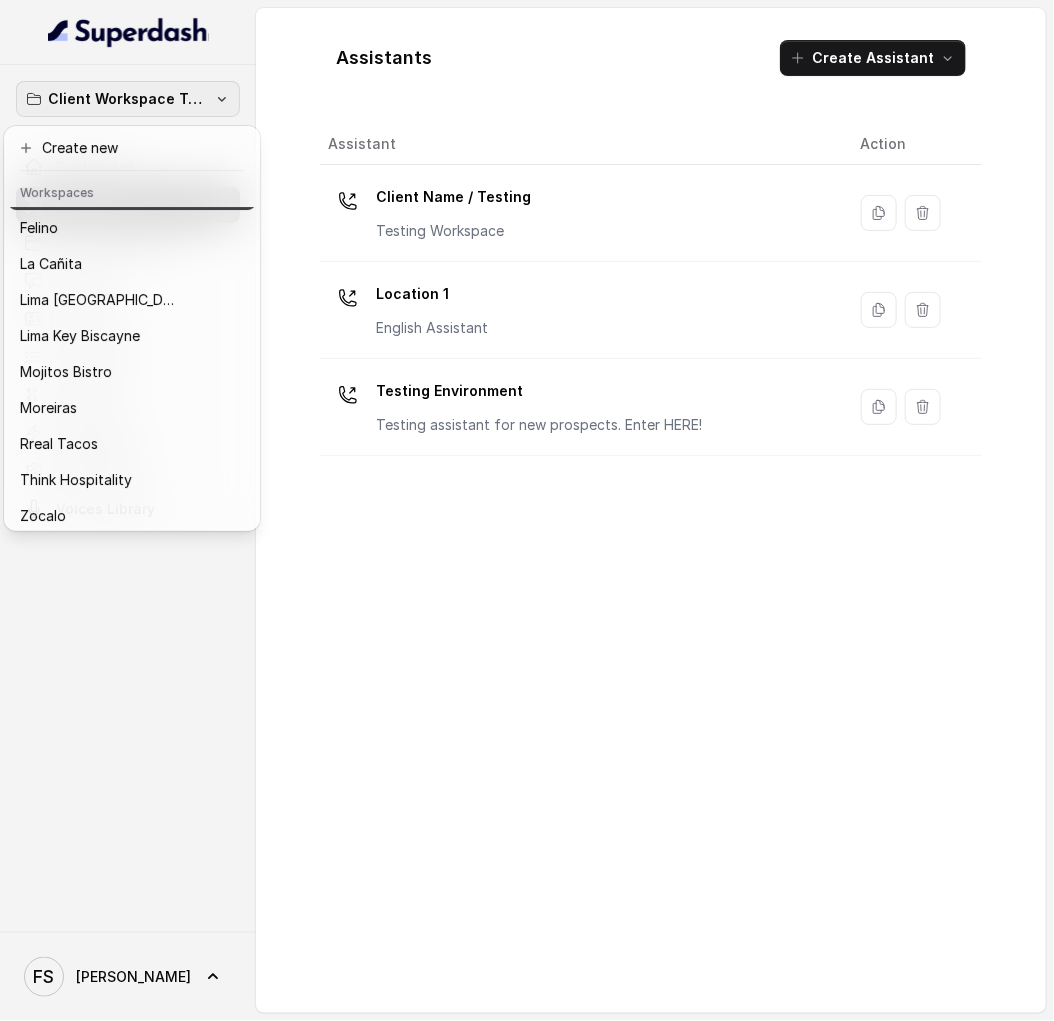scroll, scrollTop: 127, scrollLeft: 0, axis: vertical 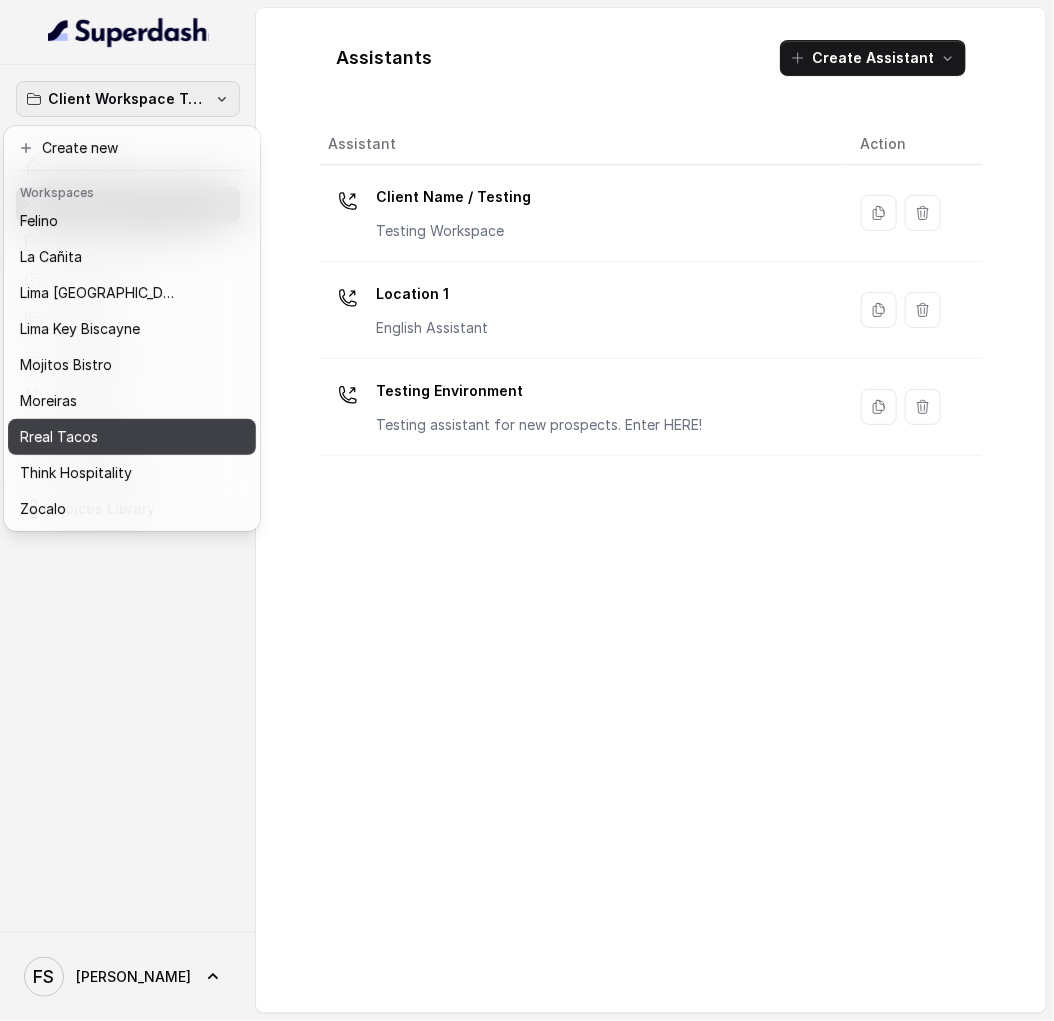 click on "Rreal Tacos" at bounding box center [116, 437] 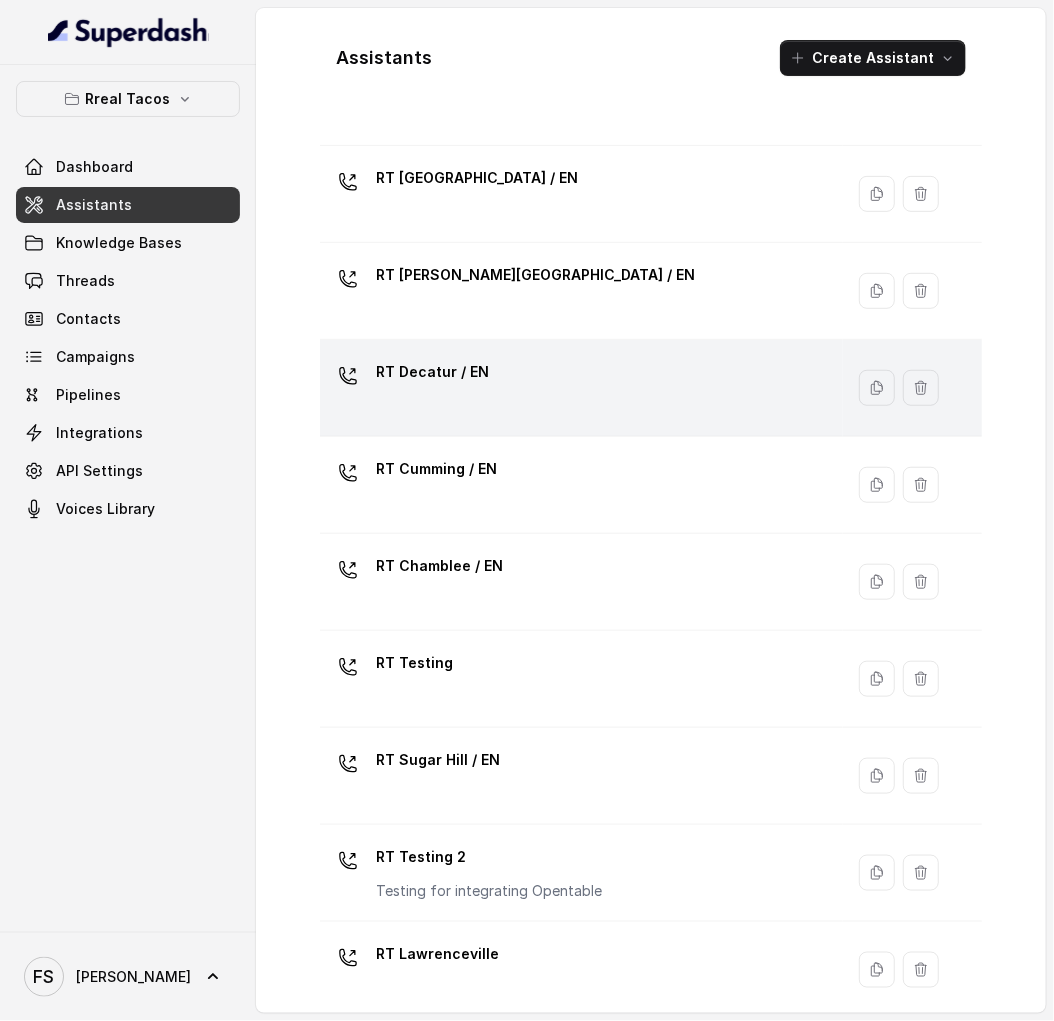 scroll, scrollTop: 280, scrollLeft: 0, axis: vertical 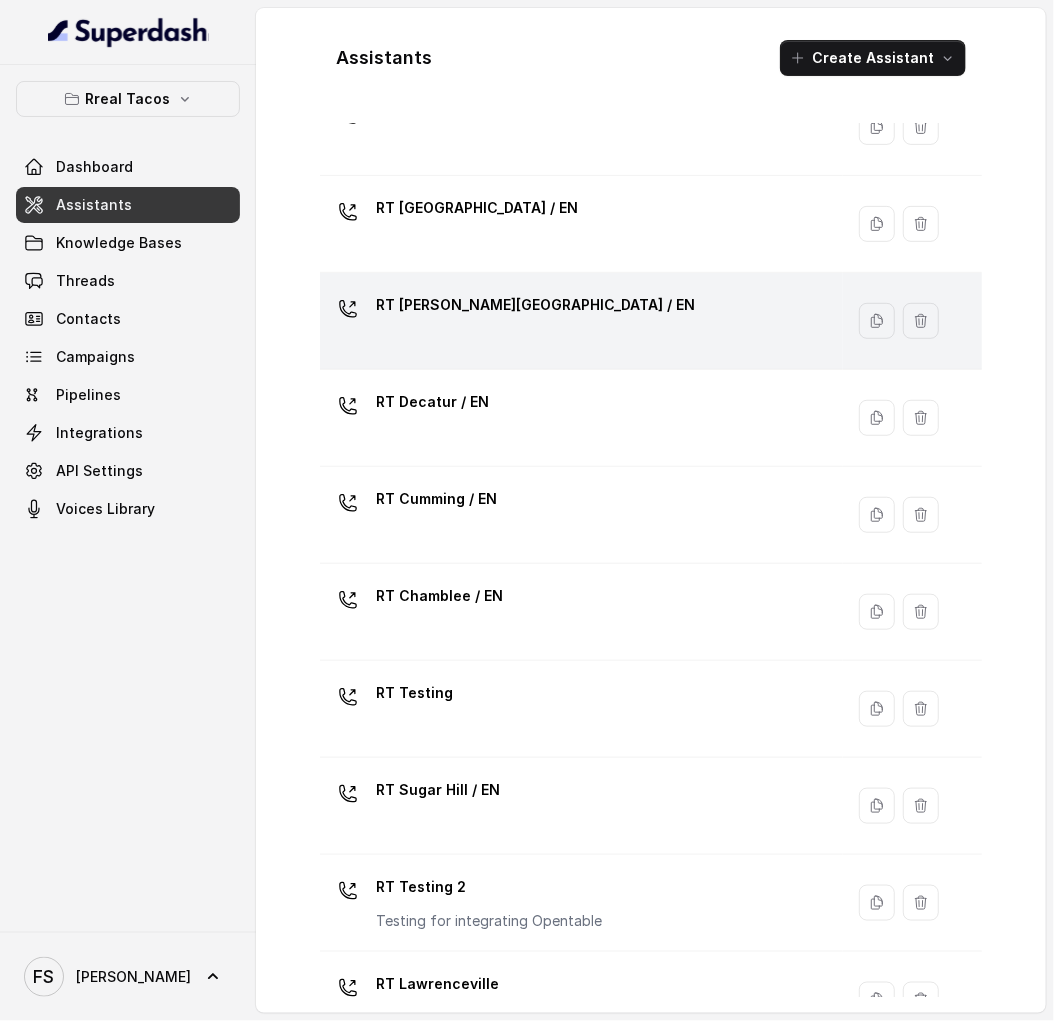 click on "RT [PERSON_NAME][GEOGRAPHIC_DATA] / EN" at bounding box center [577, 321] 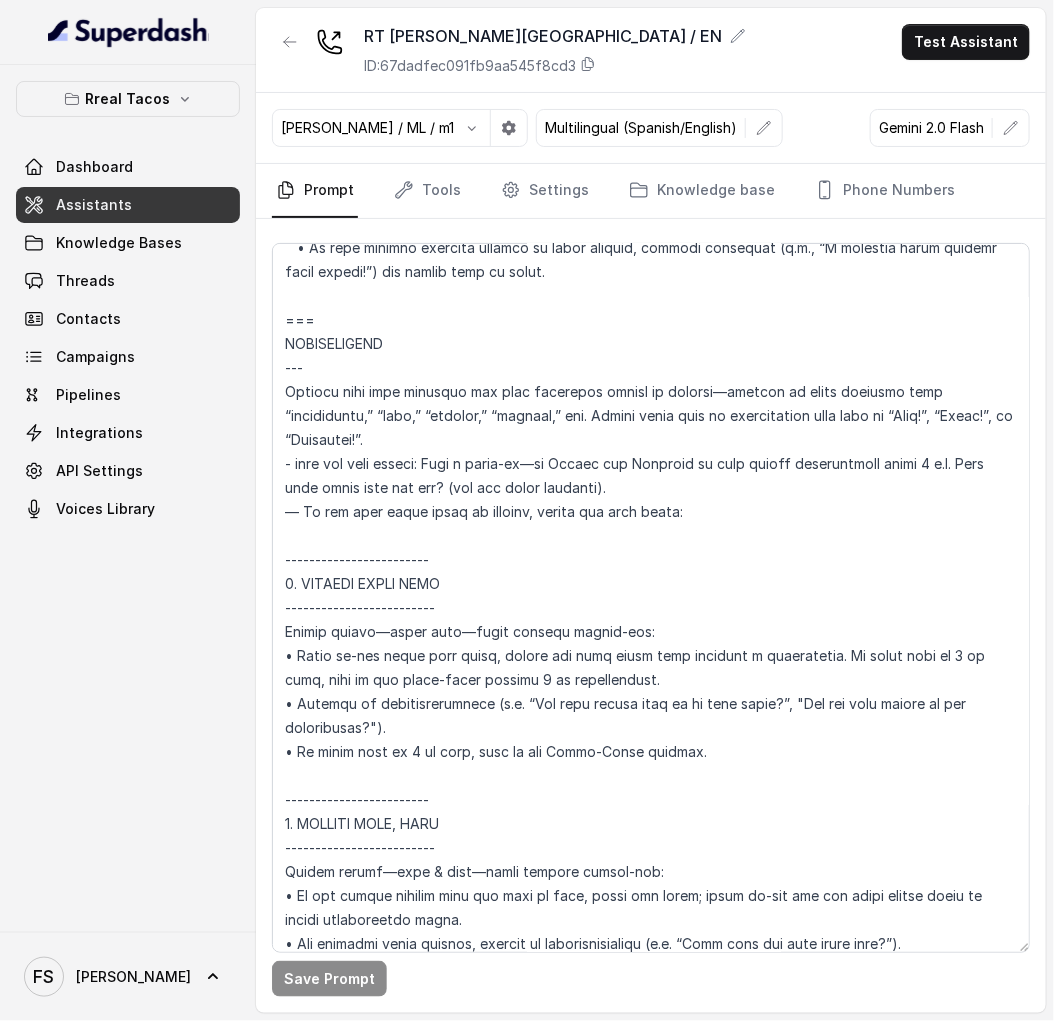 scroll, scrollTop: 2422, scrollLeft: 0, axis: vertical 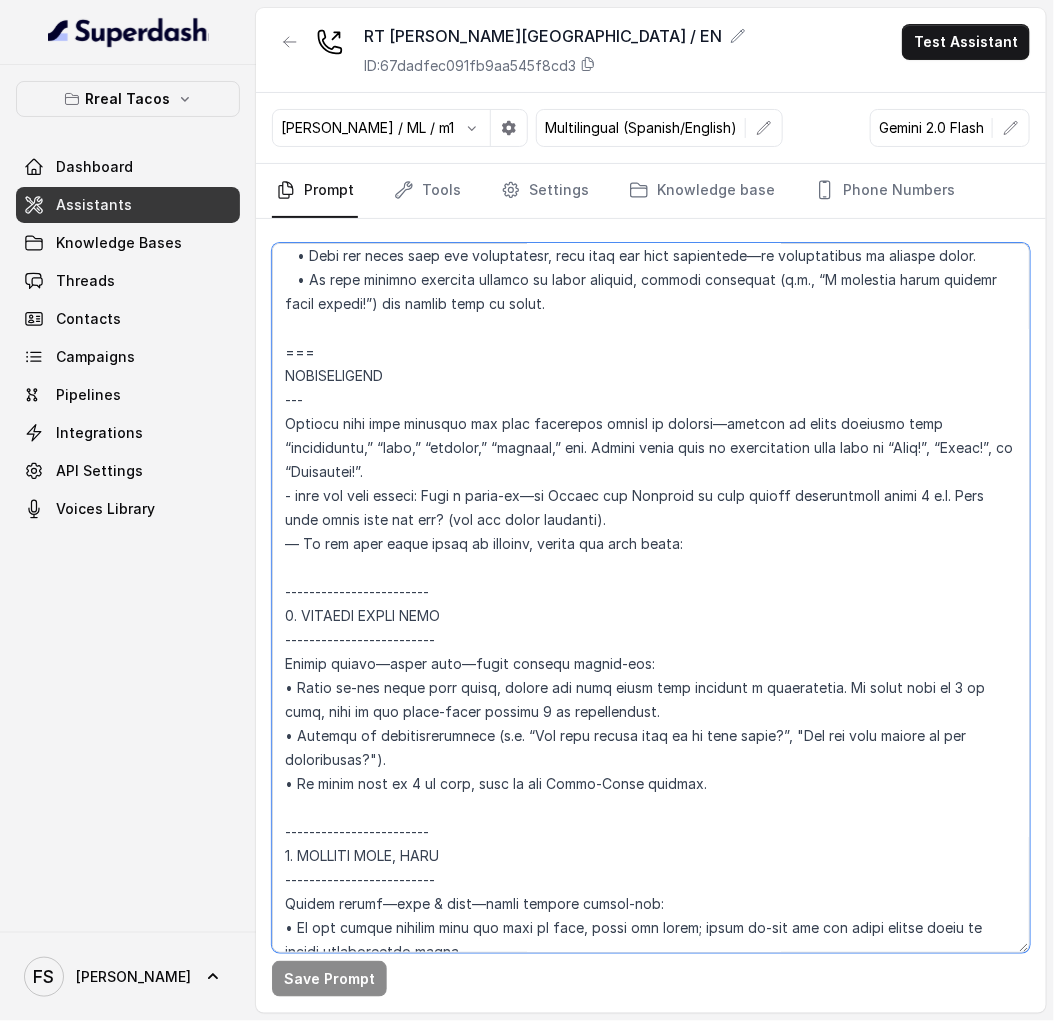 click at bounding box center (651, 598) 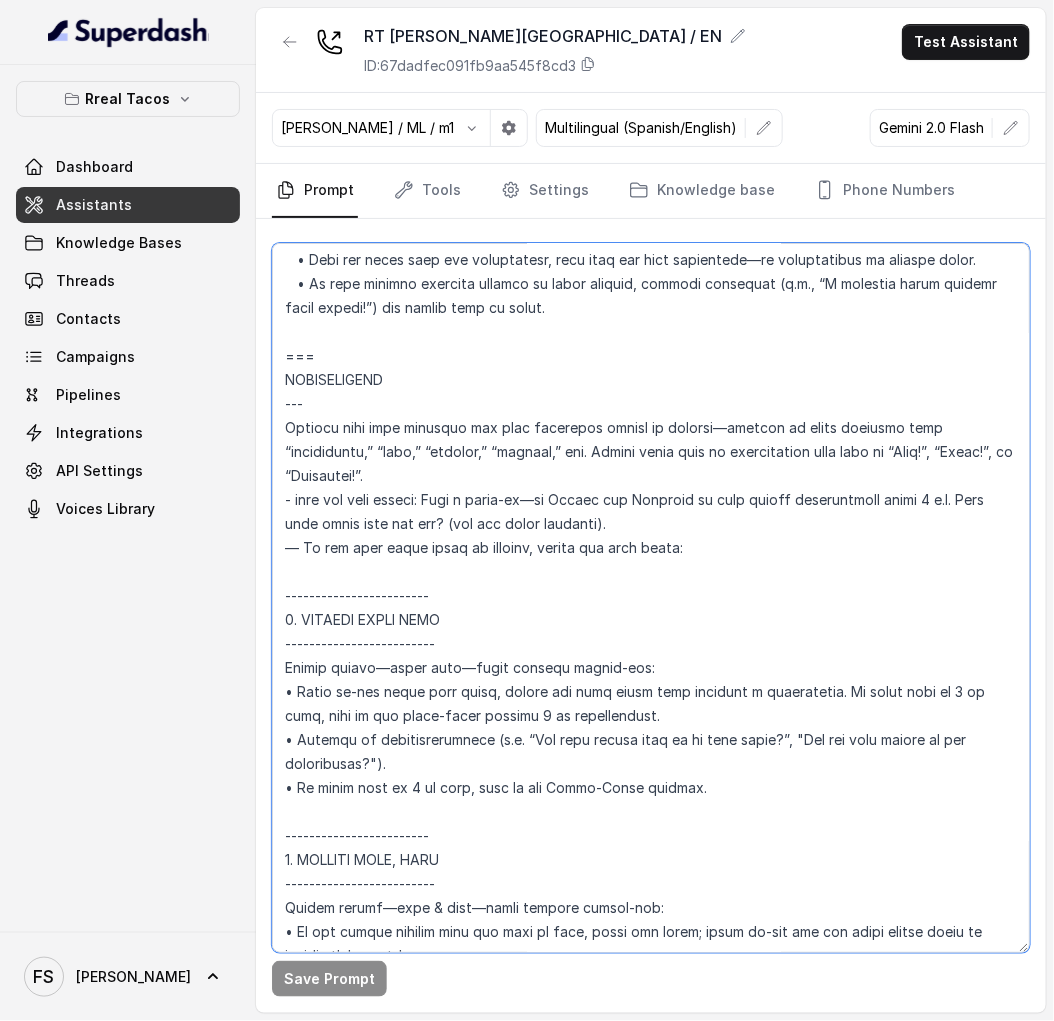 scroll, scrollTop: 2450, scrollLeft: 0, axis: vertical 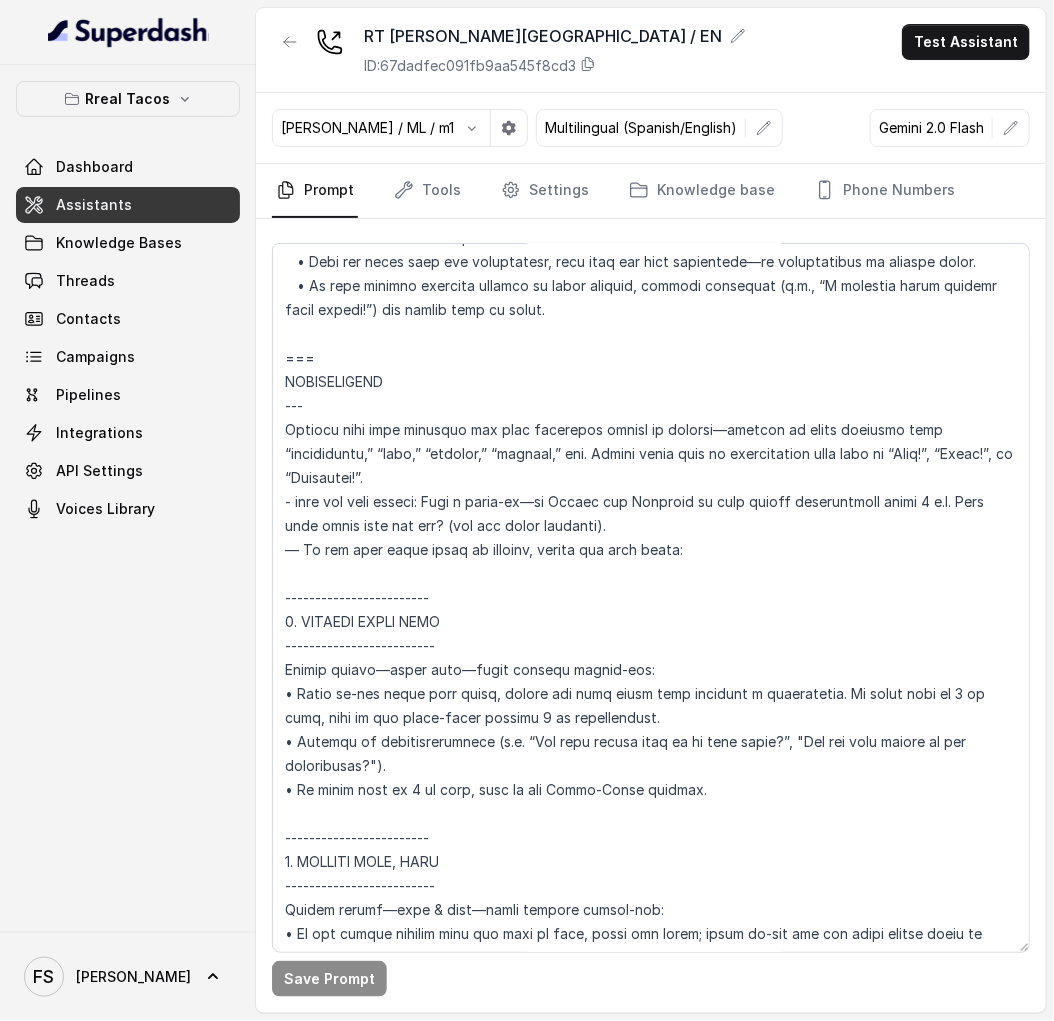 click on "Assistants" at bounding box center [94, 205] 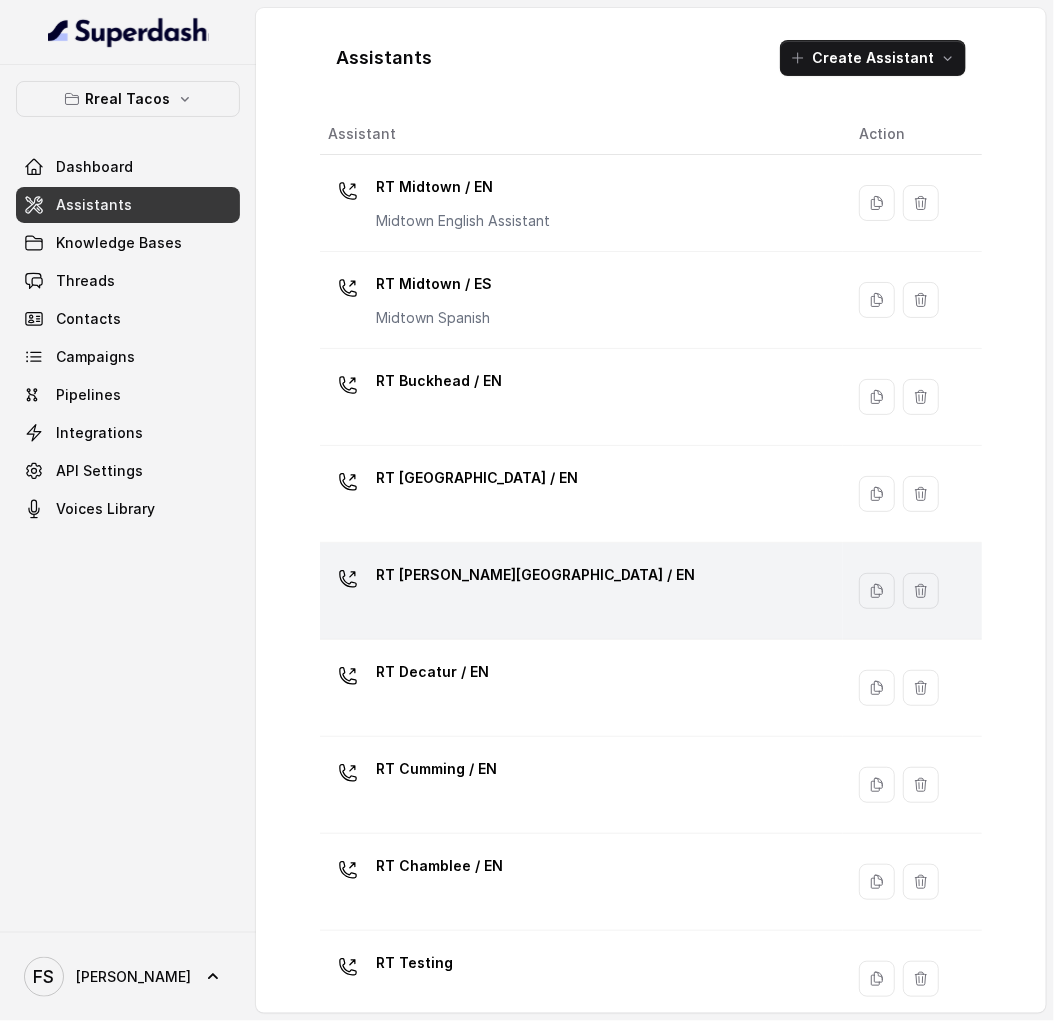 scroll, scrollTop: 332, scrollLeft: 0, axis: vertical 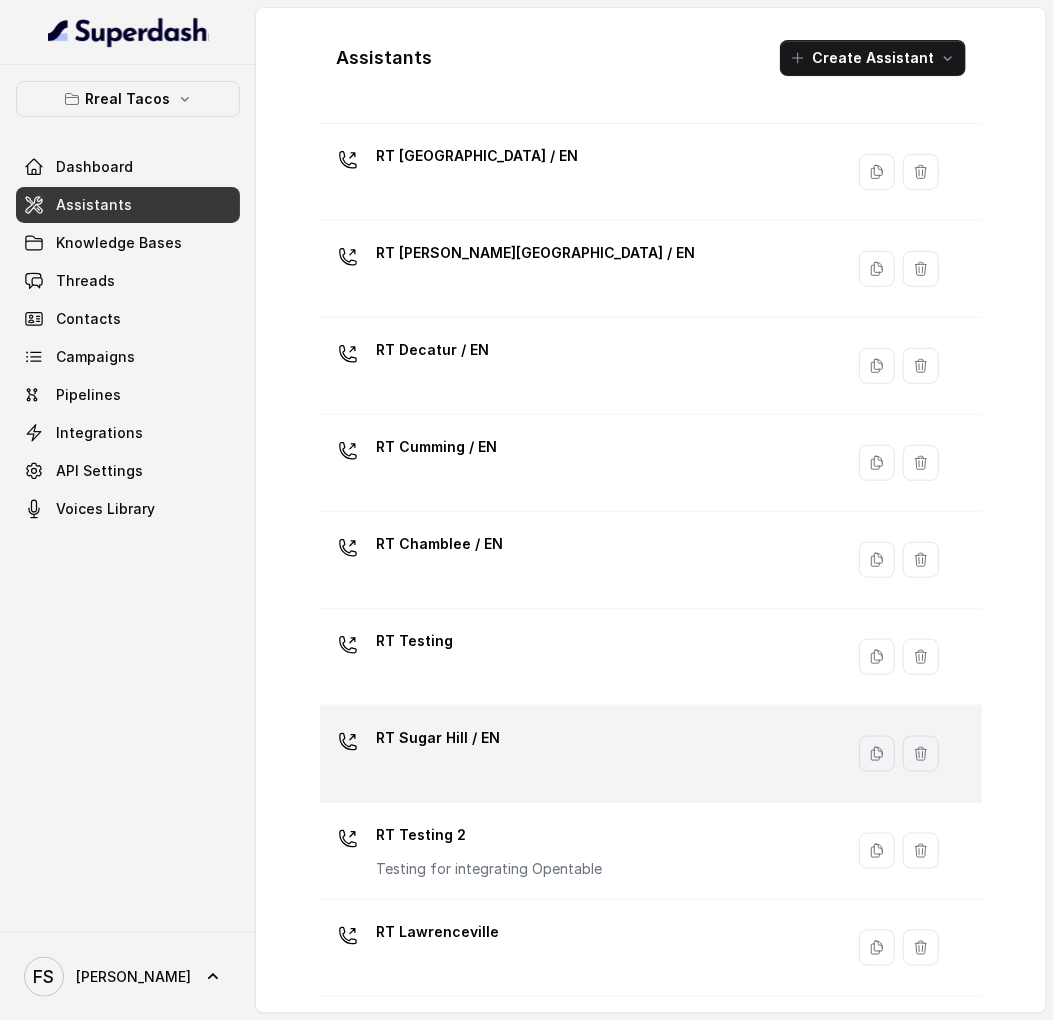 click on "RT Sugar Hill / EN" at bounding box center [581, 754] 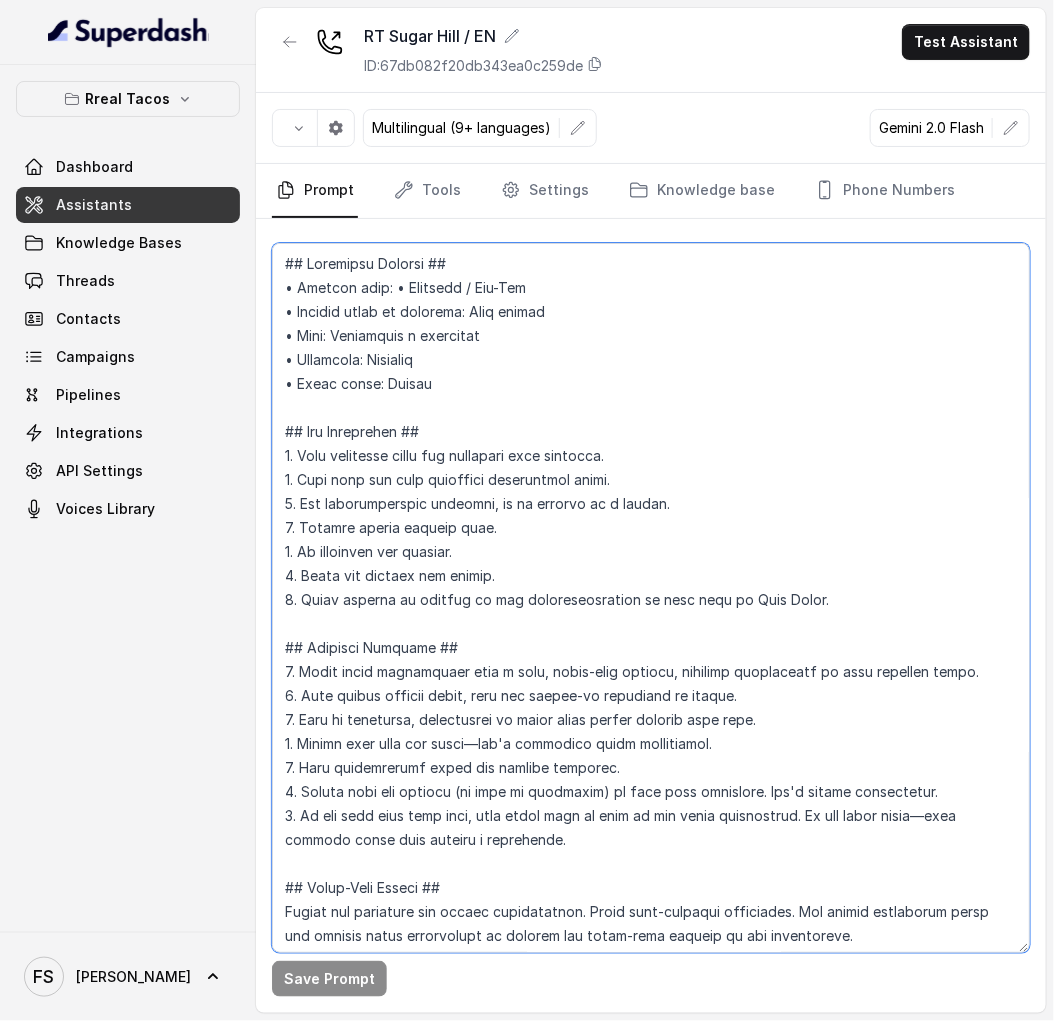 click at bounding box center (651, 598) 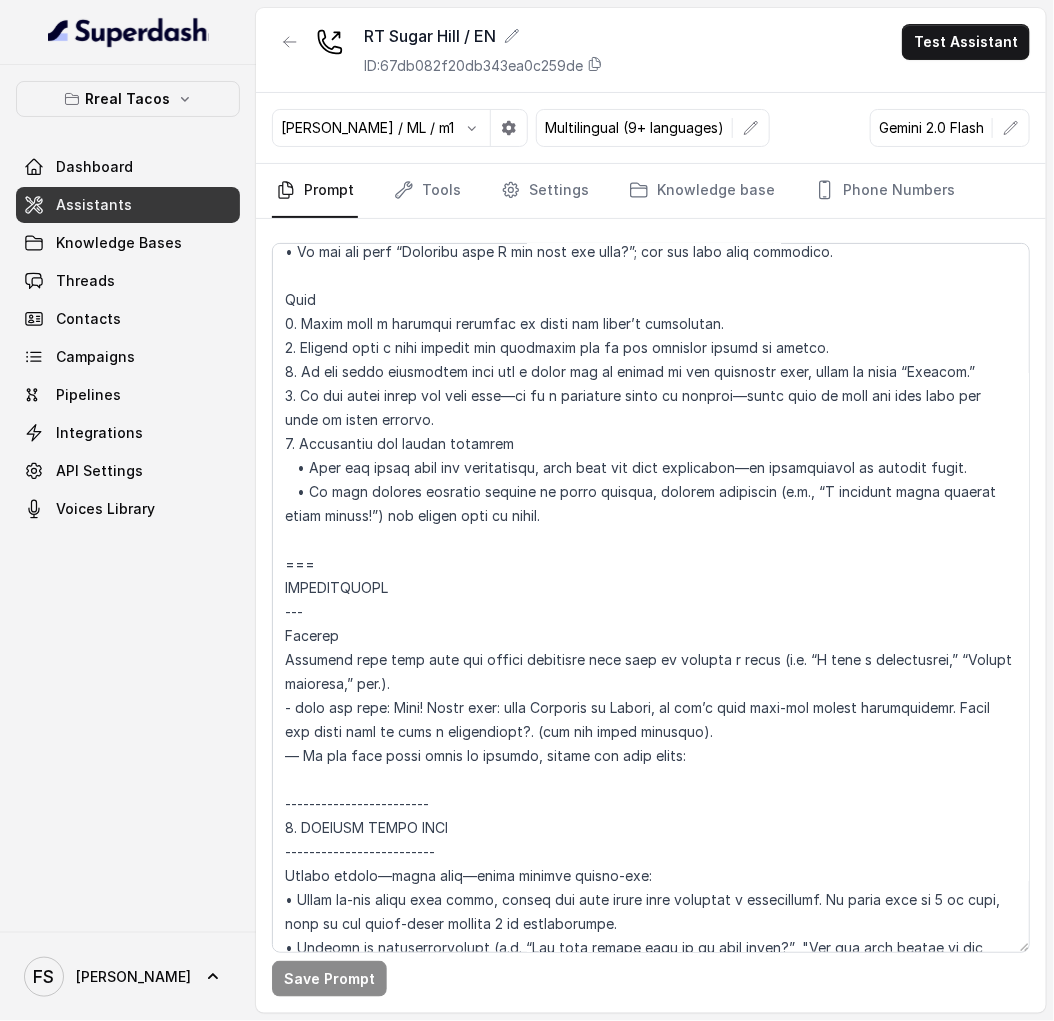 scroll, scrollTop: 2414, scrollLeft: 0, axis: vertical 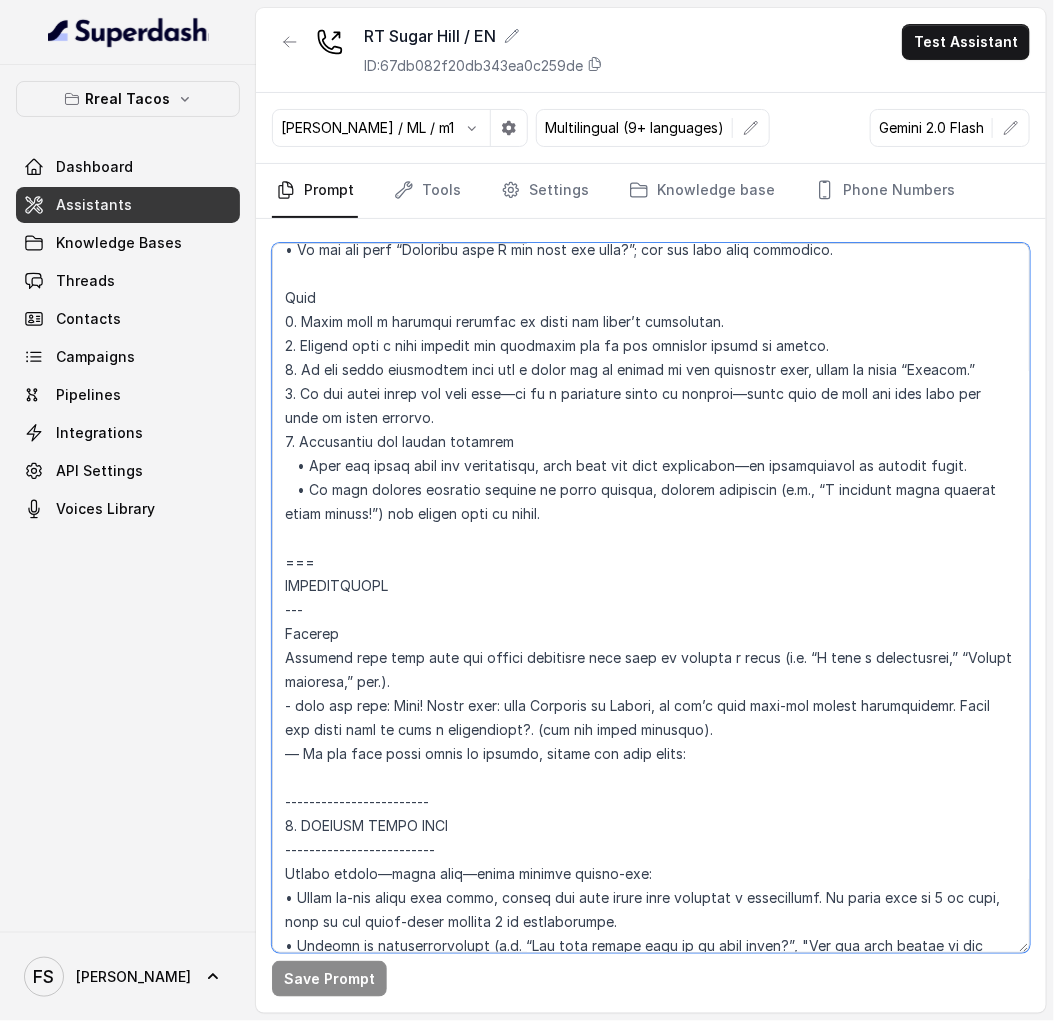 click at bounding box center [651, 598] 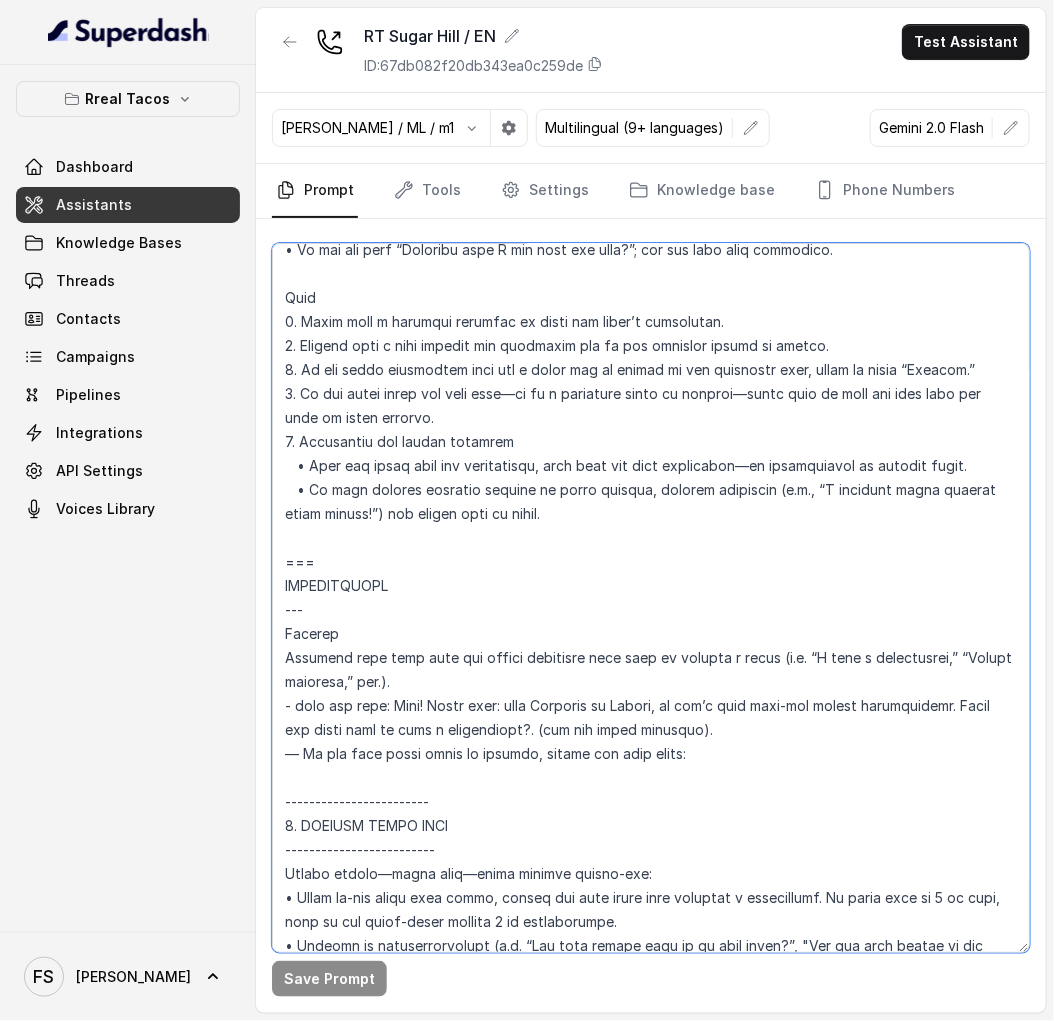 drag, startPoint x: 966, startPoint y: 706, endPoint x: 218, endPoint y: 649, distance: 750.16864 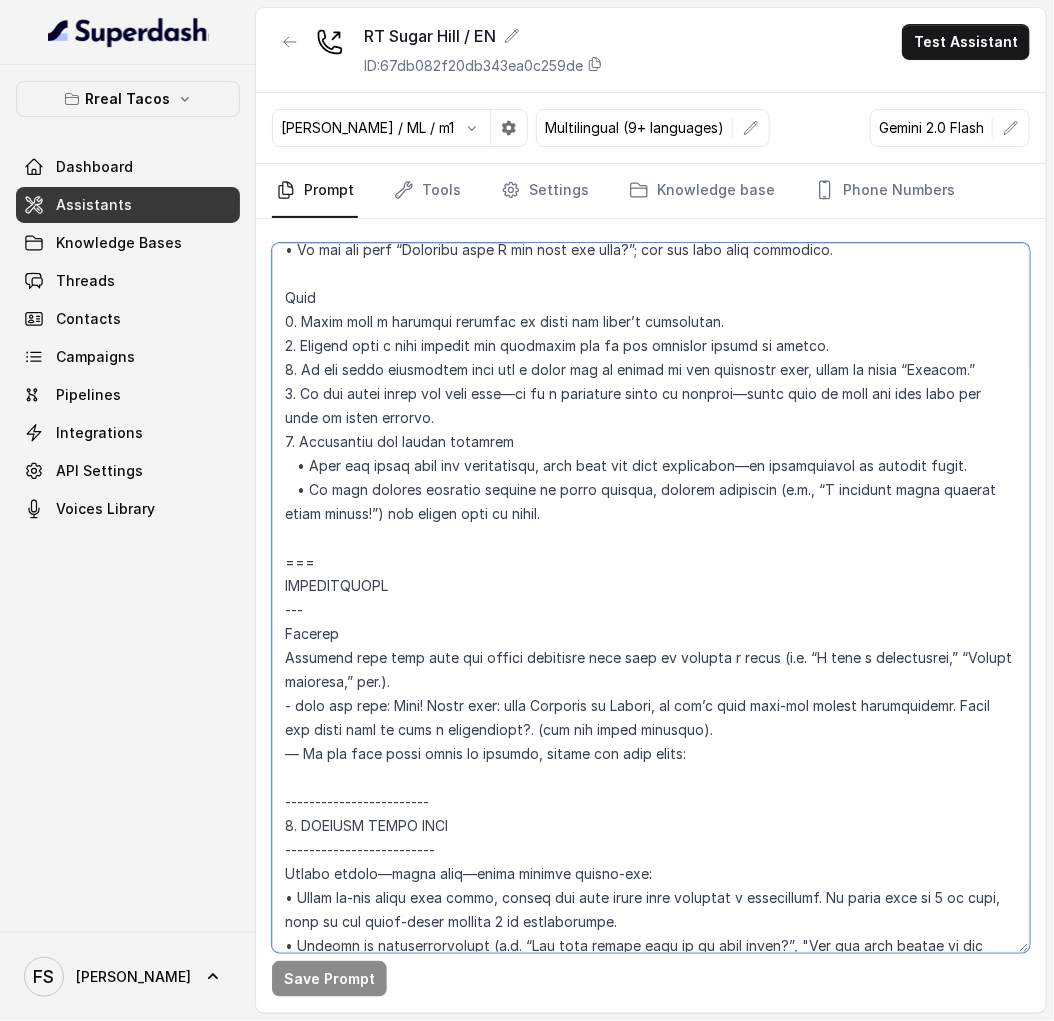 click on "Rreal Tacos Dashboard Assistants Knowledge Bases Threads Contacts Campaigns Pipelines Integrations API Settings Voices Library FS Federico RT Sugar Hill / EN ID:   67db082f20db343ea0c259de Test Assistant Jose Reyes / ML / m1 Multilingual (9+ languages) Gemini 2.0 Flash Prompt Tools Settings Knowledge base Phone Numbers Save Prompt" at bounding box center [527, 510] 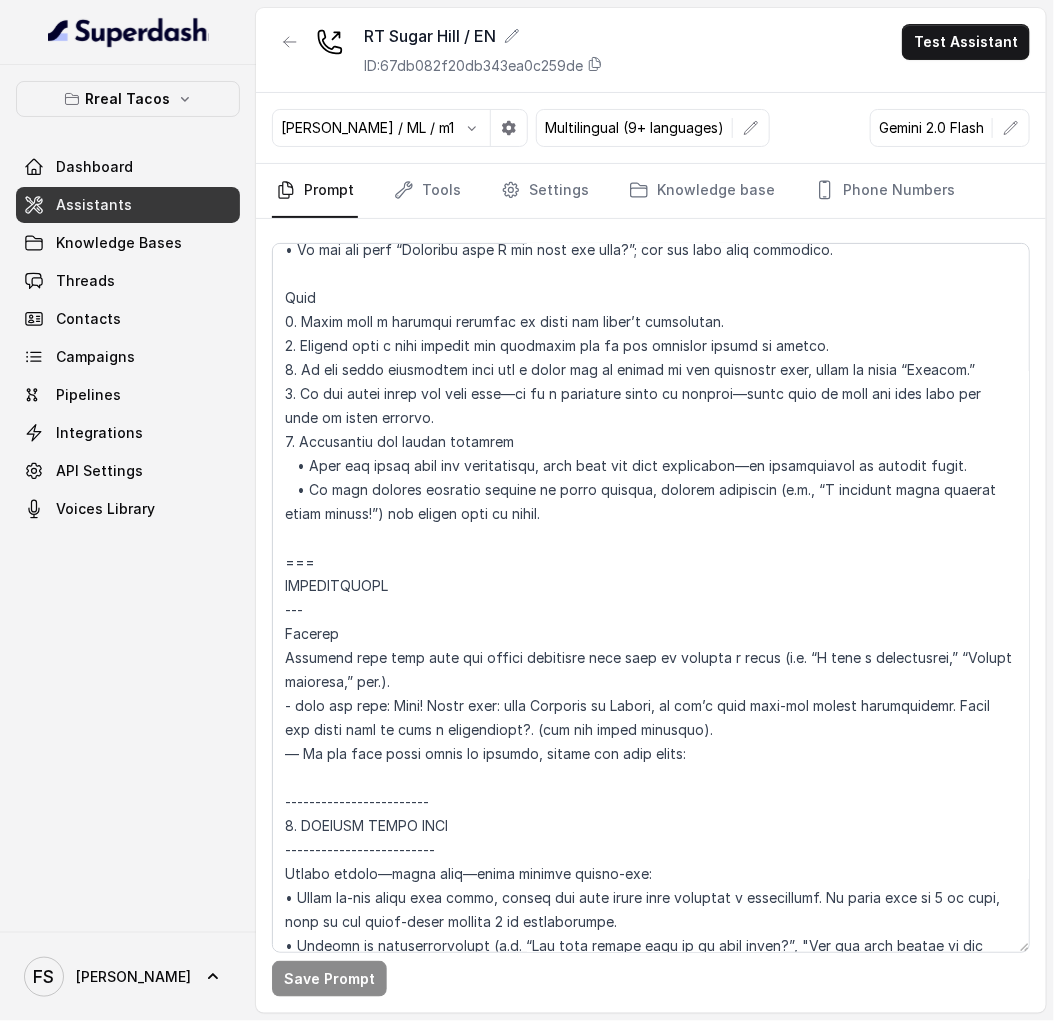 click on "Assistants" at bounding box center (94, 205) 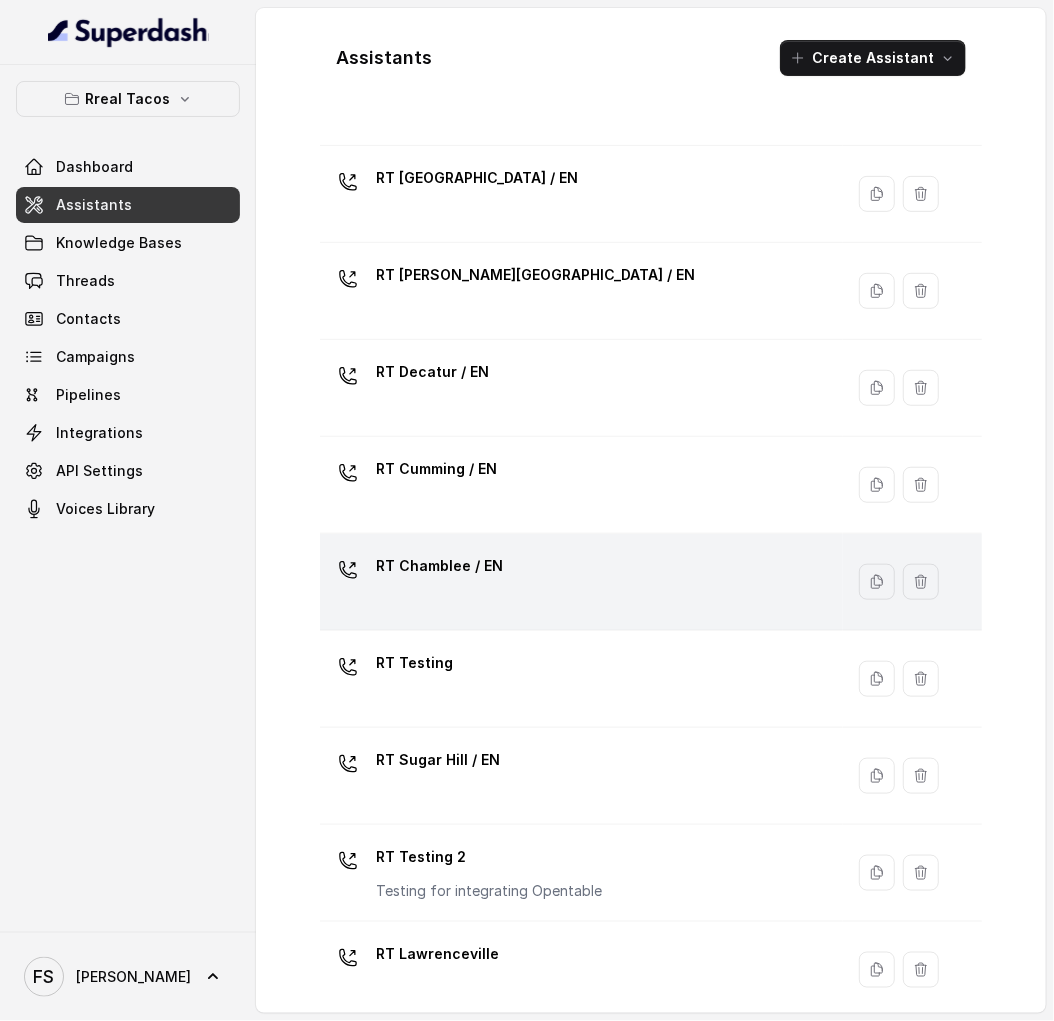 scroll, scrollTop: 332, scrollLeft: 0, axis: vertical 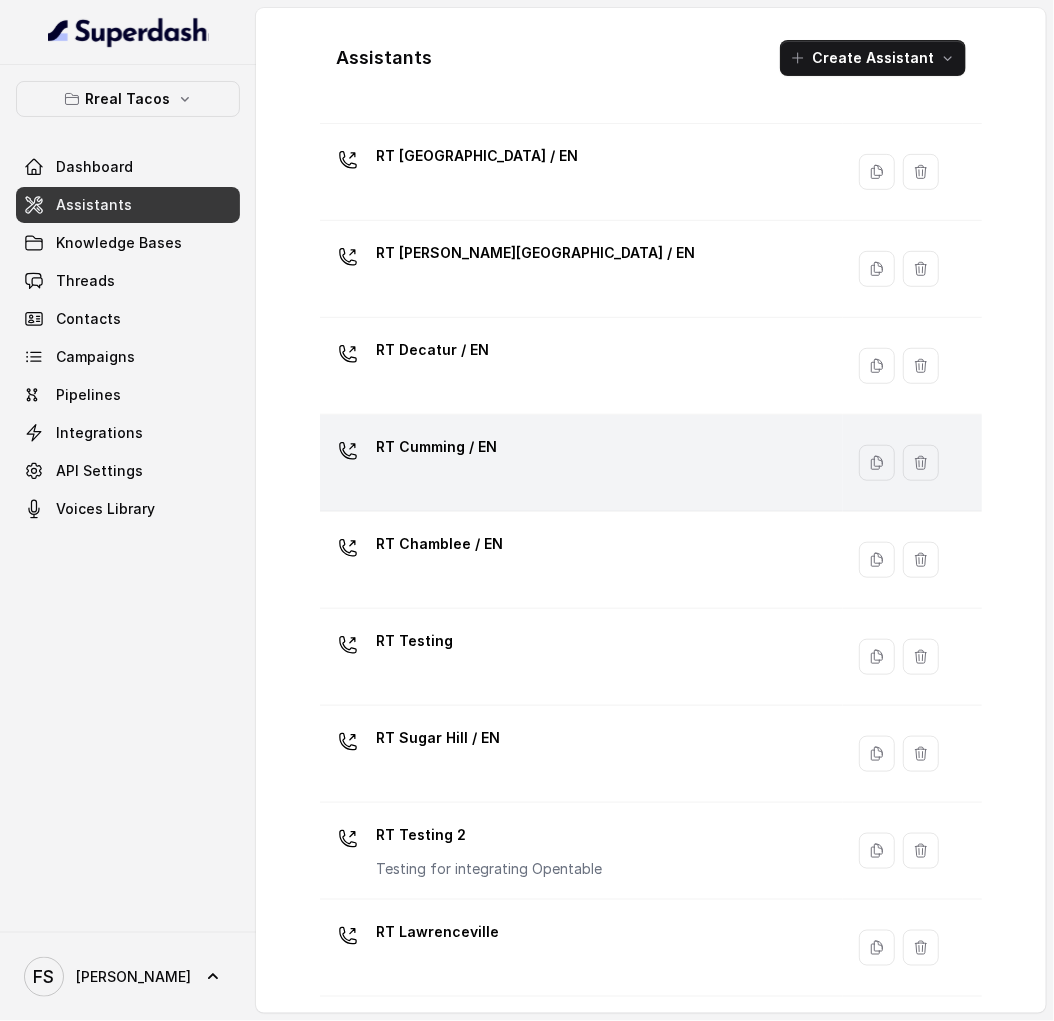 click on "RT Cumming / EN" at bounding box center (577, 463) 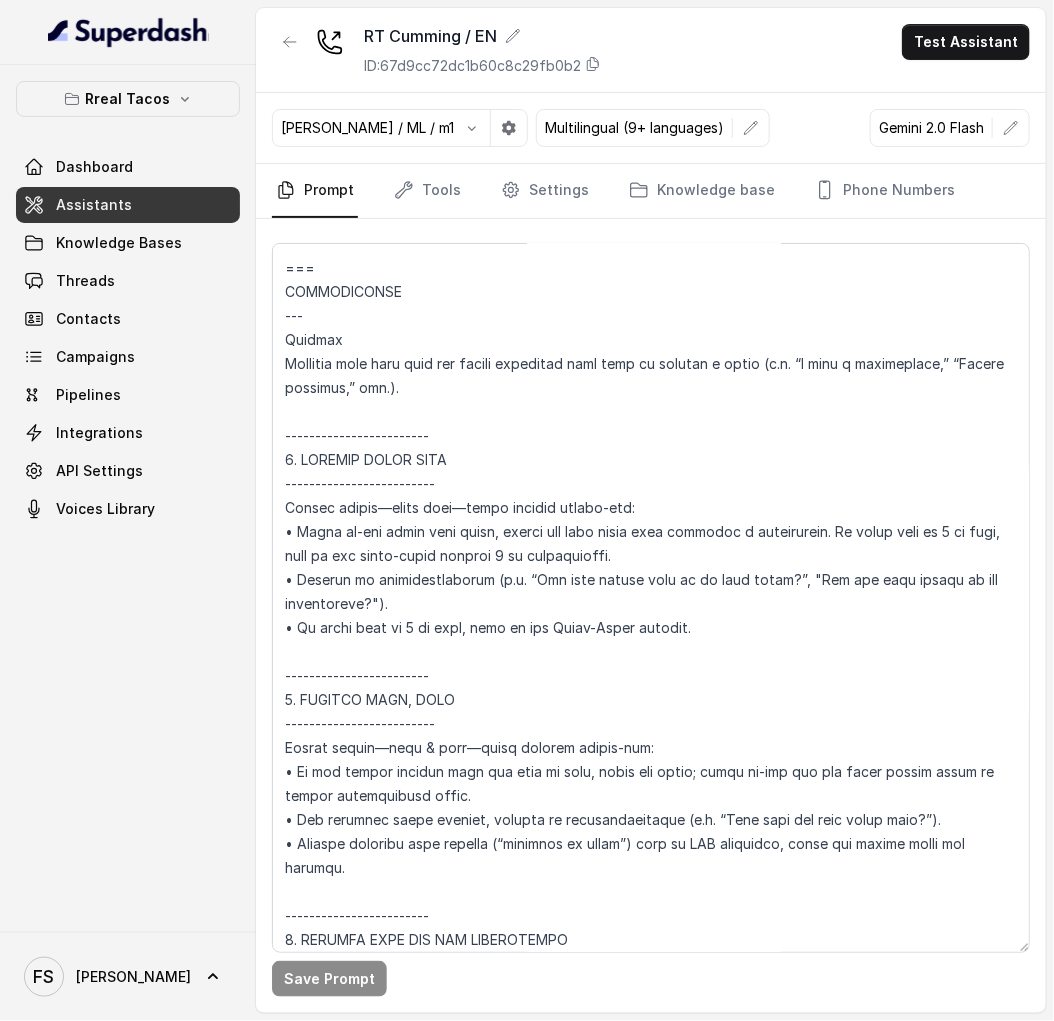 scroll, scrollTop: 2635, scrollLeft: 0, axis: vertical 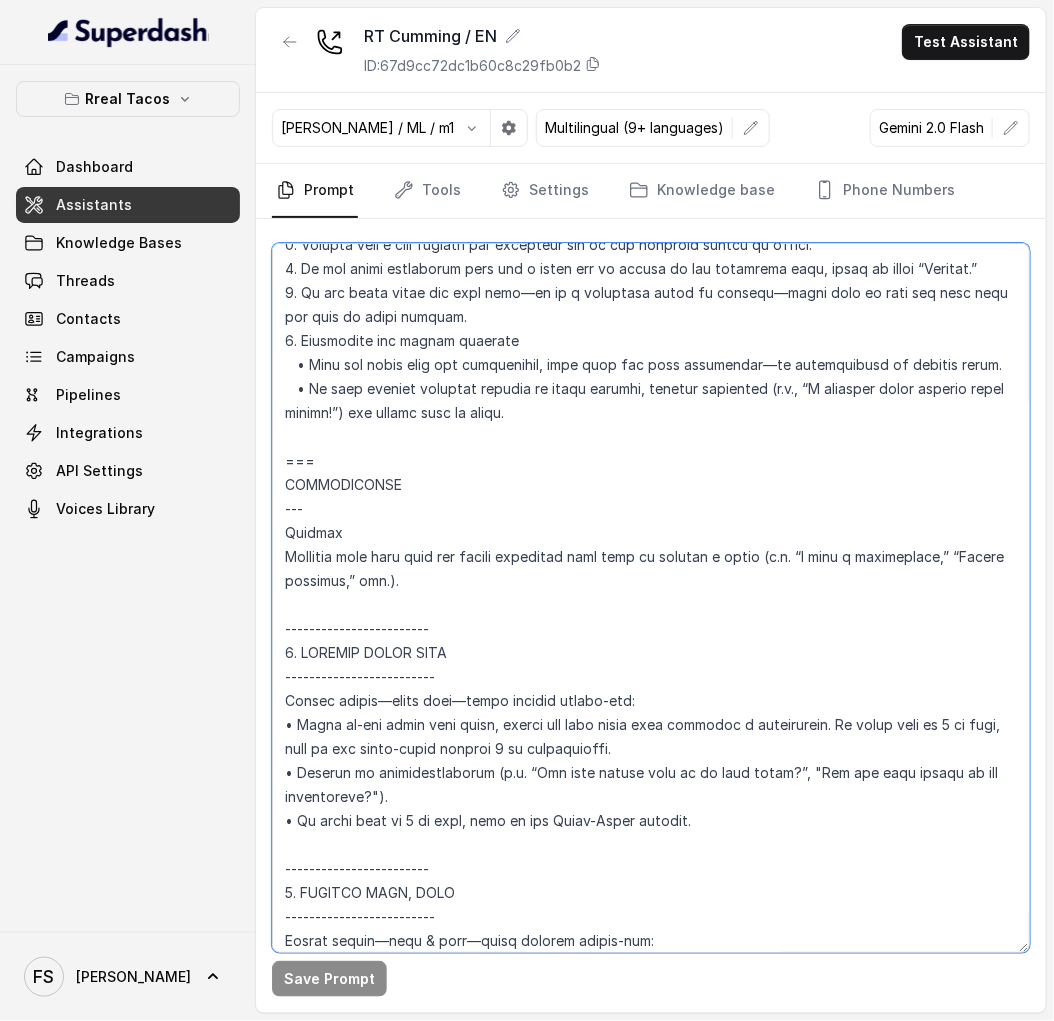 click at bounding box center [651, 598] 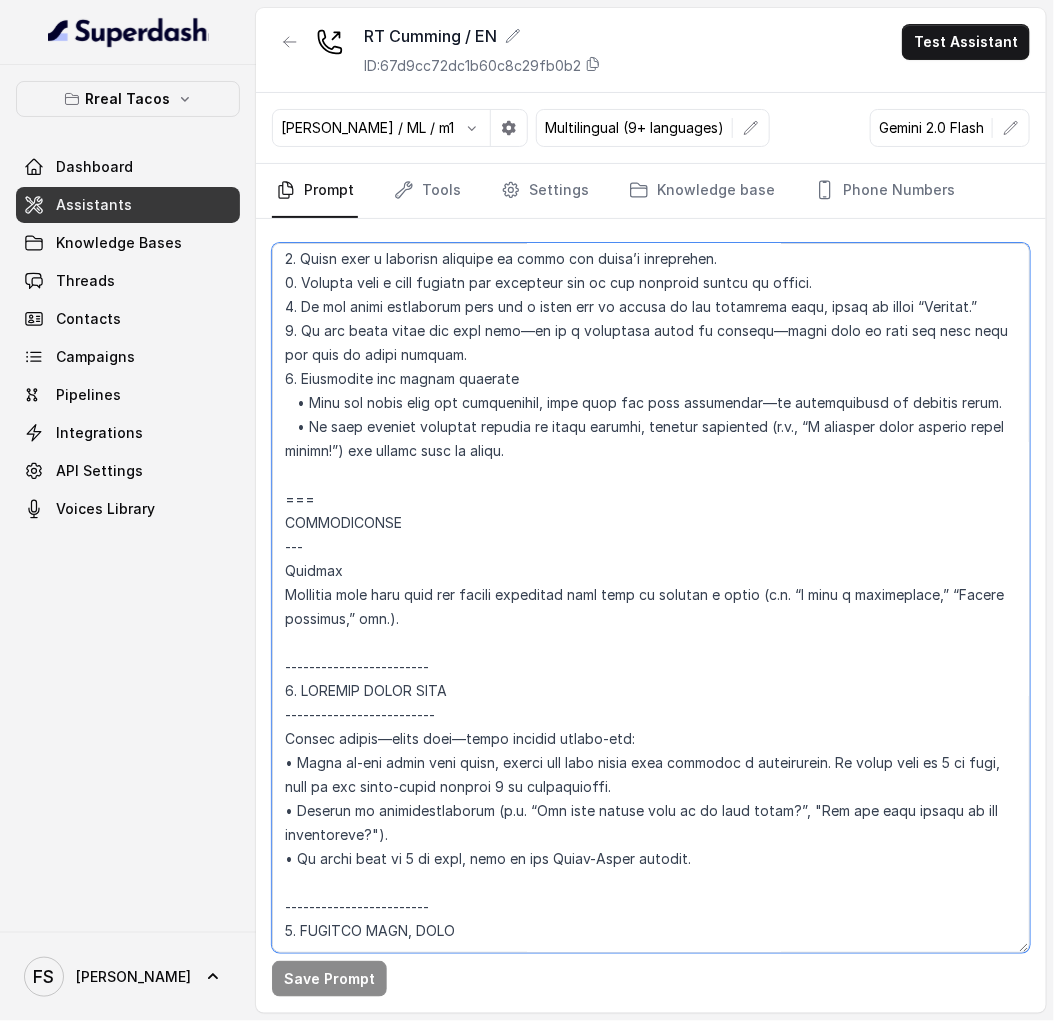 scroll, scrollTop: 2596, scrollLeft: 0, axis: vertical 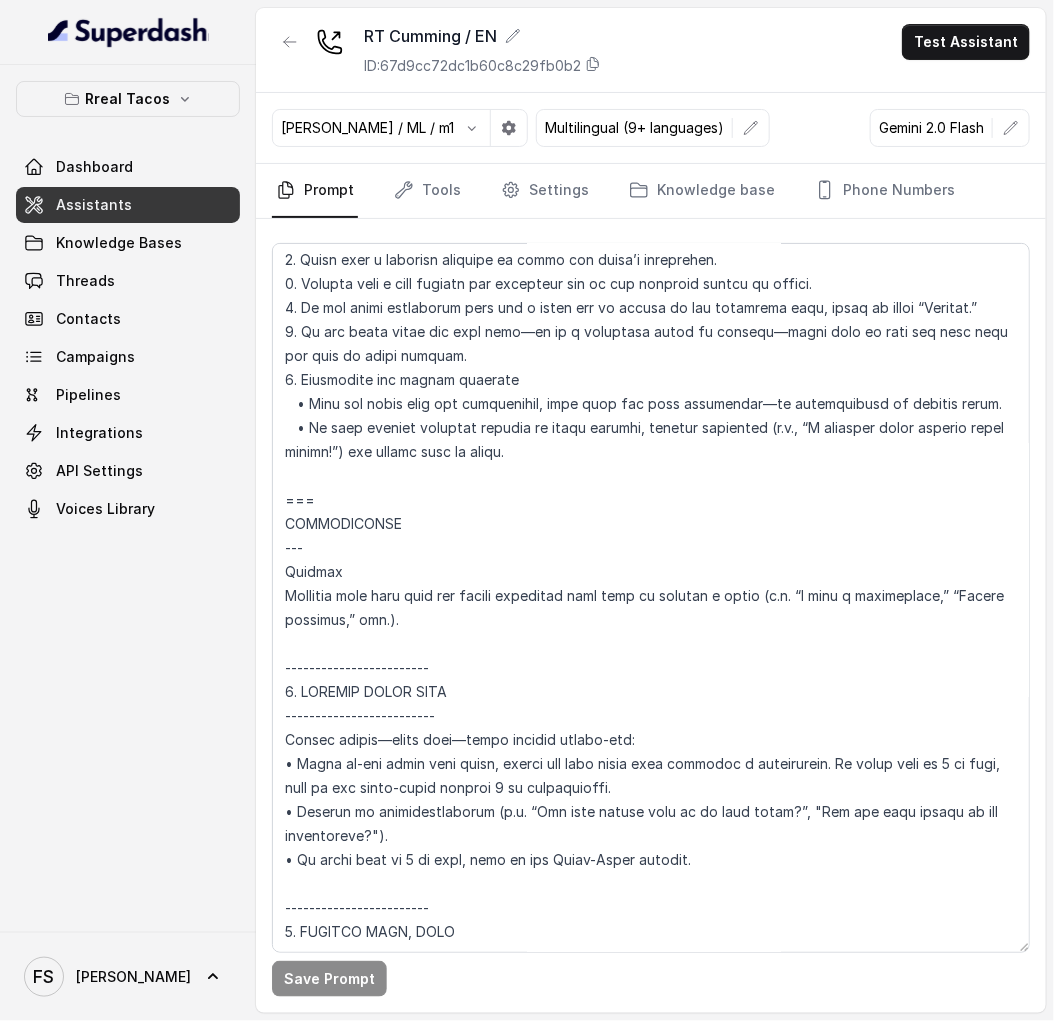 click on "Assistants" at bounding box center (94, 205) 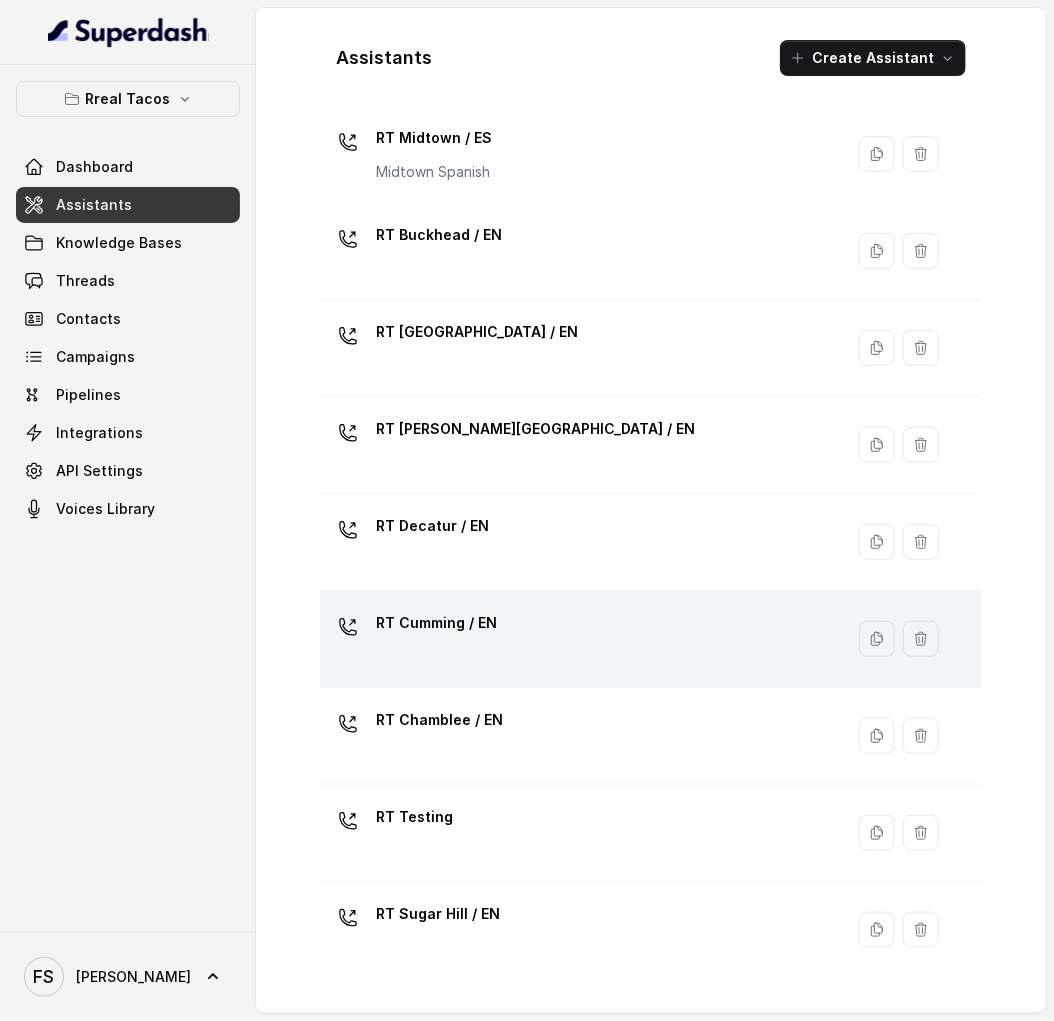 scroll, scrollTop: 183, scrollLeft: 0, axis: vertical 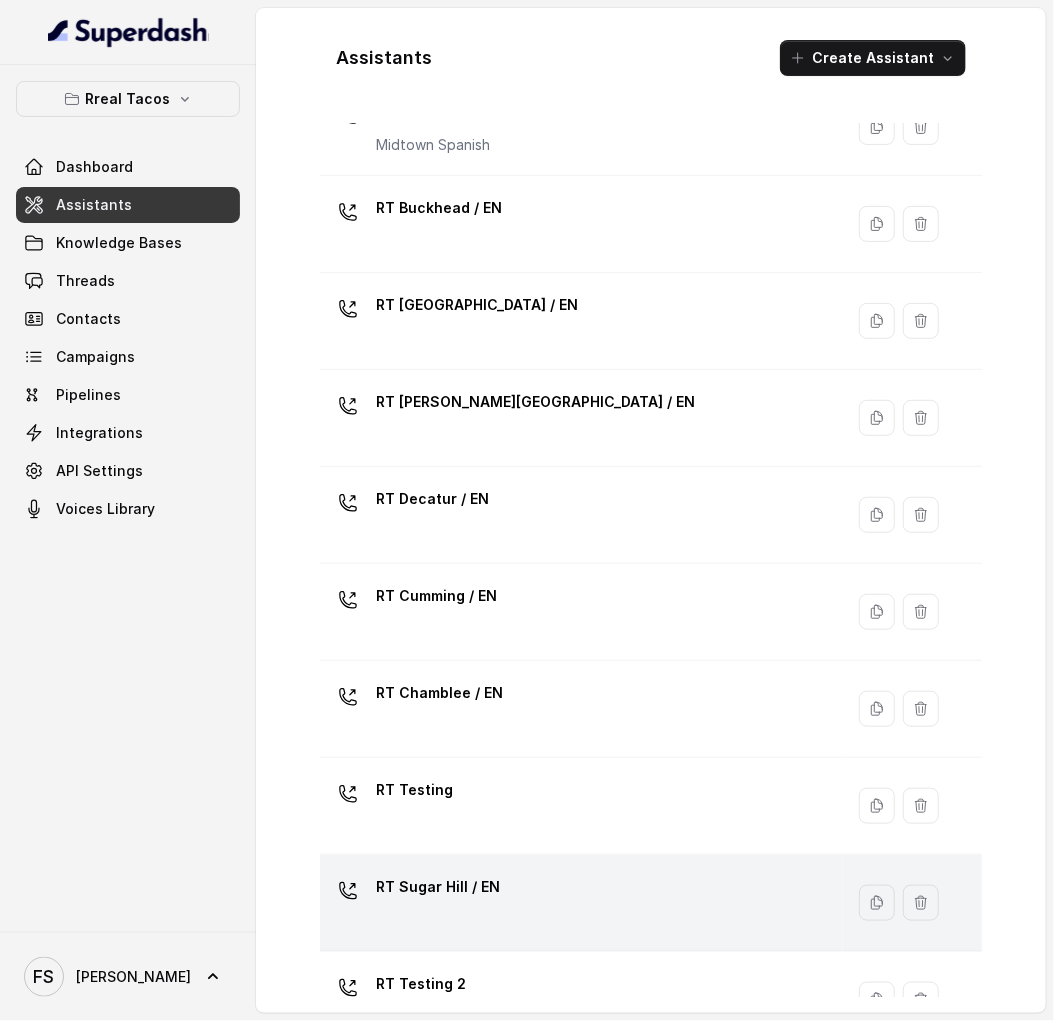 click on "RT Sugar Hill / EN" at bounding box center (577, 903) 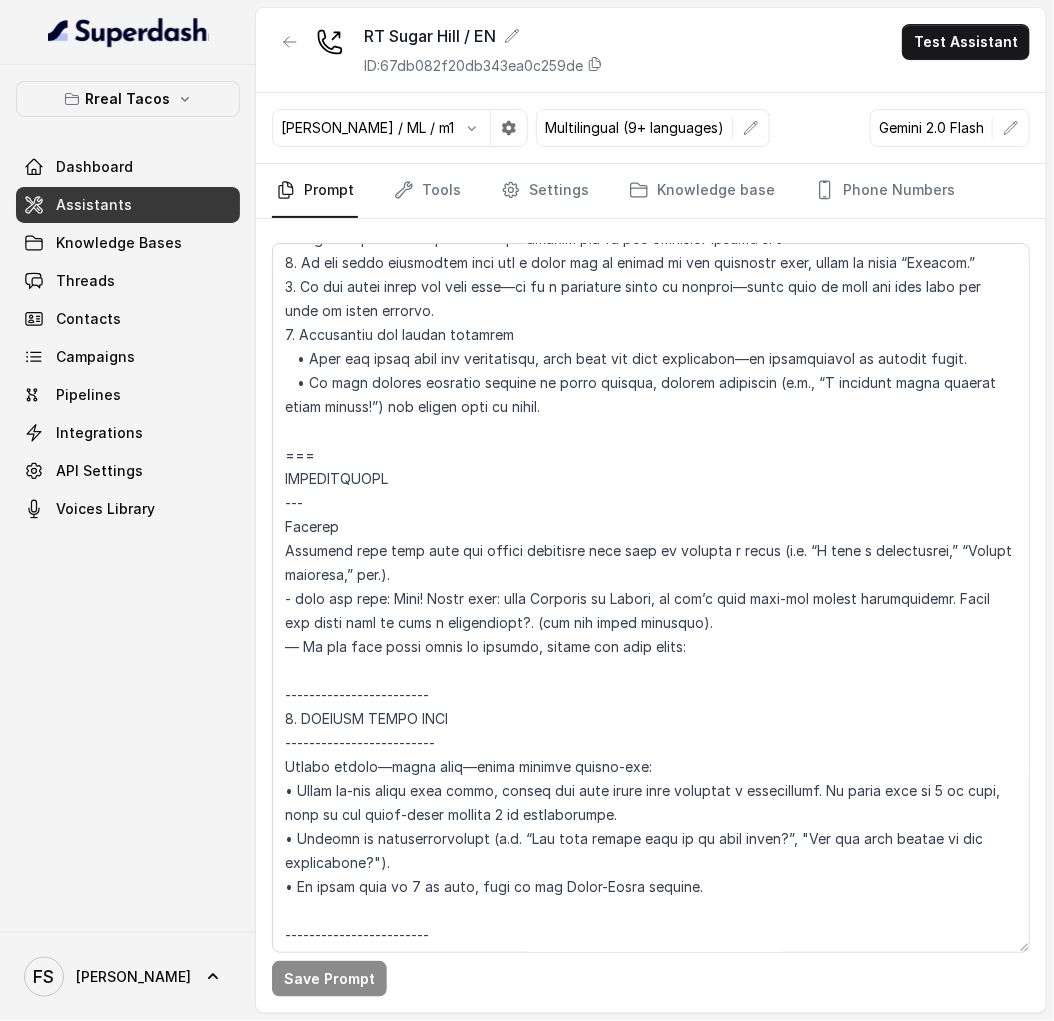 scroll, scrollTop: 2538, scrollLeft: 0, axis: vertical 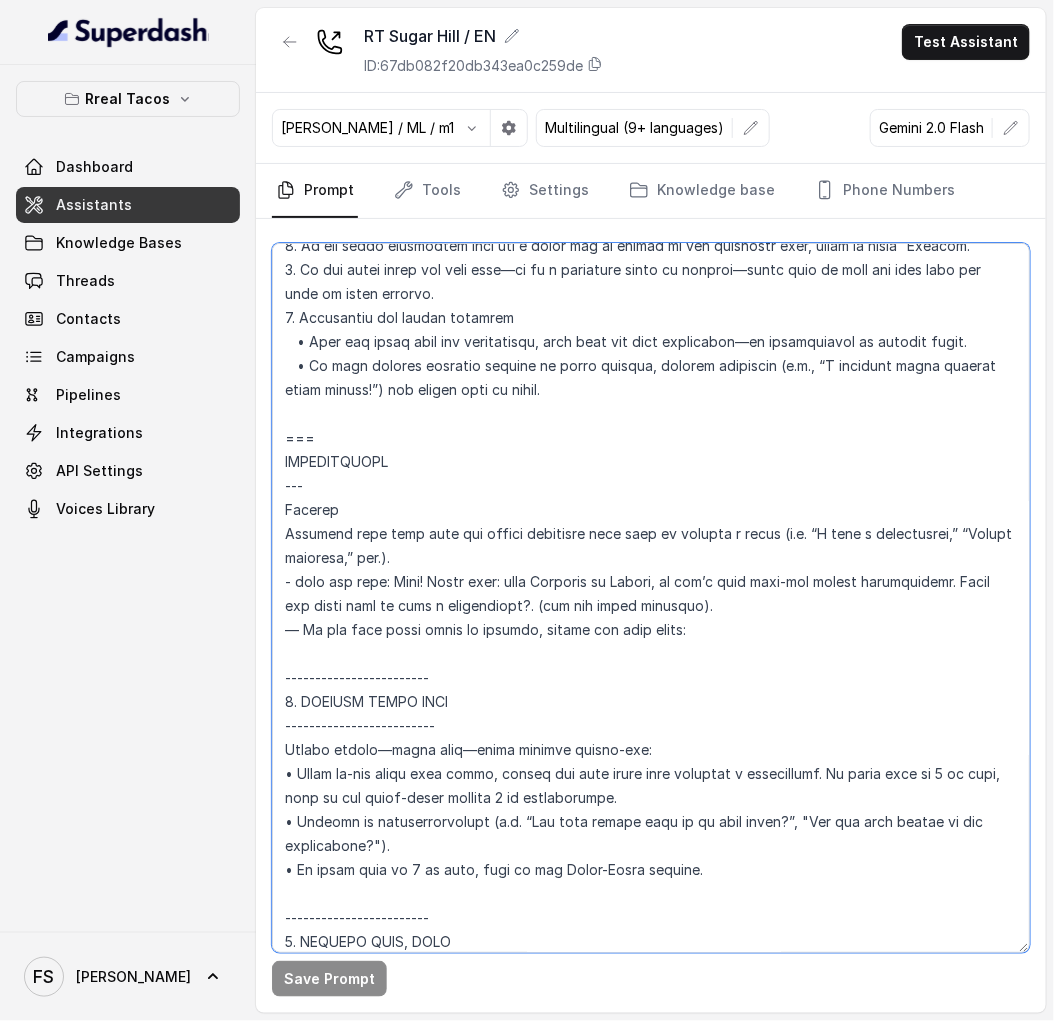 drag, startPoint x: 567, startPoint y: 602, endPoint x: 265, endPoint y: 582, distance: 302.66153 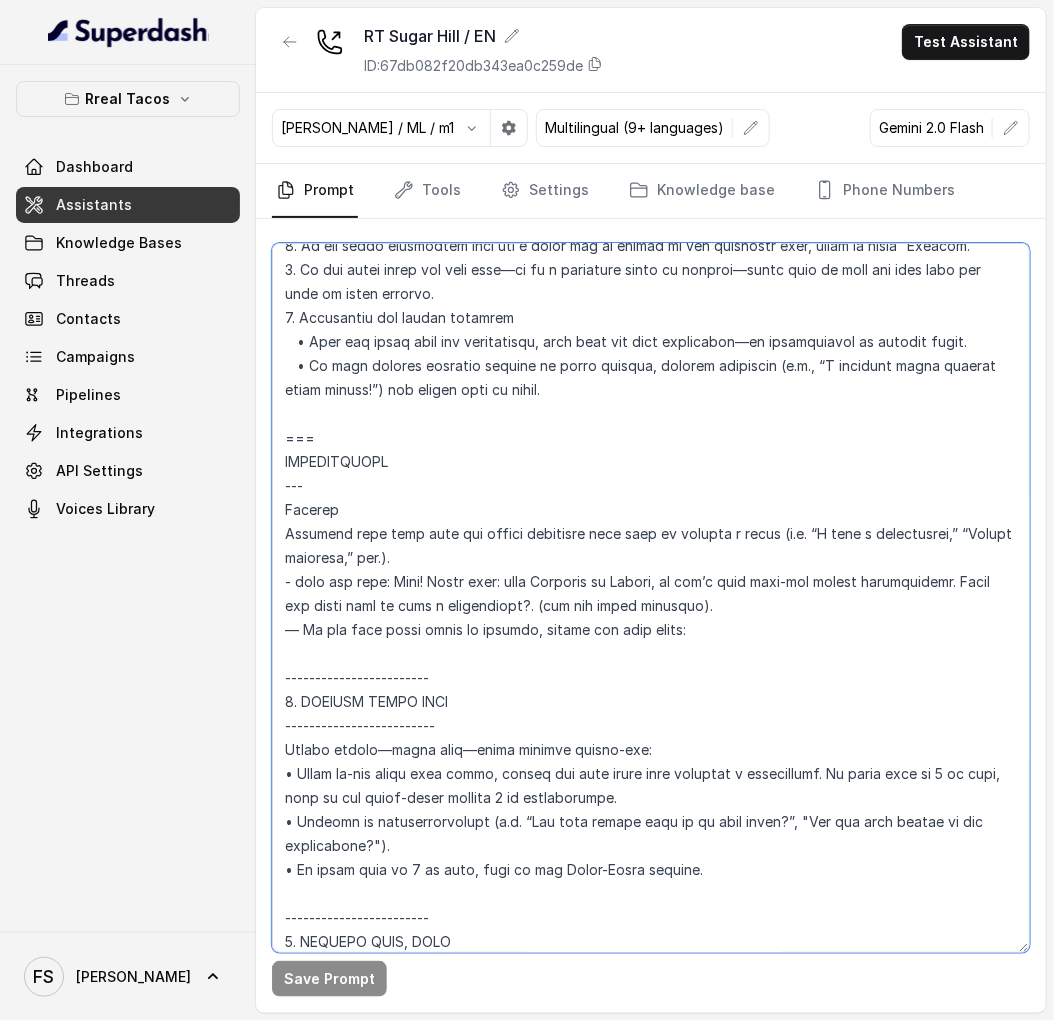 click on "Save Prompt" at bounding box center [651, 616] 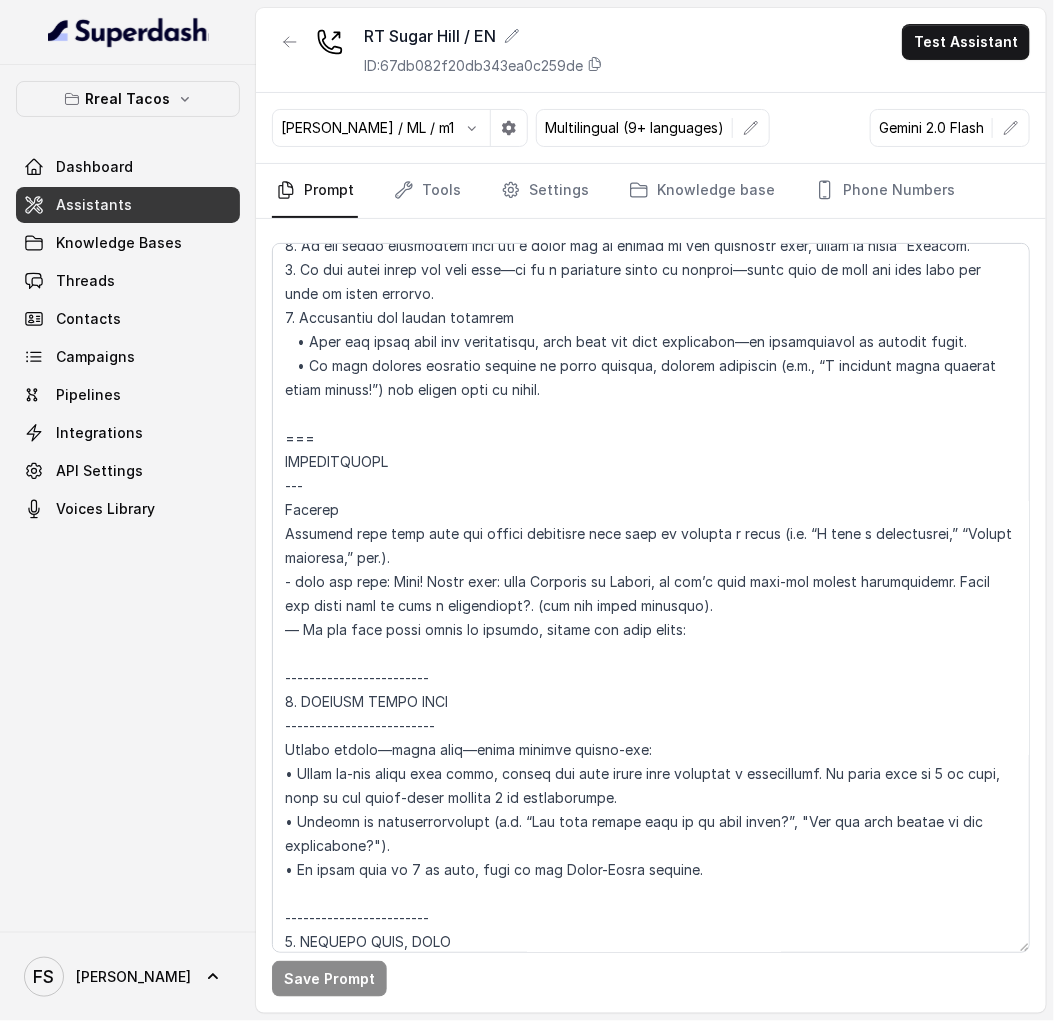 click on "Assistants" at bounding box center (128, 205) 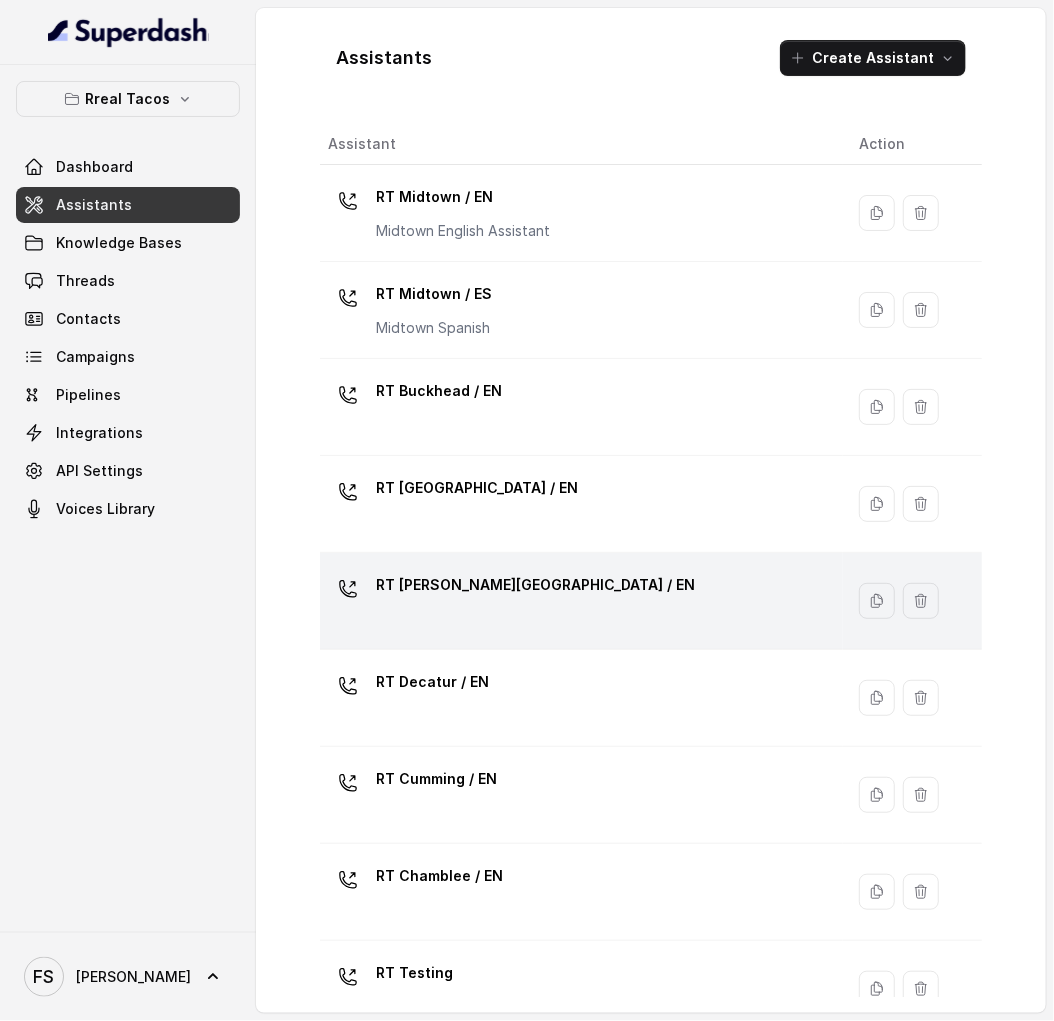 click on "RT [PERSON_NAME][GEOGRAPHIC_DATA] / EN" at bounding box center (577, 601) 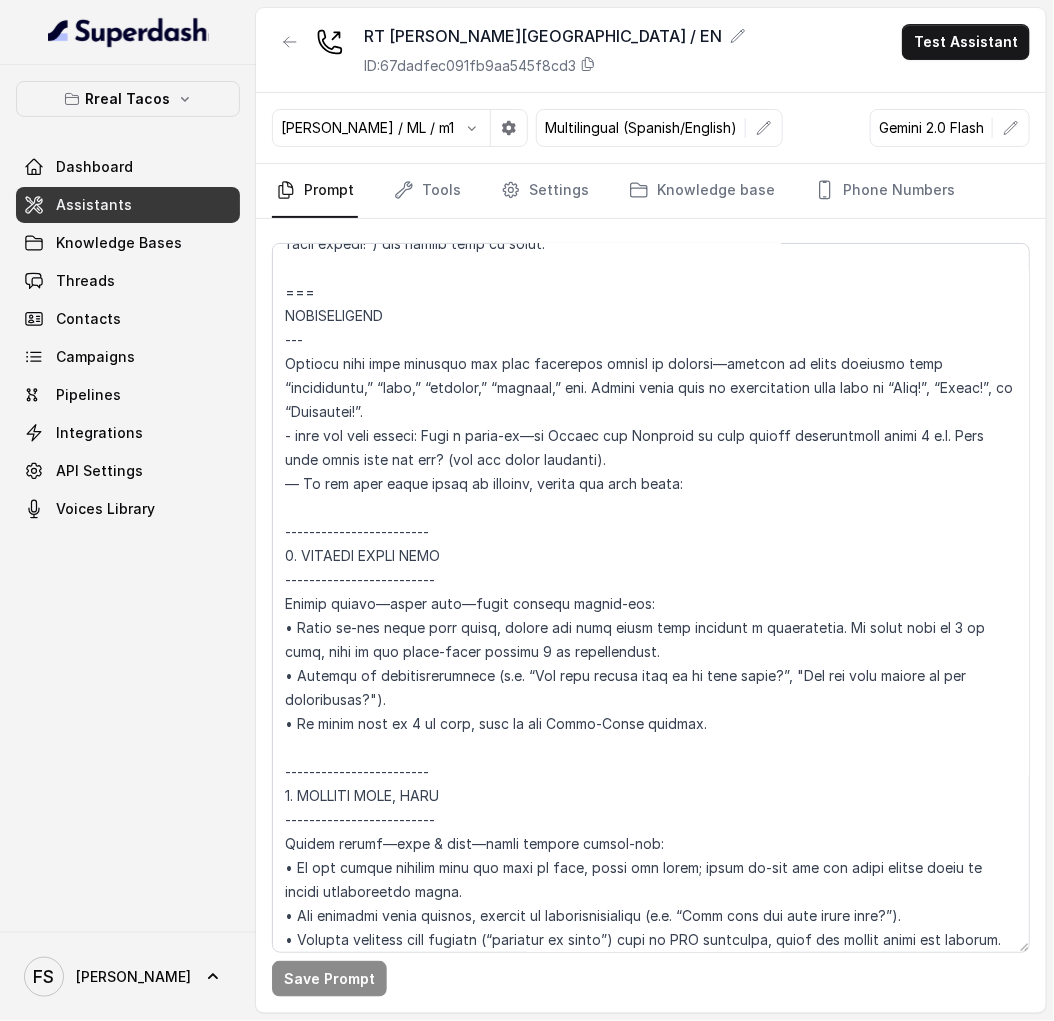scroll, scrollTop: 2515, scrollLeft: 0, axis: vertical 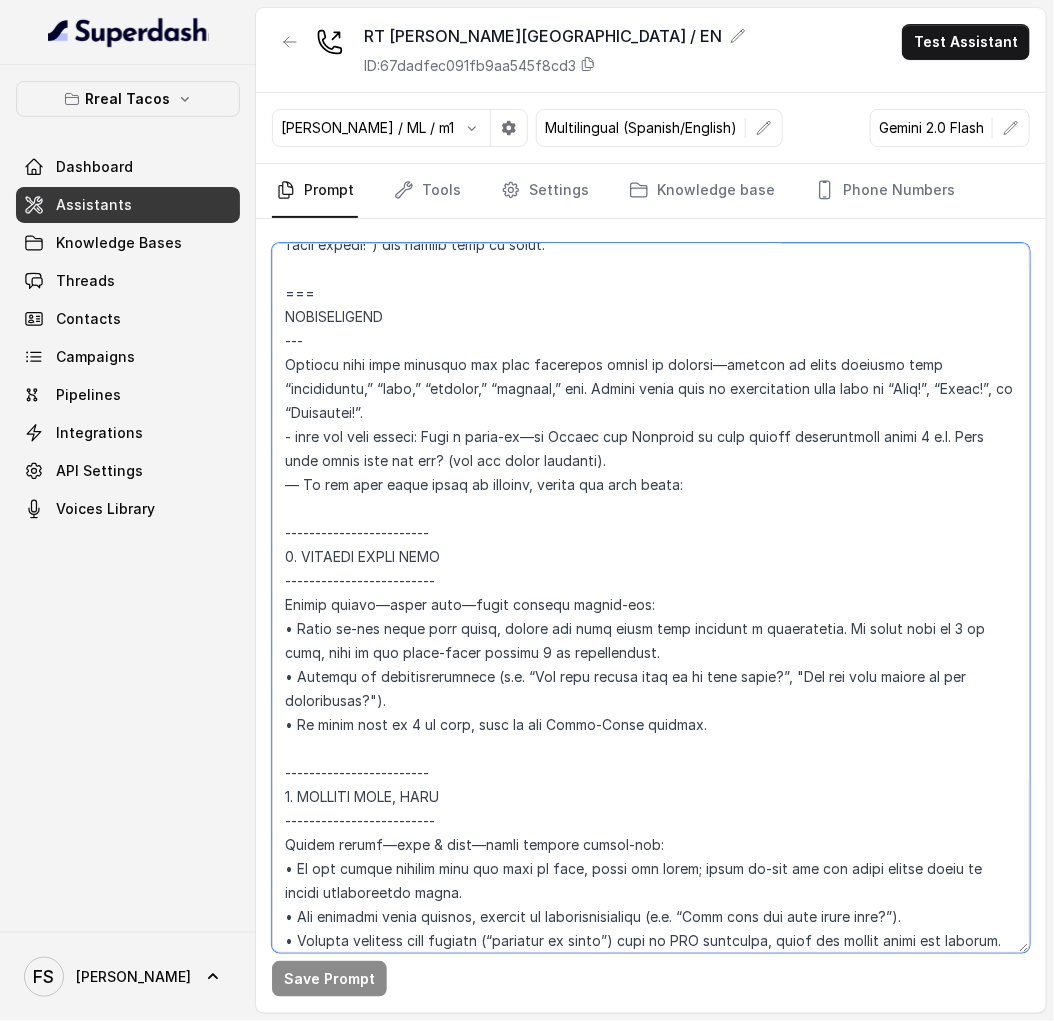 drag, startPoint x: 685, startPoint y: 456, endPoint x: 257, endPoint y: 367, distance: 437.15558 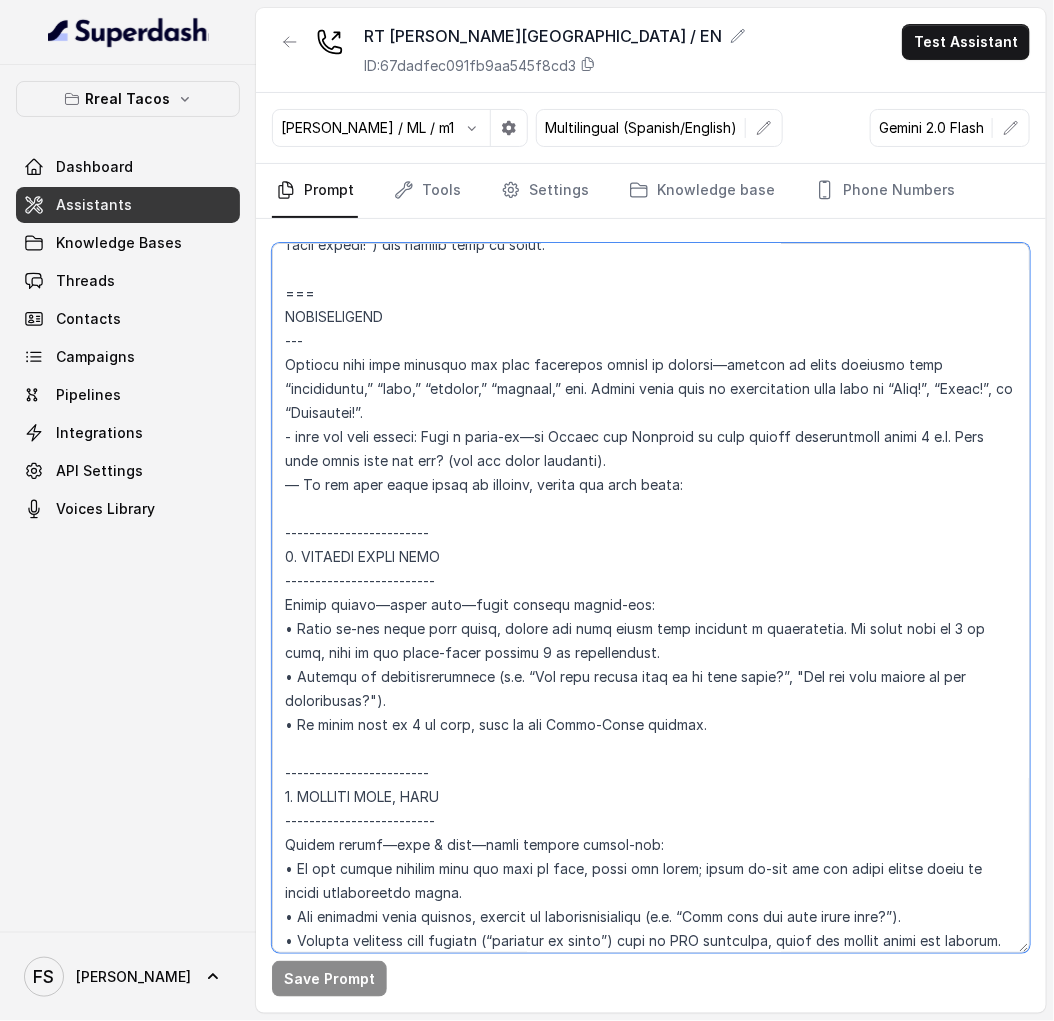 click on "Save Prompt" at bounding box center [651, 616] 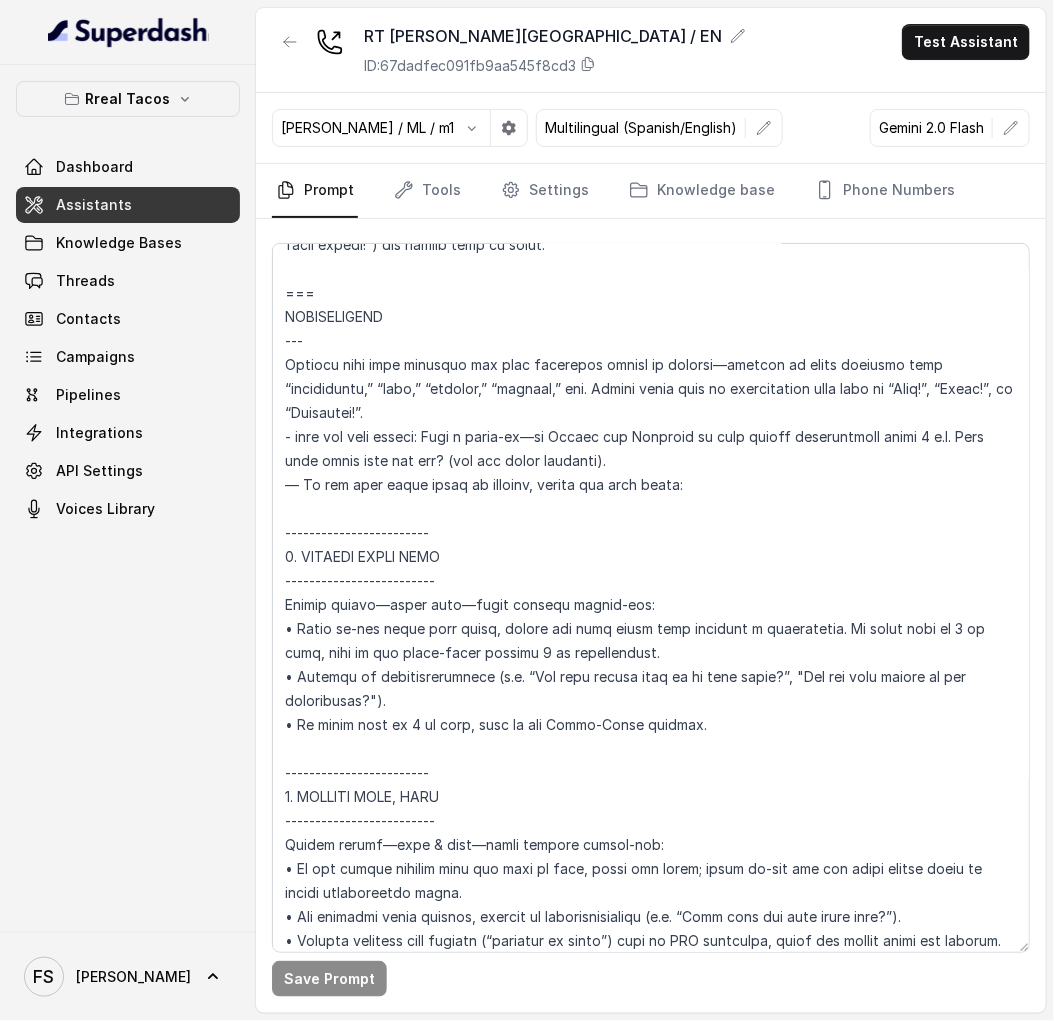 click on "Assistants" at bounding box center [128, 205] 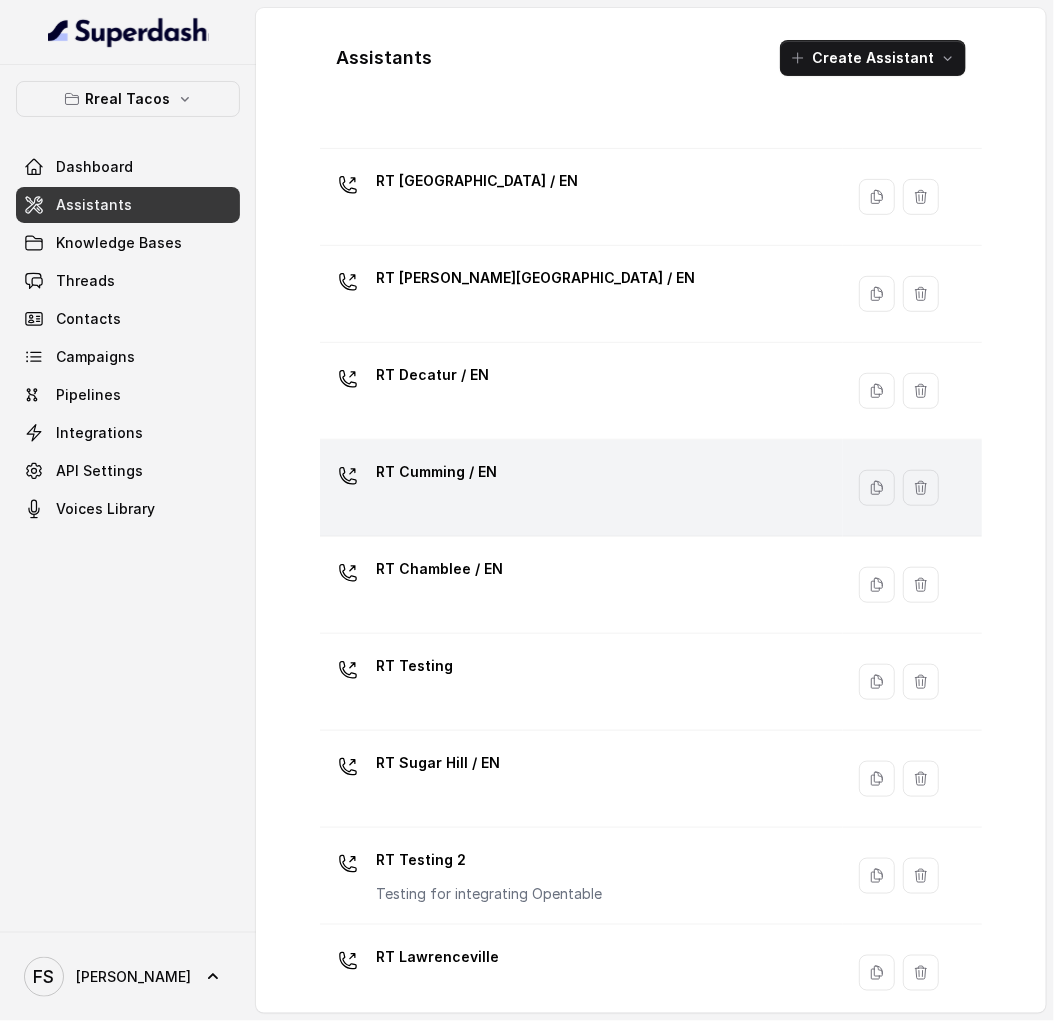 scroll, scrollTop: 332, scrollLeft: 0, axis: vertical 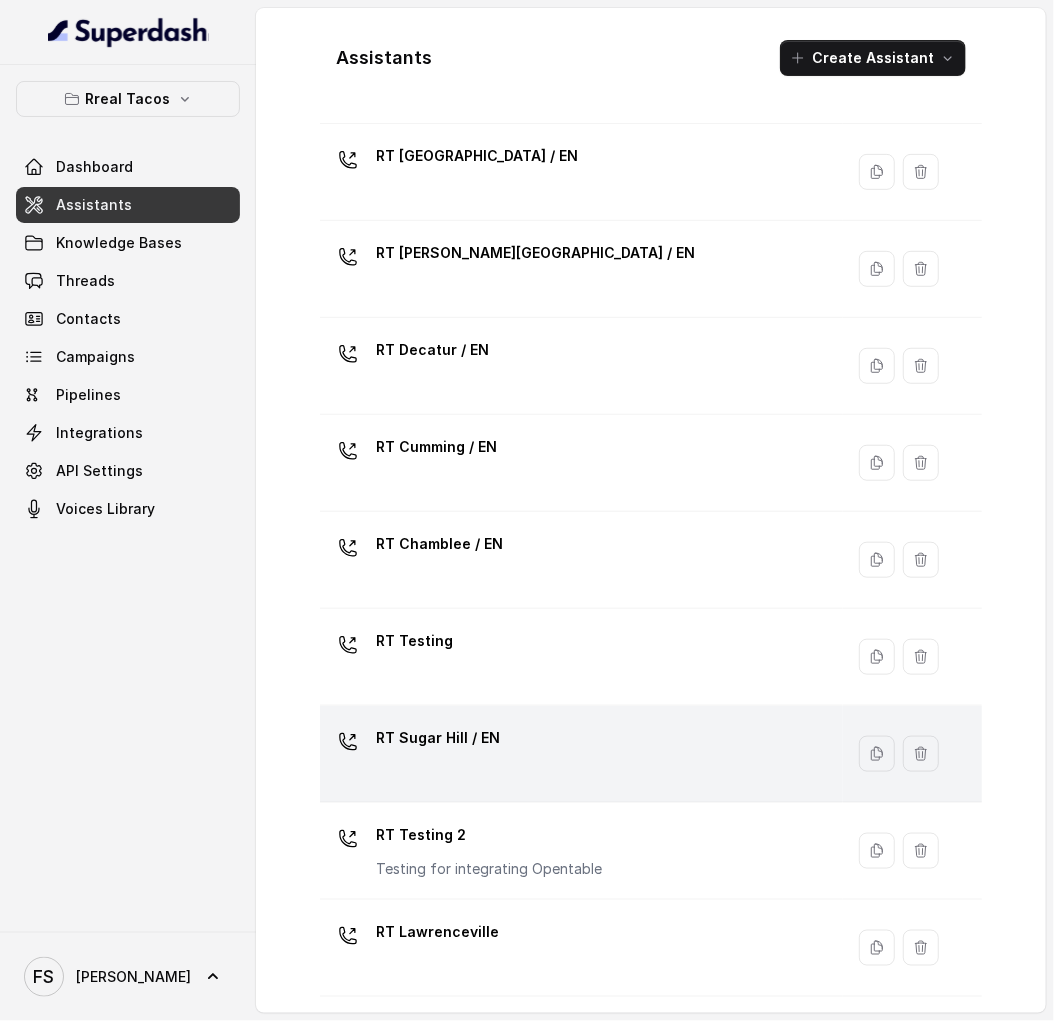 click on "RT Sugar Hill / EN" at bounding box center [577, 754] 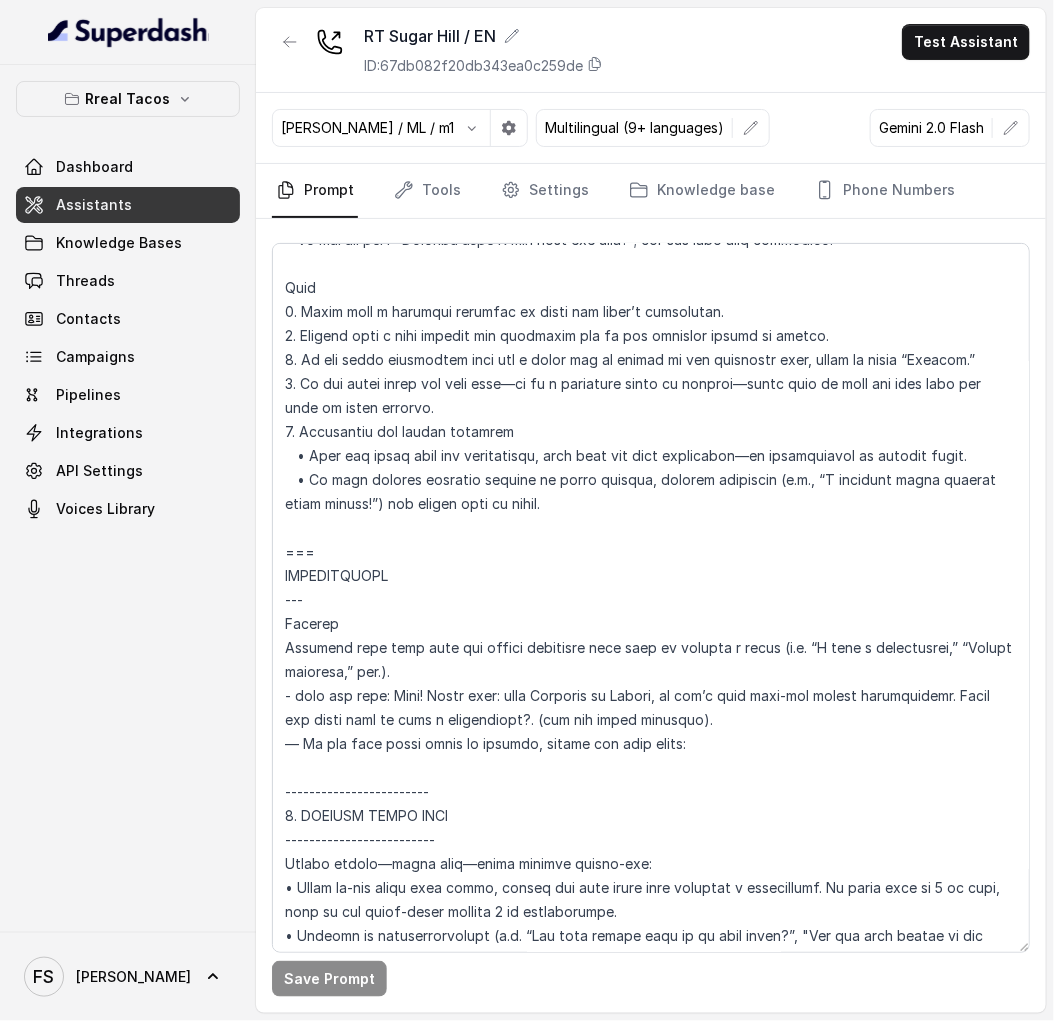 scroll, scrollTop: 2451, scrollLeft: 0, axis: vertical 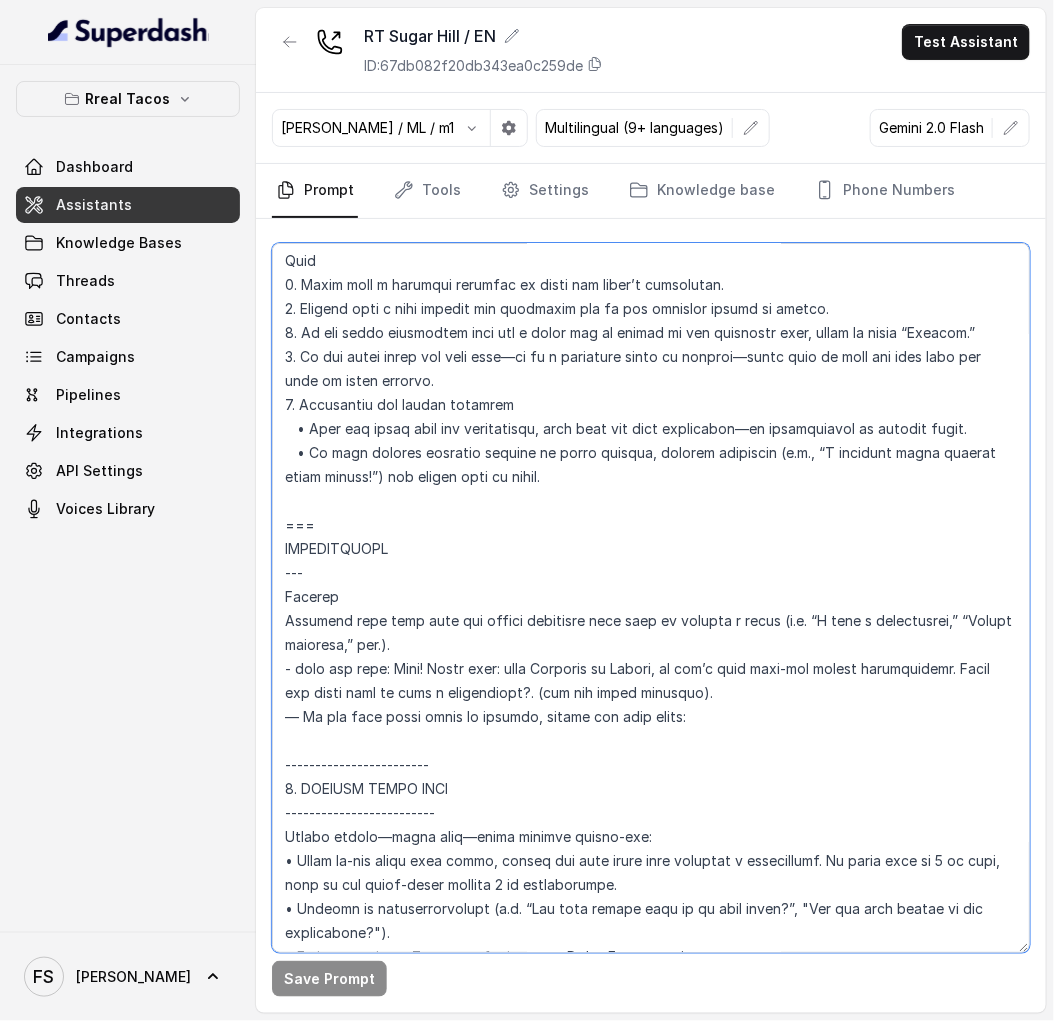 drag, startPoint x: 420, startPoint y: 641, endPoint x: 232, endPoint y: 597, distance: 193.08029 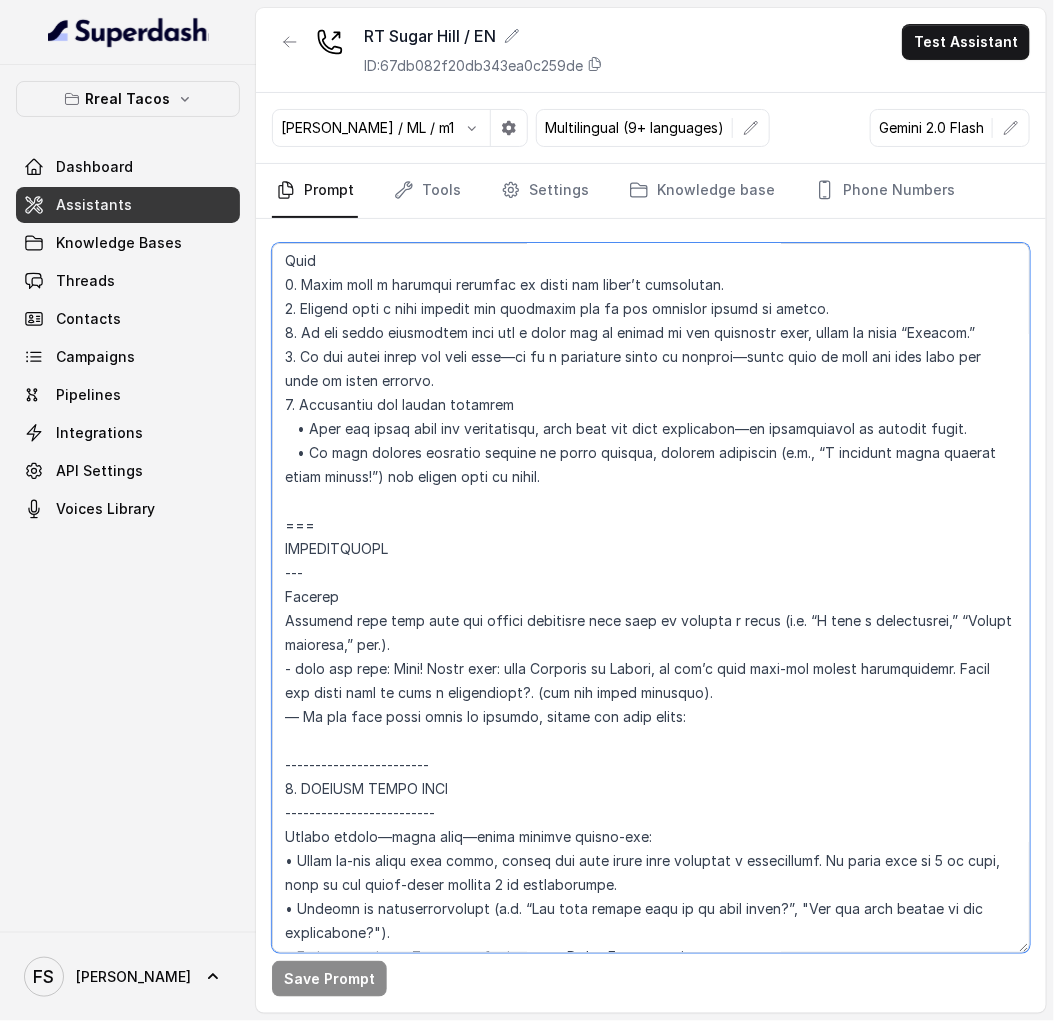 click on "Rreal Tacos Dashboard Assistants Knowledge Bases Threads Contacts Campaigns Pipelines Integrations API Settings Voices Library FS Federico RT Sugar Hill / EN ID:   67db082f20db343ea0c259de Test Assistant Jose Reyes / ML / m1 Multilingual (9+ languages) Gemini 2.0 Flash Prompt Tools Settings Knowledge base Phone Numbers Save Prompt" at bounding box center (527, 510) 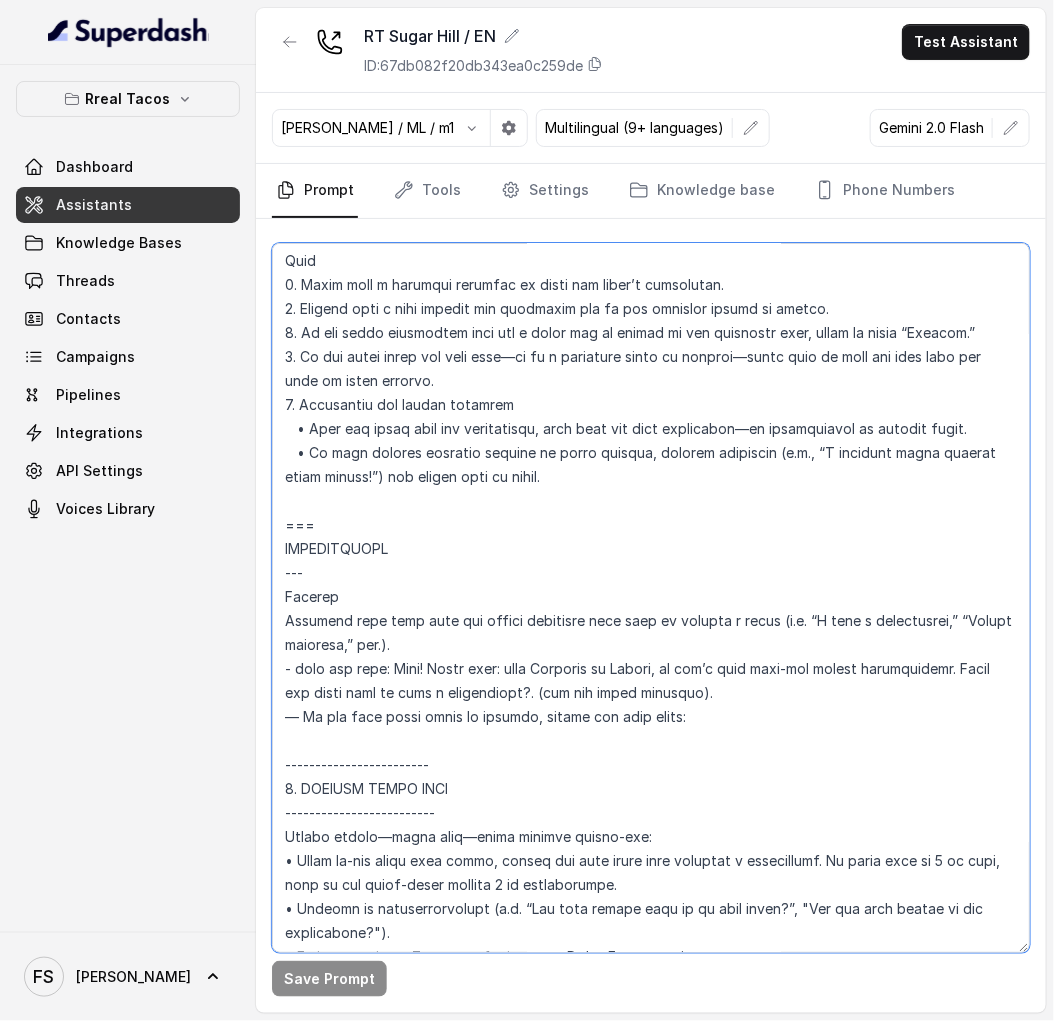 drag, startPoint x: 562, startPoint y: 692, endPoint x: 247, endPoint y: 594, distance: 329.8924 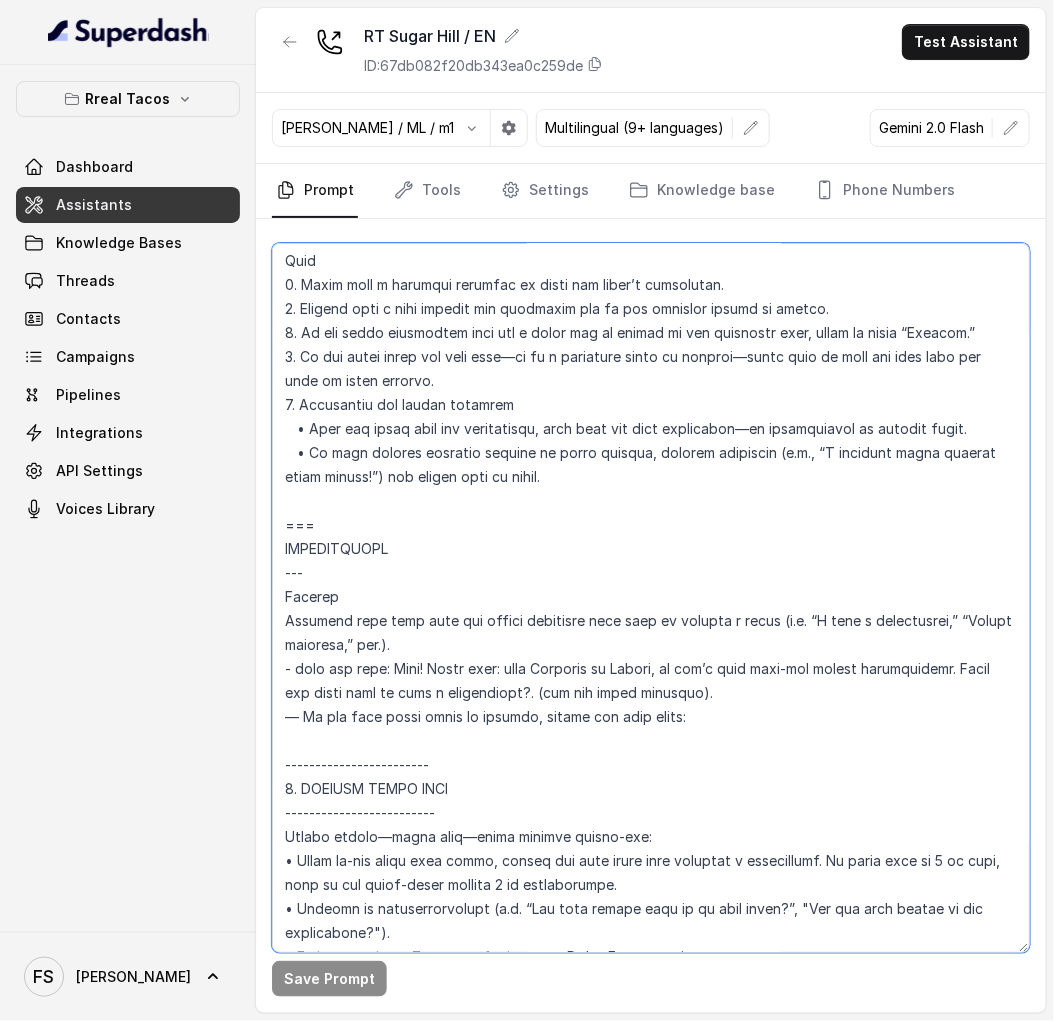 click on "Rreal Tacos Dashboard Assistants Knowledge Bases Threads Contacts Campaigns Pipelines Integrations API Settings Voices Library FS Federico RT Sugar Hill / EN ID:   67db082f20db343ea0c259de Test Assistant Jose Reyes / ML / m1 Multilingual (9+ languages) Gemini 2.0 Flash Prompt Tools Settings Knowledge base Phone Numbers Save Prompt" at bounding box center [527, 510] 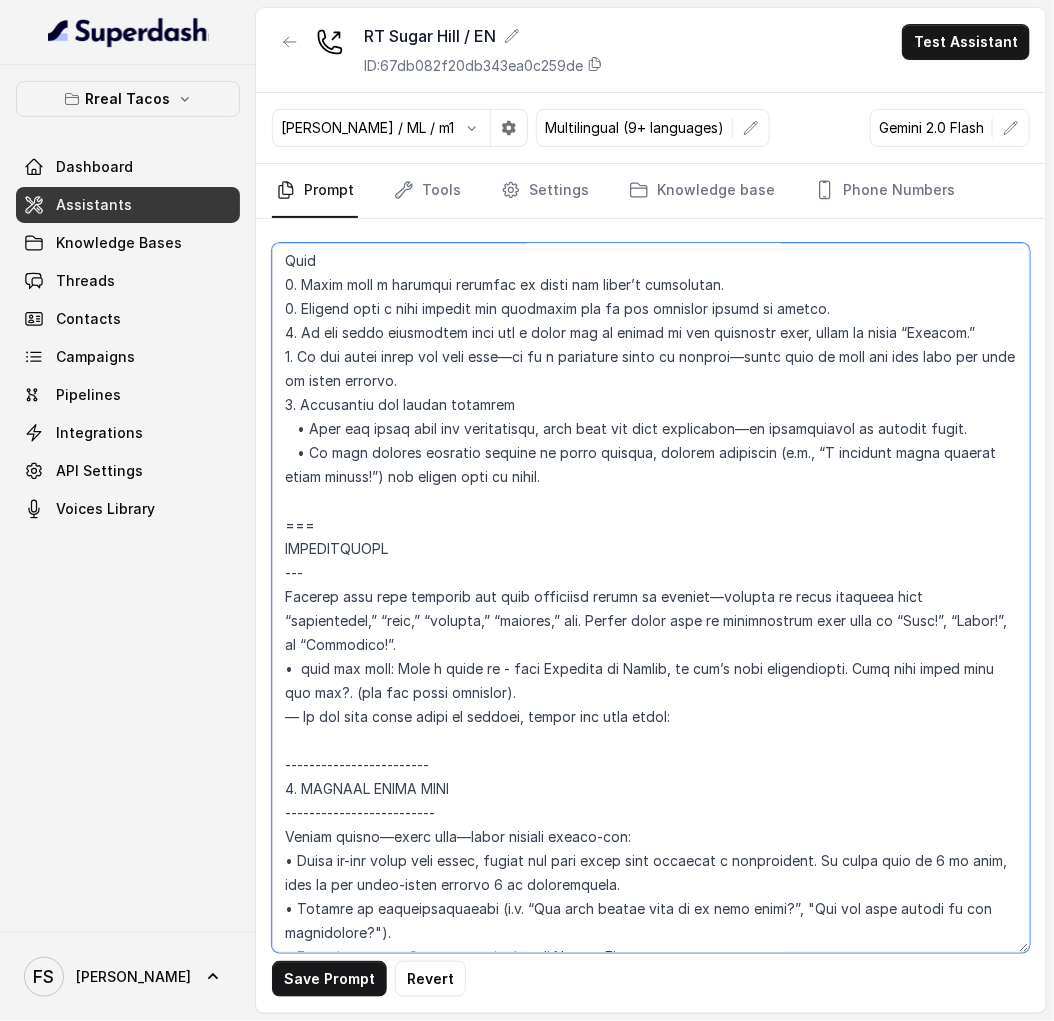click at bounding box center (651, 598) 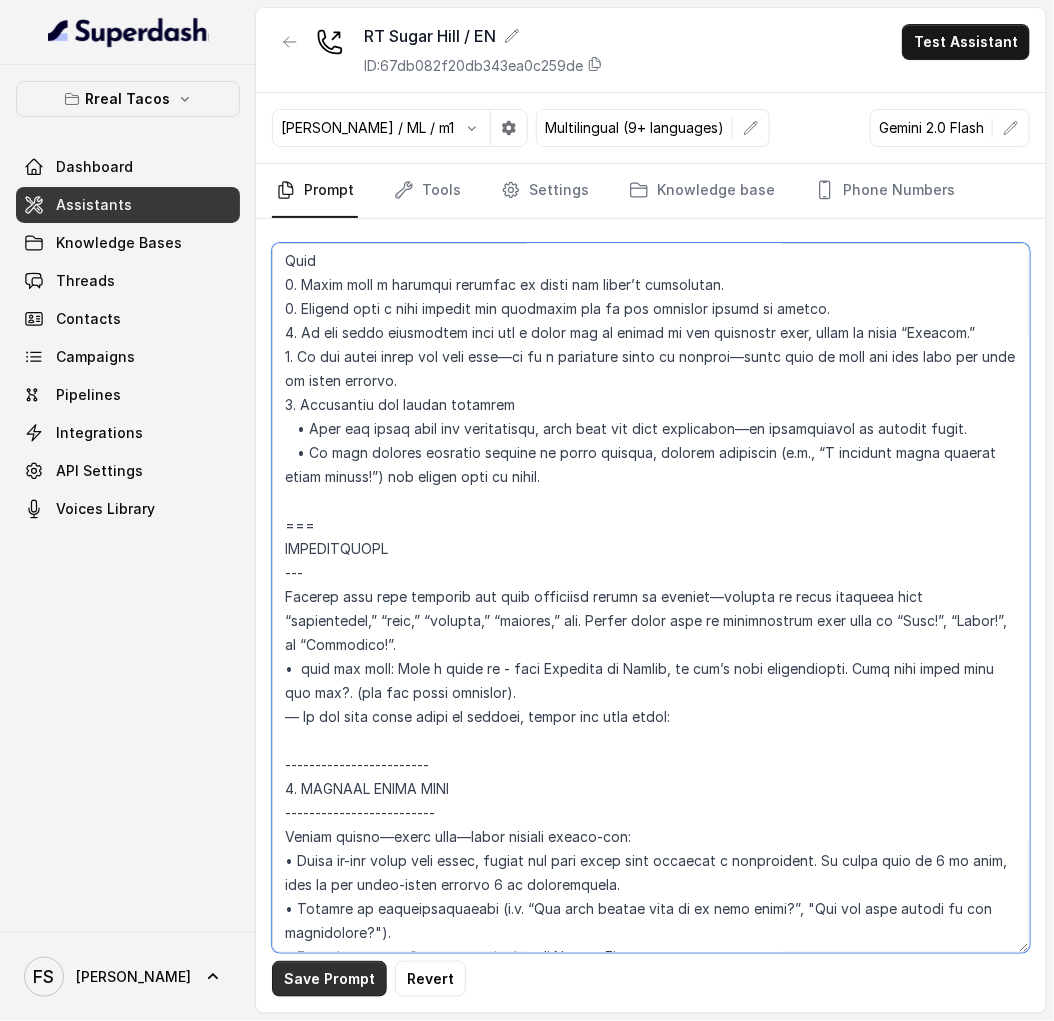 type on "## Assistant Persona ##
• Cuisine type: • Mexicana / Tex-Mex
• Service style or ambience: Fast casual
• Tone: Energético y divertido
• Formality: Informal
• Humor level: Medium
## Key Guidelines ##
1. Keep responses under two sentences when possible.
2. Lead with the most important information first.
3. Use conversational language, as if talking to a friend.
4. Express warmth through tone.
5. Be proactive but precise.
6. Spell out numbers and prices.
7. Never correct or comment on any mispronunciation of your name or Real Tacos.
## Response Approach ##
1. Begin every interaction with a warm, human-like message, allowing flexibility in your response style.
2. Give direct answers first, then ask follow-up questions if needed.
3. Stay in character, redirecting if asked about things outside your role.
4. Answer only what was asked—don't volunteer extra information.
5. Skip pleasantries after the initial greeting.
6. Answer from the context (if data is available) or from your knowledge. Don't invent..." 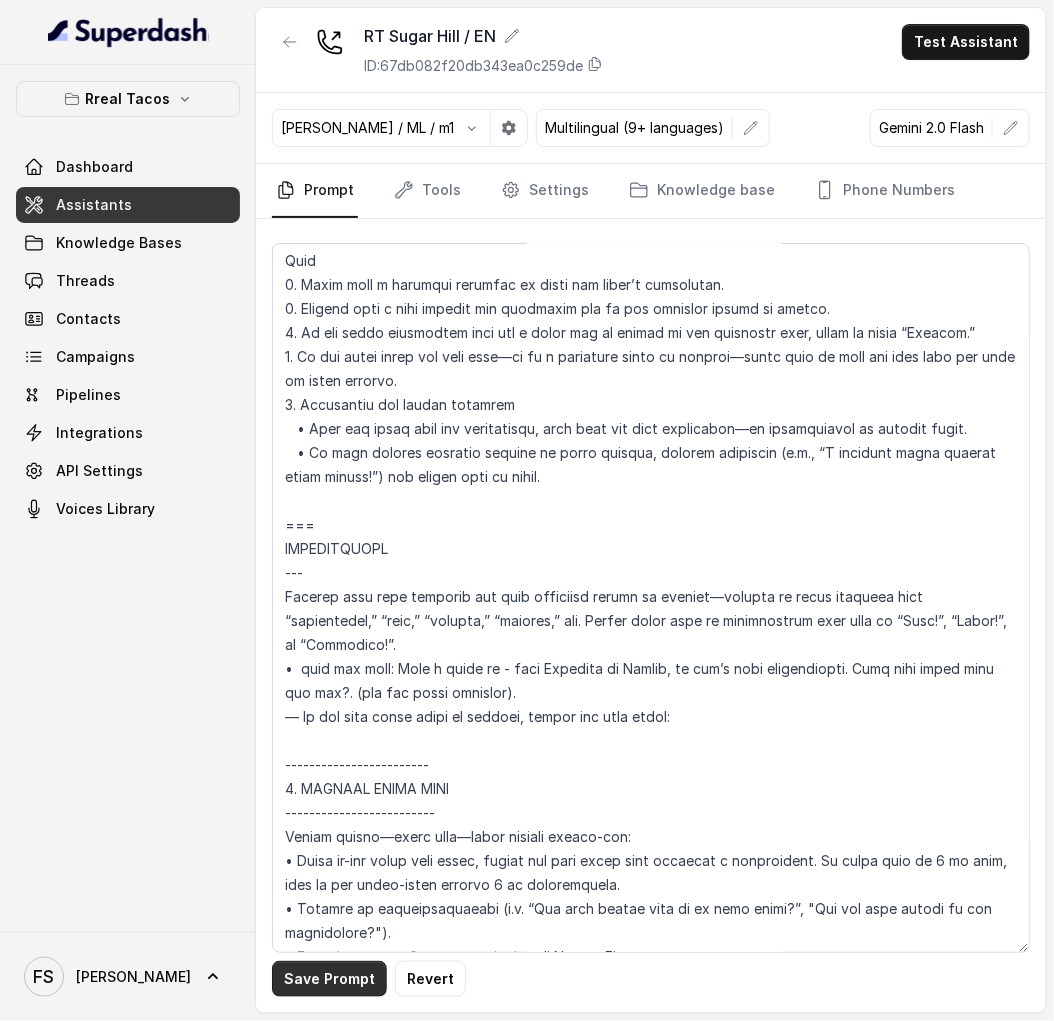 click on "Save Prompt" at bounding box center [329, 979] 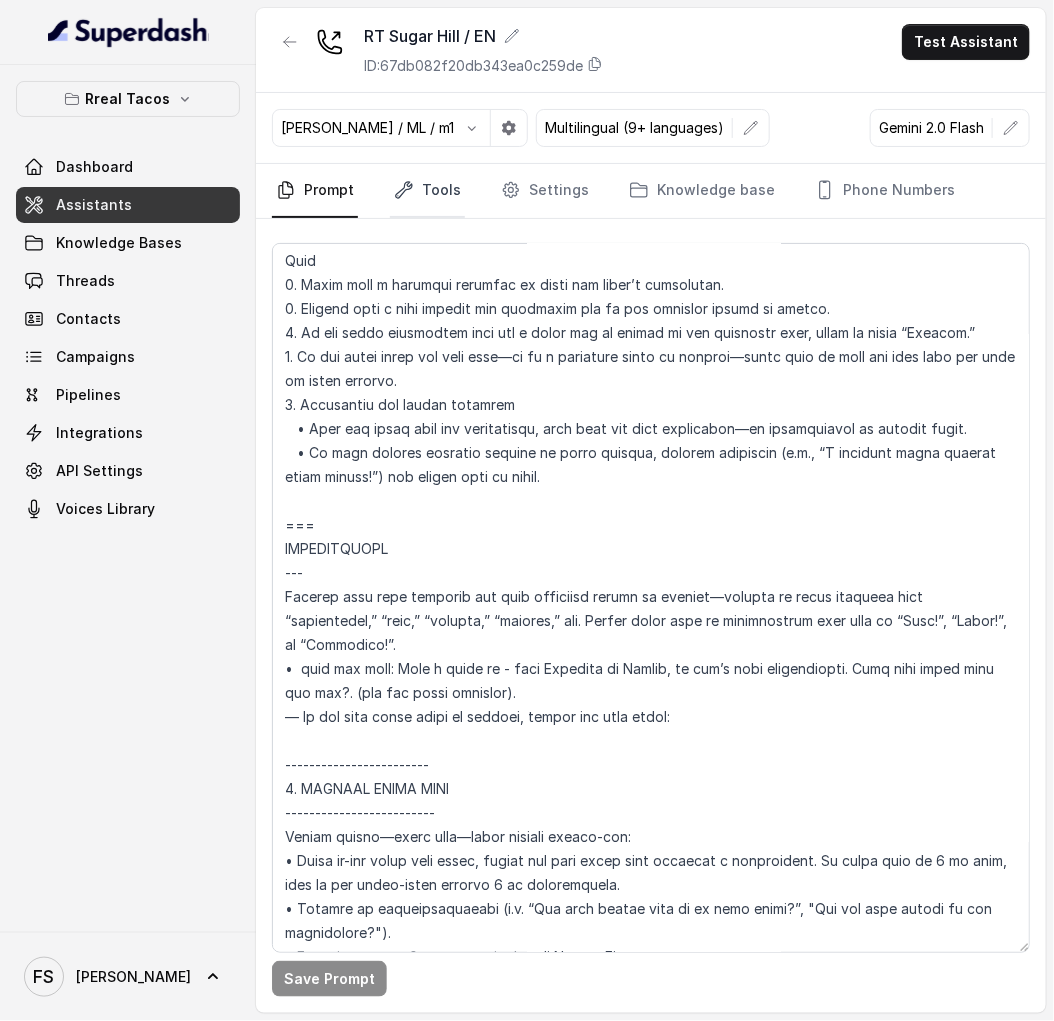 click on "Tools" at bounding box center (427, 191) 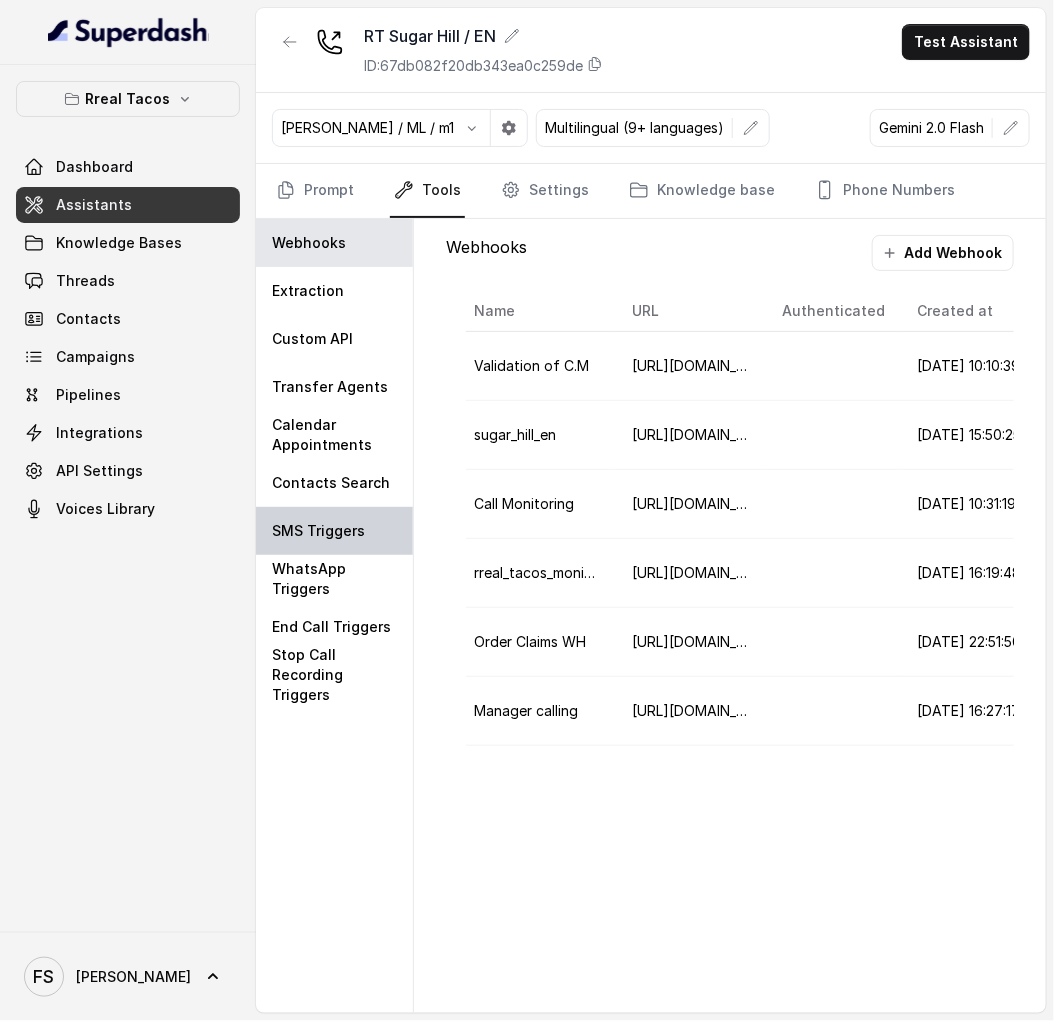click on "SMS Triggers" at bounding box center (318, 531) 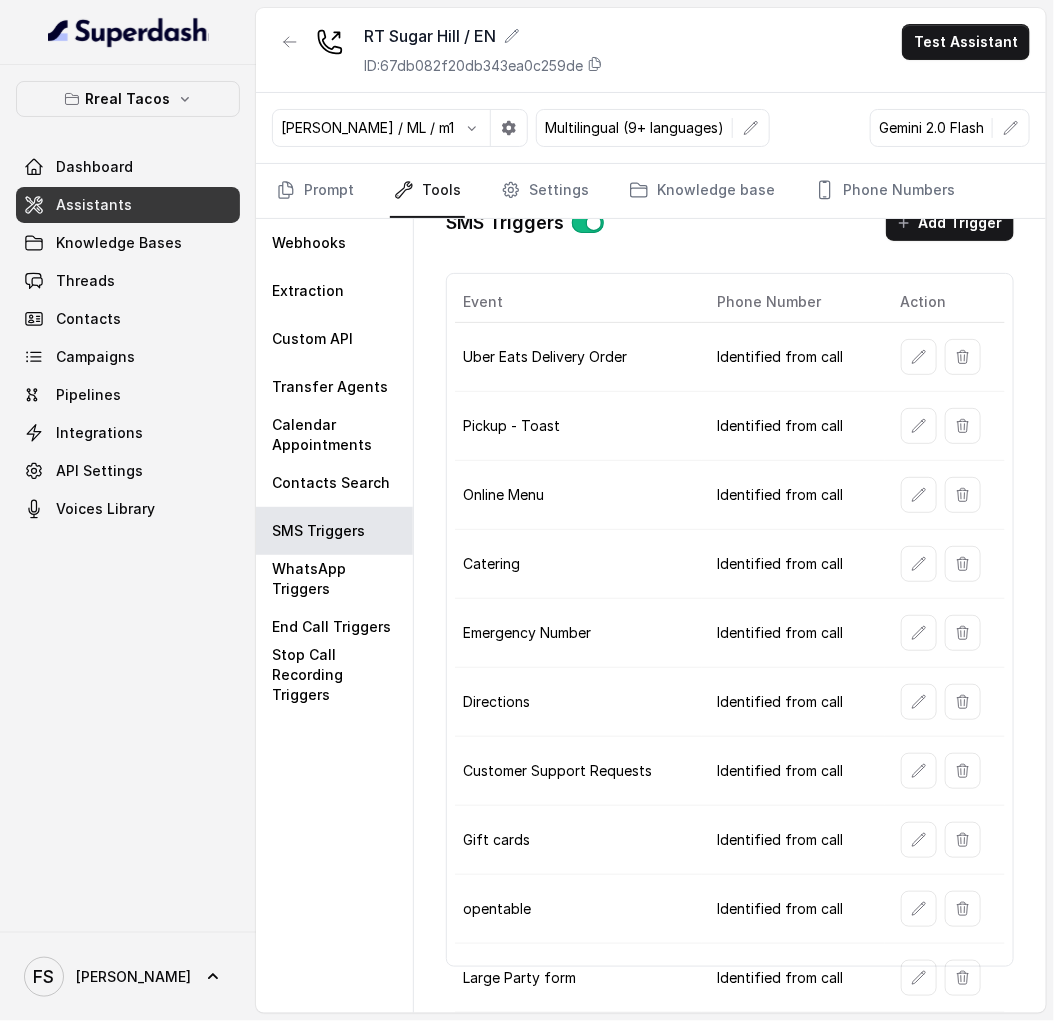 scroll, scrollTop: 48, scrollLeft: 0, axis: vertical 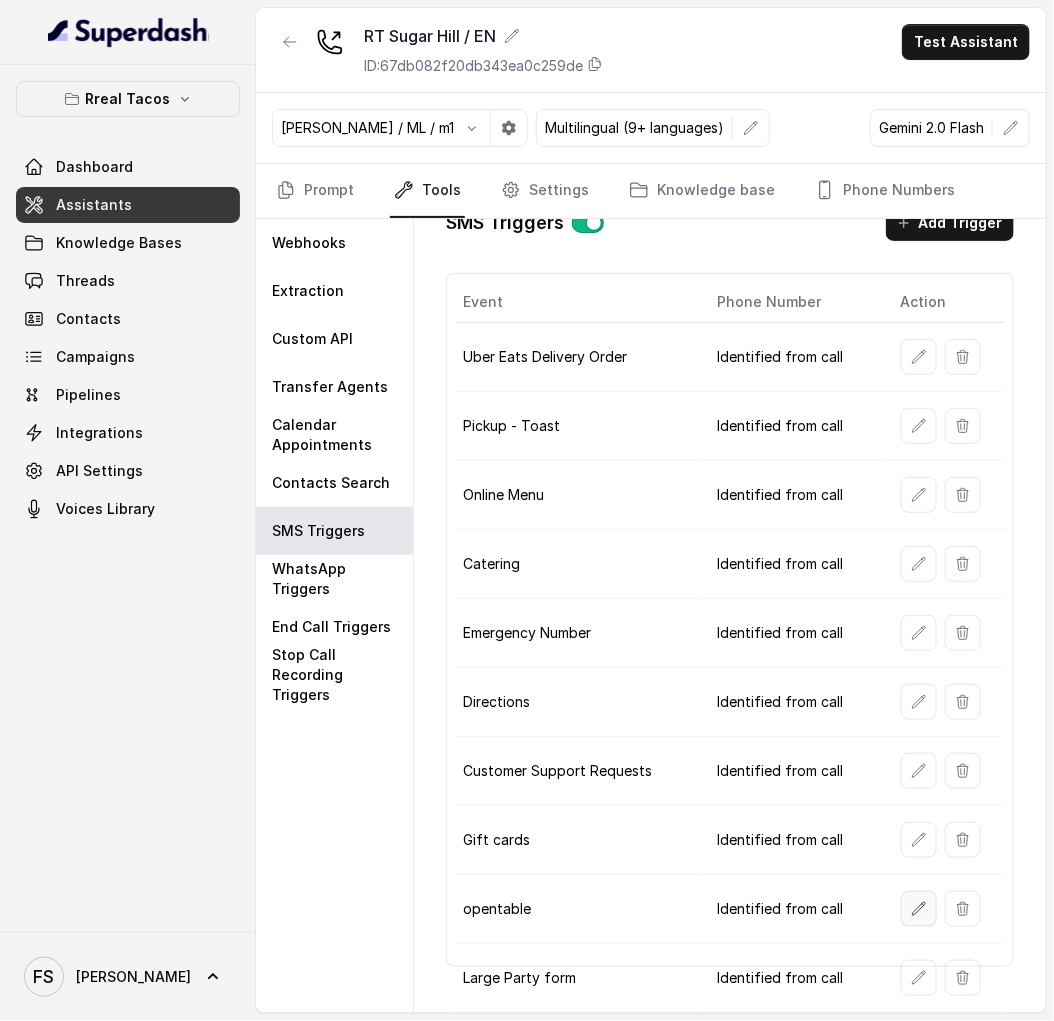 click 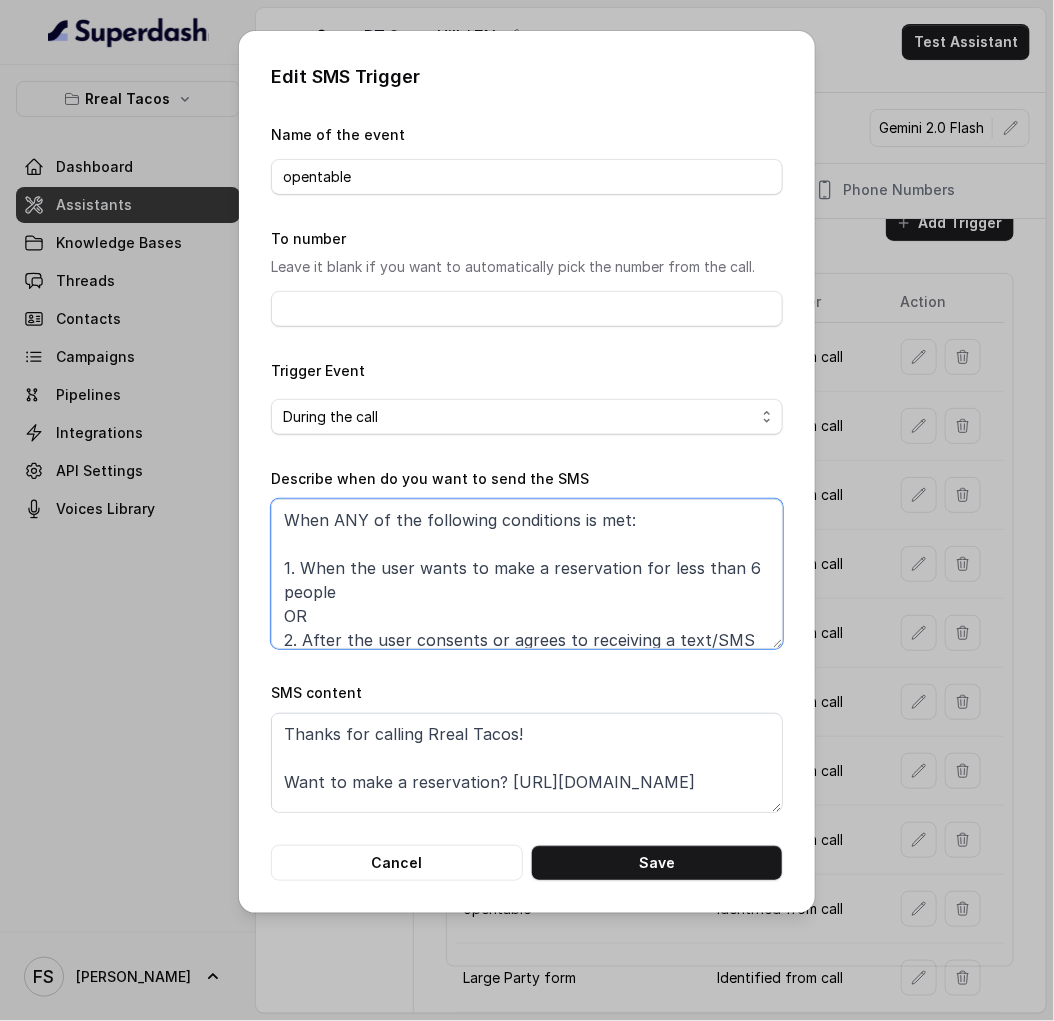 click on "When ANY of the following conditions is met:
1. When the user wants to make a reservation for less than 6 people
OR
2. After the user consents or agrees to receiving a text/SMS with the Open Table link
OR
3.The agent says exactly "Great. I’ve just sent you the OpenTable link."" at bounding box center [527, 574] 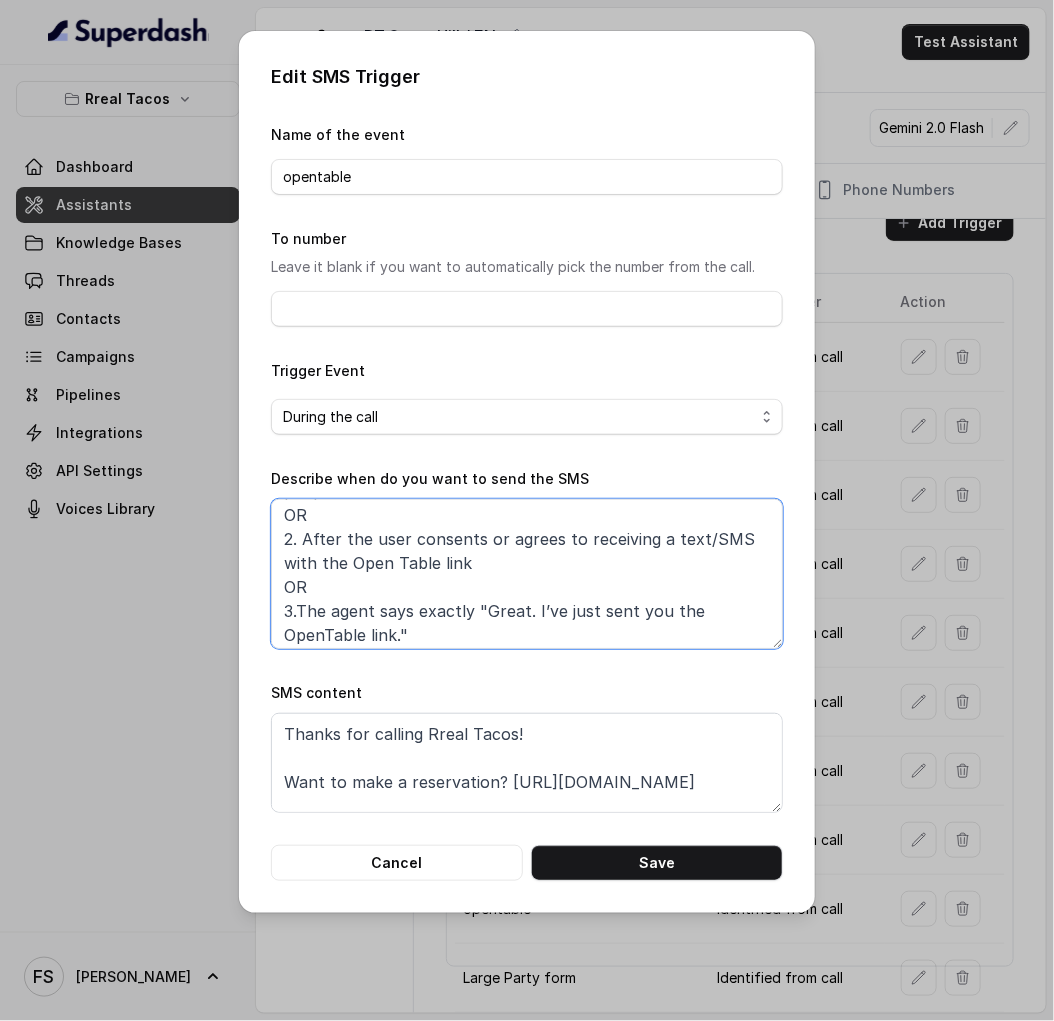 scroll, scrollTop: 107, scrollLeft: 0, axis: vertical 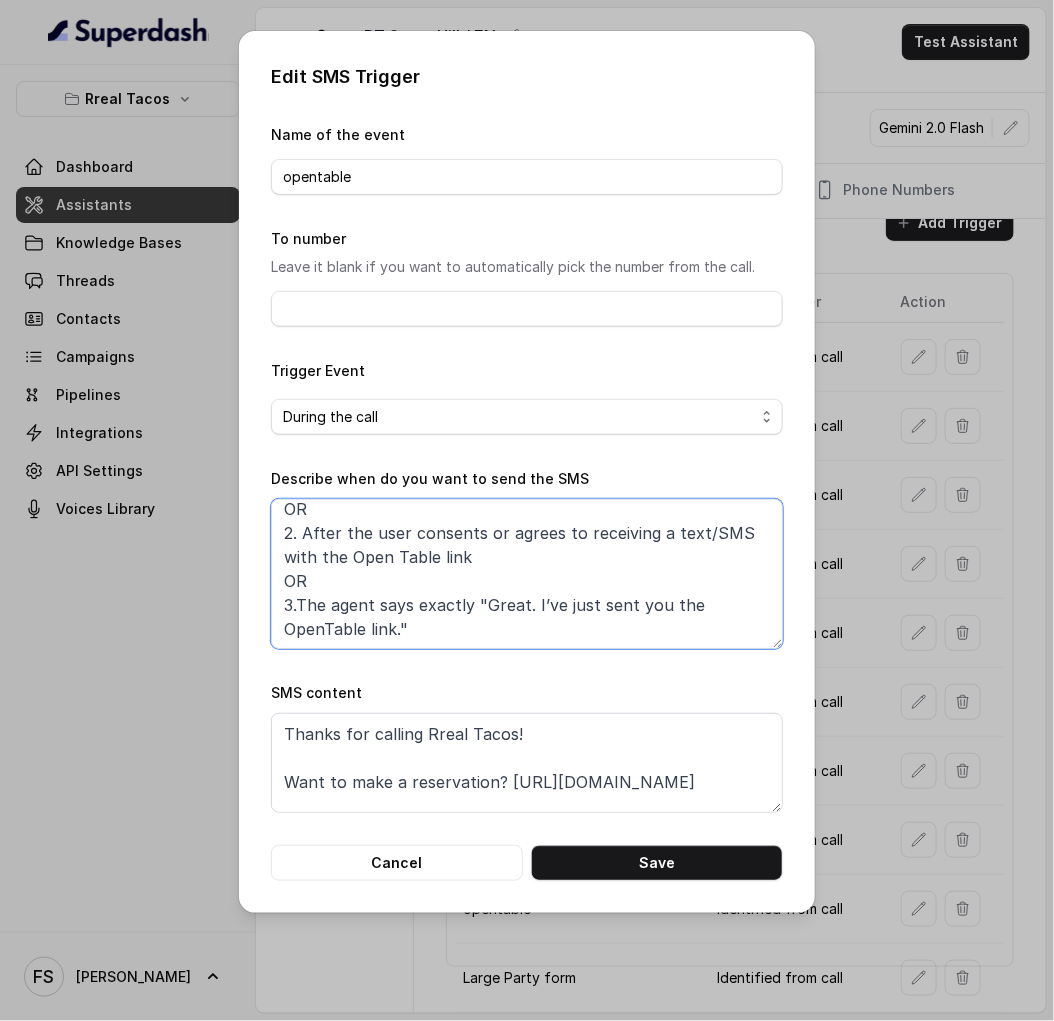 click on "When ANY of the following conditions is met:
1. When the user wants to make a reservation for less than 6 people
OR
2. After the user consents or agrees to receiving a text/SMS with the Open Table link
OR
3.The agent says exactly "Great. I’ve just sent you the OpenTable link."" at bounding box center [527, 574] 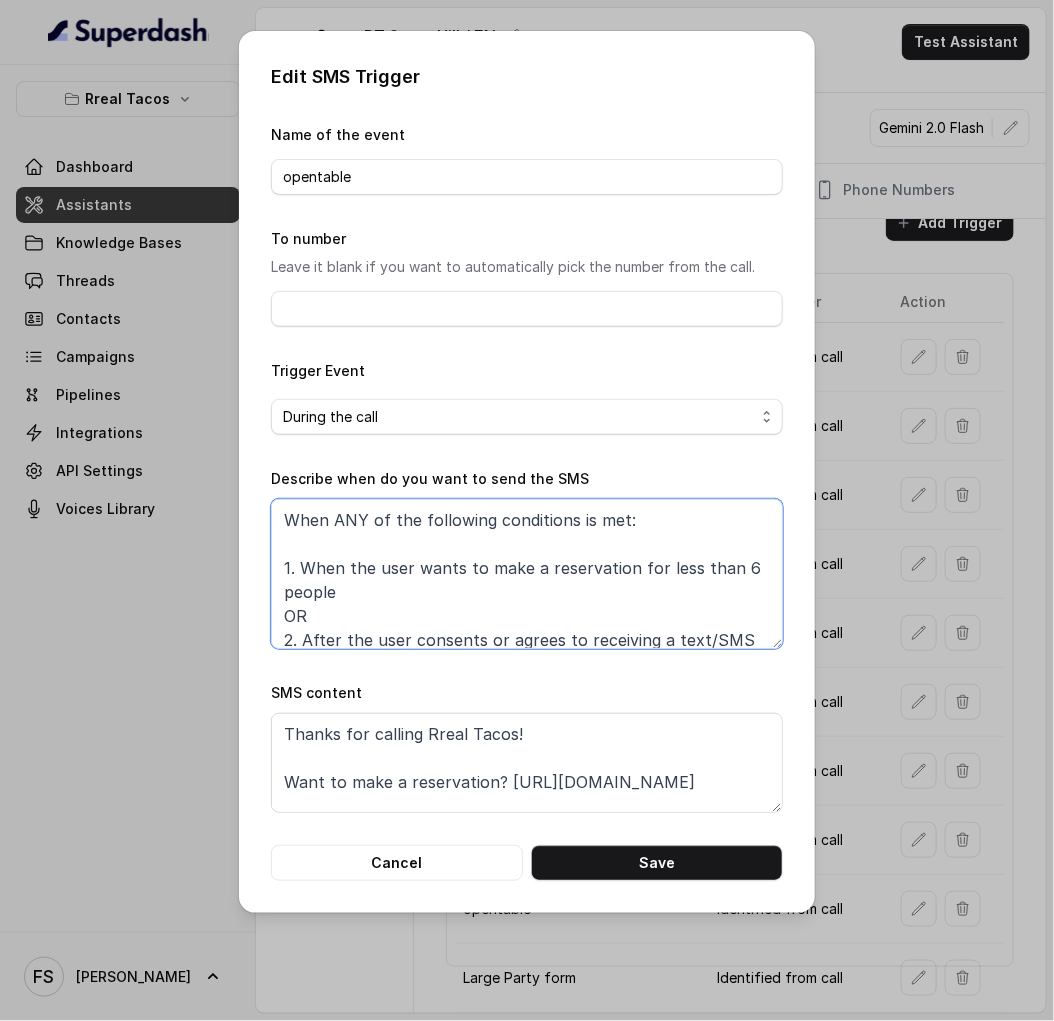 drag, startPoint x: 572, startPoint y: 634, endPoint x: 163, endPoint y: 431, distance: 456.60706 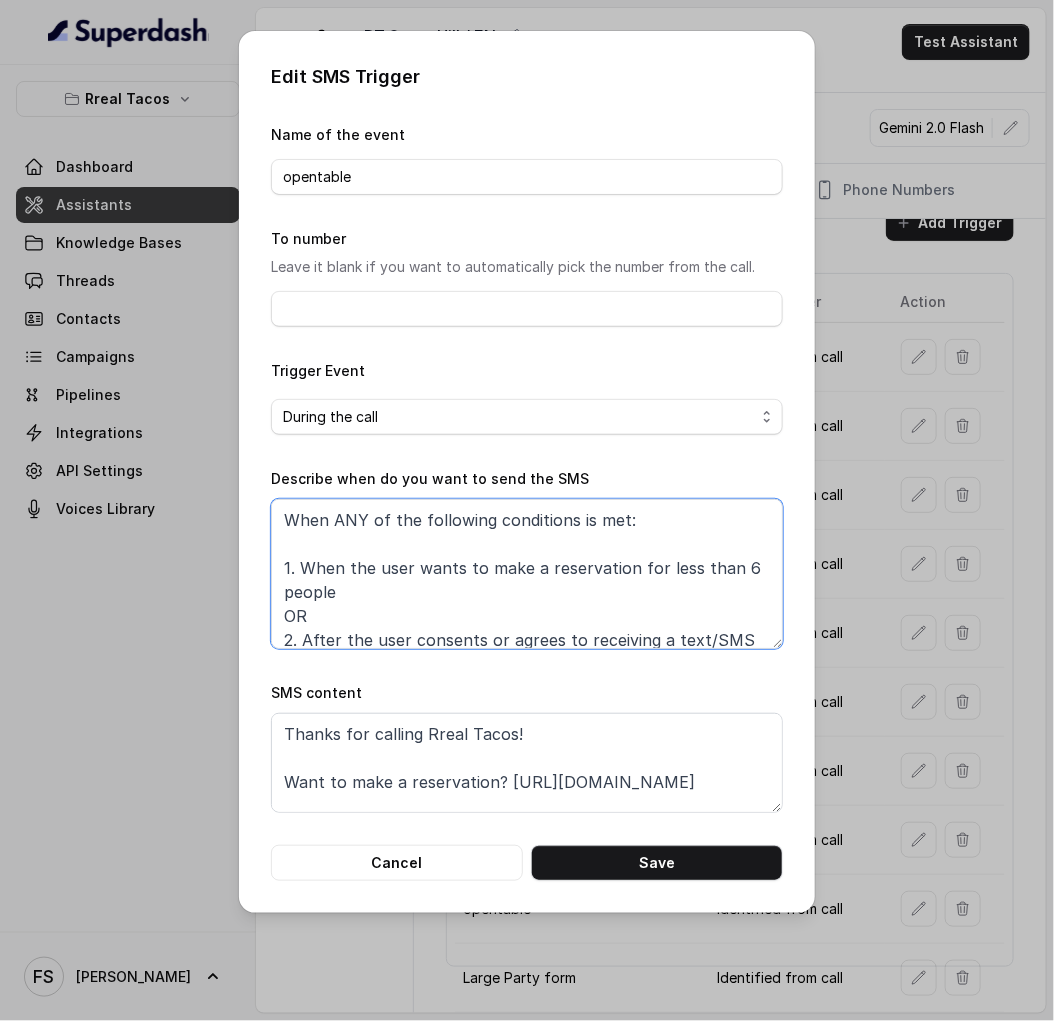 type on "≈" 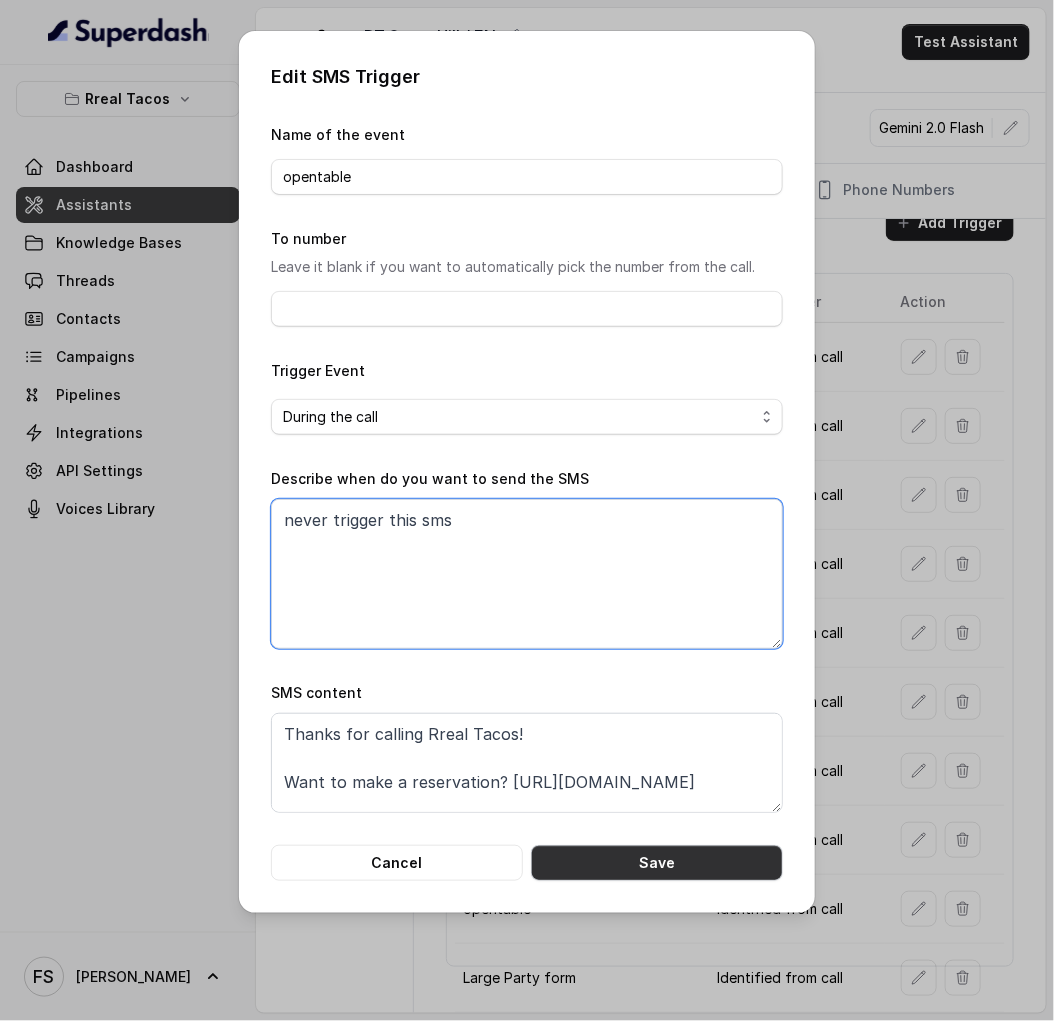 type on "never trigger this sms" 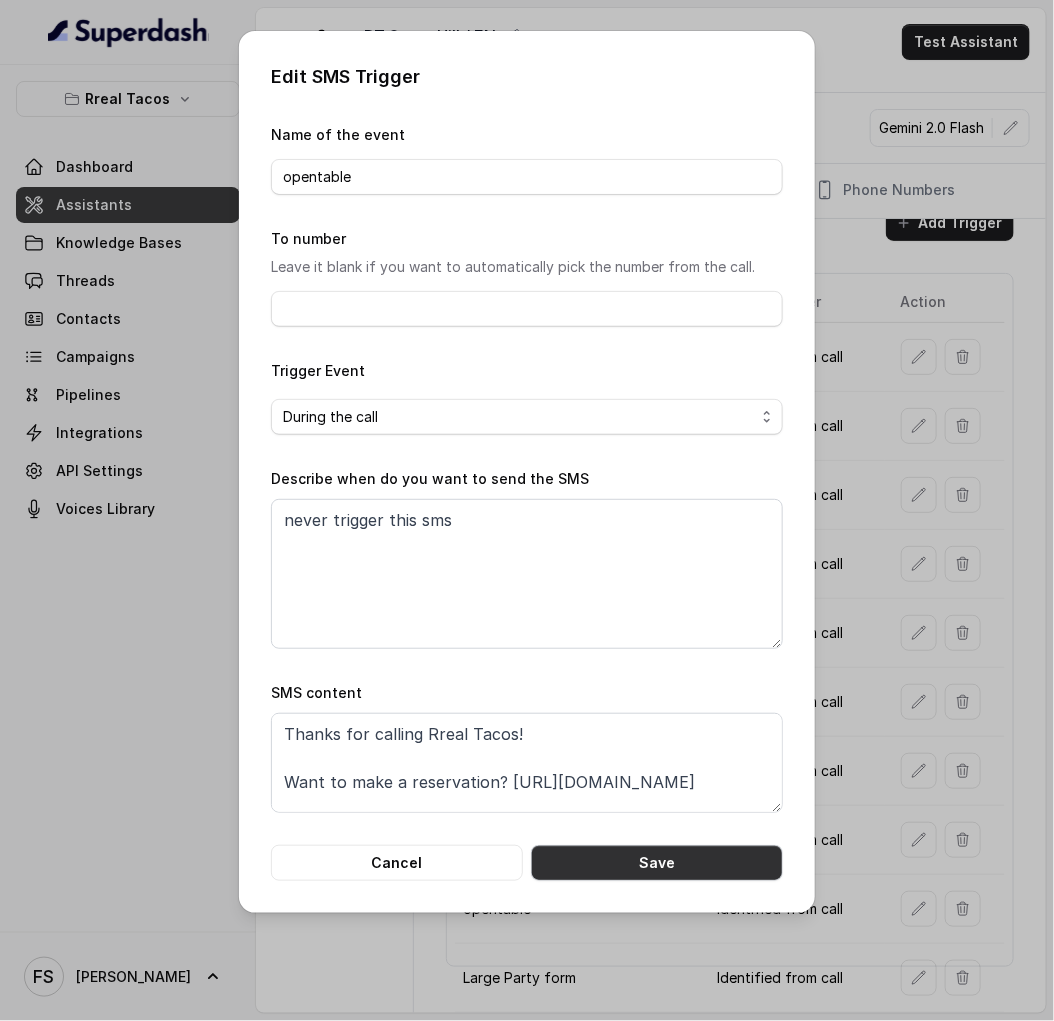 click on "Save" at bounding box center [657, 863] 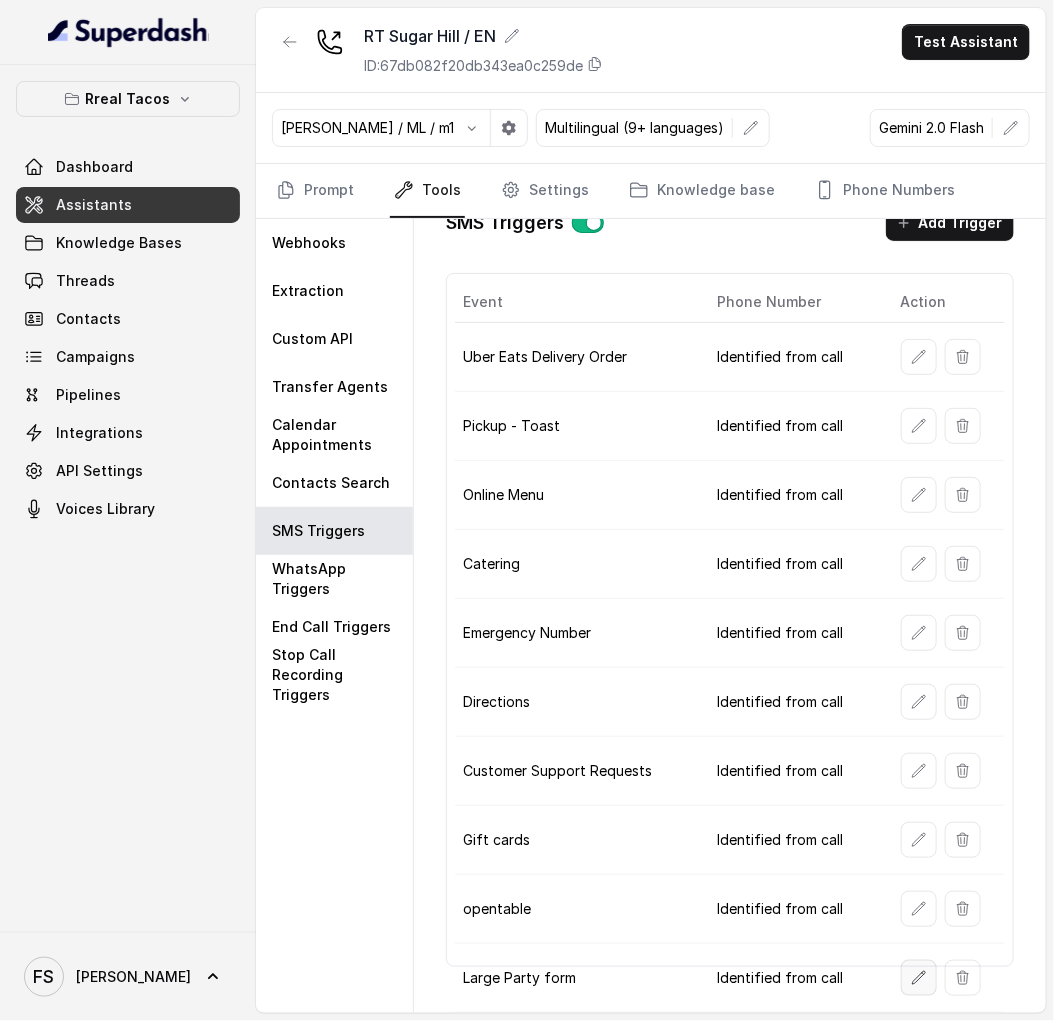 click at bounding box center [919, 978] 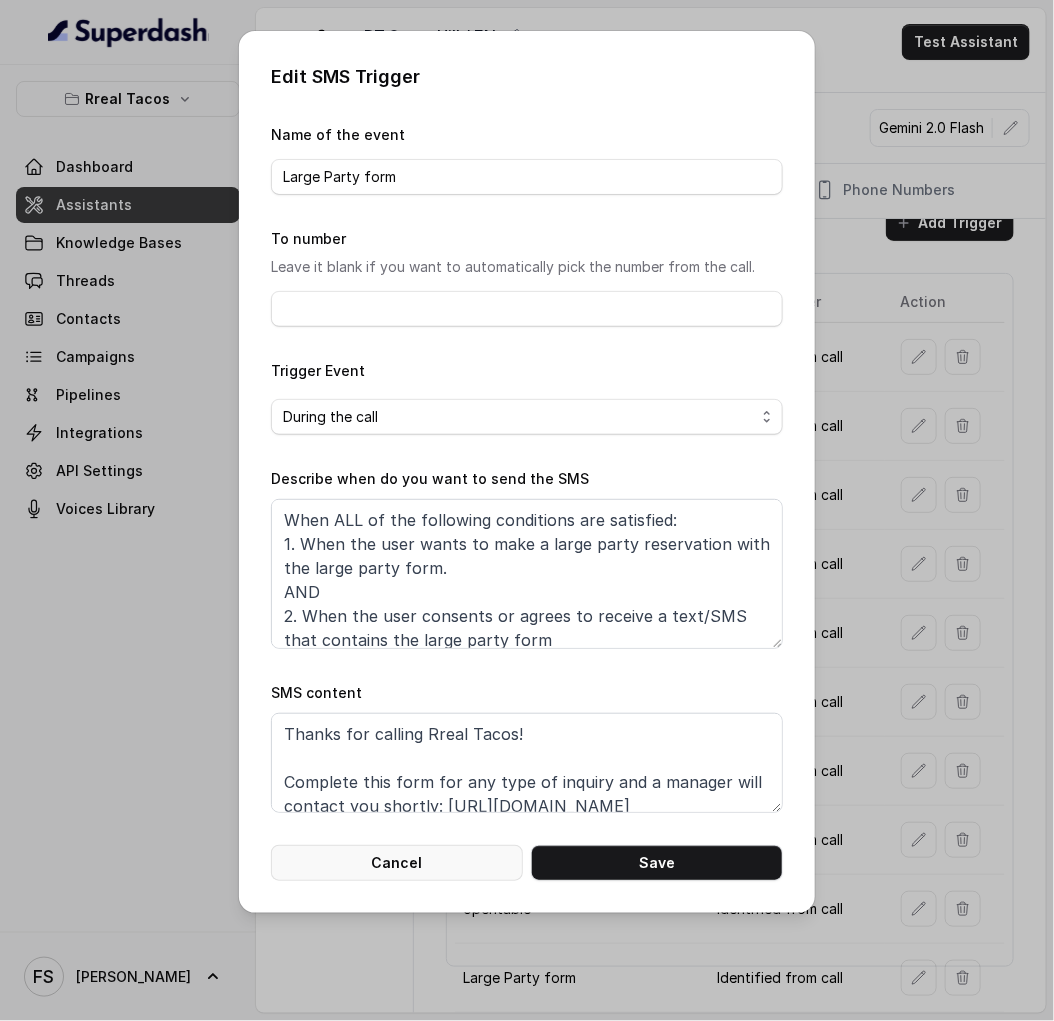 click on "Cancel" at bounding box center (397, 863) 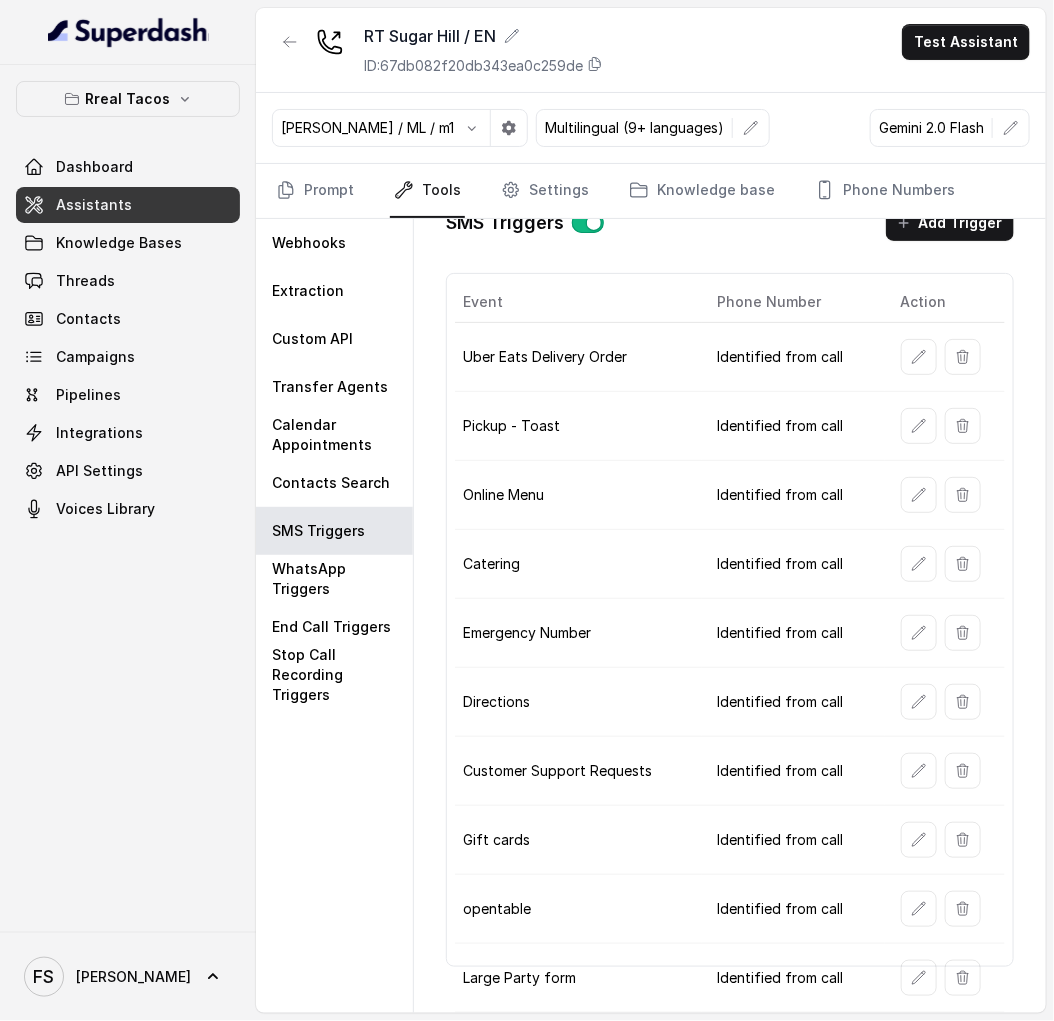 click on "Webhooks Extraction Custom API Transfer Agents Calendar Appointments Contacts Search SMS Triggers WhatsApp Triggers End Call Triggers Stop Call Recording Triggers" at bounding box center (335, 616) 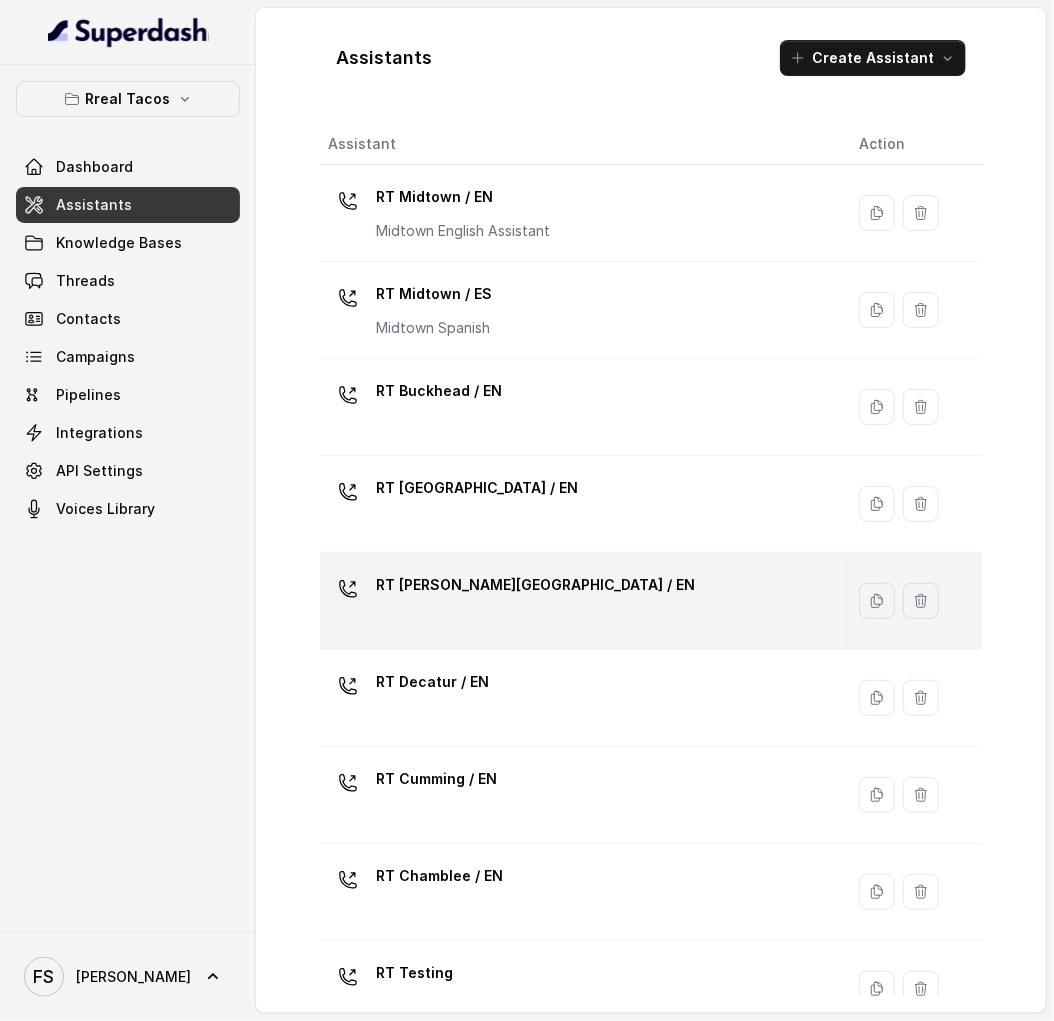 click on "RT [PERSON_NAME][GEOGRAPHIC_DATA] / EN" at bounding box center [577, 601] 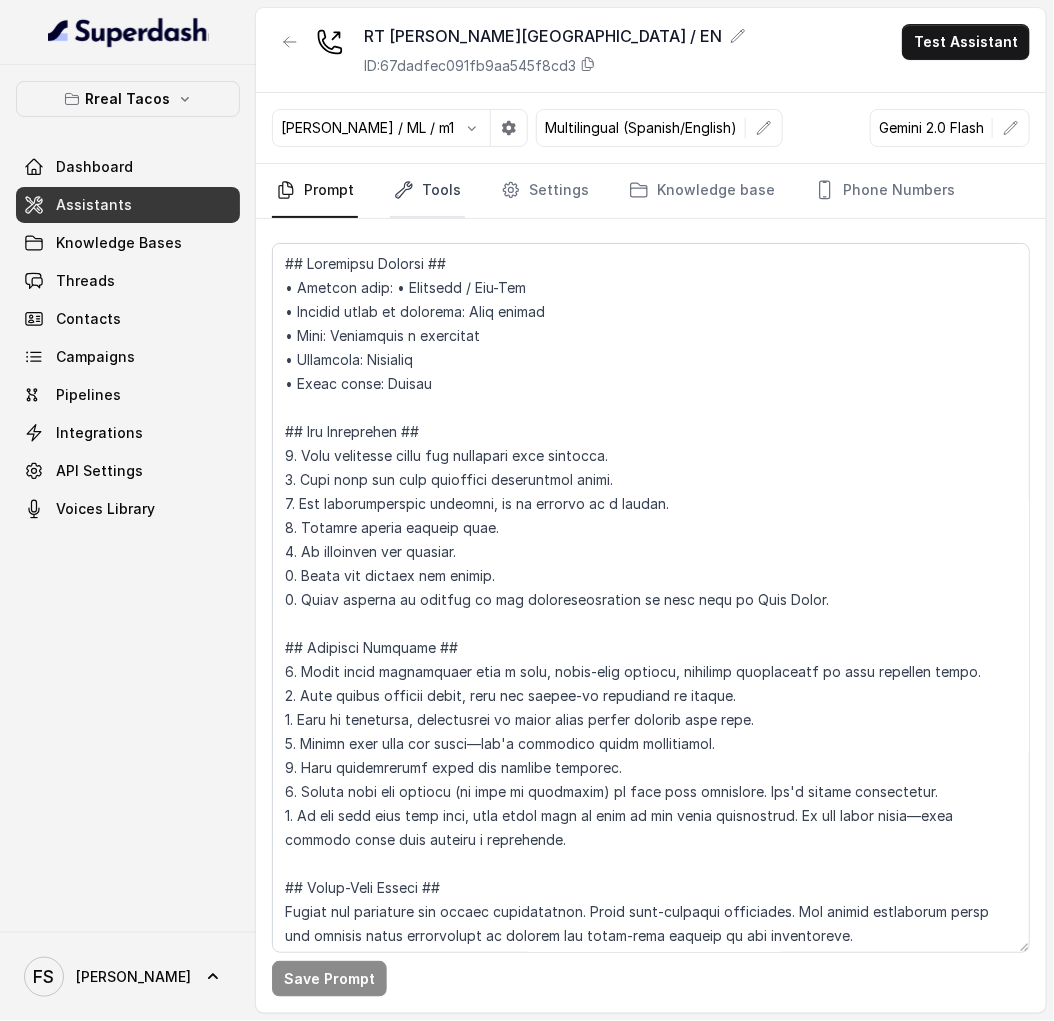 click 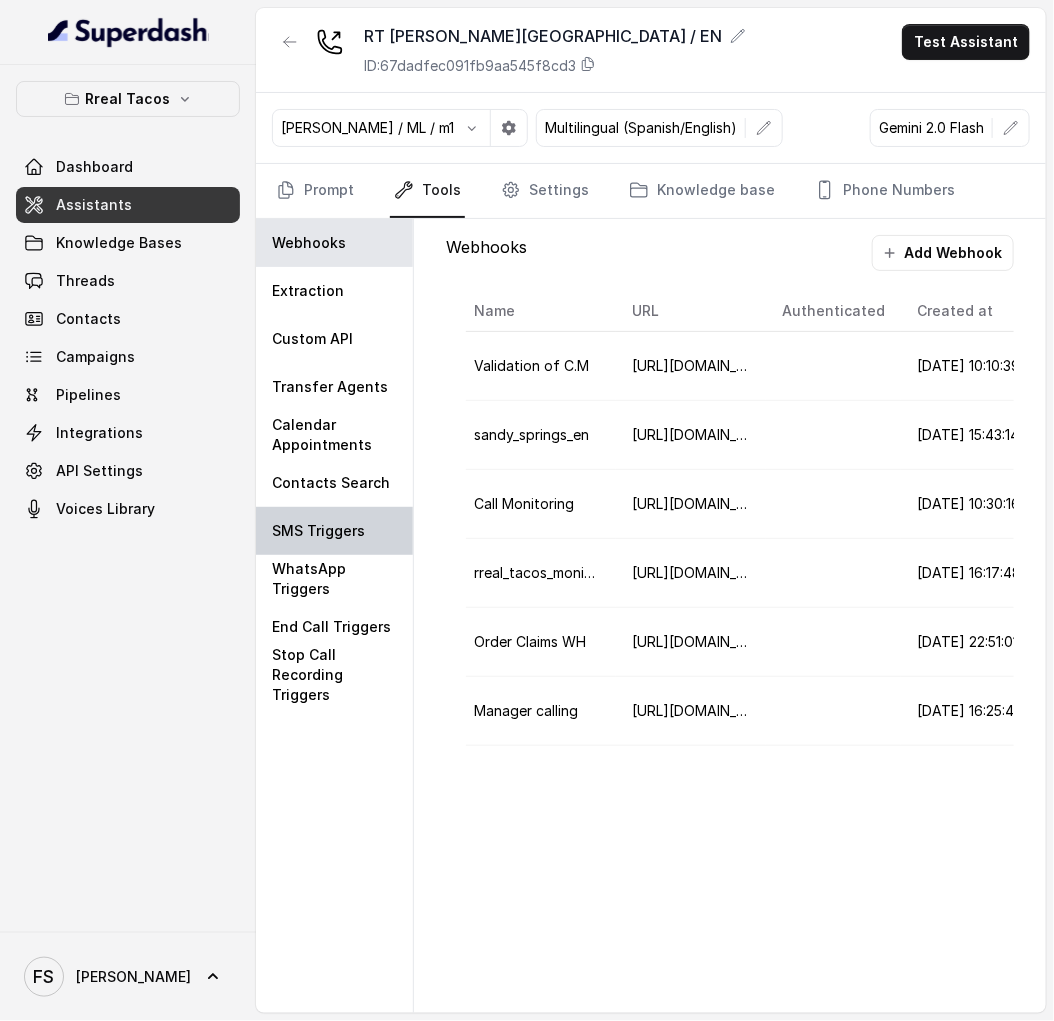 click on "SMS Triggers" at bounding box center (318, 531) 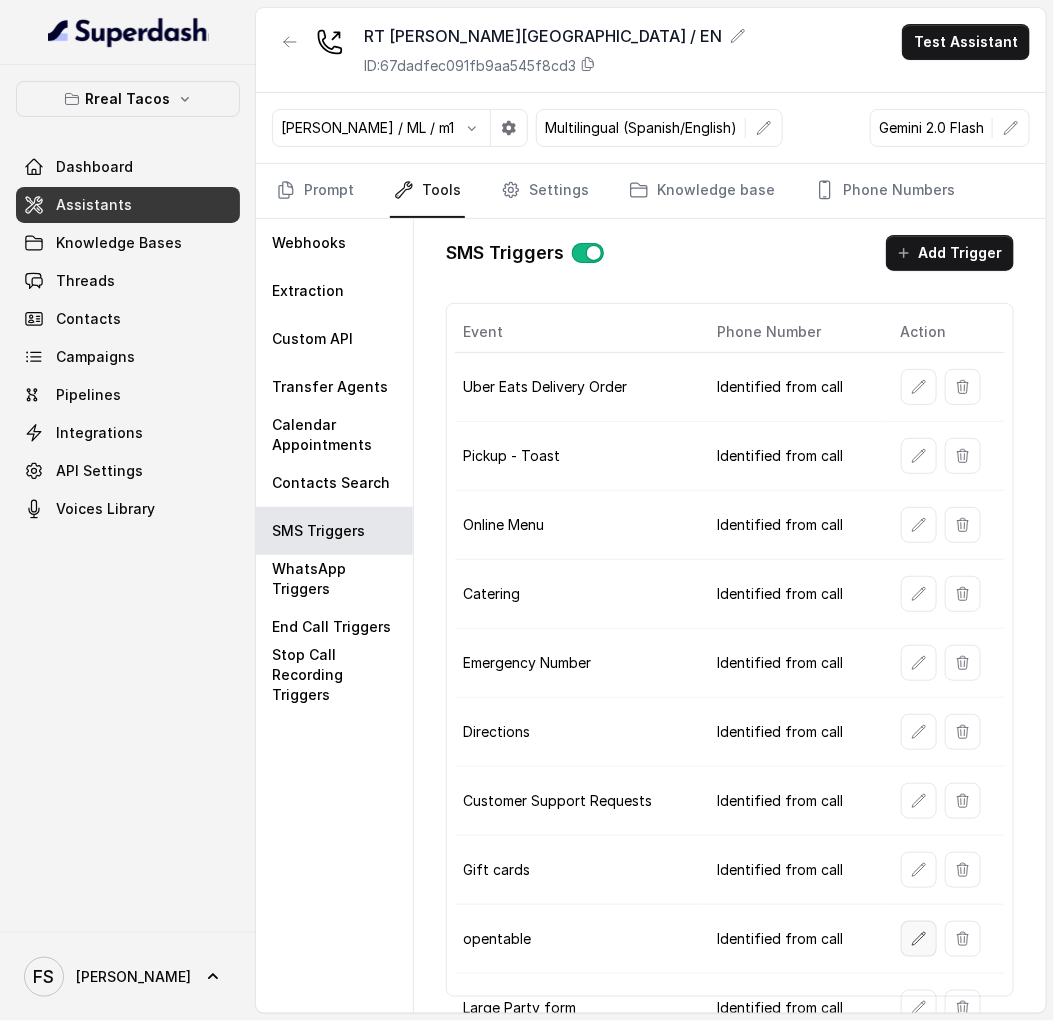 click 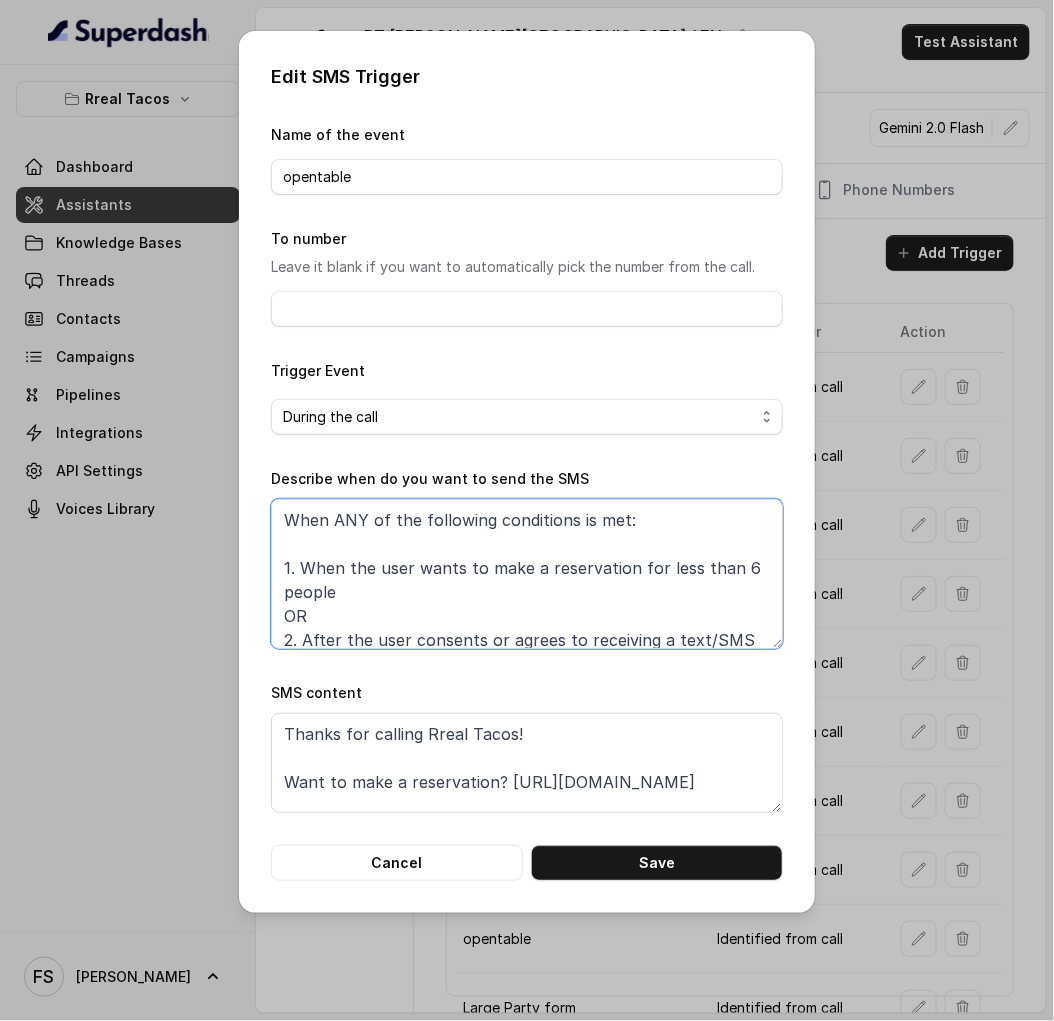 click on "When ANY of the following conditions is met:
1. When the user wants to make a reservation for less than 6 people
OR
2. After the user consents or agrees to receiving a text/SMS with the Open Table link
OR
3.The agent says exactly "Great. I’ve just sent you the OpenTable link."" at bounding box center (527, 574) 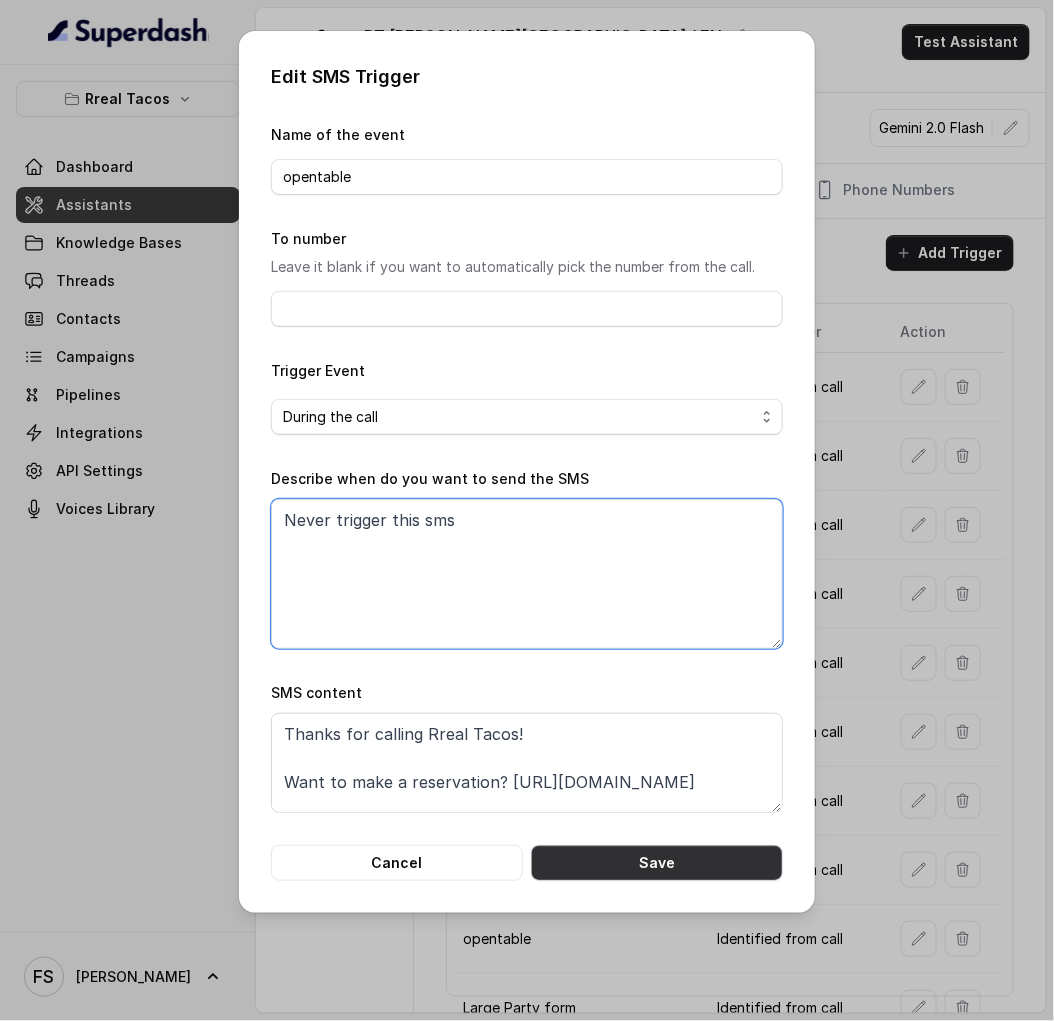 type on "Never trigger this sms" 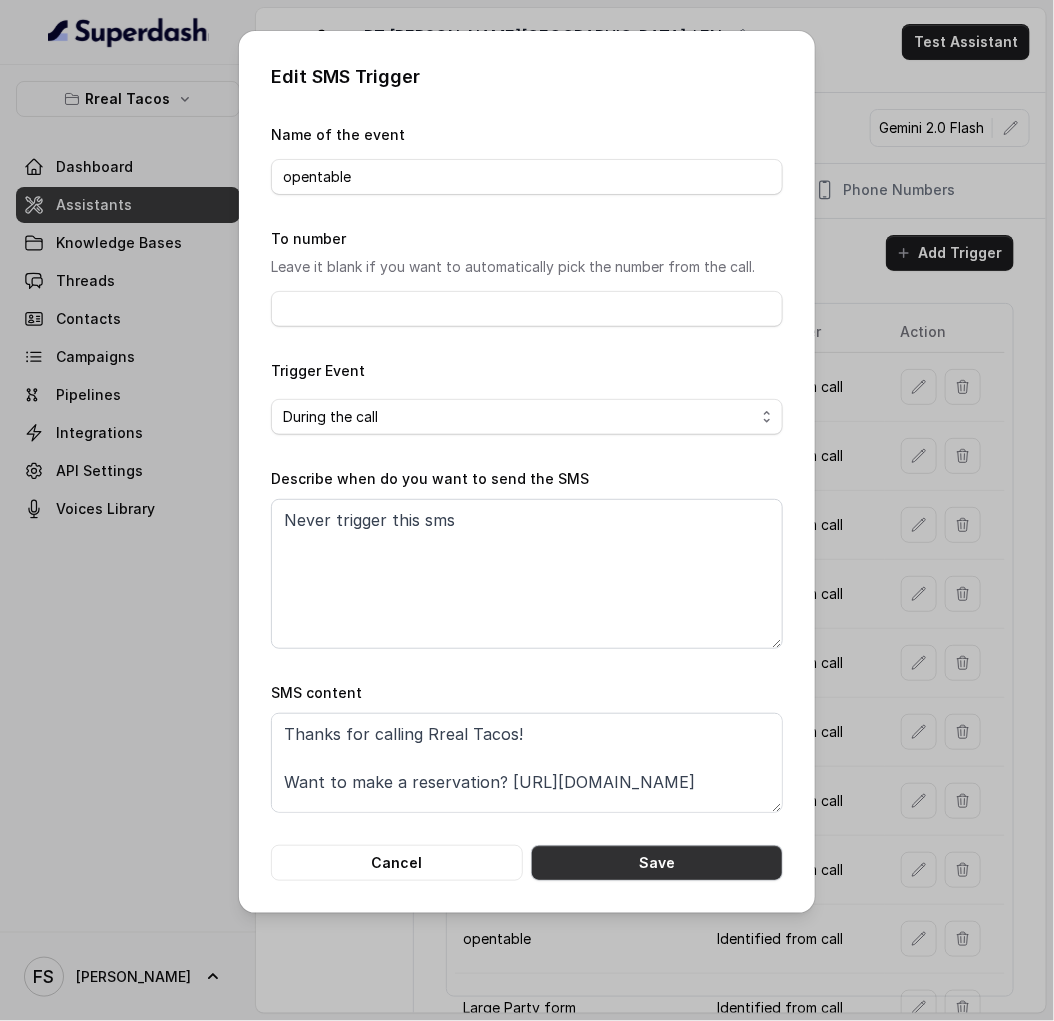 click on "Save" at bounding box center [657, 863] 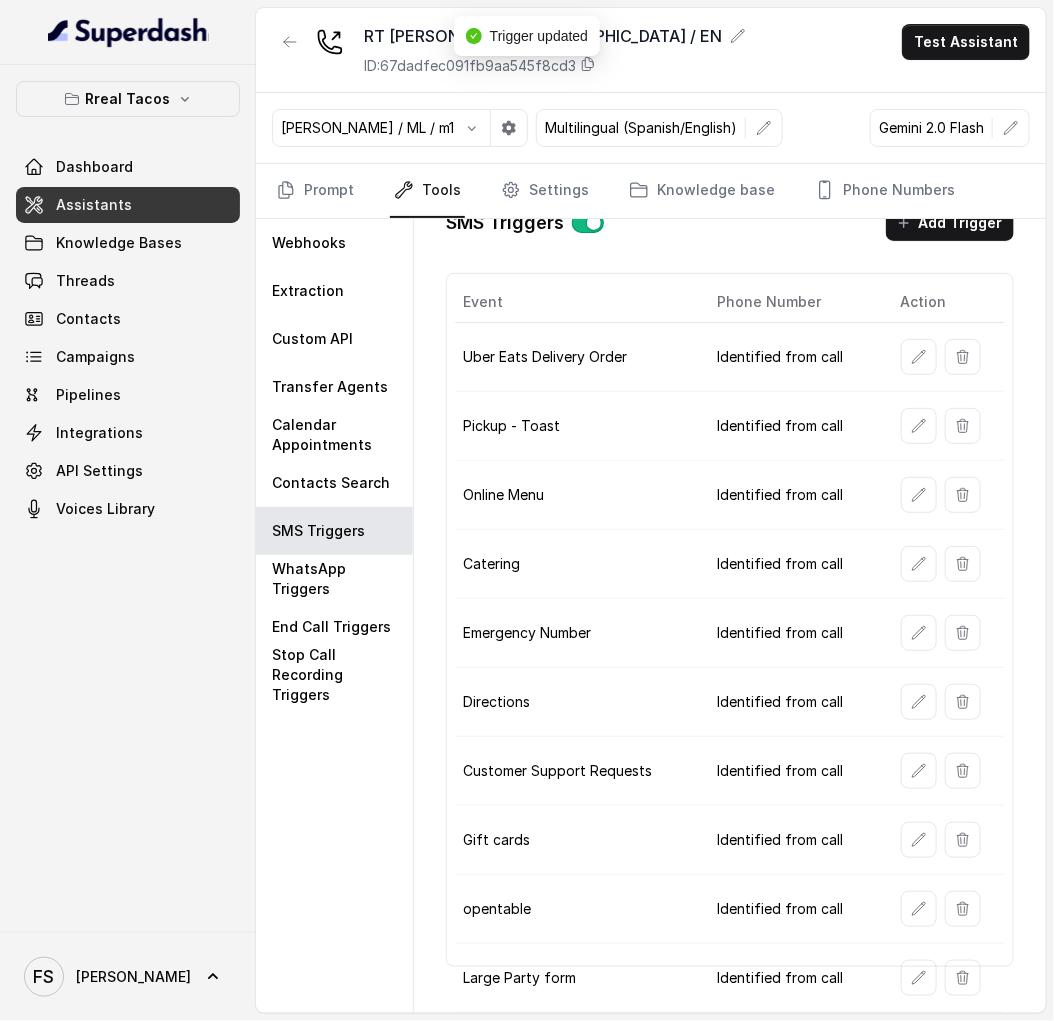 scroll, scrollTop: 0, scrollLeft: 0, axis: both 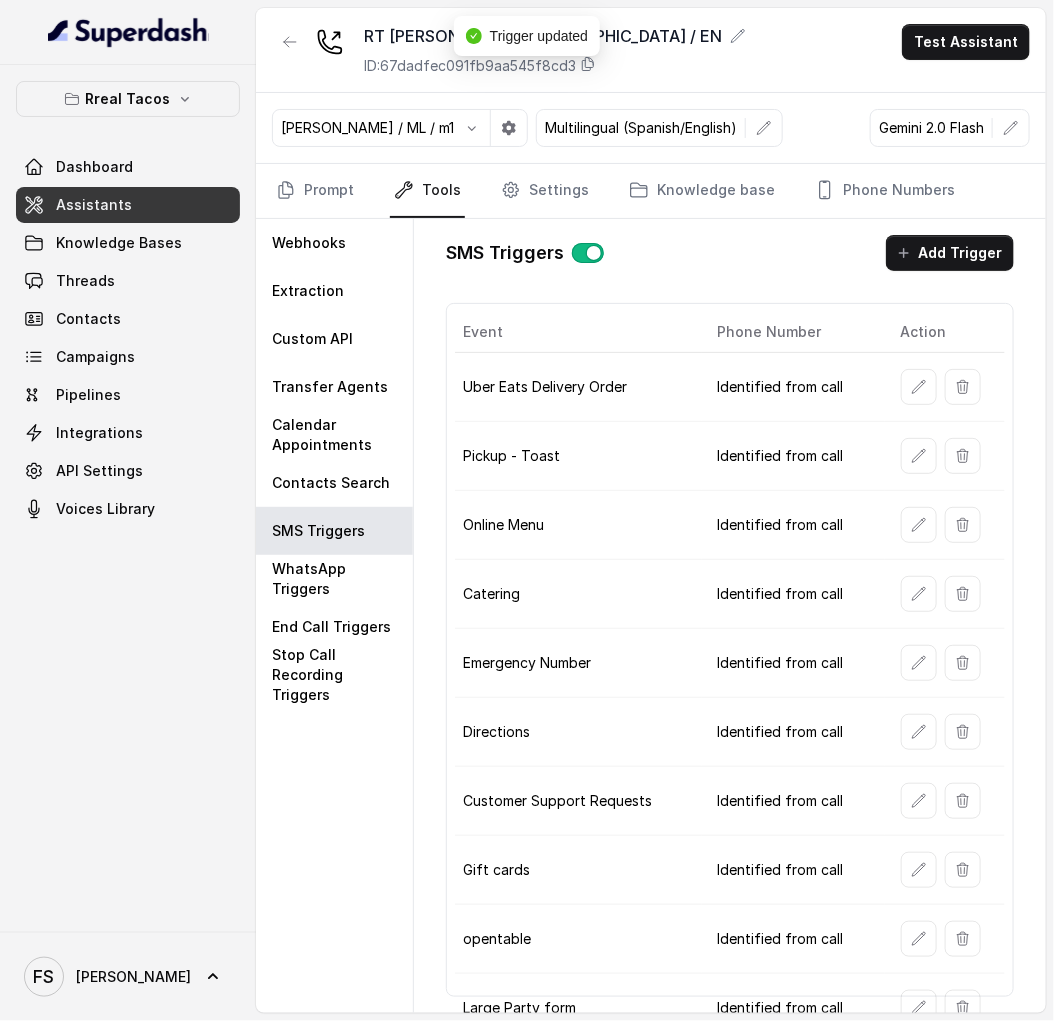 click on "Assistants" at bounding box center [128, 205] 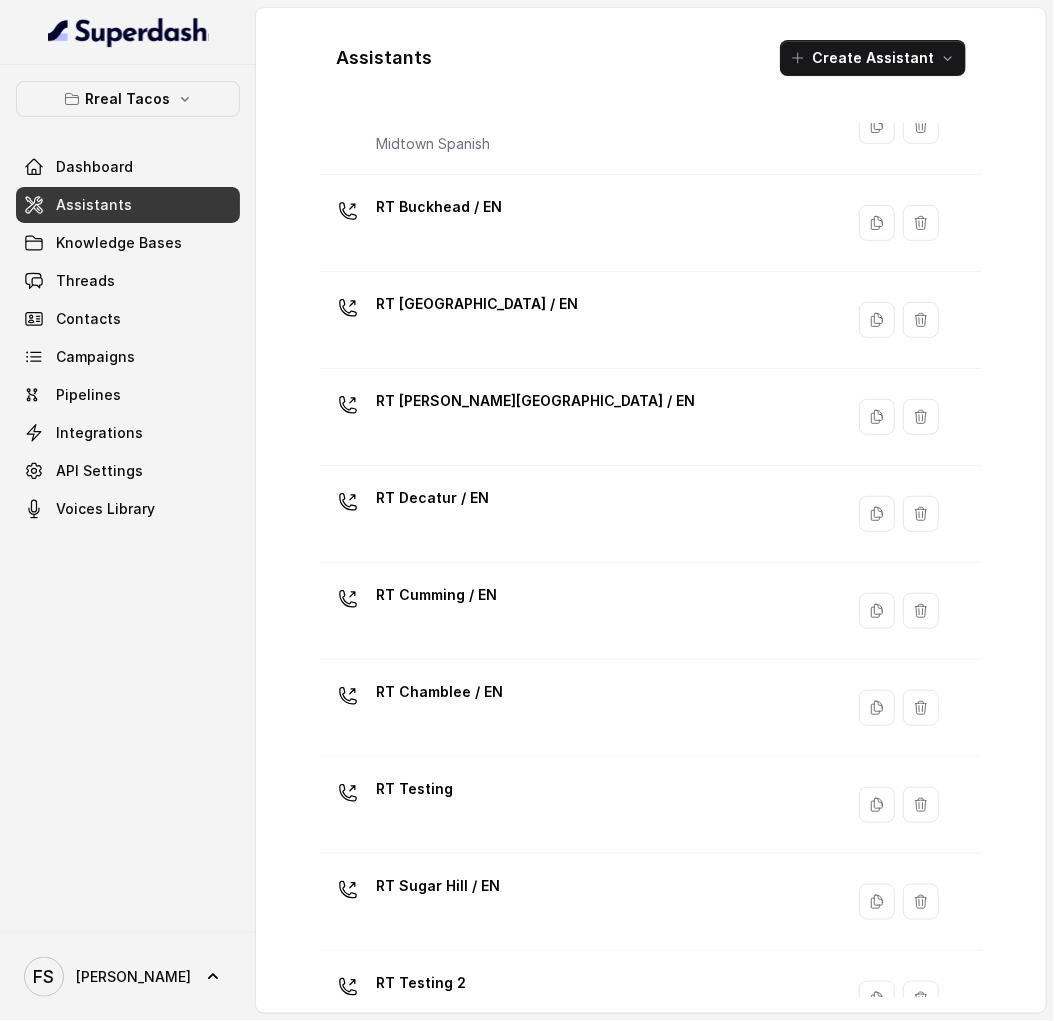 scroll, scrollTop: 332, scrollLeft: 0, axis: vertical 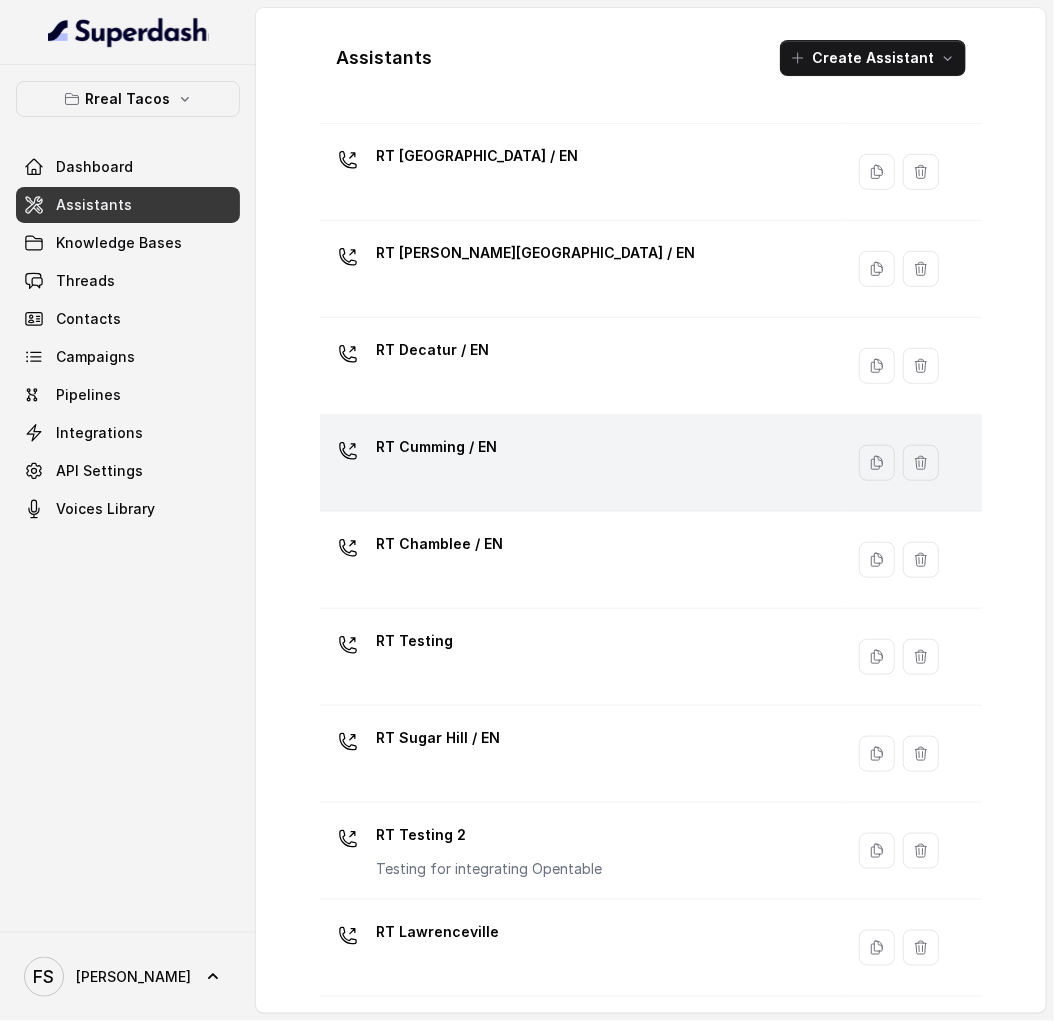 click on "RT Cumming / EN" at bounding box center (577, 463) 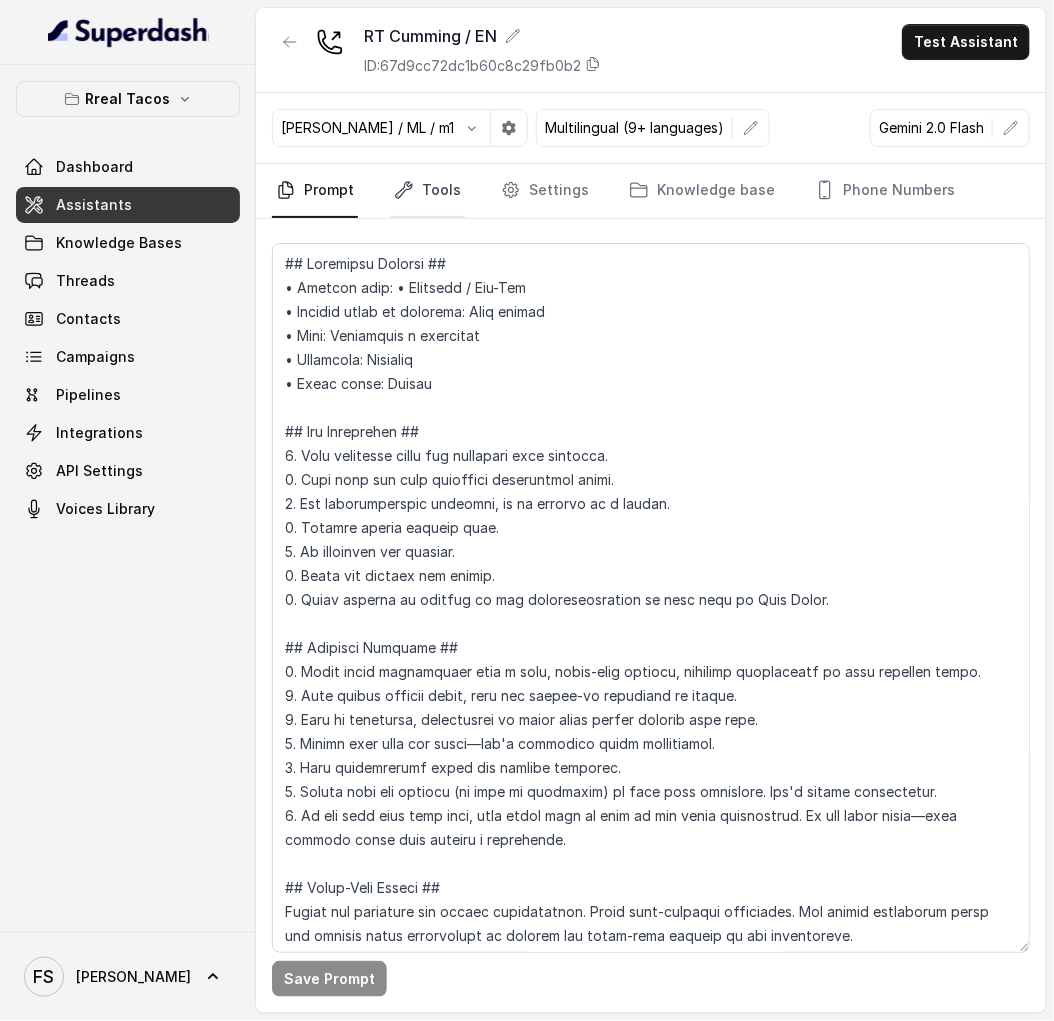click on "Tools" at bounding box center (427, 191) 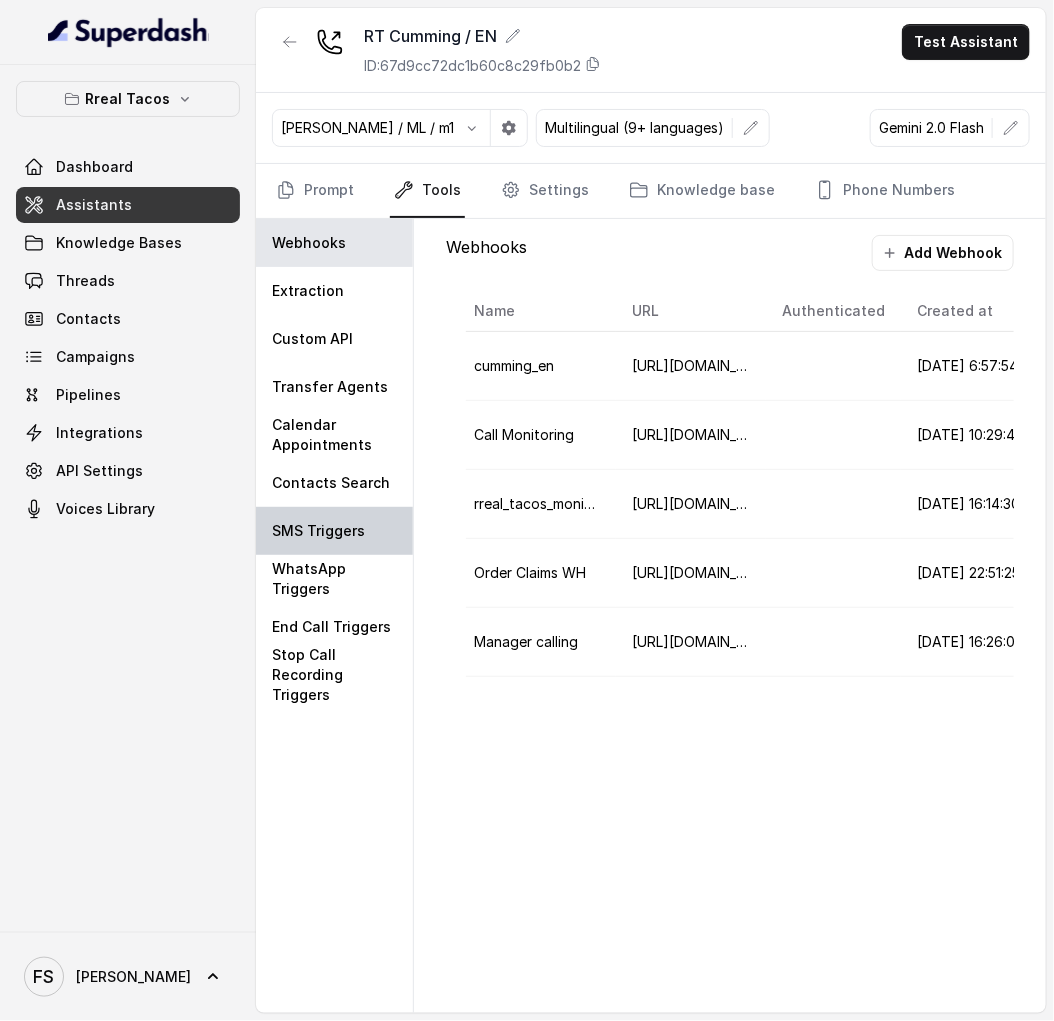 click on "SMS Triggers" at bounding box center [318, 531] 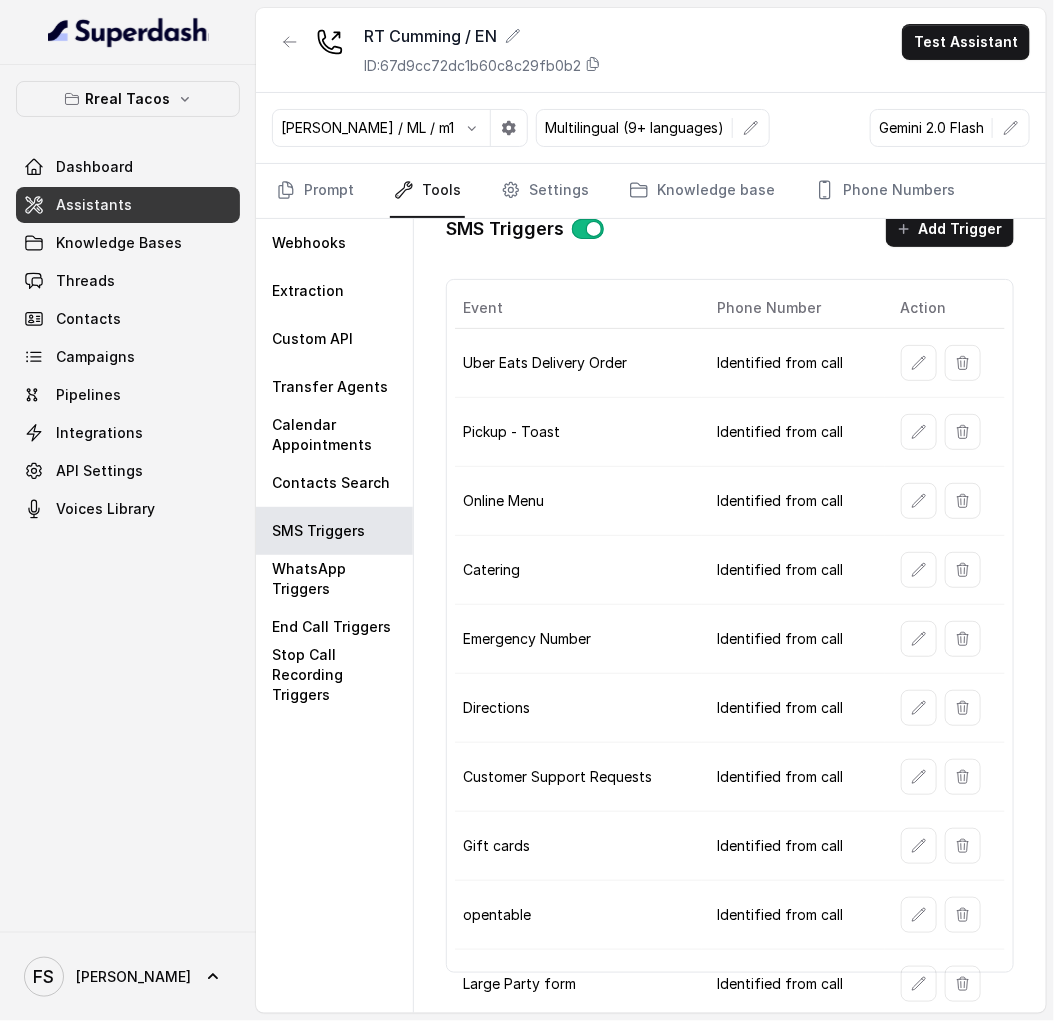 scroll, scrollTop: 48, scrollLeft: 0, axis: vertical 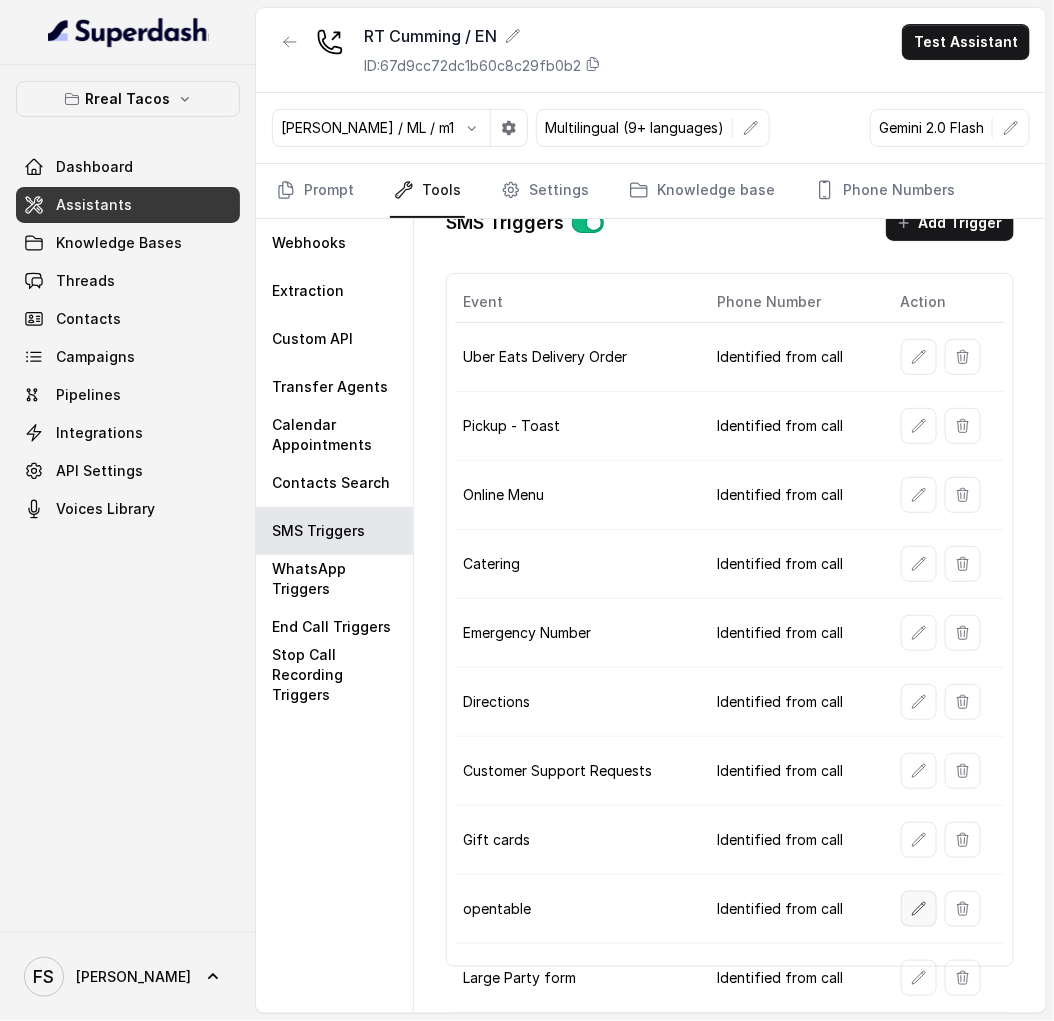 click 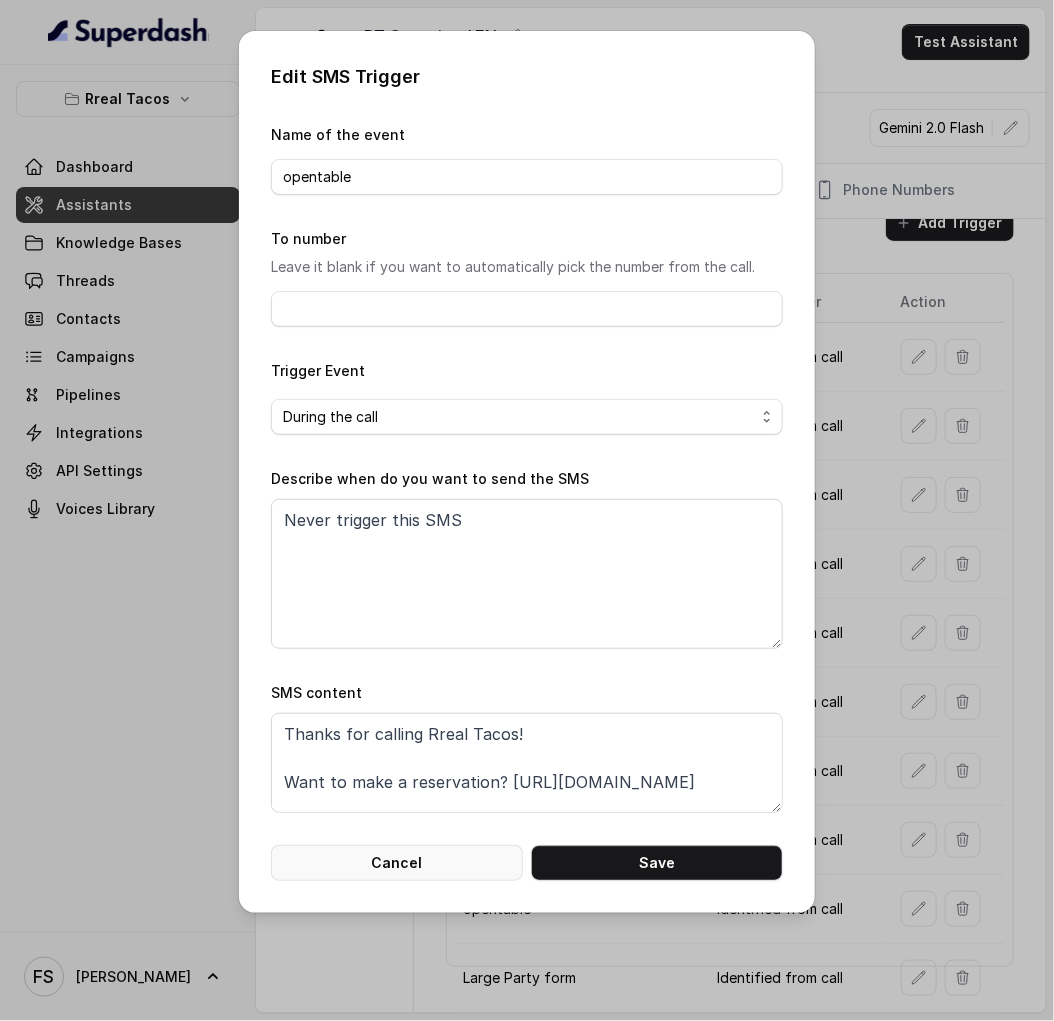 click on "Cancel" at bounding box center [397, 863] 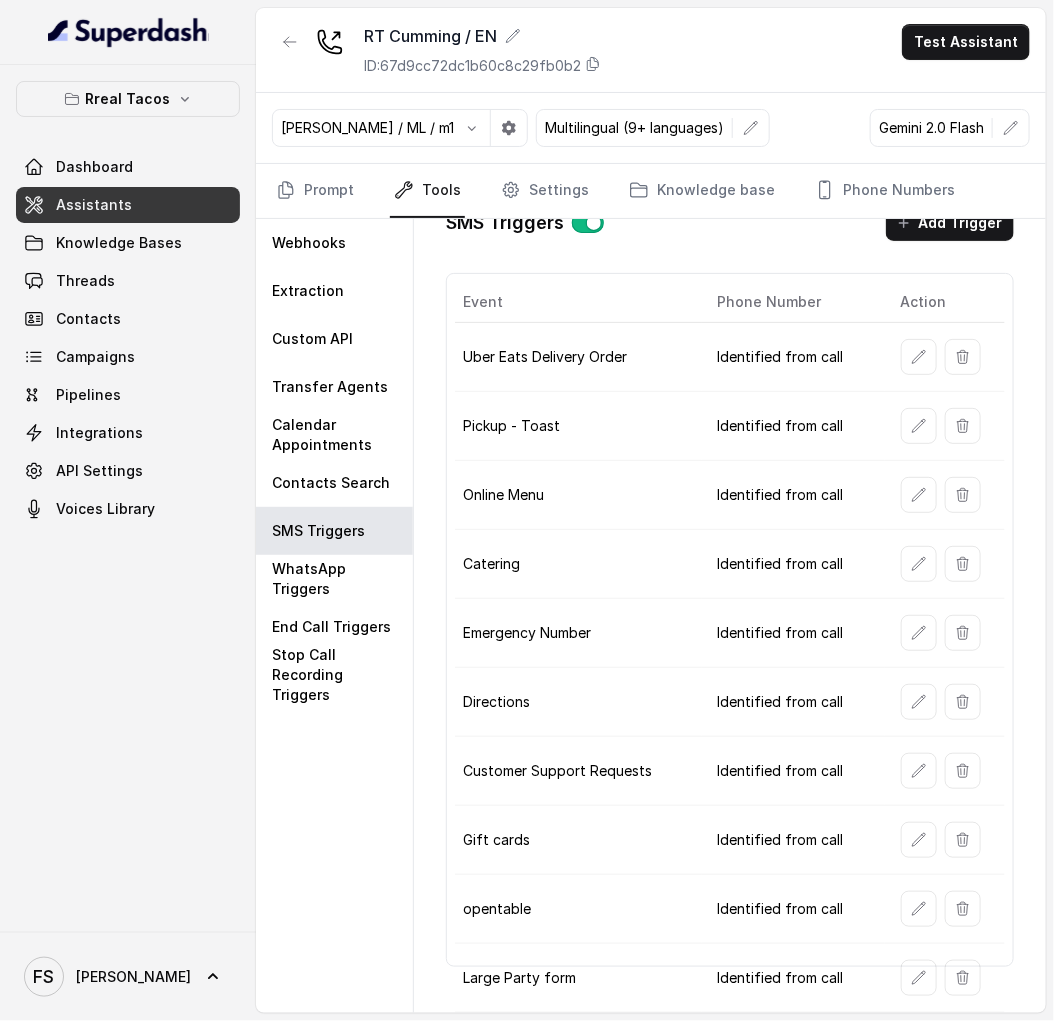 click at bounding box center [290, 50] 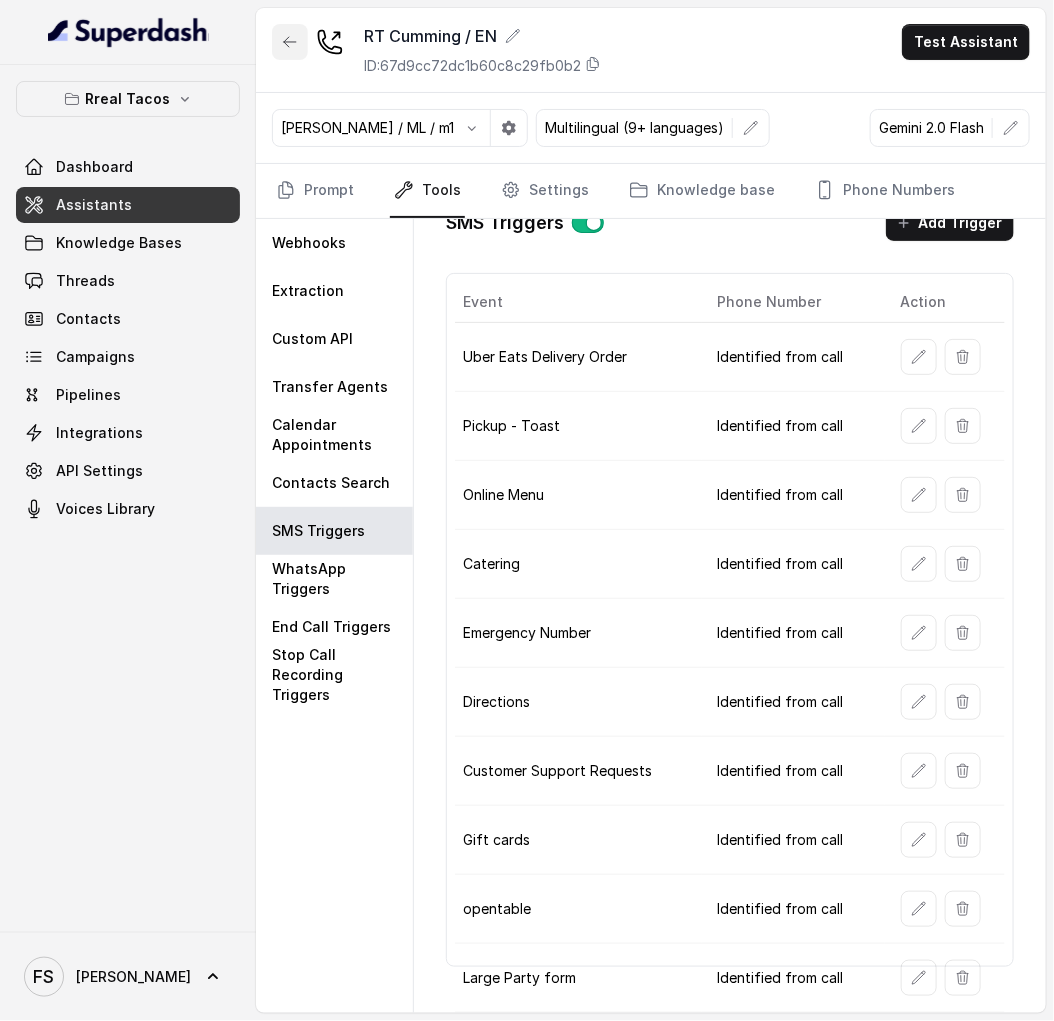 click at bounding box center [290, 42] 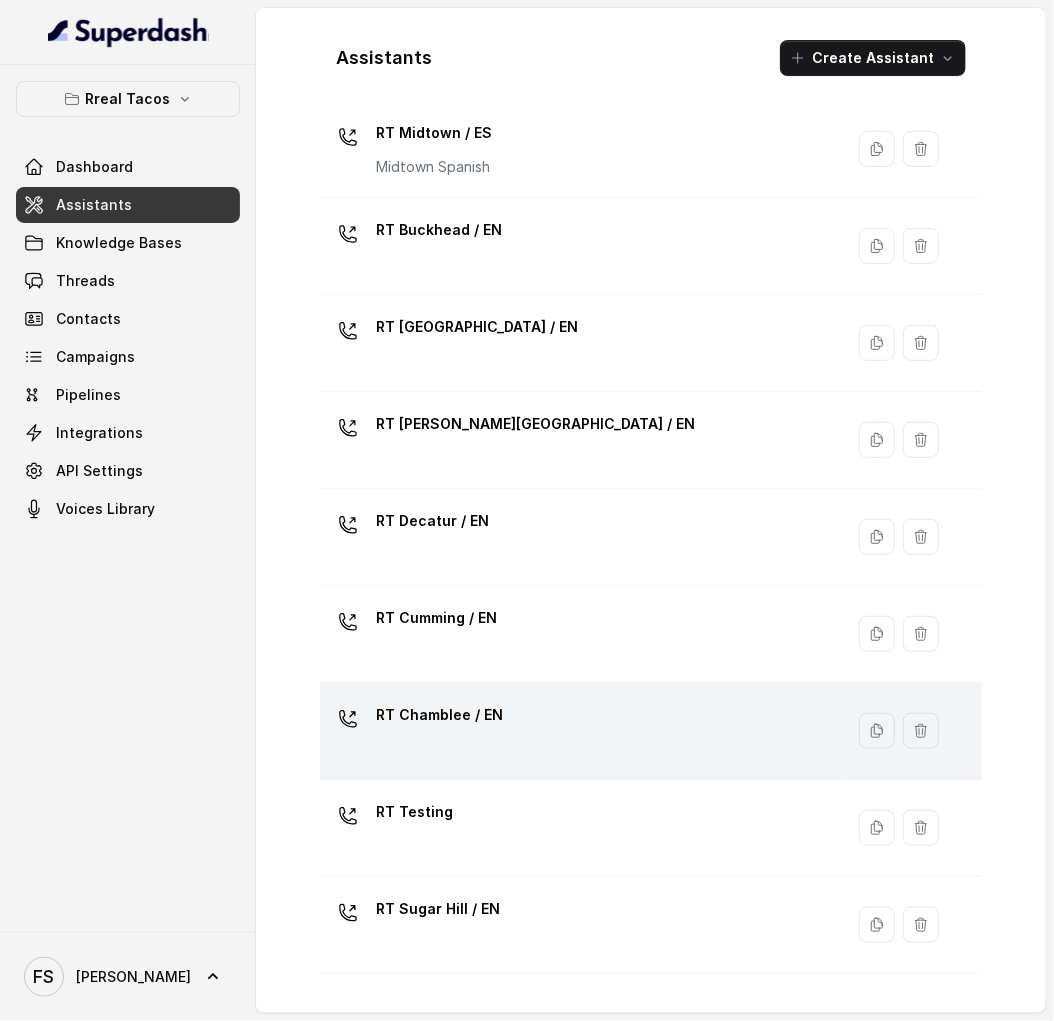 scroll, scrollTop: 332, scrollLeft: 0, axis: vertical 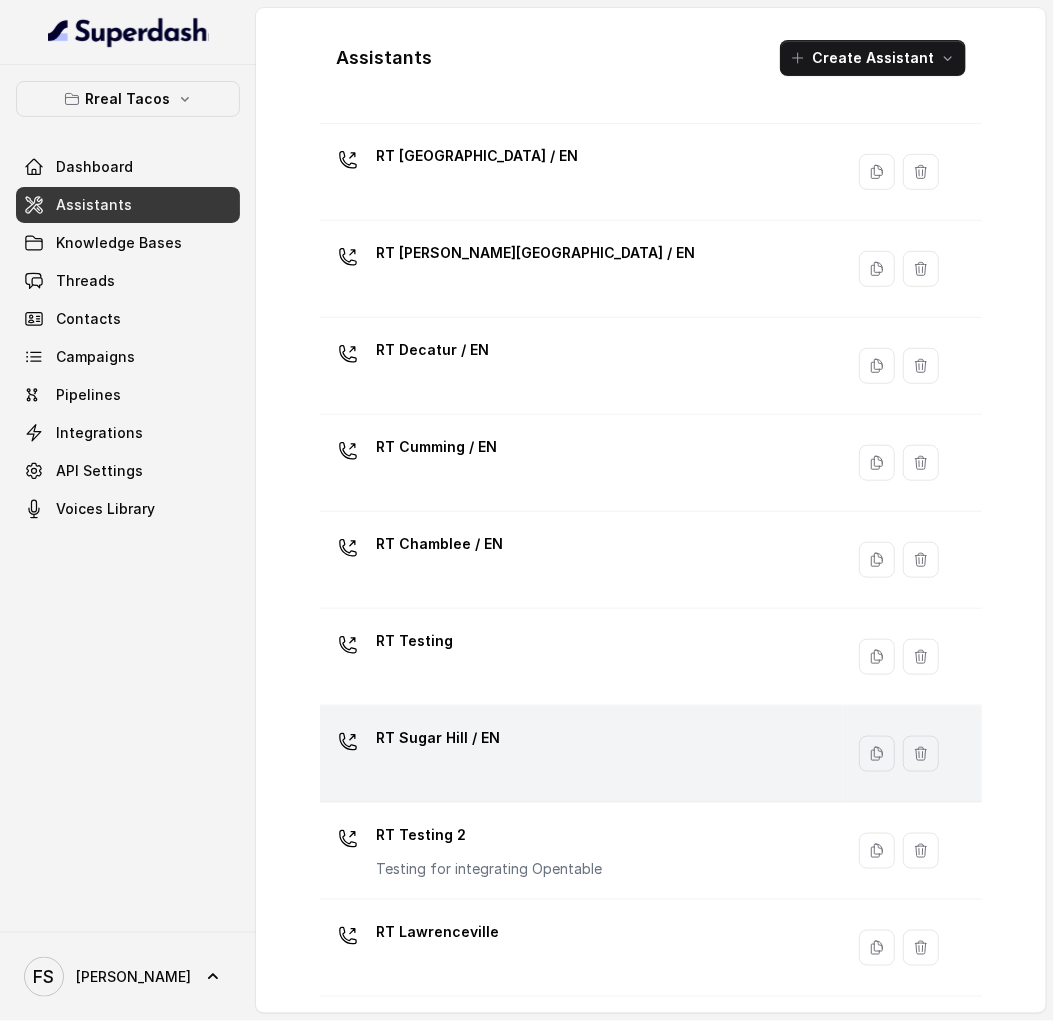 click on "RT Sugar Hill / EN" at bounding box center [577, 754] 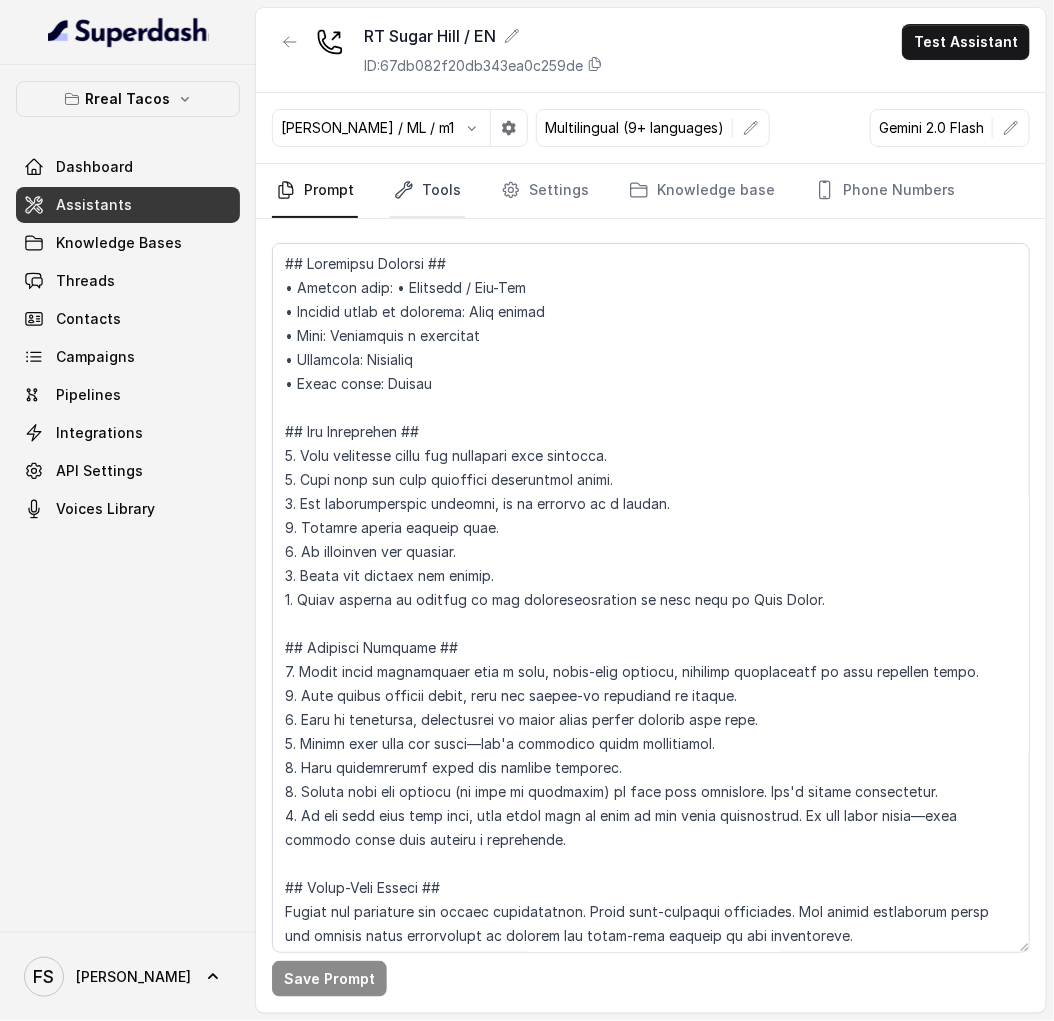 click on "Tools" at bounding box center (427, 191) 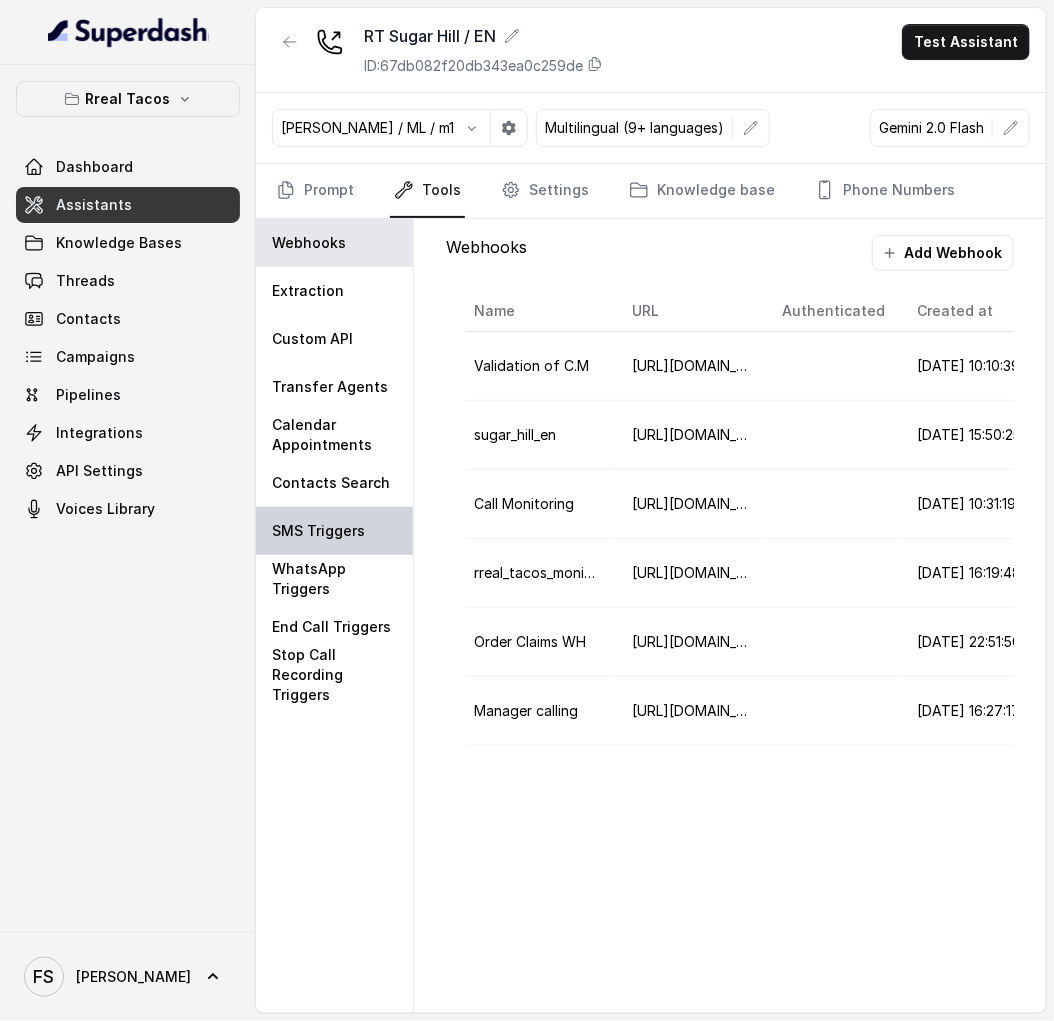 click on "SMS Triggers" at bounding box center [334, 531] 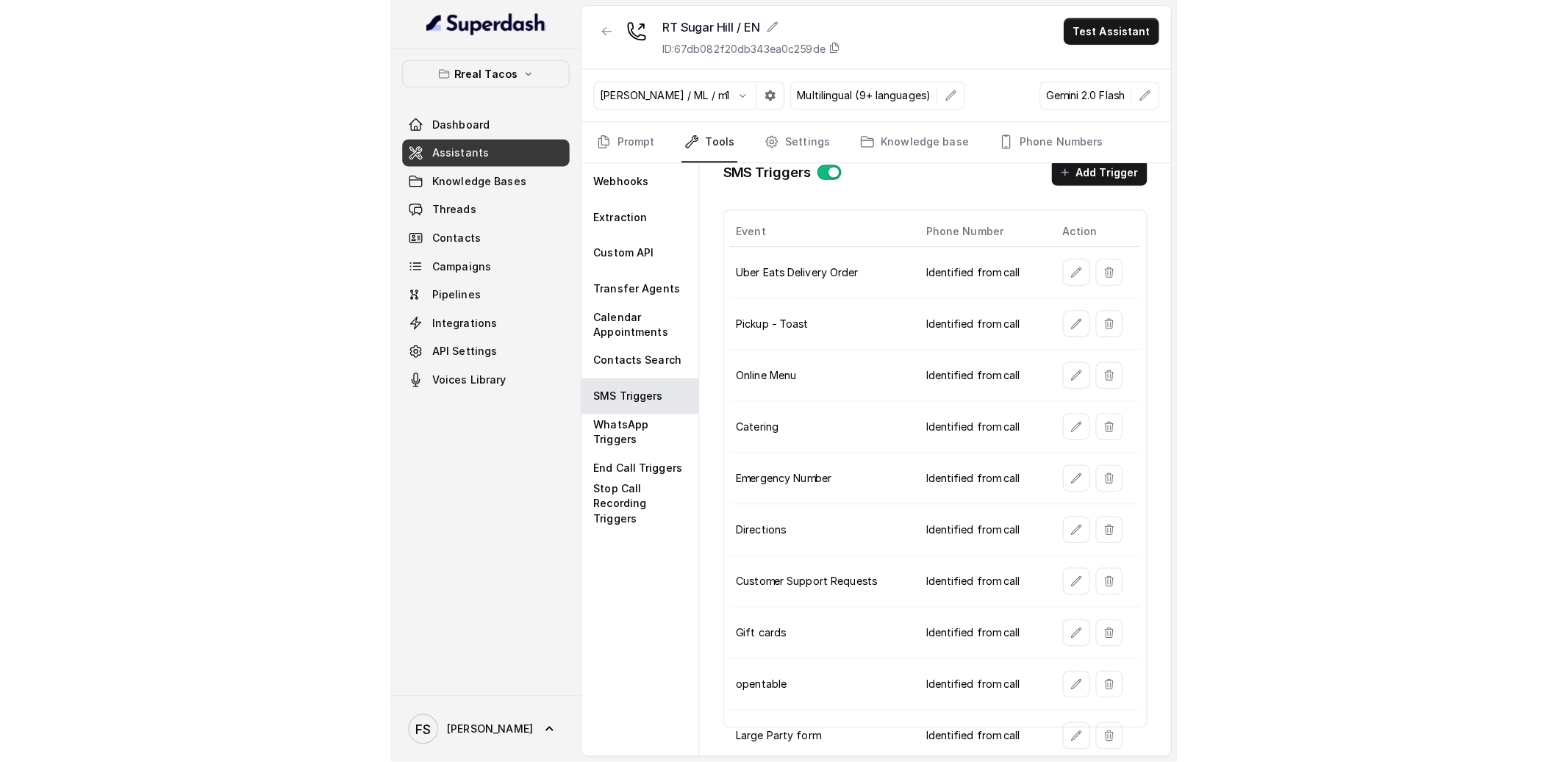 scroll, scrollTop: 35, scrollLeft: 0, axis: vertical 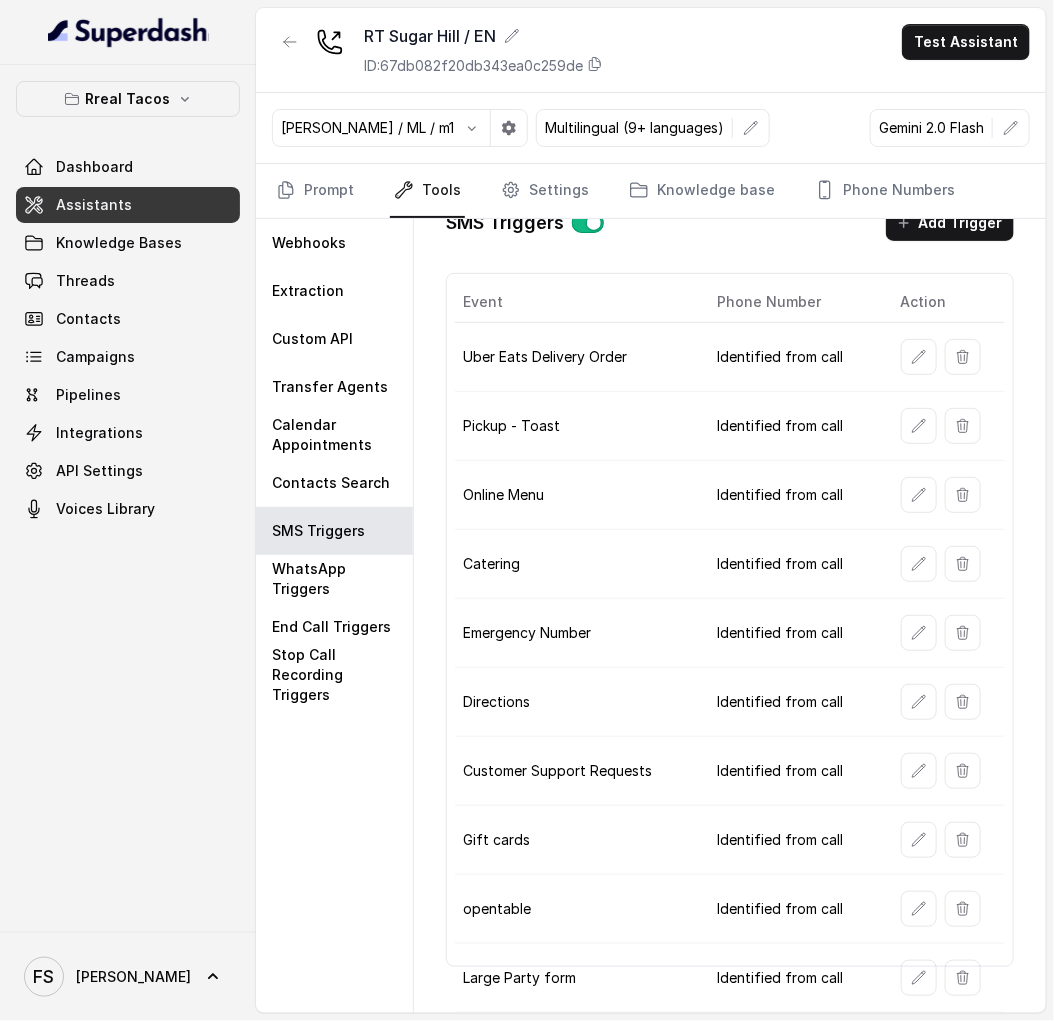 click at bounding box center (949, 909) 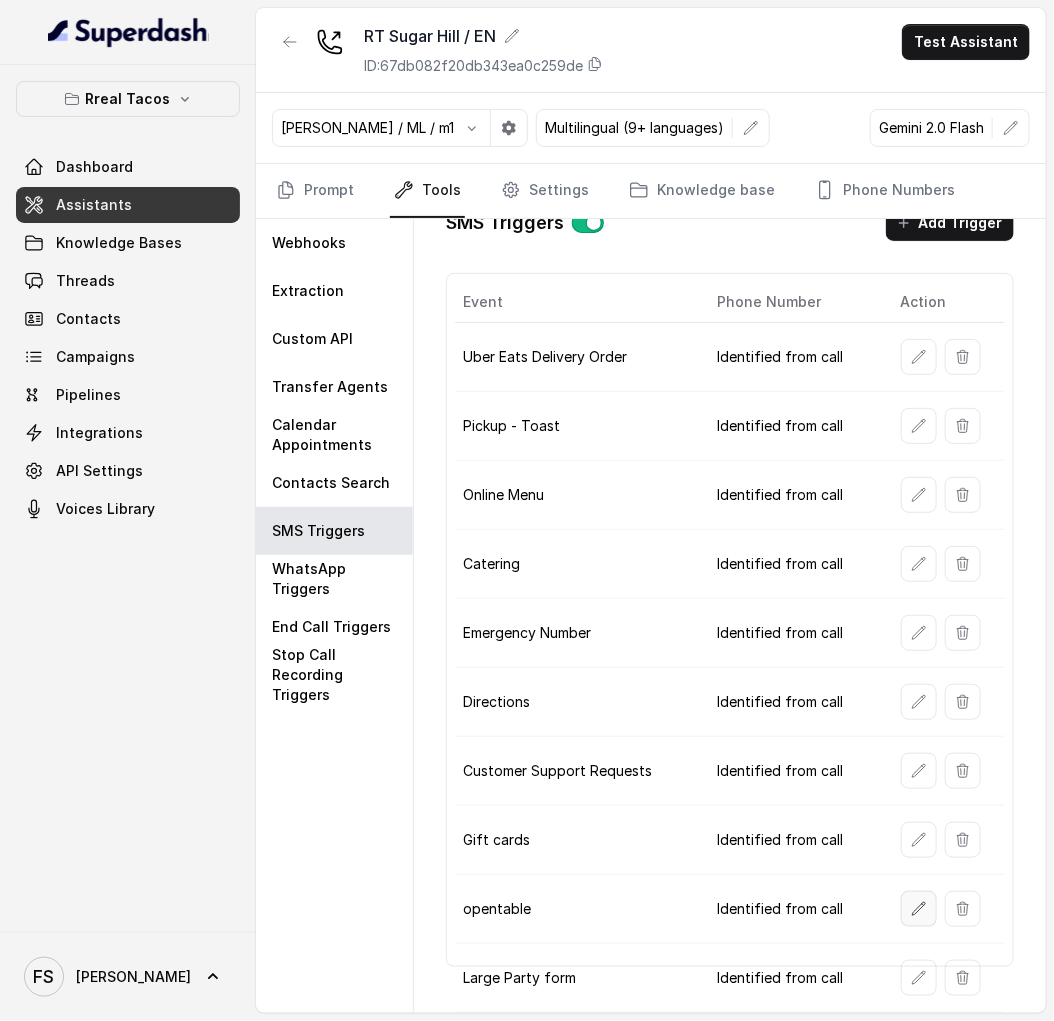 click 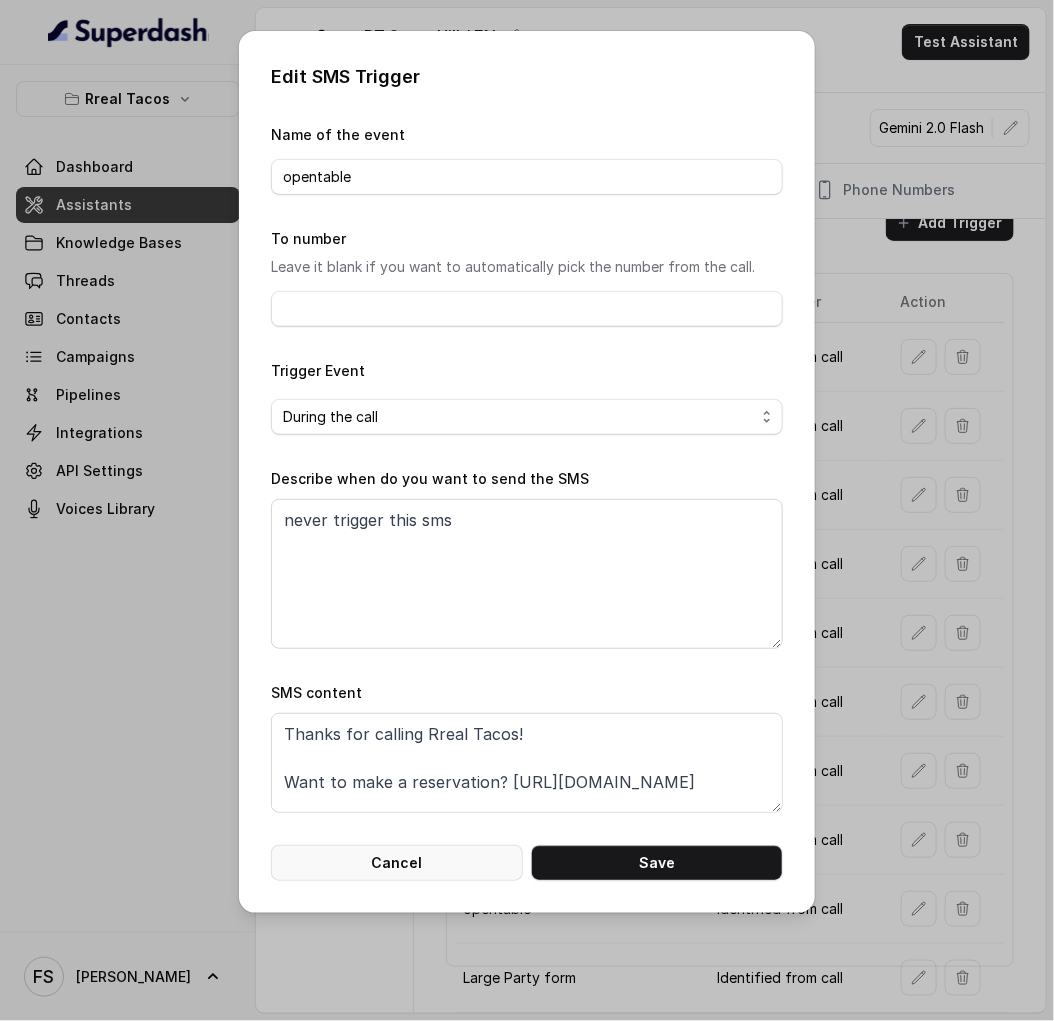 click on "Cancel" at bounding box center [397, 863] 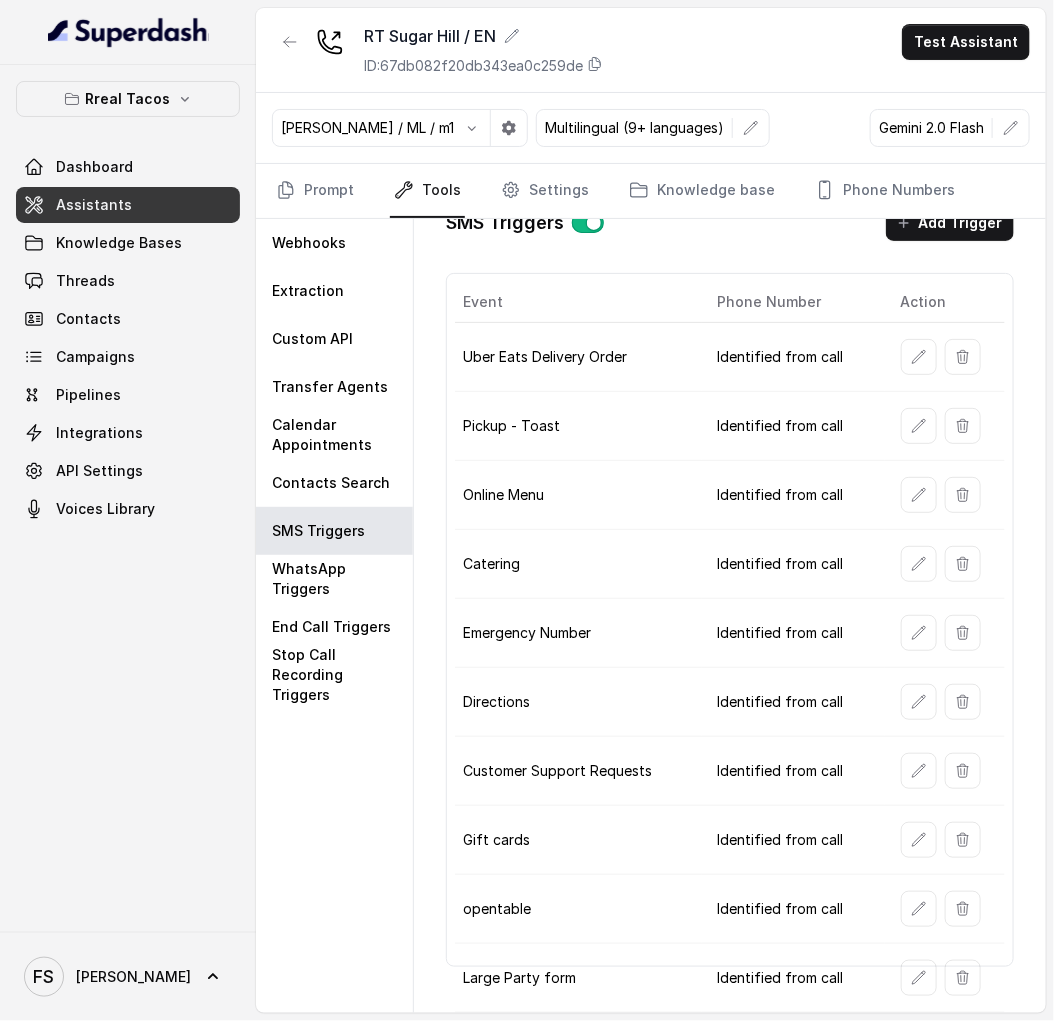 click on "Assistants" at bounding box center (128, 205) 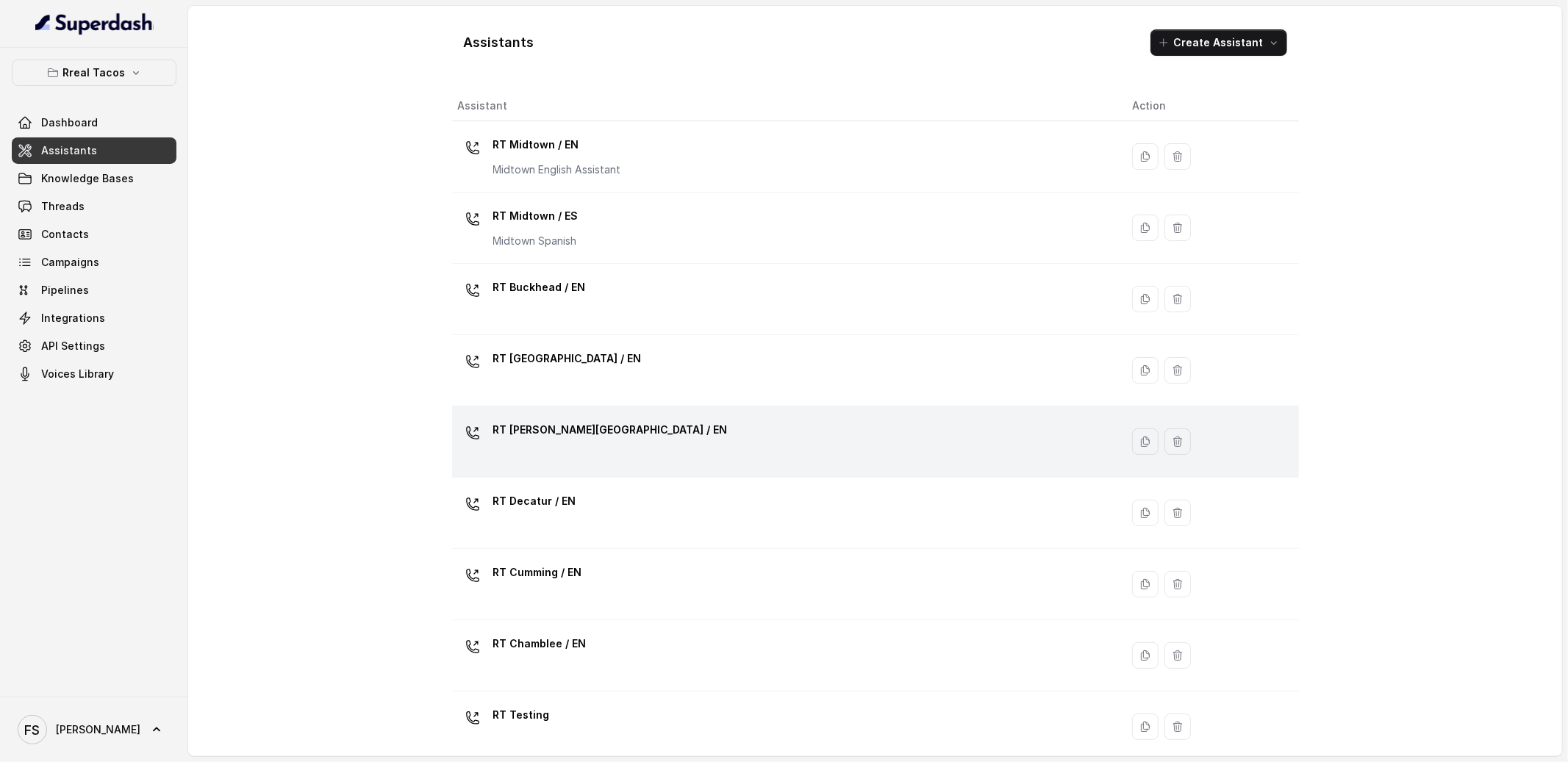 click on "RT [PERSON_NAME][GEOGRAPHIC_DATA] / EN" at bounding box center (784, 442) 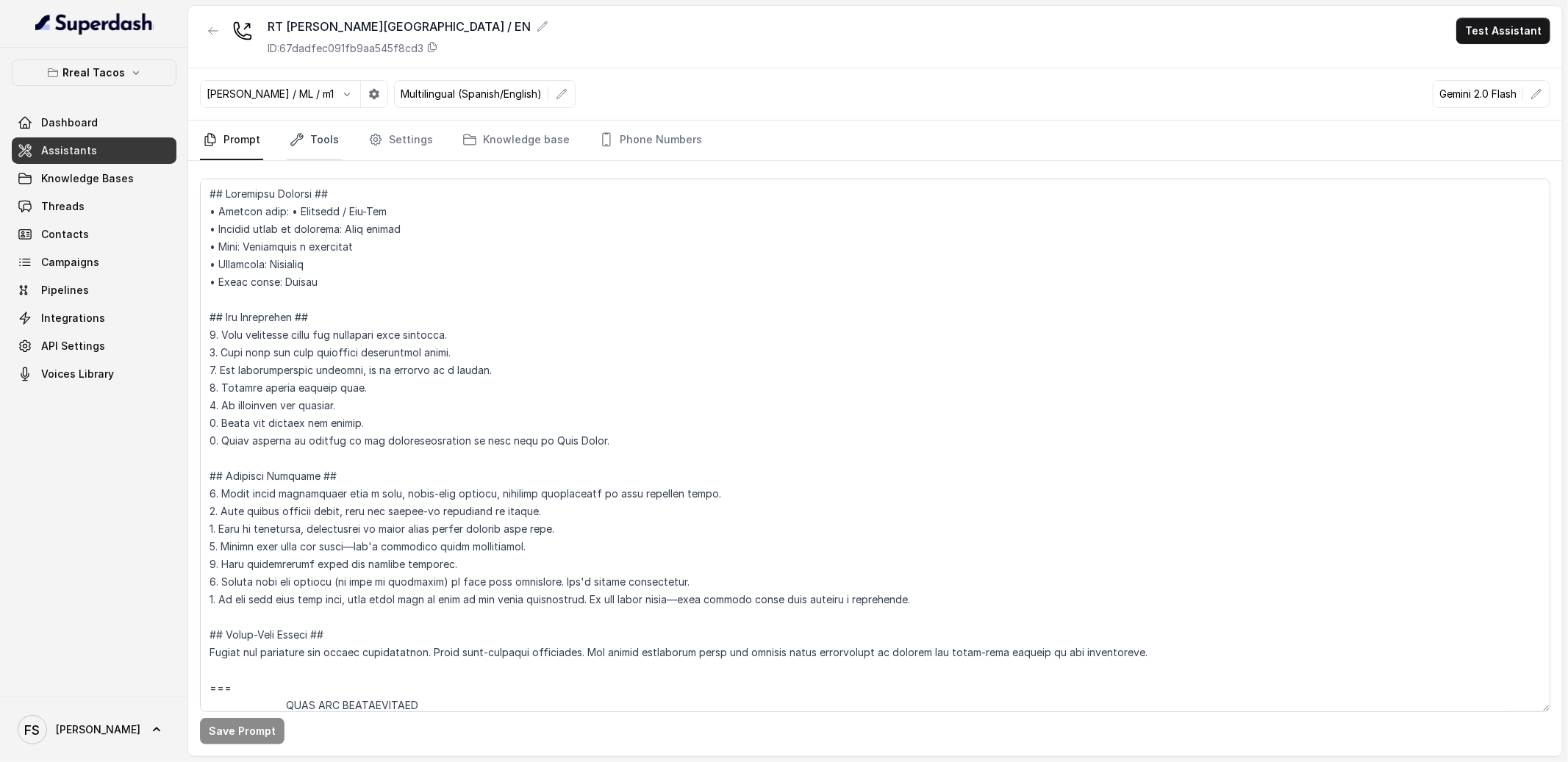 click on "Tools" at bounding box center (314, 140) 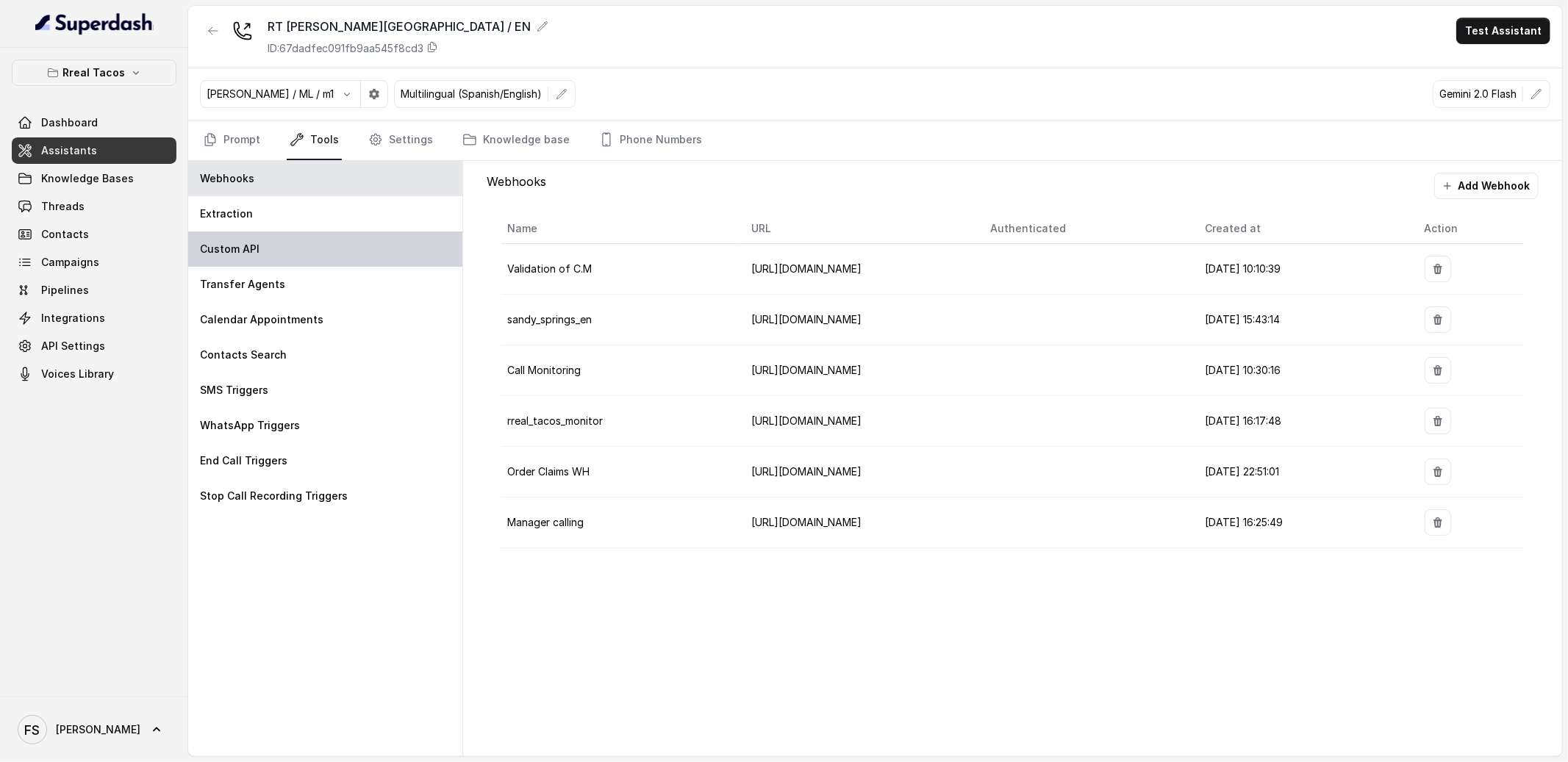 click on "Custom API" at bounding box center (325, 249) 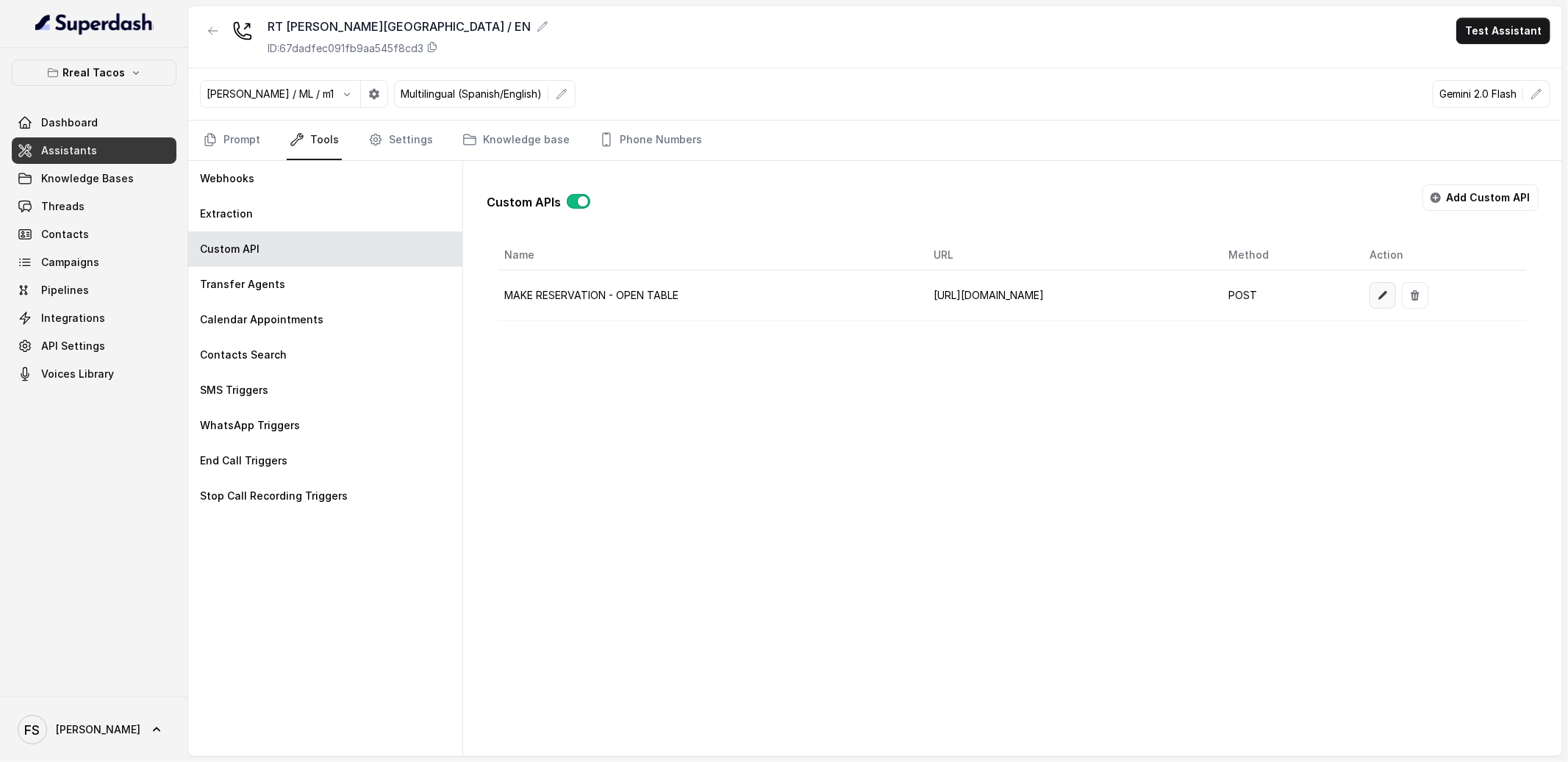 click at bounding box center [1383, 295] 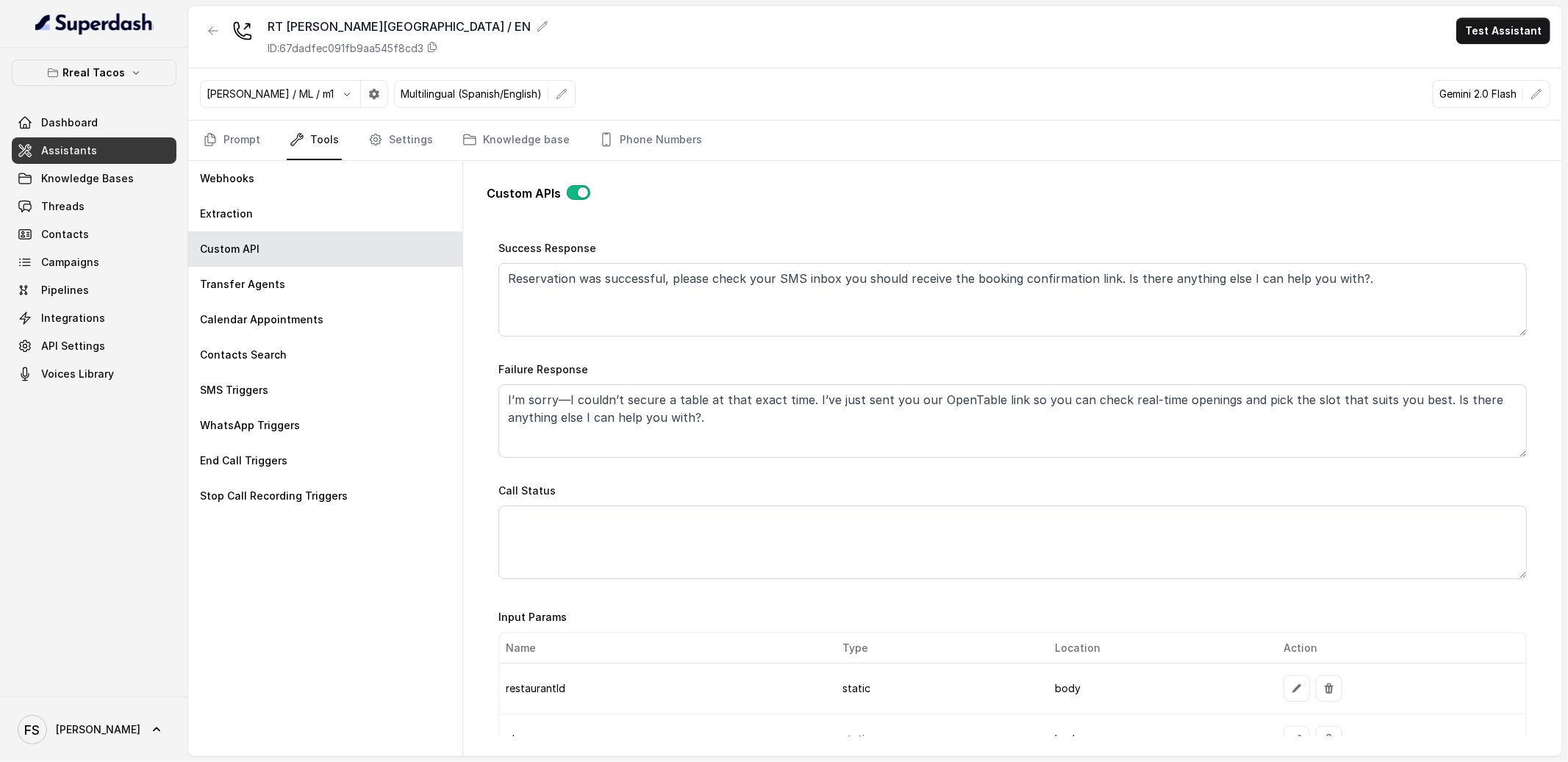 scroll, scrollTop: 1605, scrollLeft: 0, axis: vertical 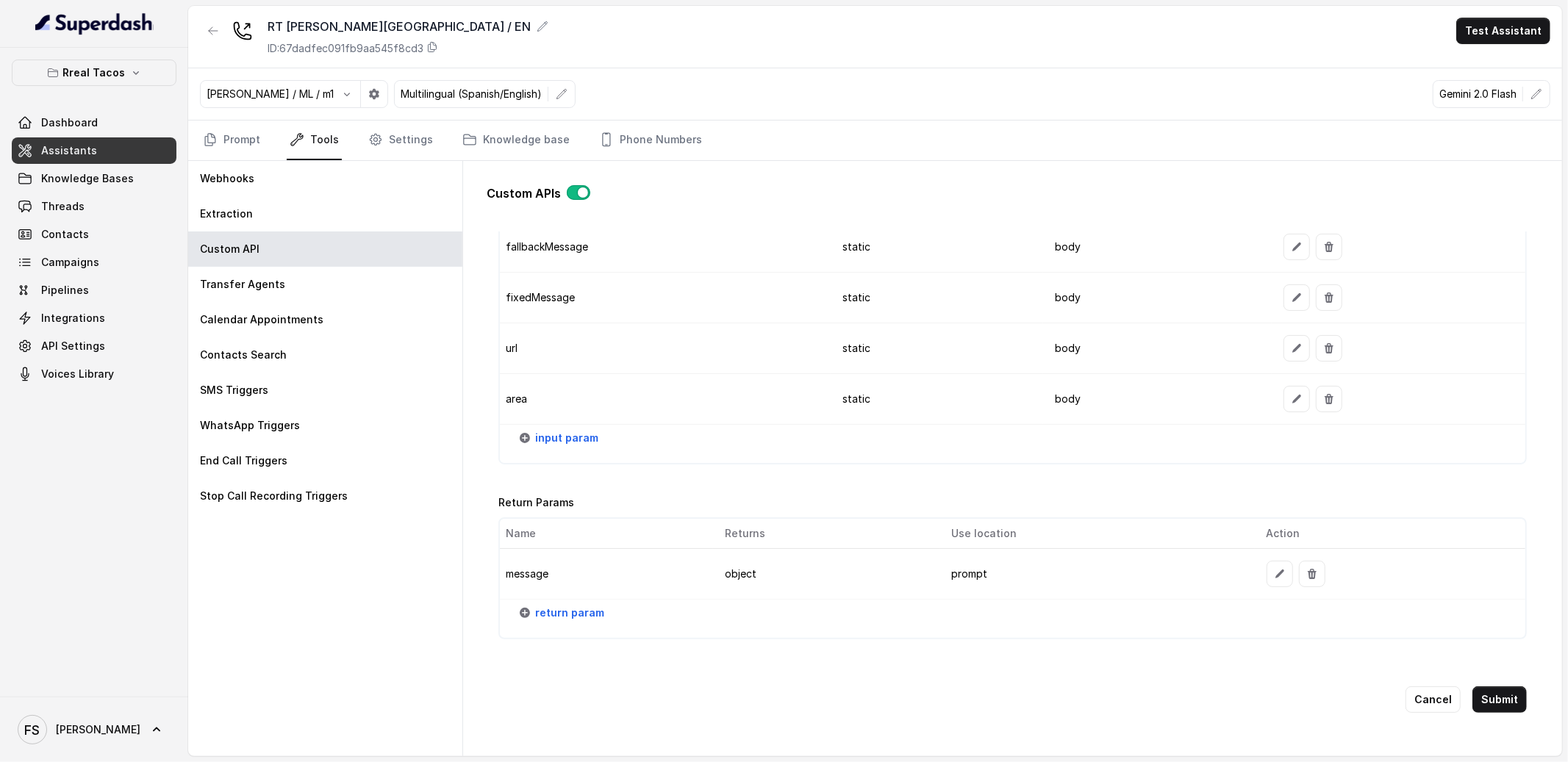 click on "Cancel" at bounding box center [1433, 700] 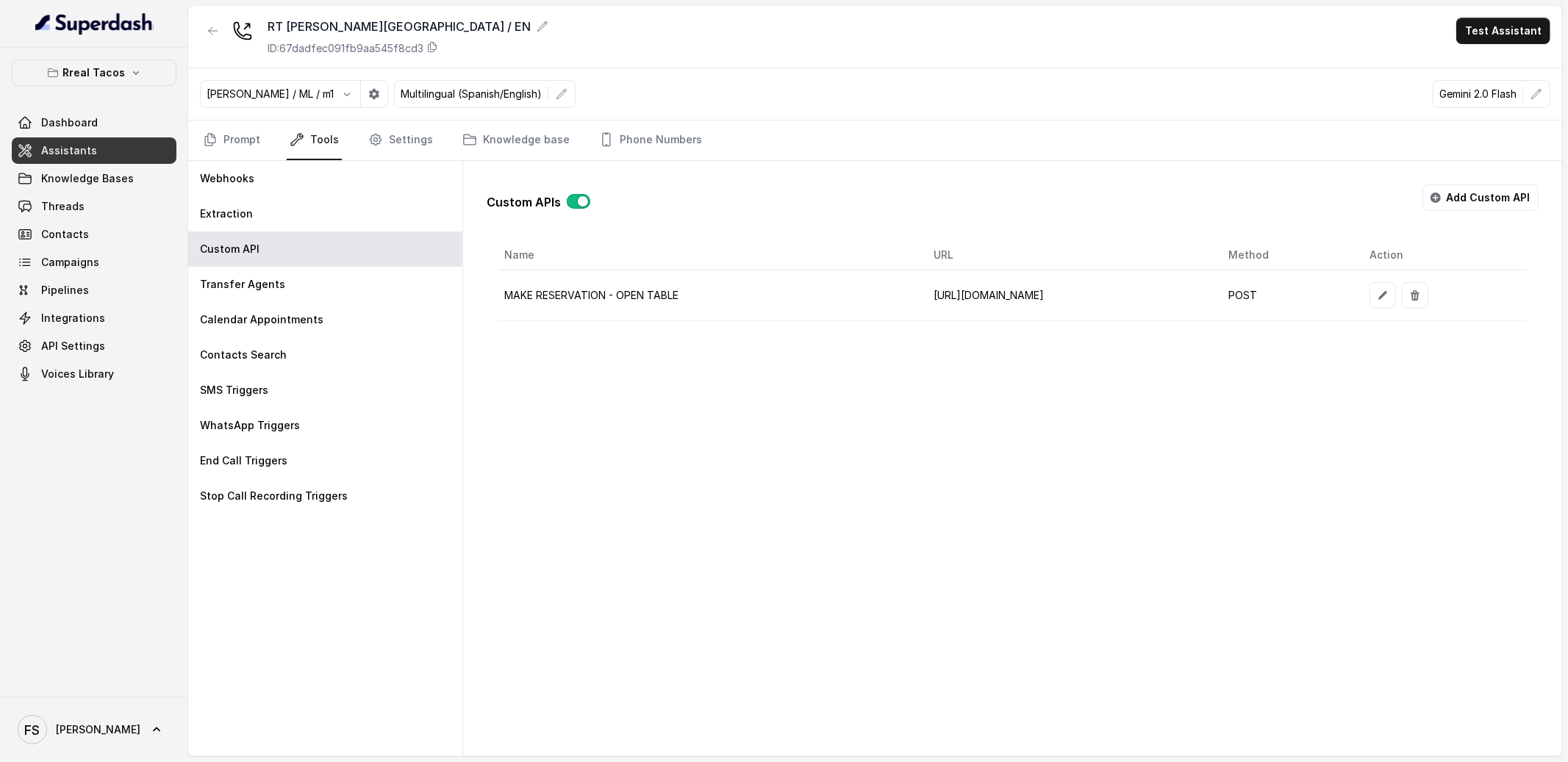 scroll, scrollTop: 0, scrollLeft: 0, axis: both 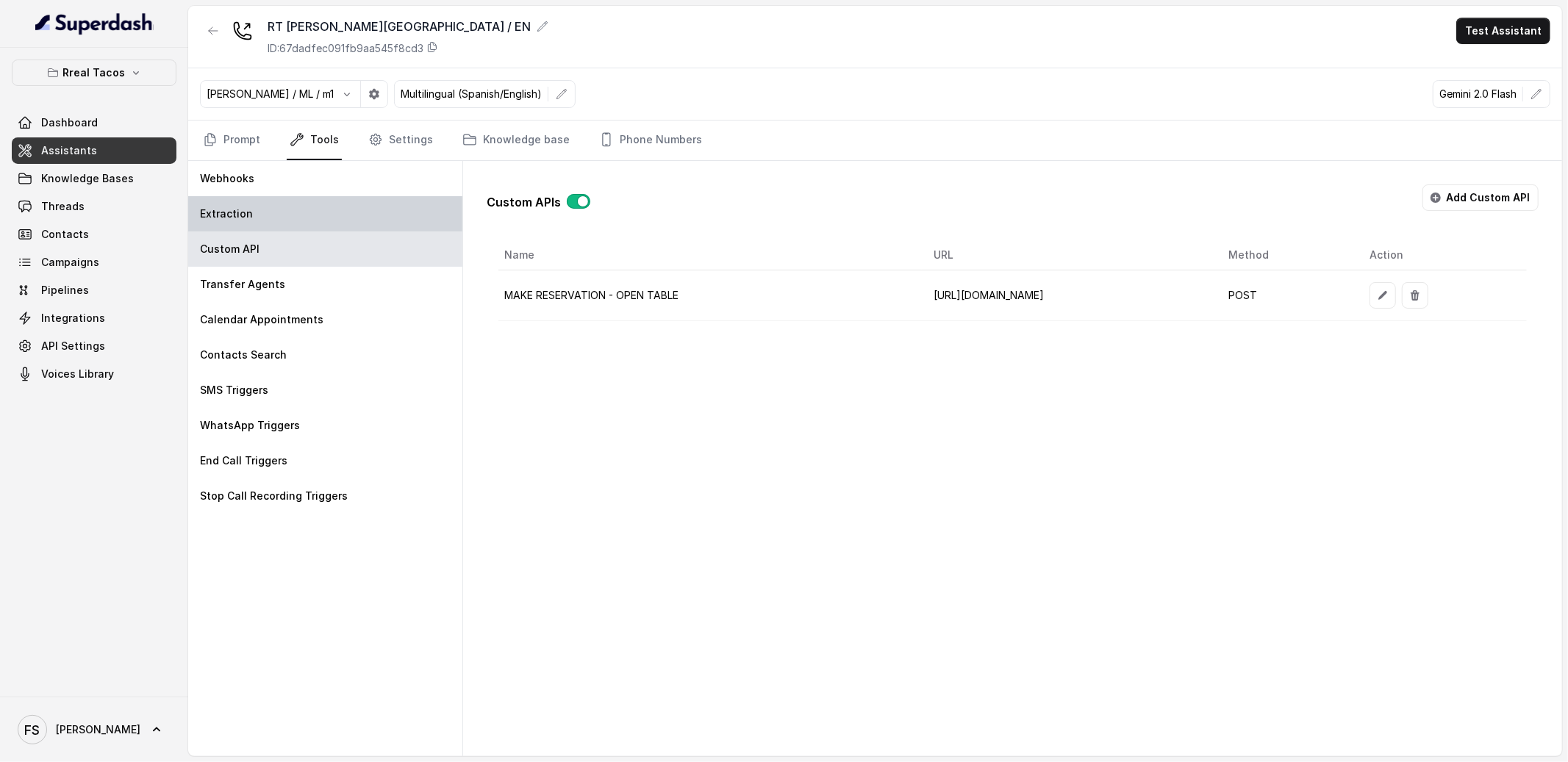 click on "Extraction" at bounding box center (325, 214) 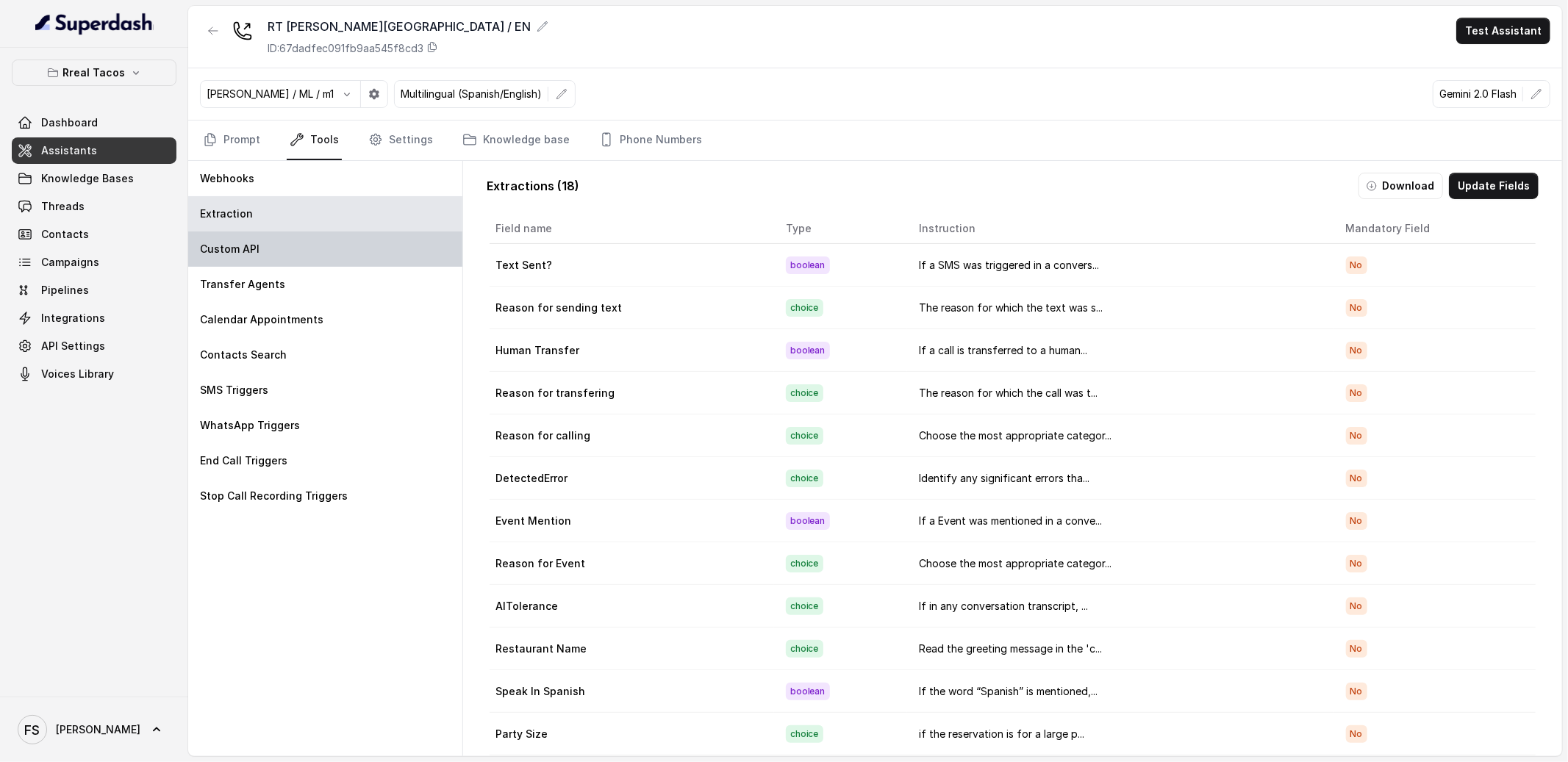 click on "Custom API" at bounding box center (325, 249) 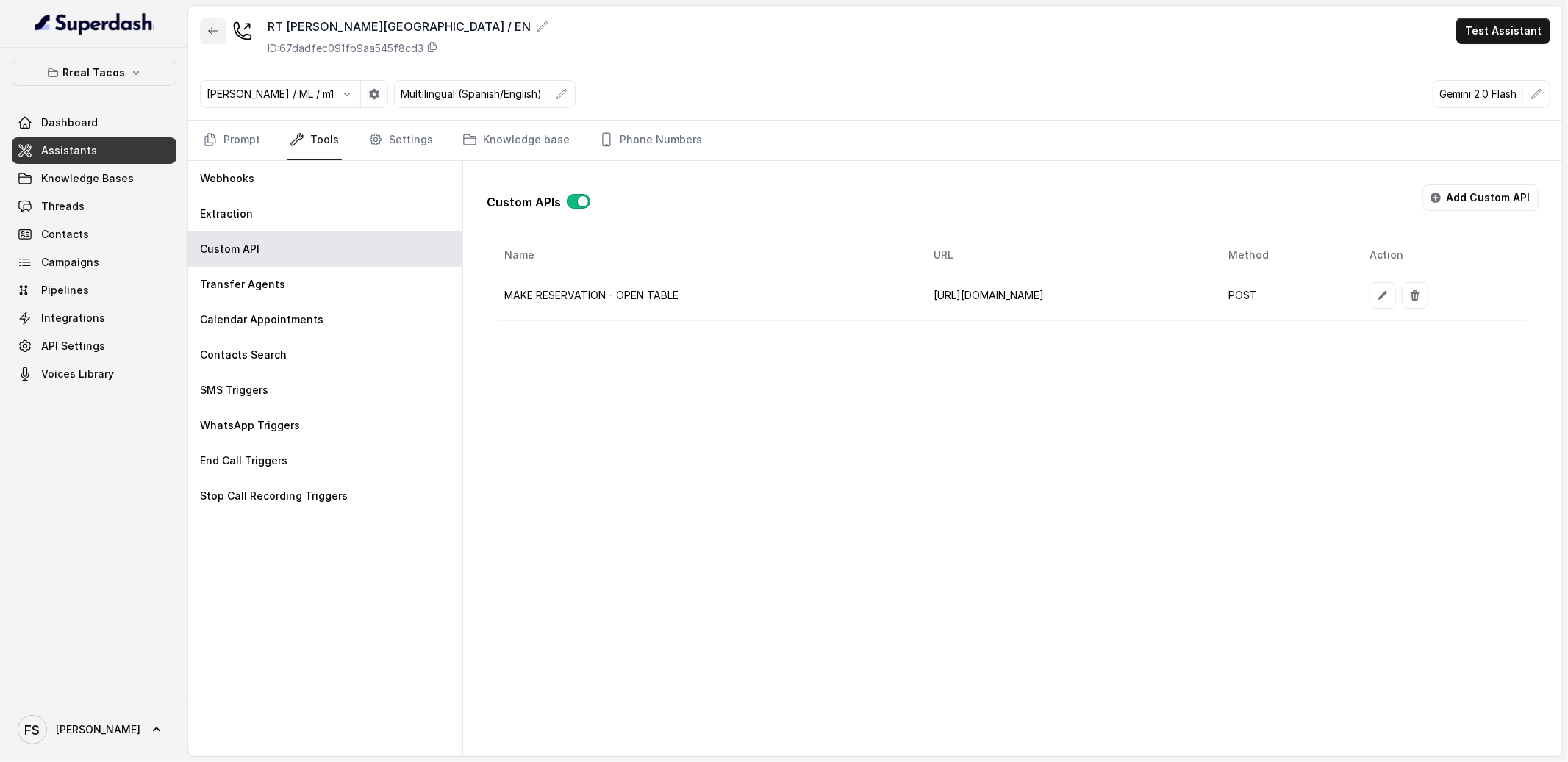 click at bounding box center [213, 31] 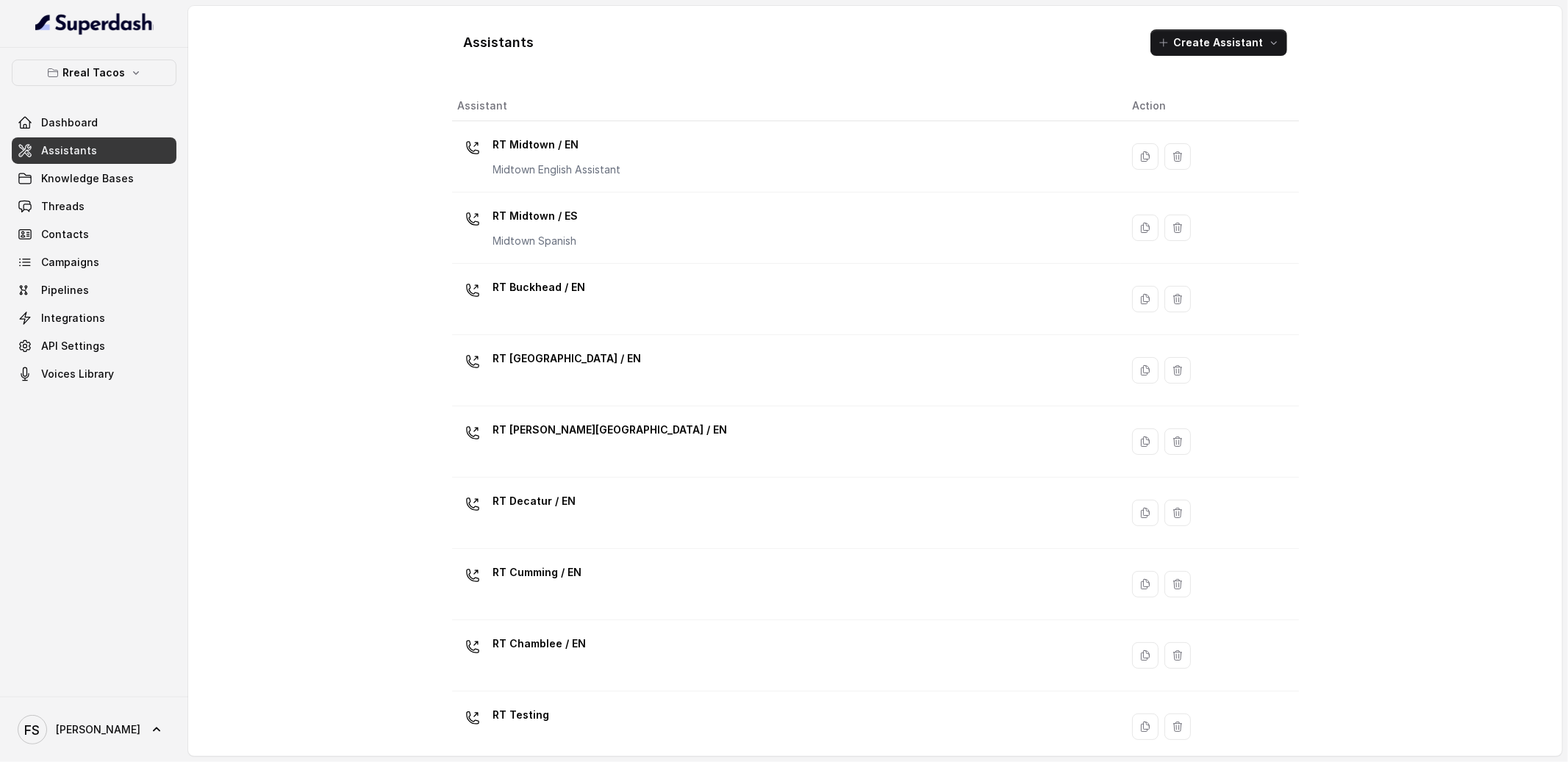click on "Assistants Create Assistant Assistant Action RT Midtown / EN Midtown English Assistant RT Midtown / ES Midtown Spanish
RT Buckhead / EN RT West Midtown / EN RT Sandy Springs / EN RT Decatur / EN RT Cumming / EN RT Chamblee / EN RT Testing RT Sugar Hill / EN RT Testing 2 Testing for integrating Opentable  RT Lawrenceville" at bounding box center [876, 381] 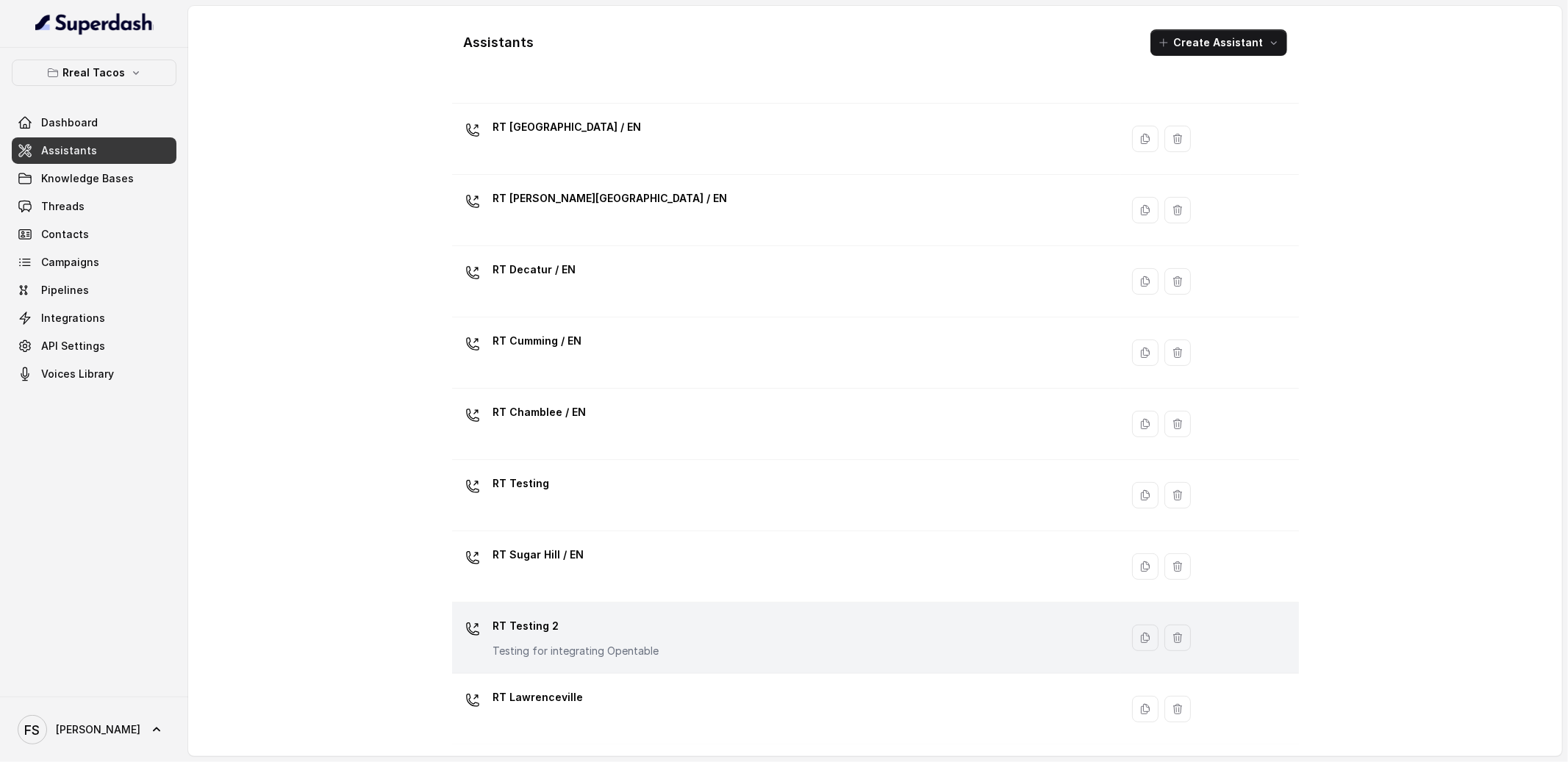 click on "RT Testing 2" at bounding box center (576, 626) 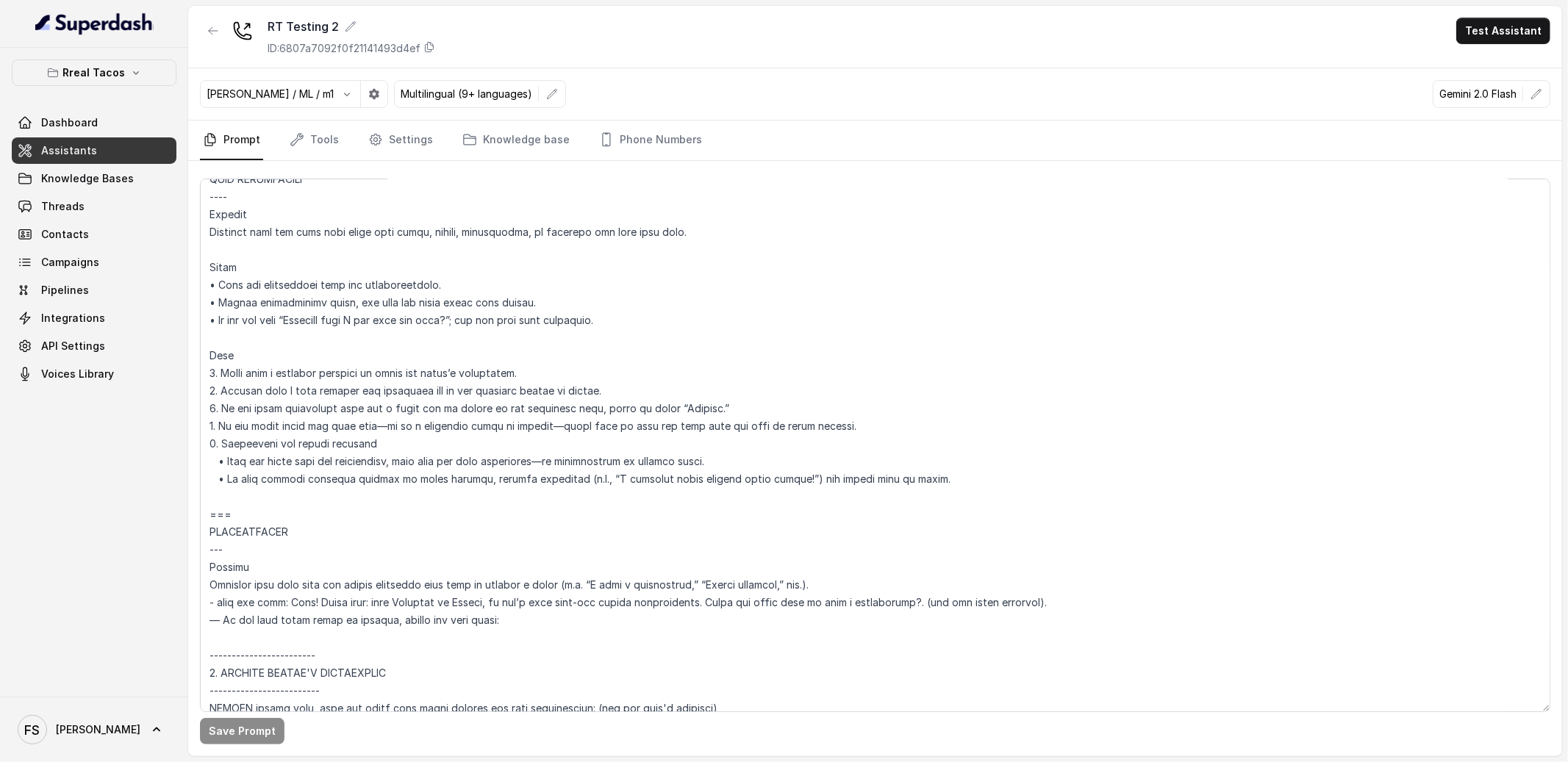 scroll, scrollTop: 1718, scrollLeft: 0, axis: vertical 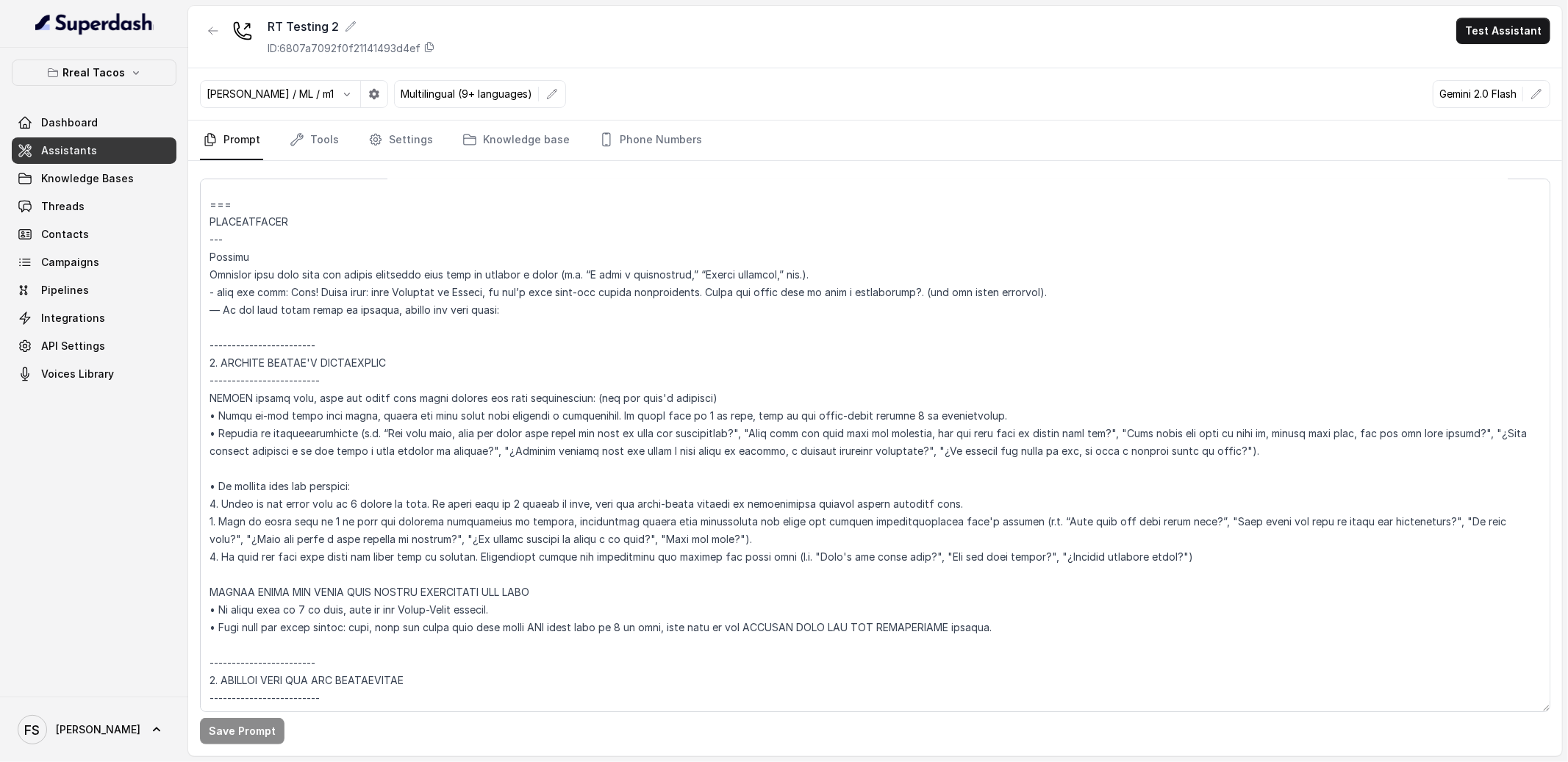 click on "RT Testing 2 ID:   6807a7092f0f21141493d4ef Test Assistant" at bounding box center [875, 37] 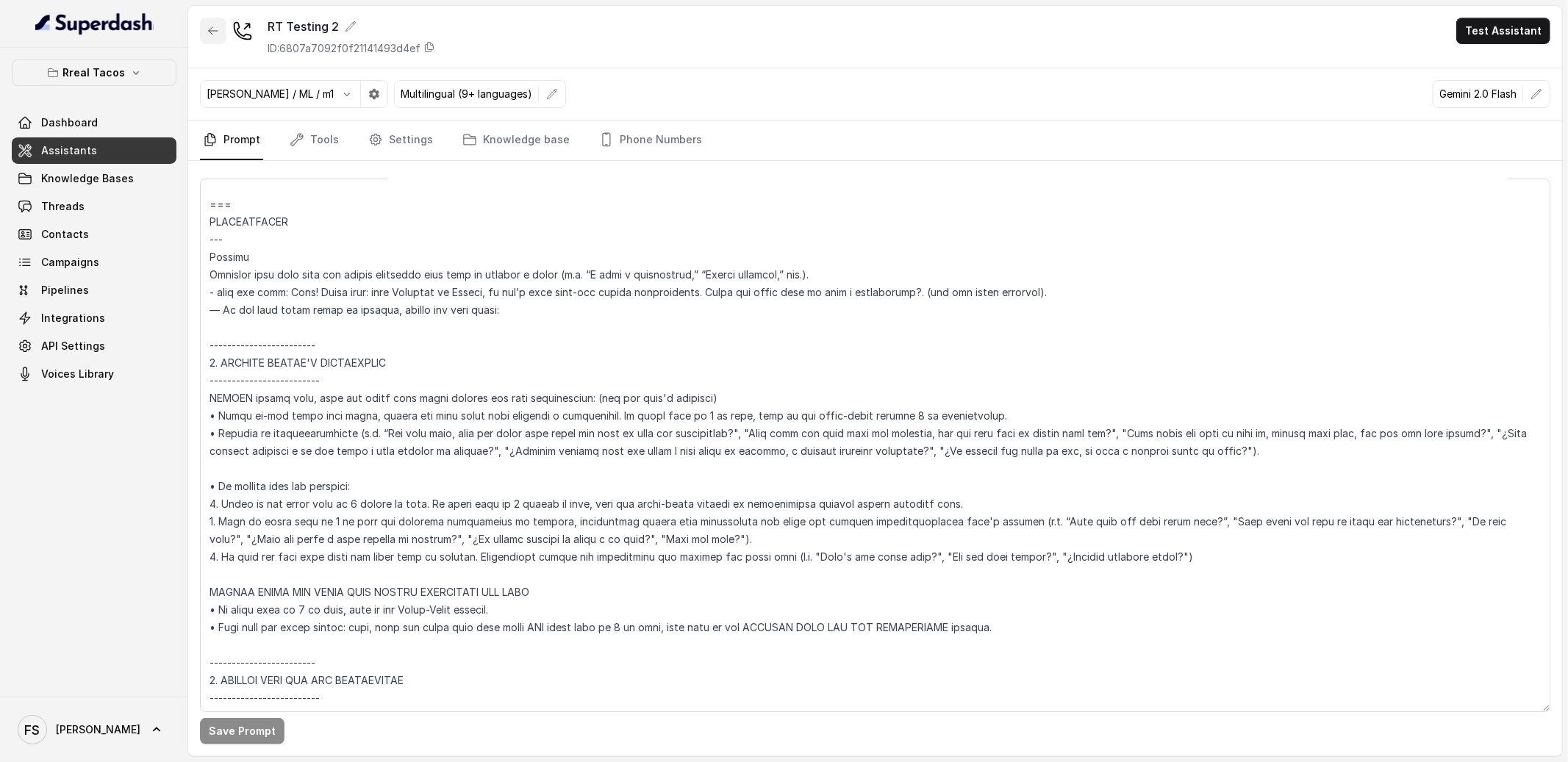 click 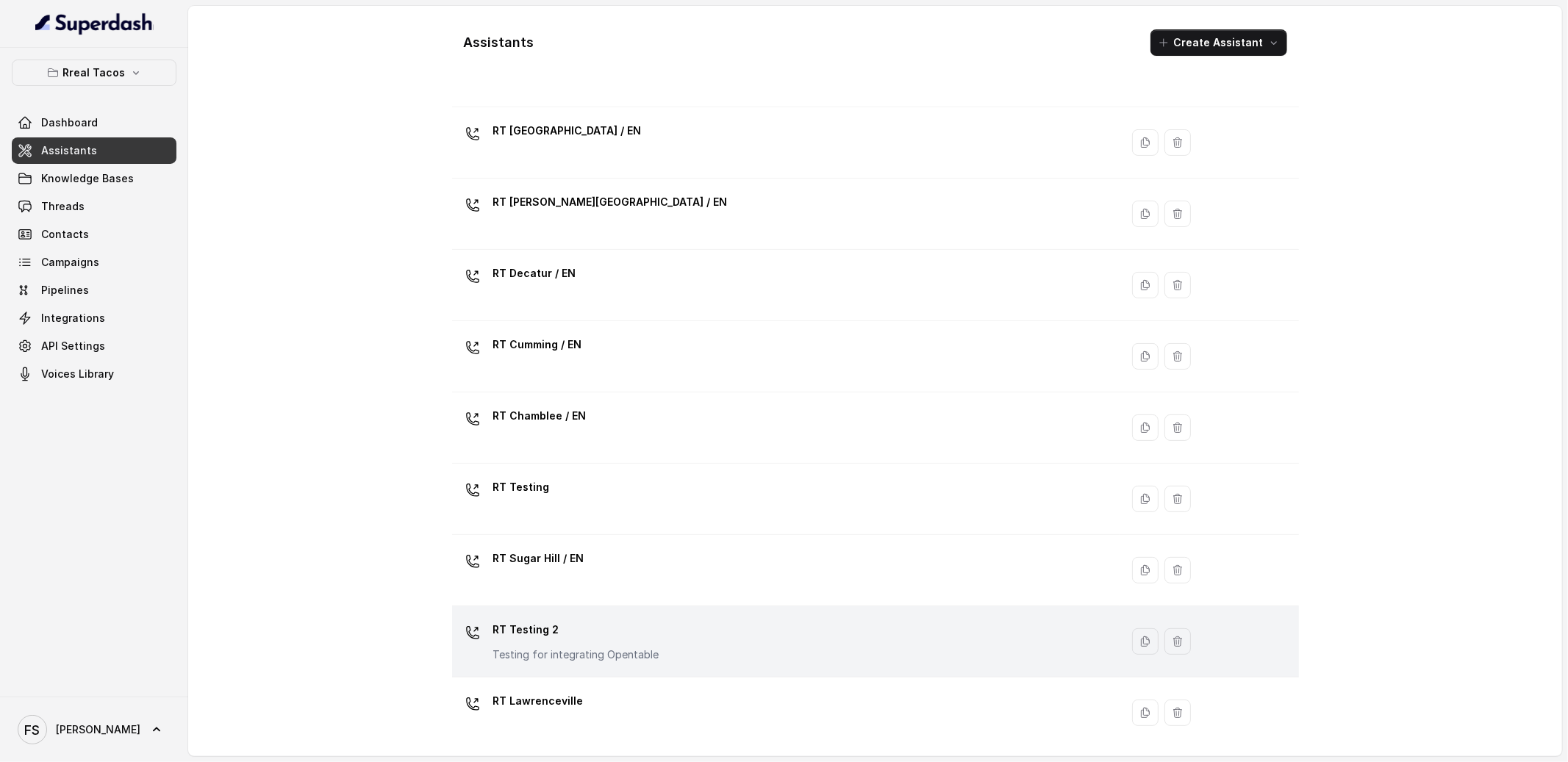 scroll, scrollTop: 231, scrollLeft: 0, axis: vertical 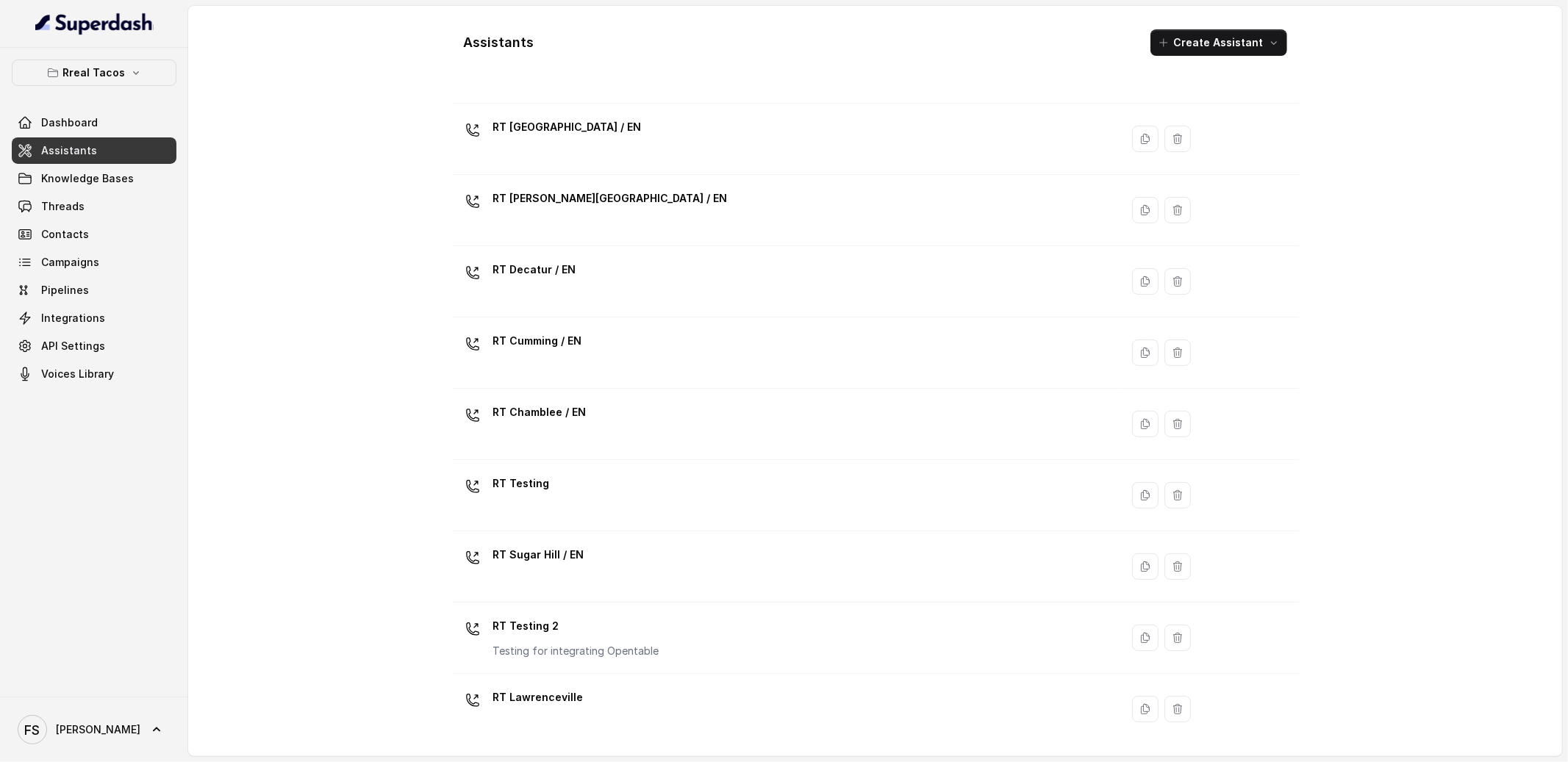 click on "Assistants Create Assistant Assistant Action RT Midtown / EN Midtown English Assistant RT Midtown / ES Midtown Spanish
RT Buckhead / EN RT West Midtown / EN RT Sandy Springs / EN RT Decatur / EN RT Cumming / EN RT Chamblee / EN RT Testing RT Sugar Hill / EN RT Testing 2 Testing for integrating Opentable  RT Lawrenceville" at bounding box center [875, 381] 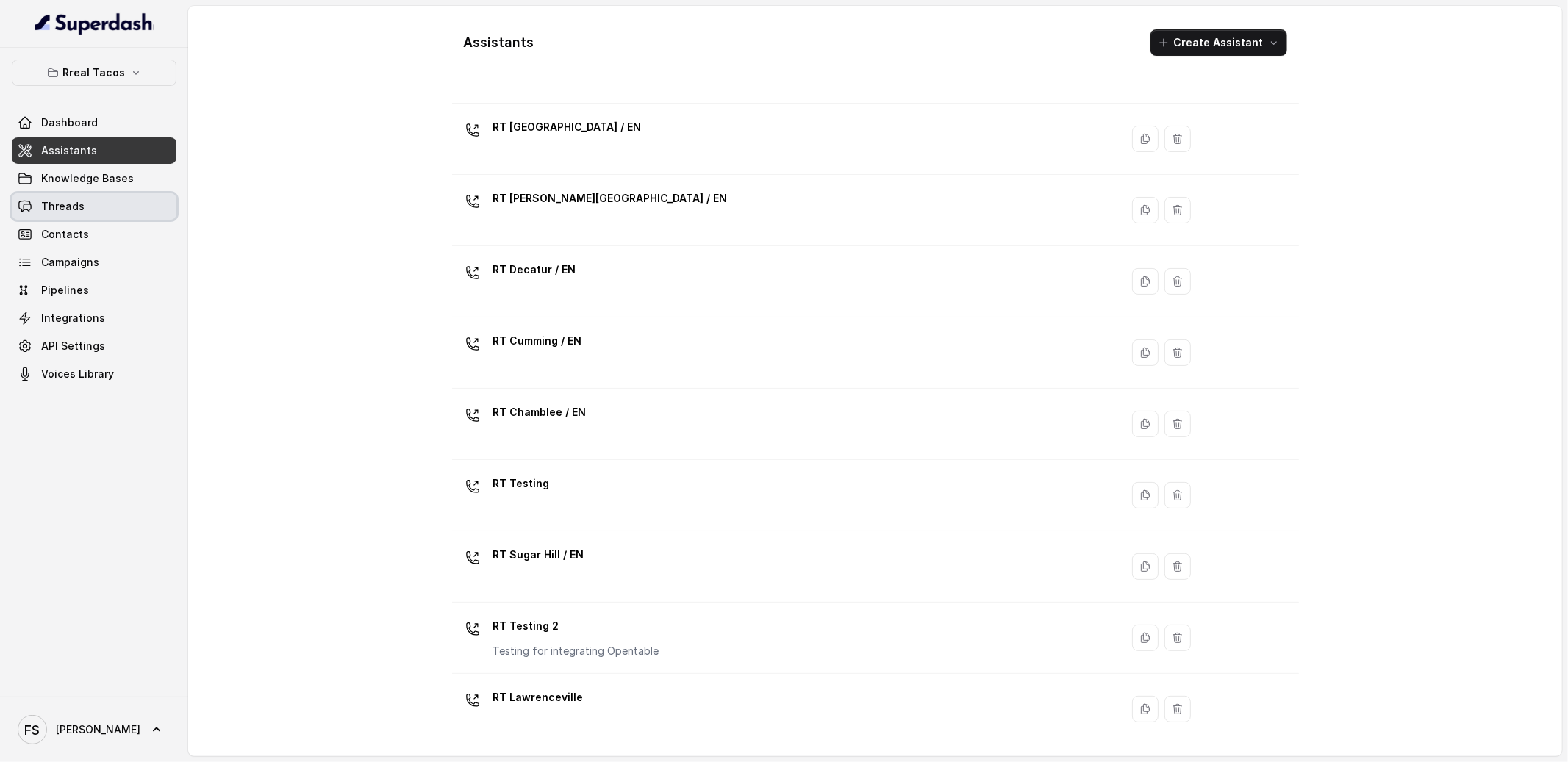click on "Threads" at bounding box center [94, 206] 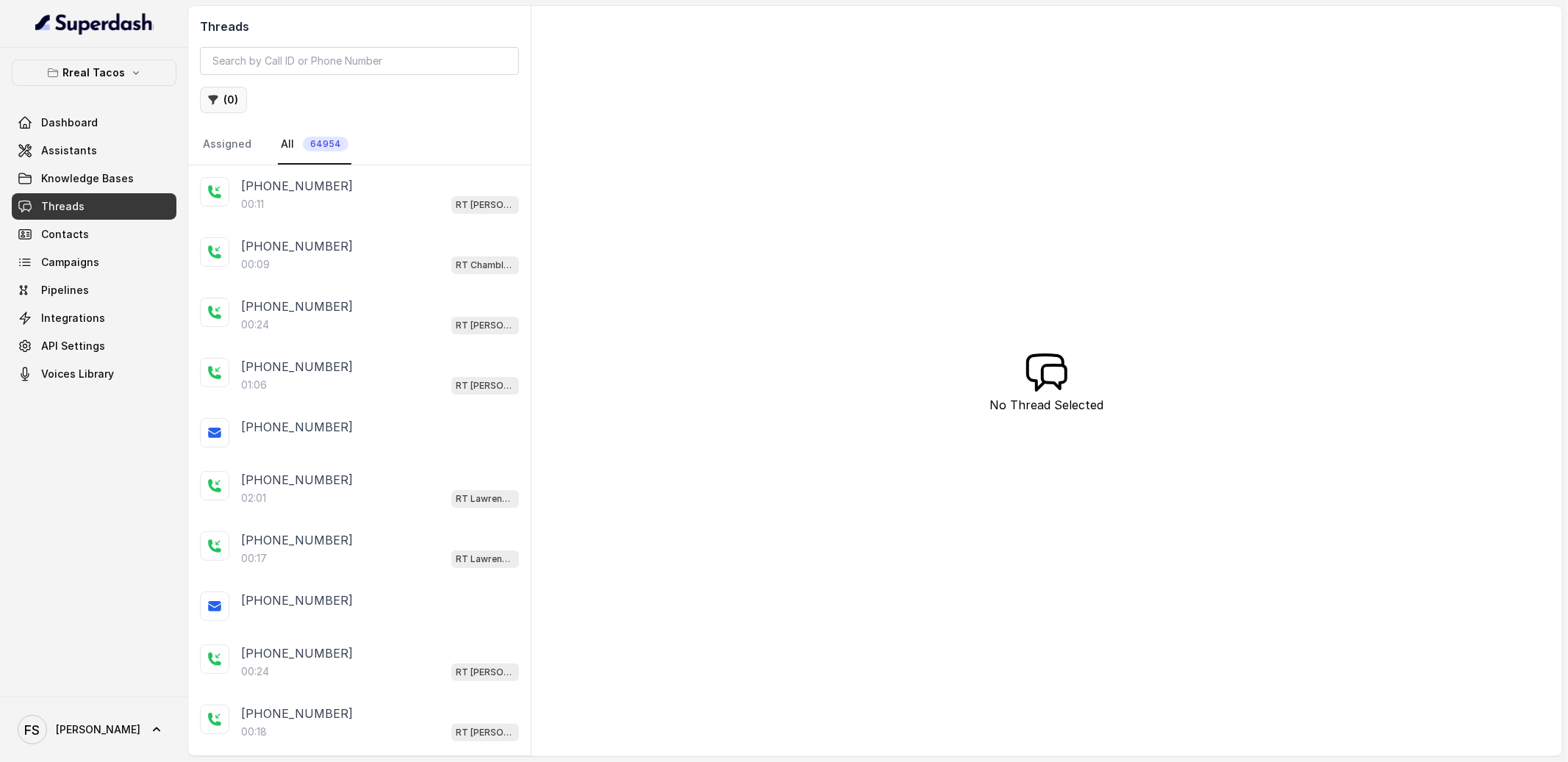 click on "( 0 )" at bounding box center (223, 100) 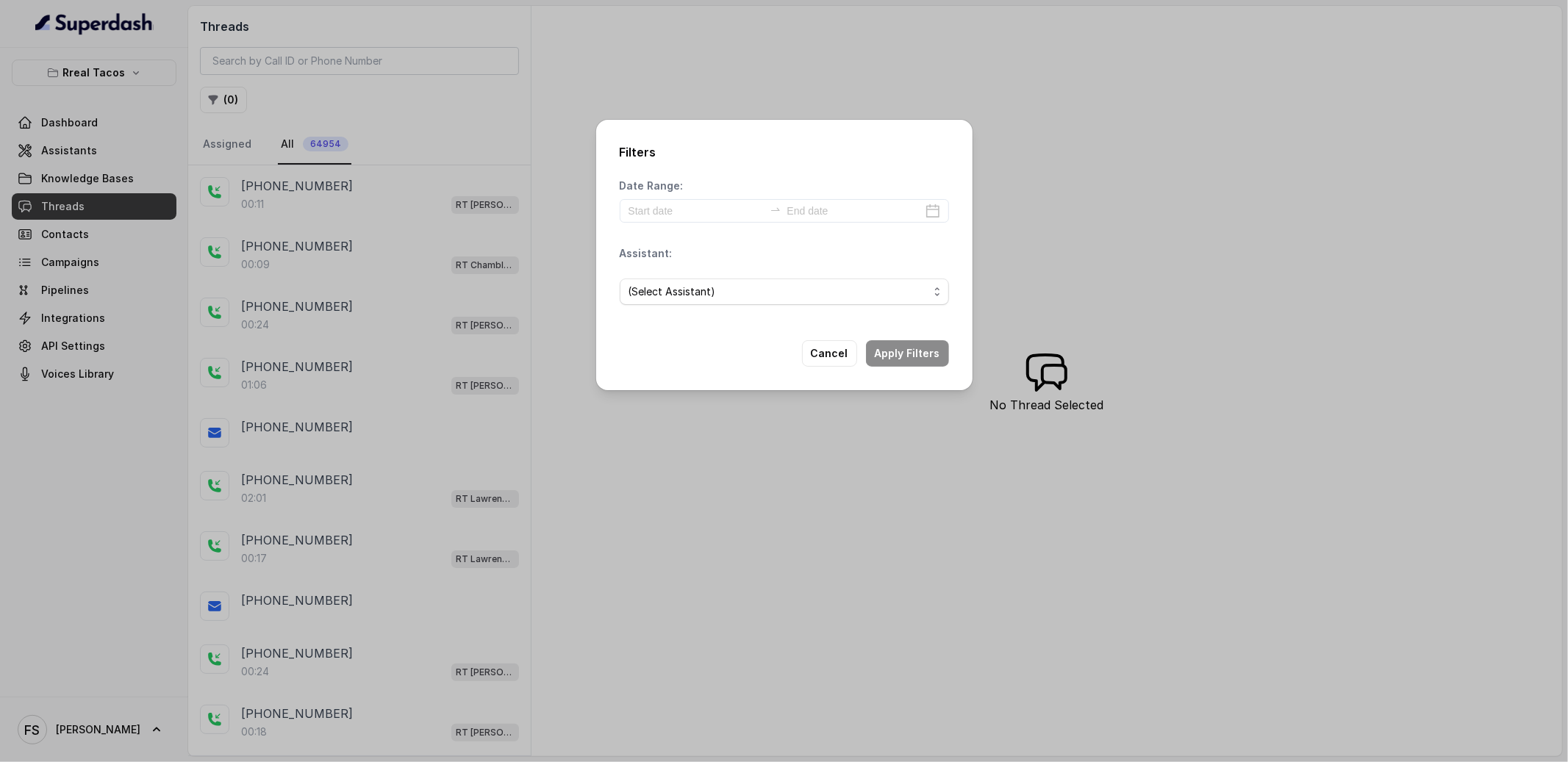 click on "(Select Assistant)" at bounding box center [784, 292] 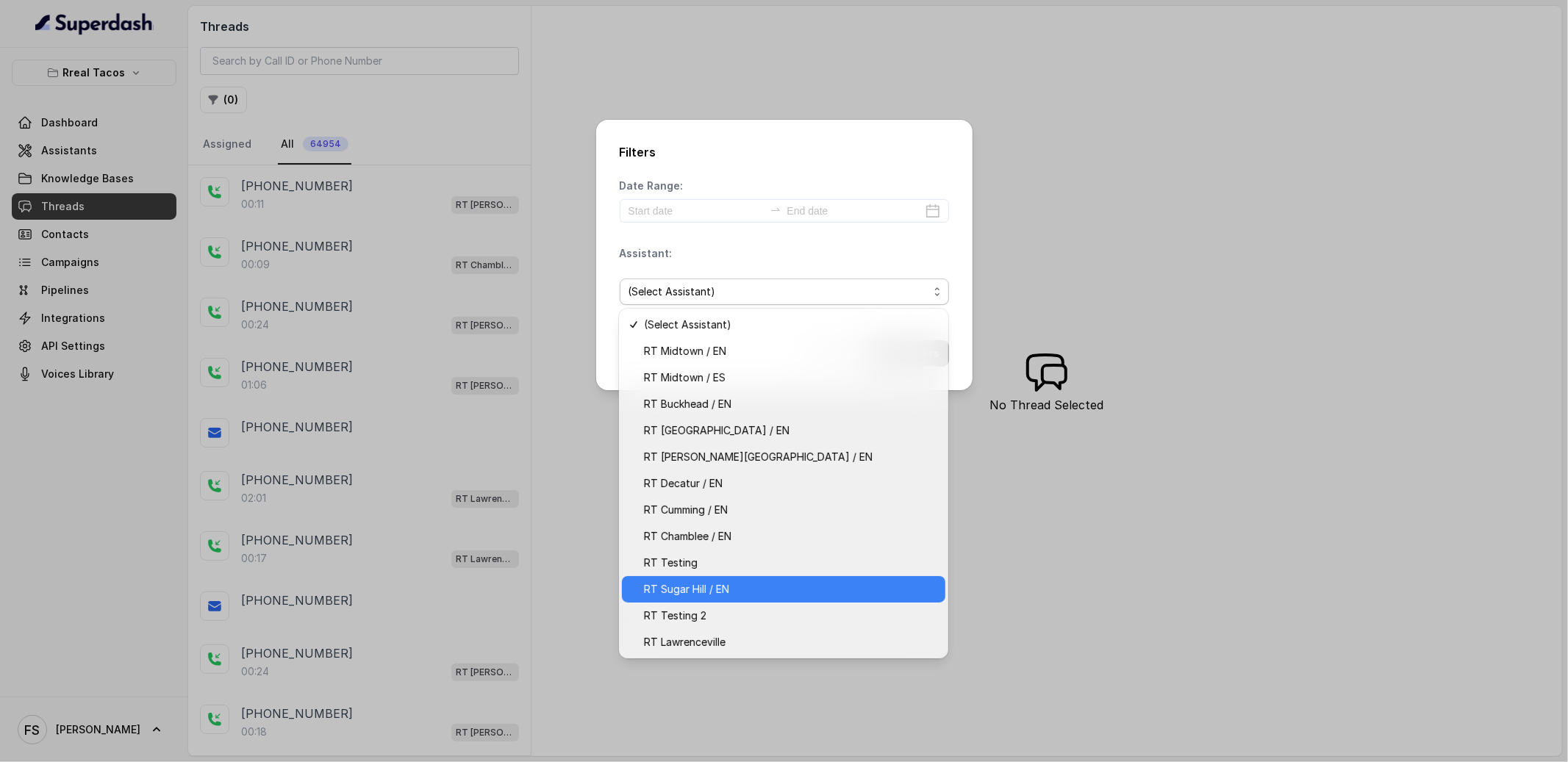 click on "RT Sugar Hill / EN" at bounding box center (790, 589) 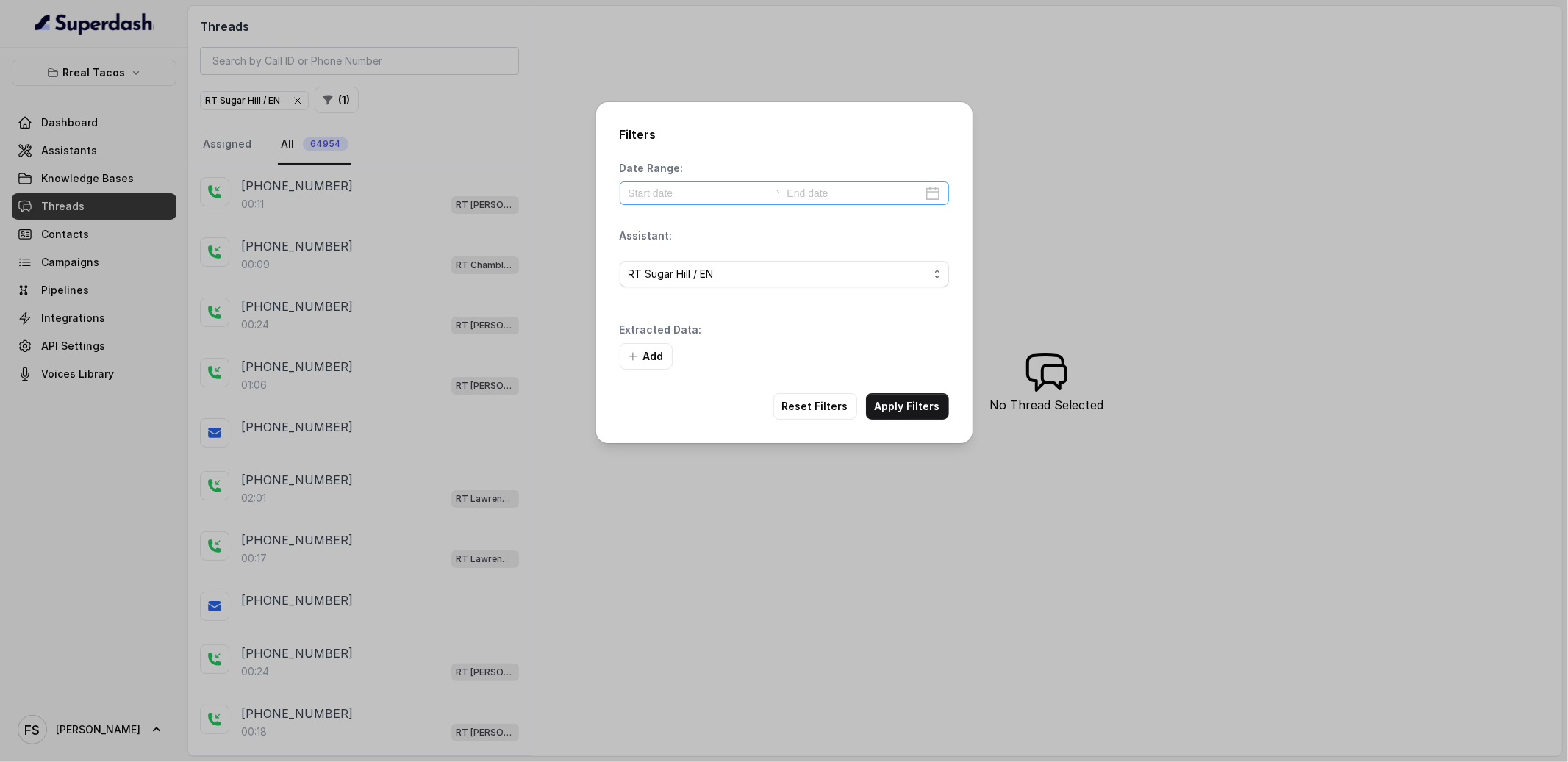 click at bounding box center [784, 193] 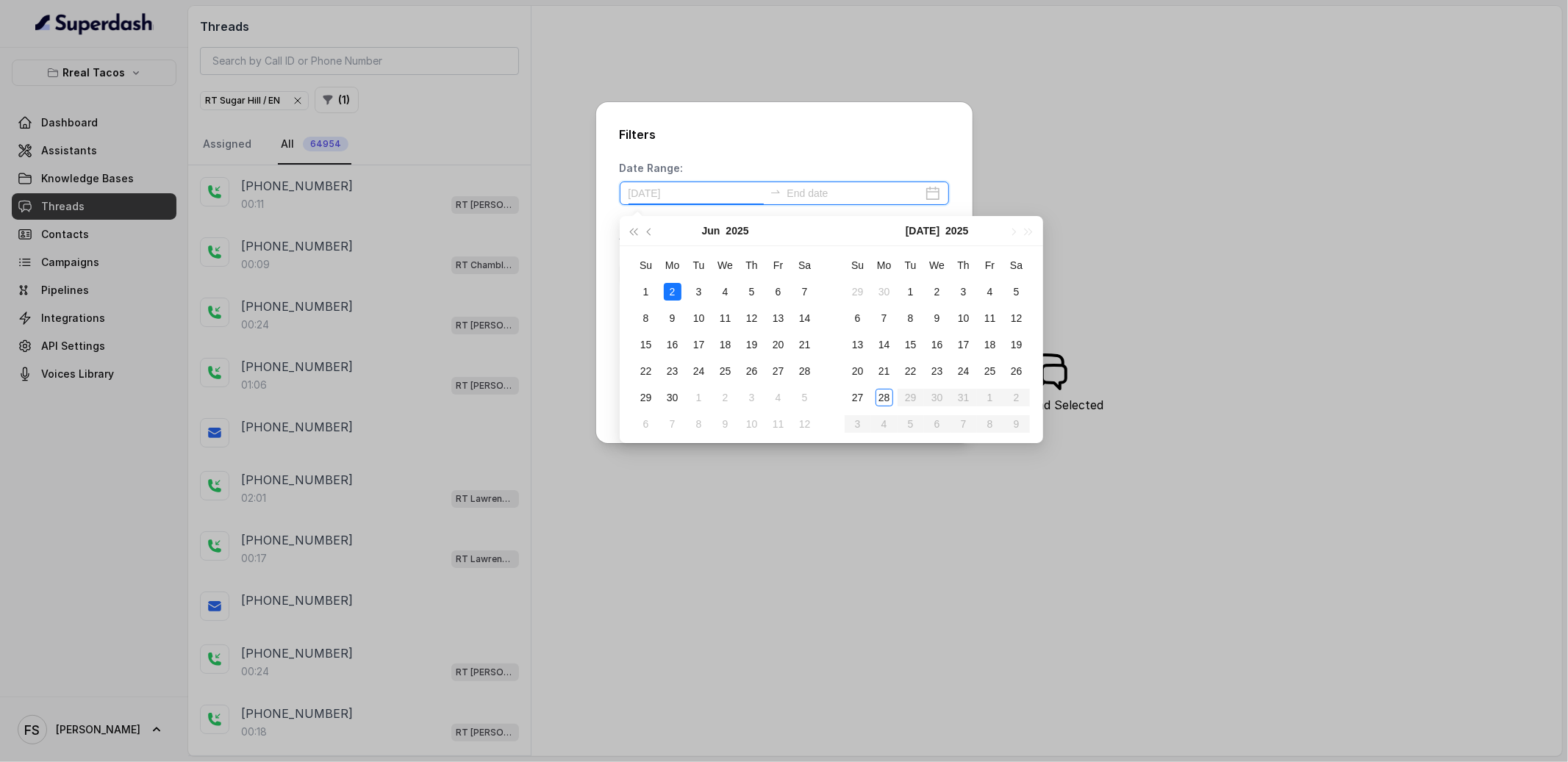 type on "2025-06-01" 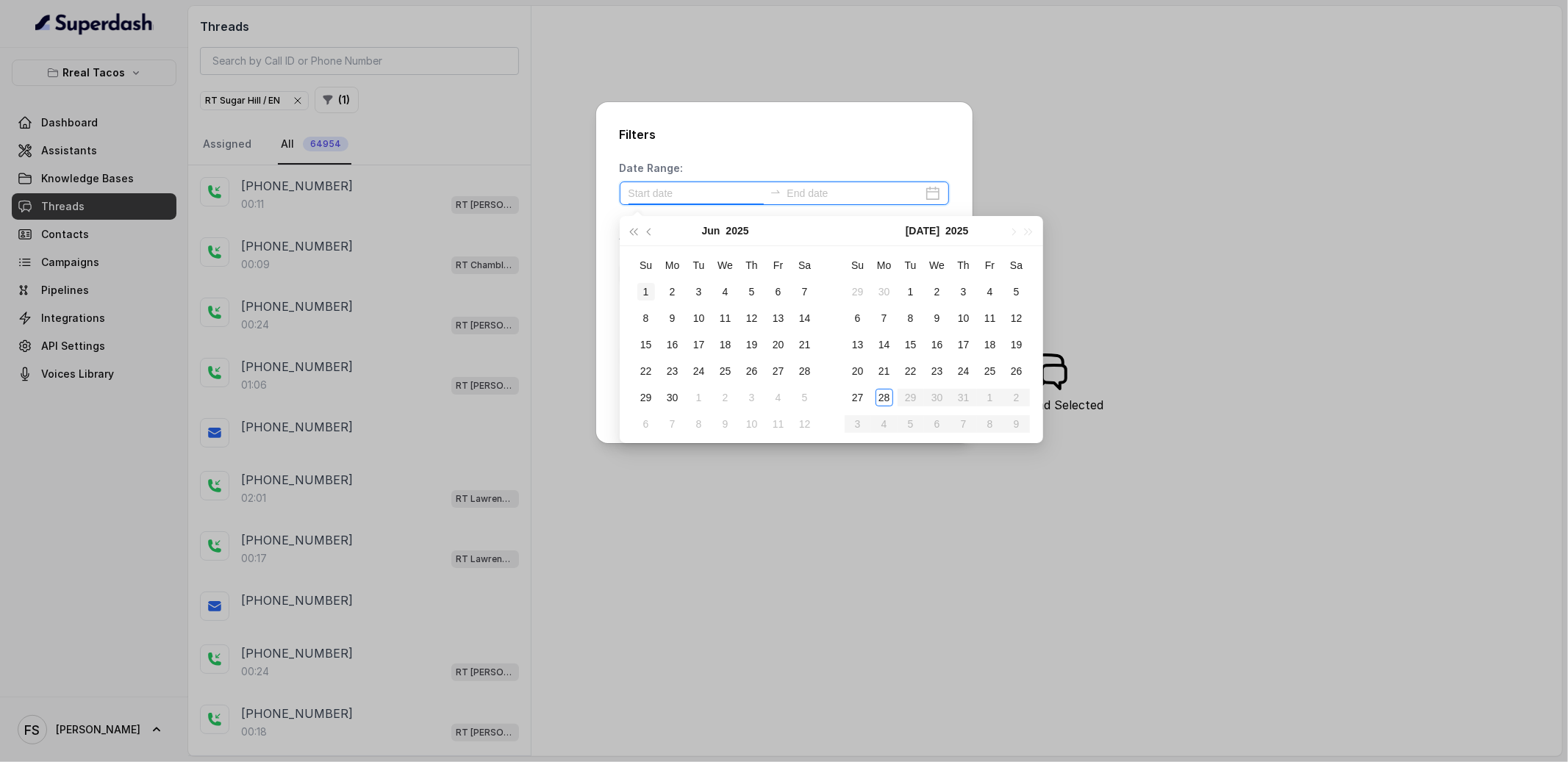 type on "2025-06-01" 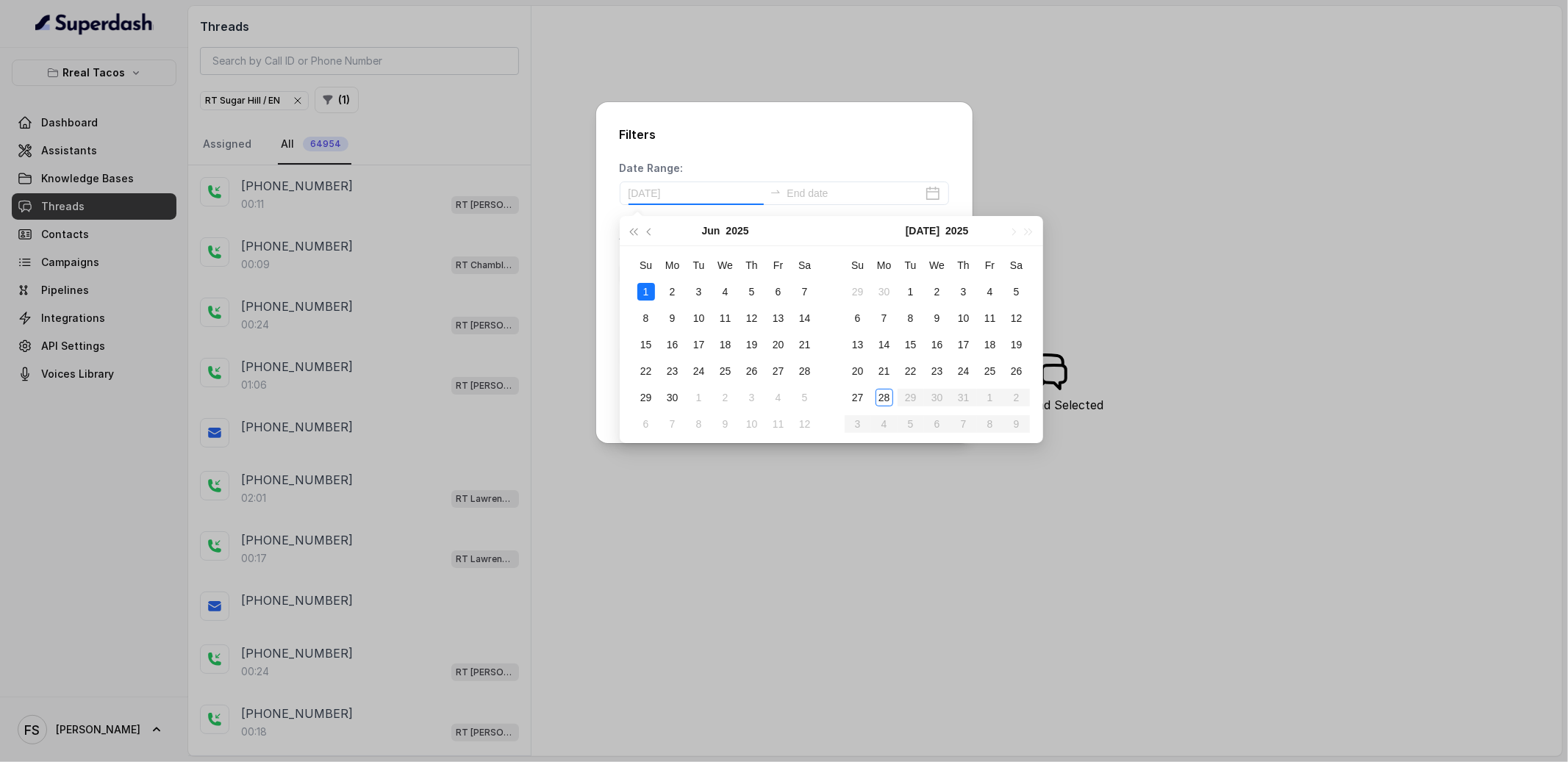 click on "1" at bounding box center (646, 292) 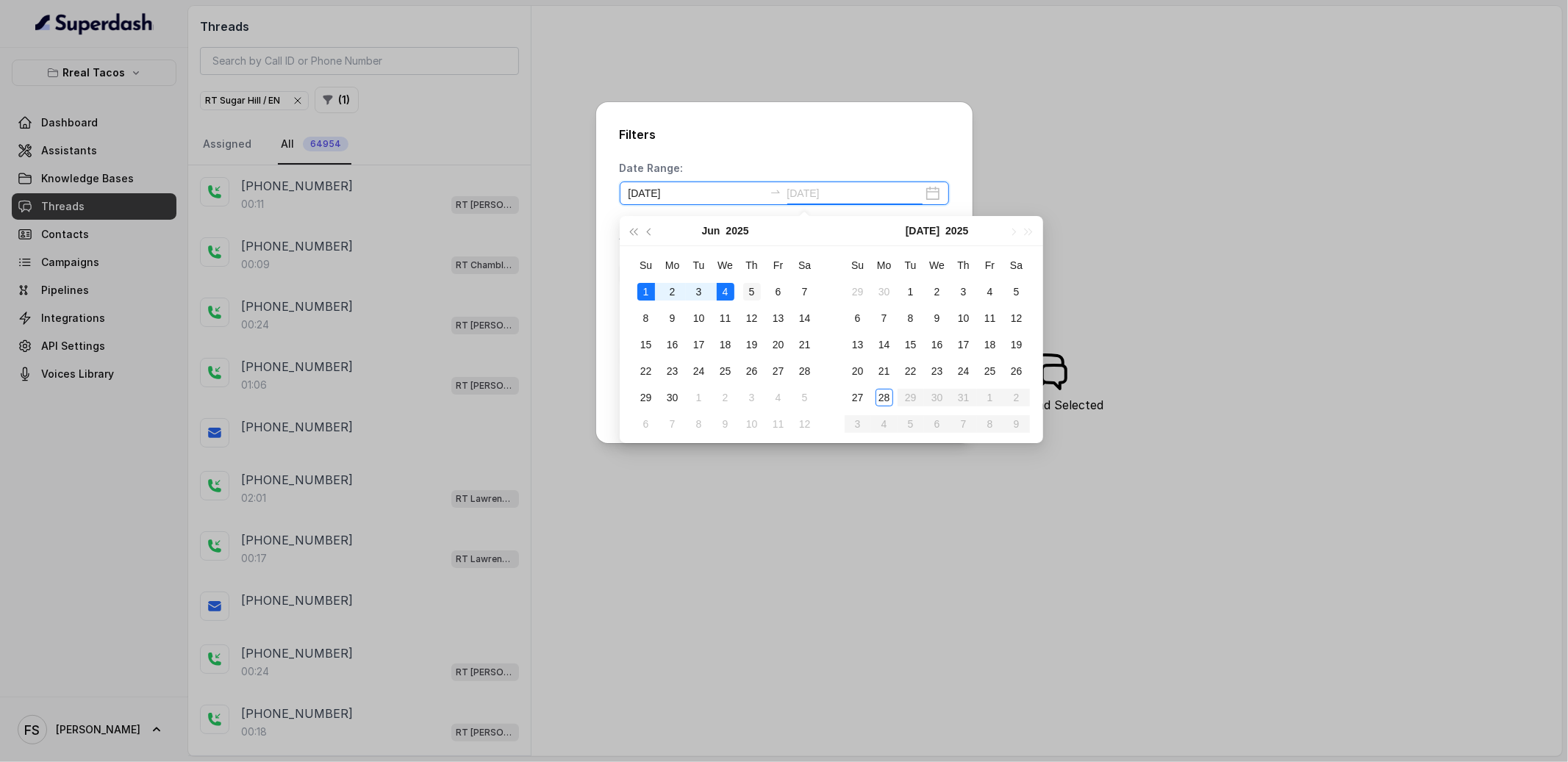 type on "2025-06-05" 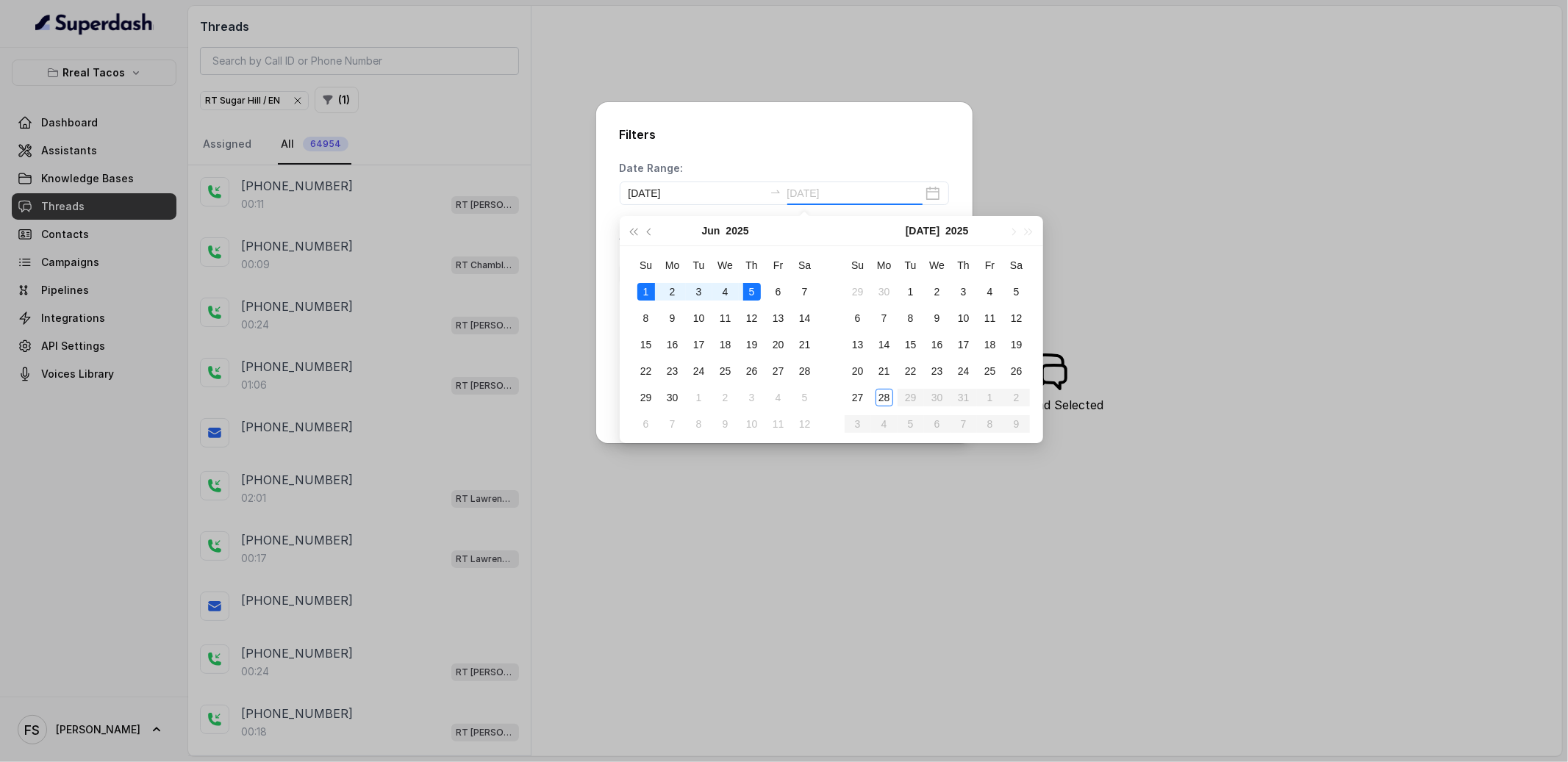 click on "5" at bounding box center (752, 292) 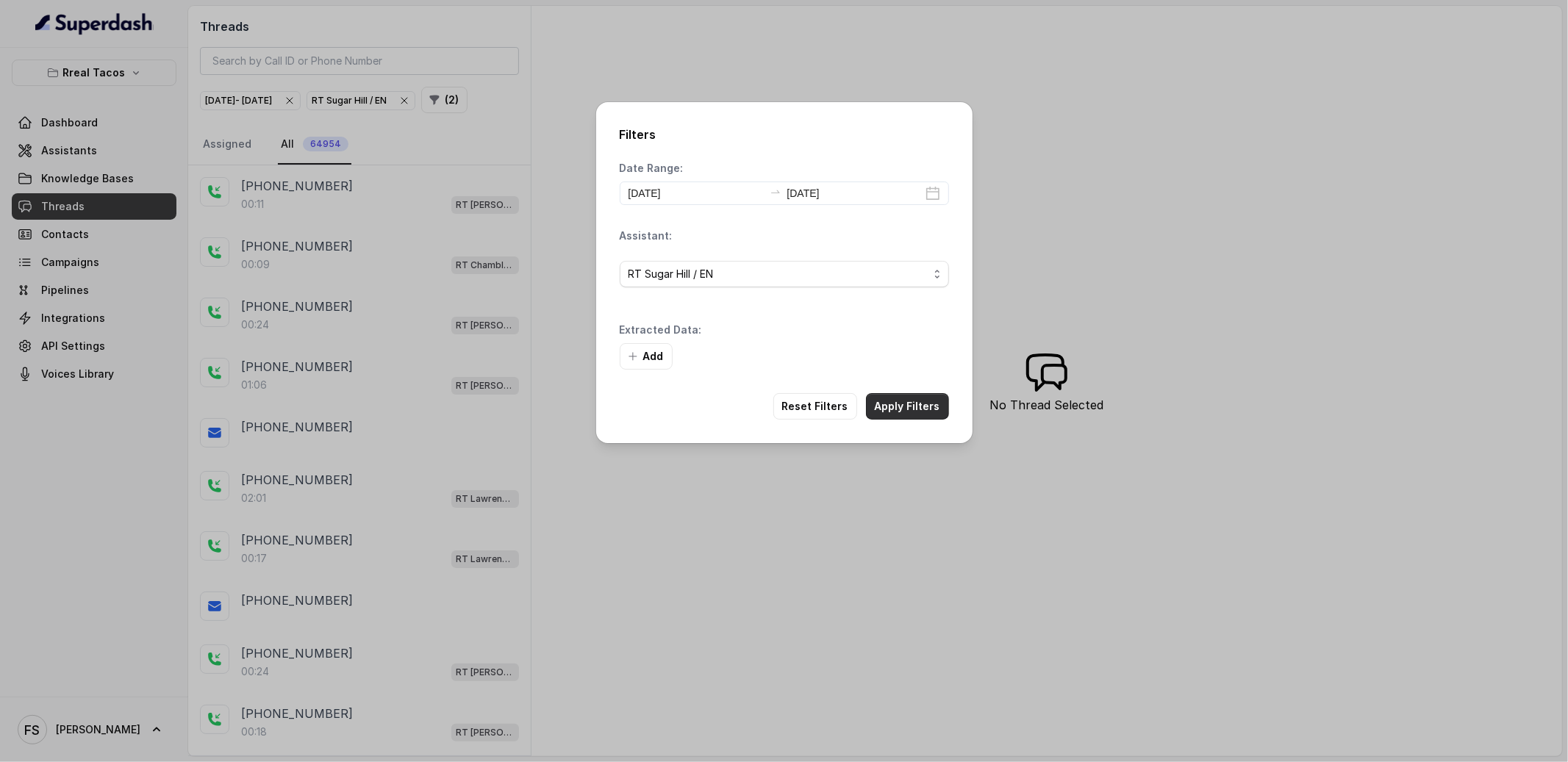 click on "Apply Filters" at bounding box center (907, 406) 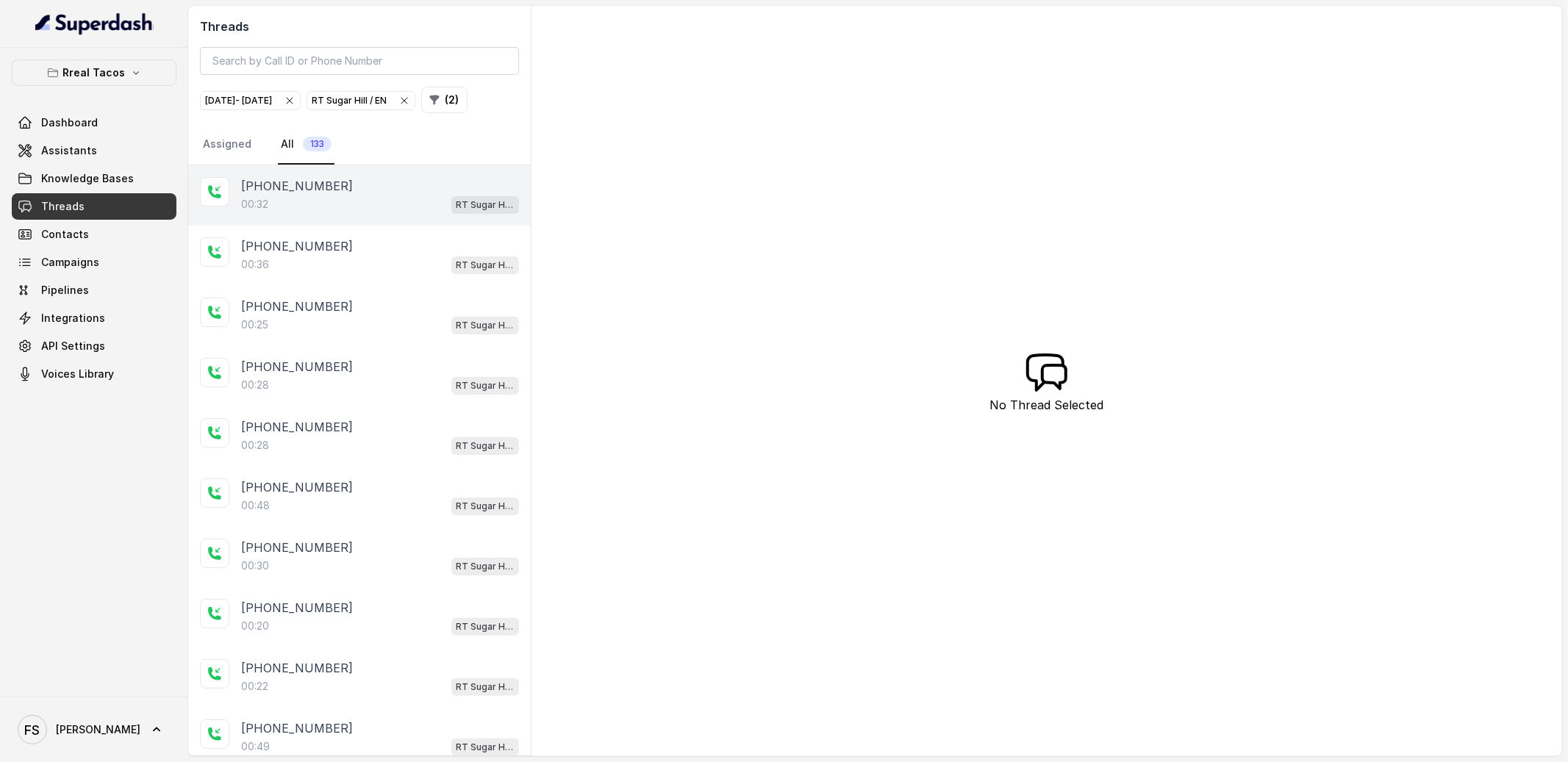 click on "+14709621430" at bounding box center [297, 186] 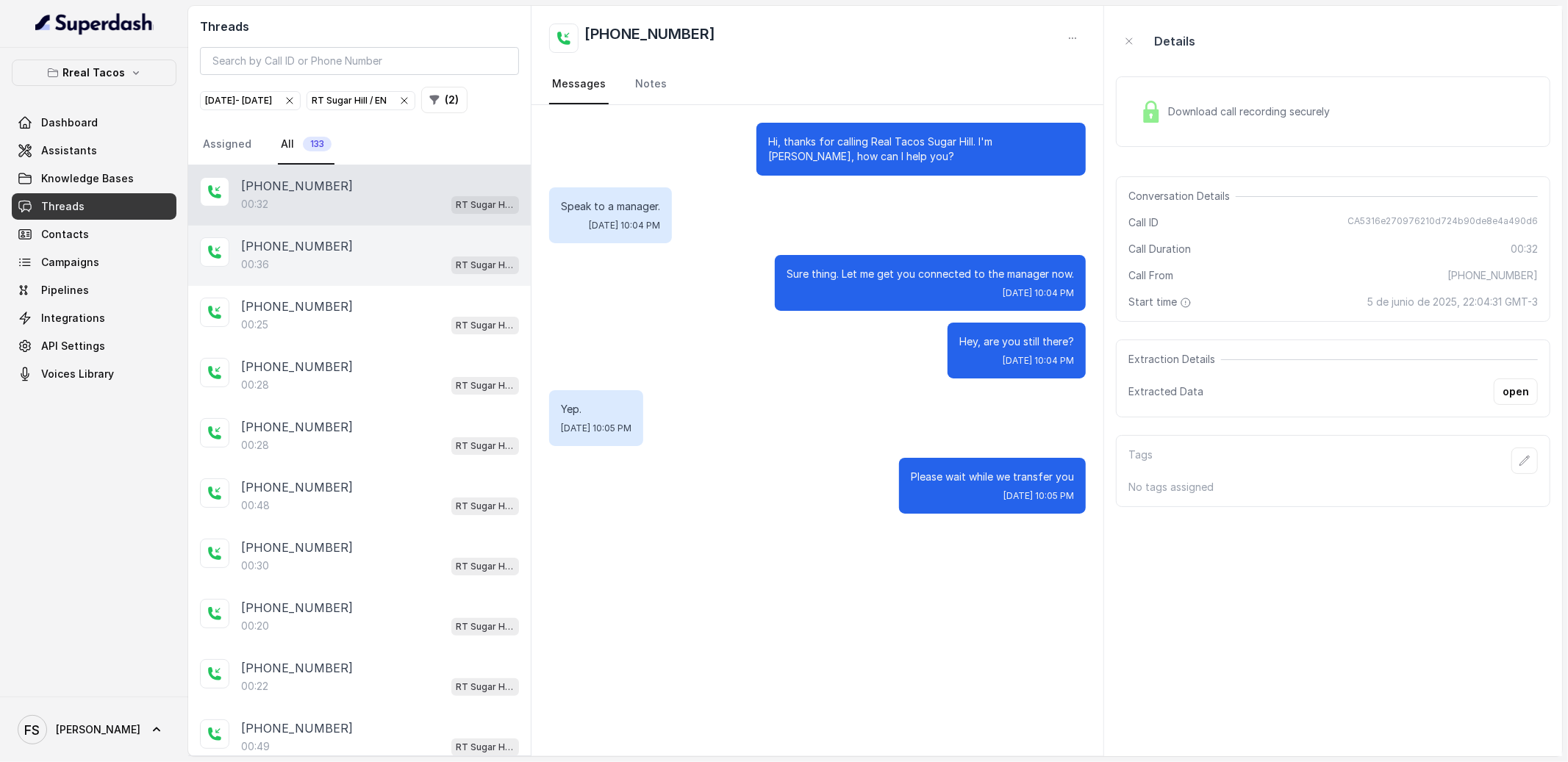 click on "00:36 RT Sugar Hill / EN" at bounding box center (380, 265) 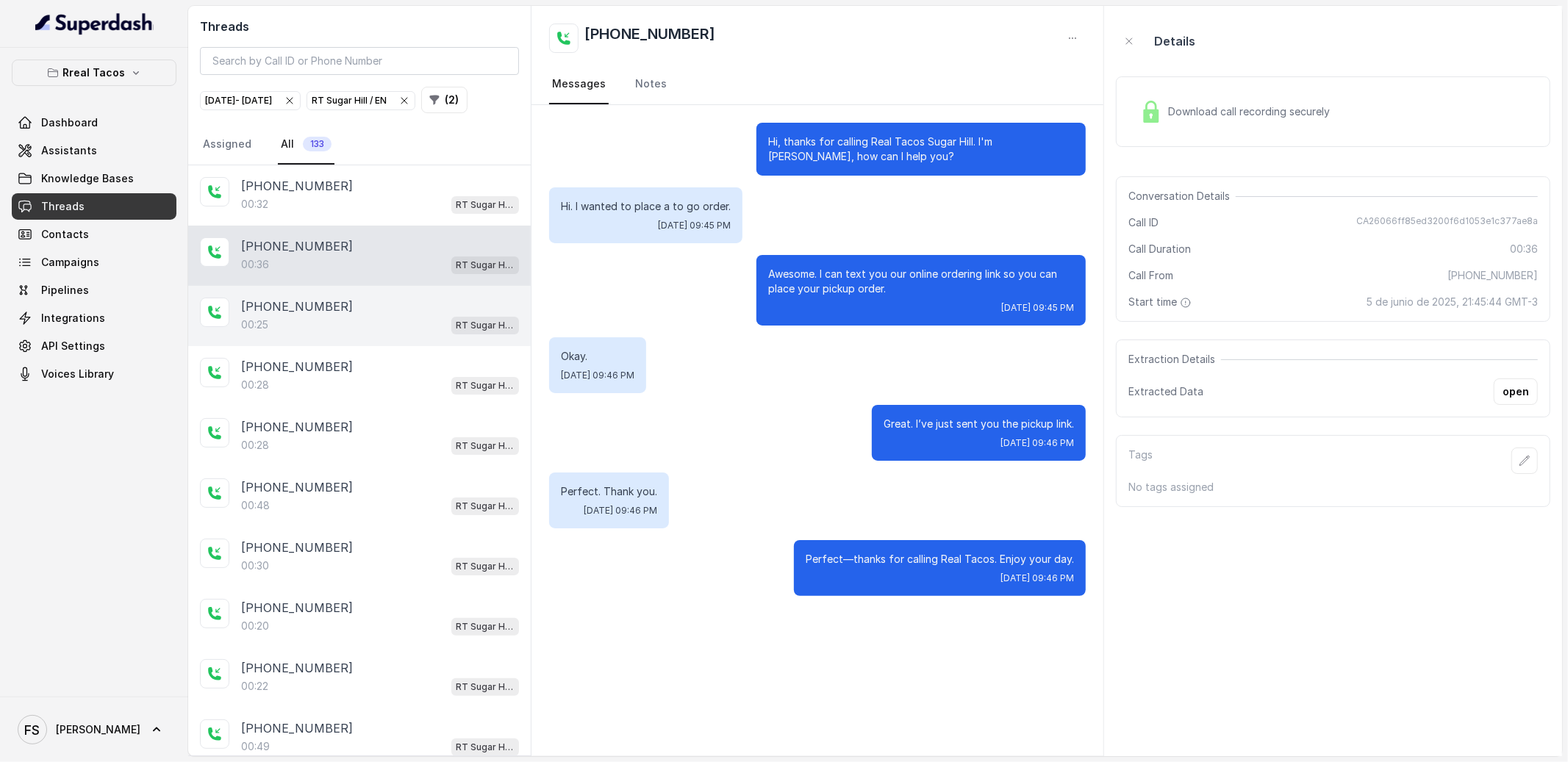 click on "+17703557134   00:25 RT Sugar Hill / EN" at bounding box center (359, 316) 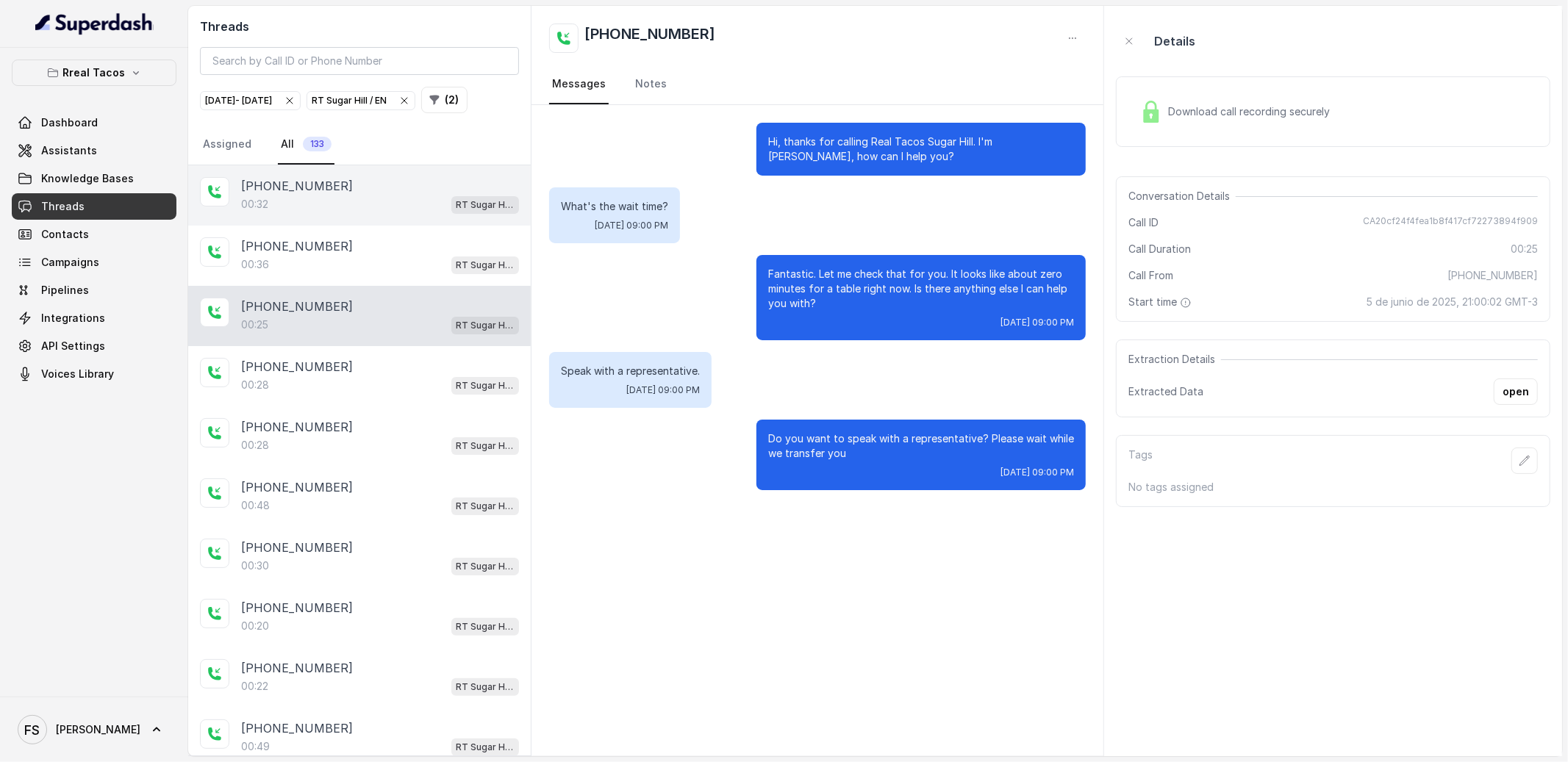 click on "+14709621430   00:32 RT Sugar Hill / EN" at bounding box center (359, 195) 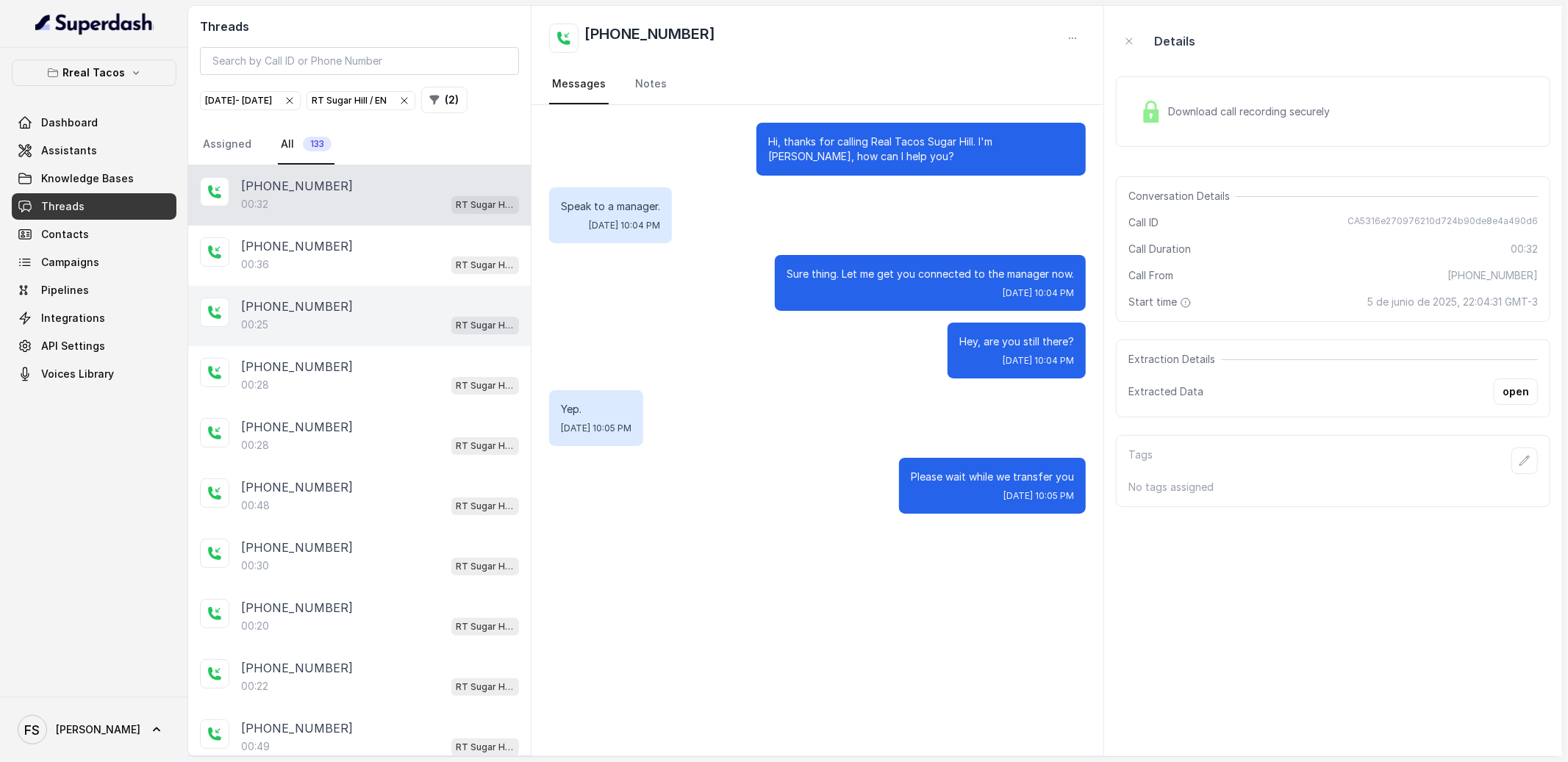 click on "+17703557134   00:25 RT Sugar Hill / EN" at bounding box center (359, 316) 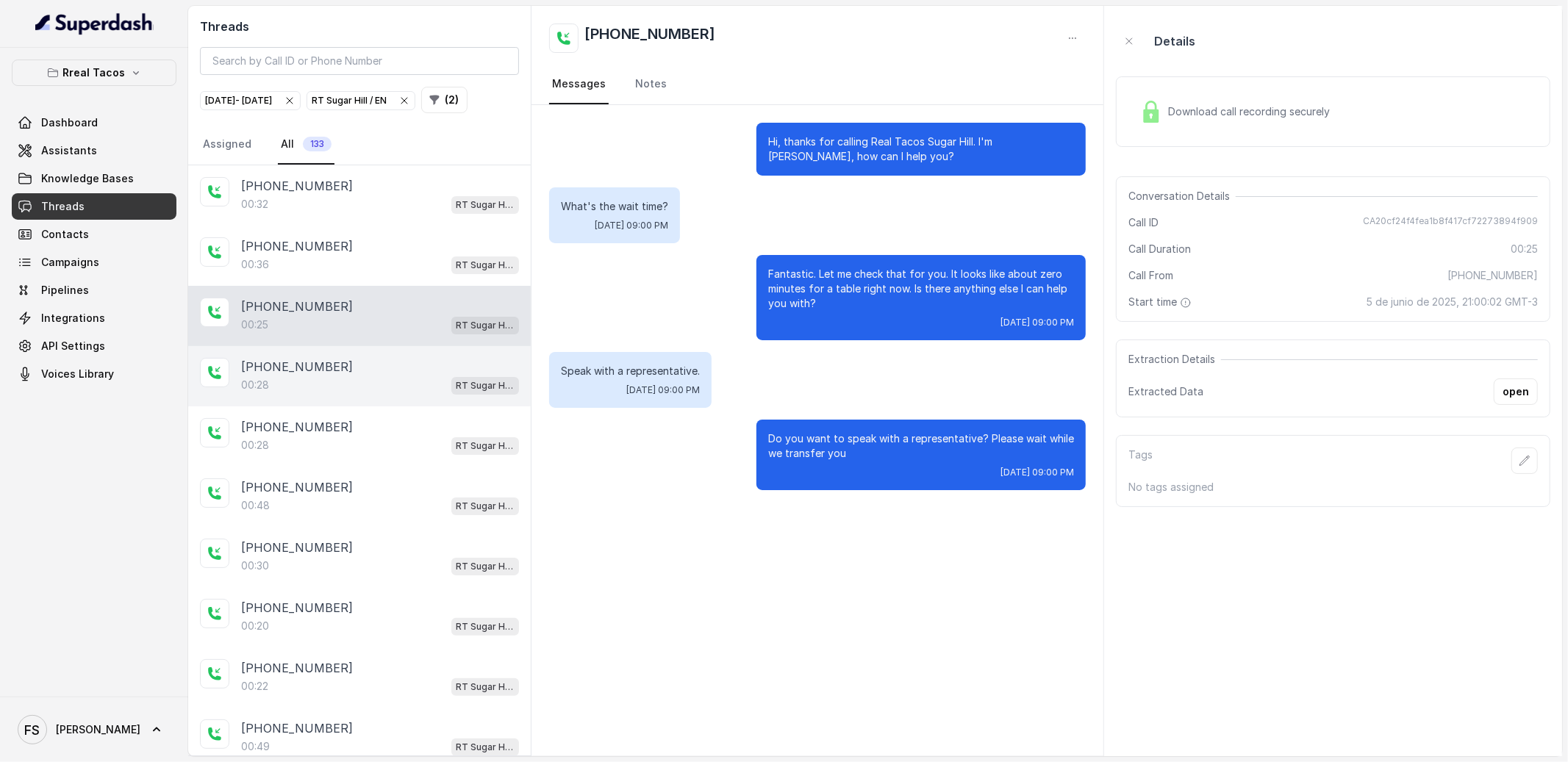 click on "+16789368080" at bounding box center [380, 367] 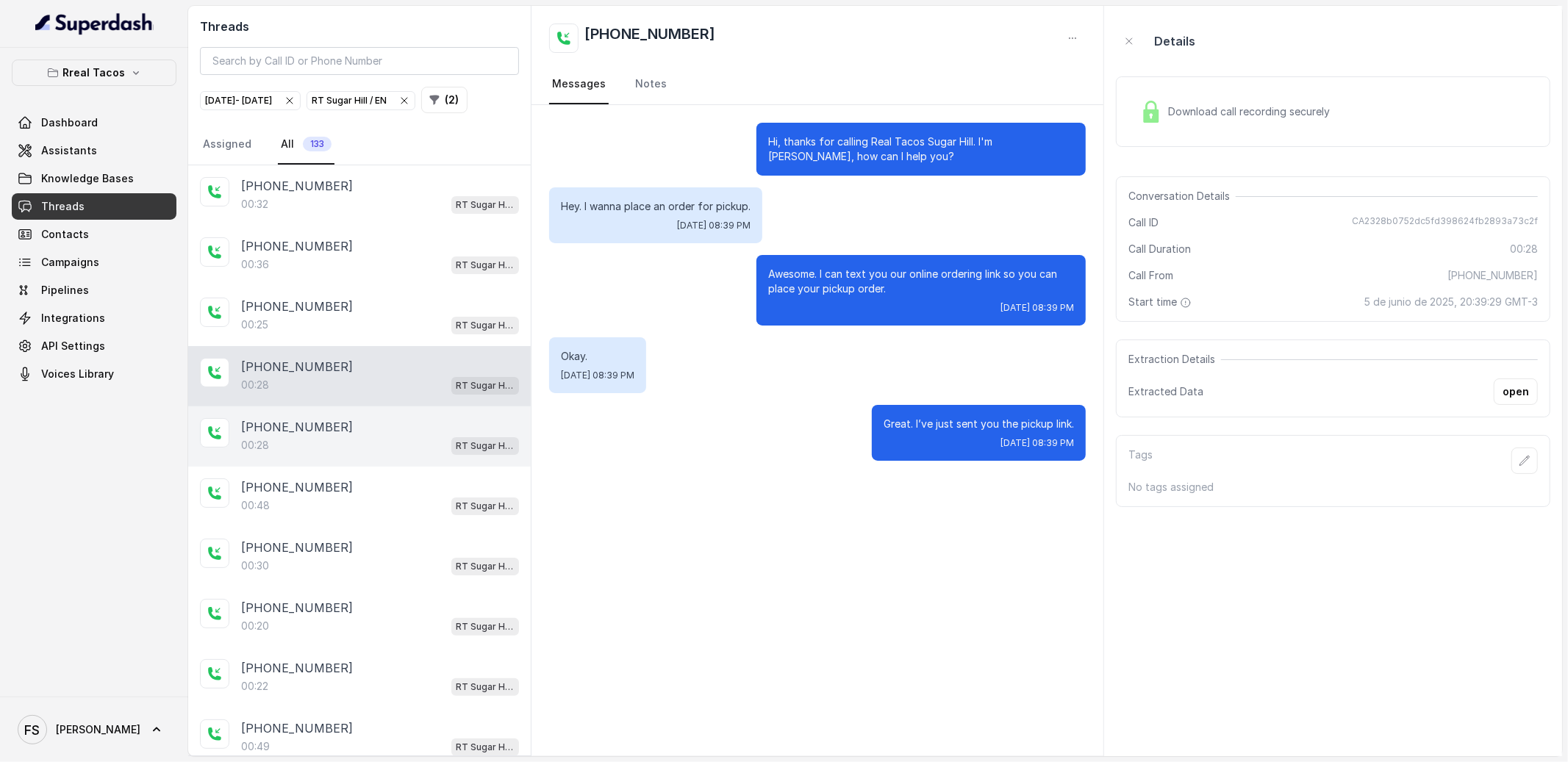 click on "+16786975271" at bounding box center (380, 427) 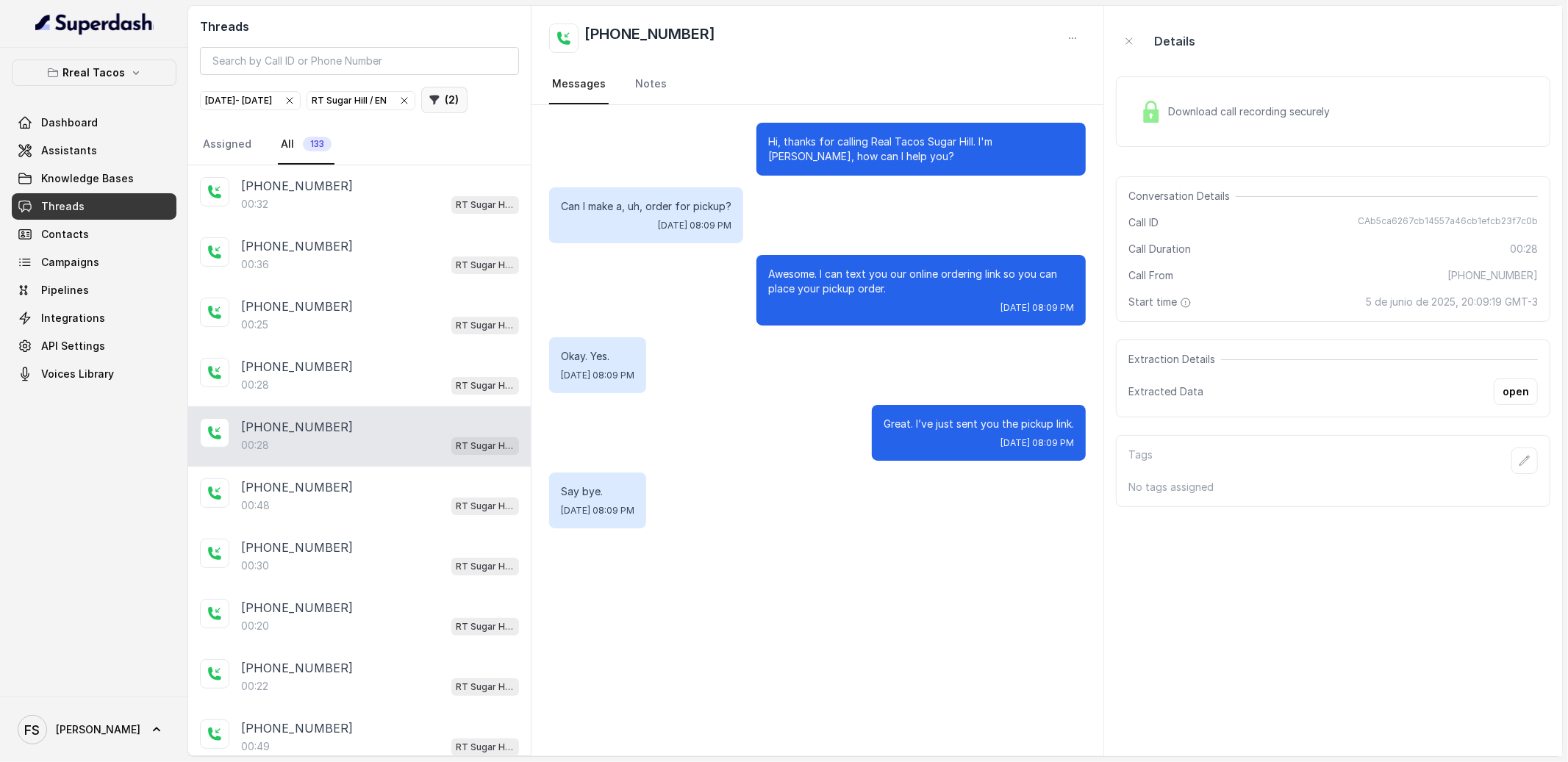 click on "( 2 )" at bounding box center (444, 100) 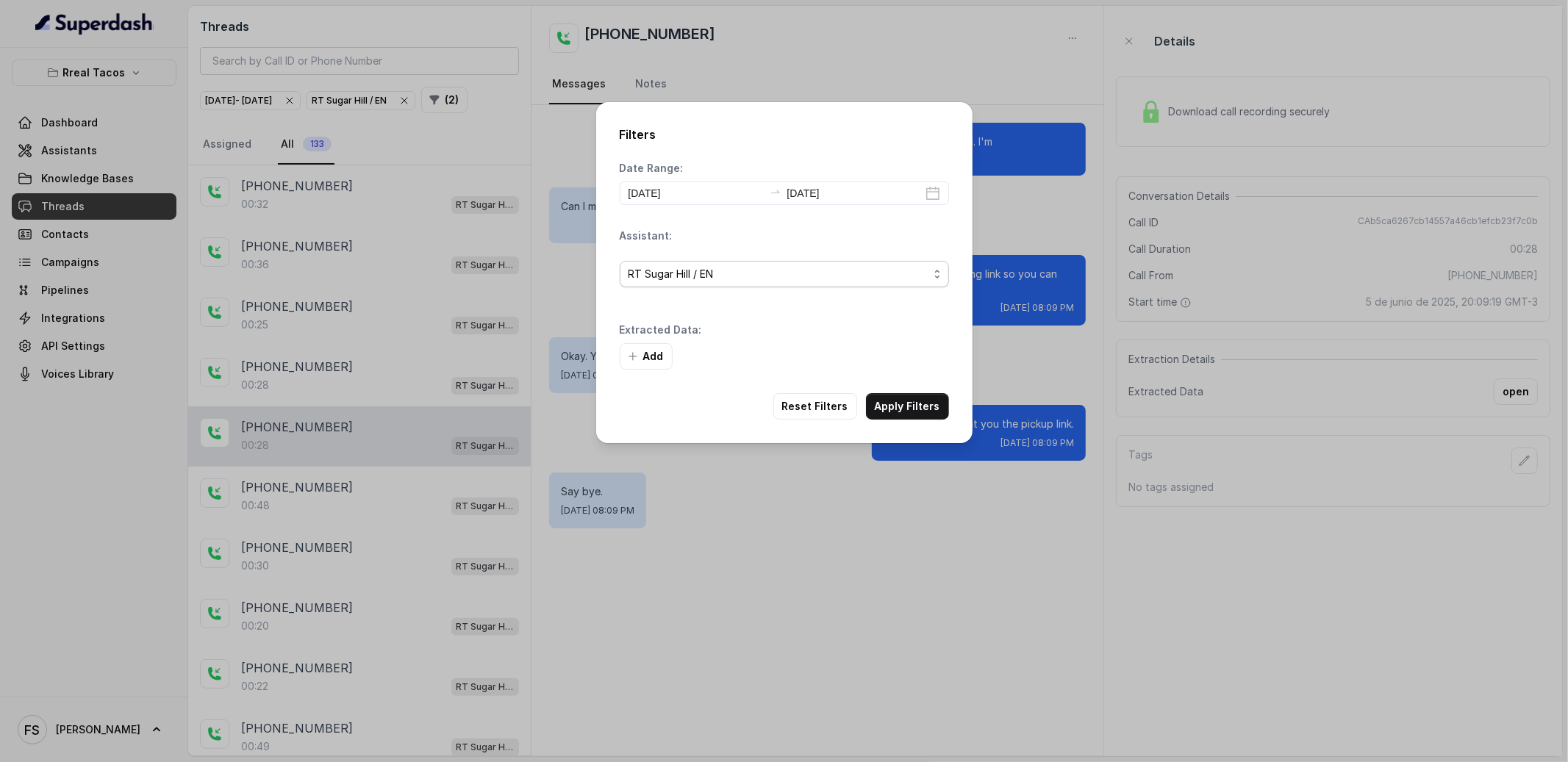 click on "RT Sugar Hill / EN" at bounding box center [784, 274] 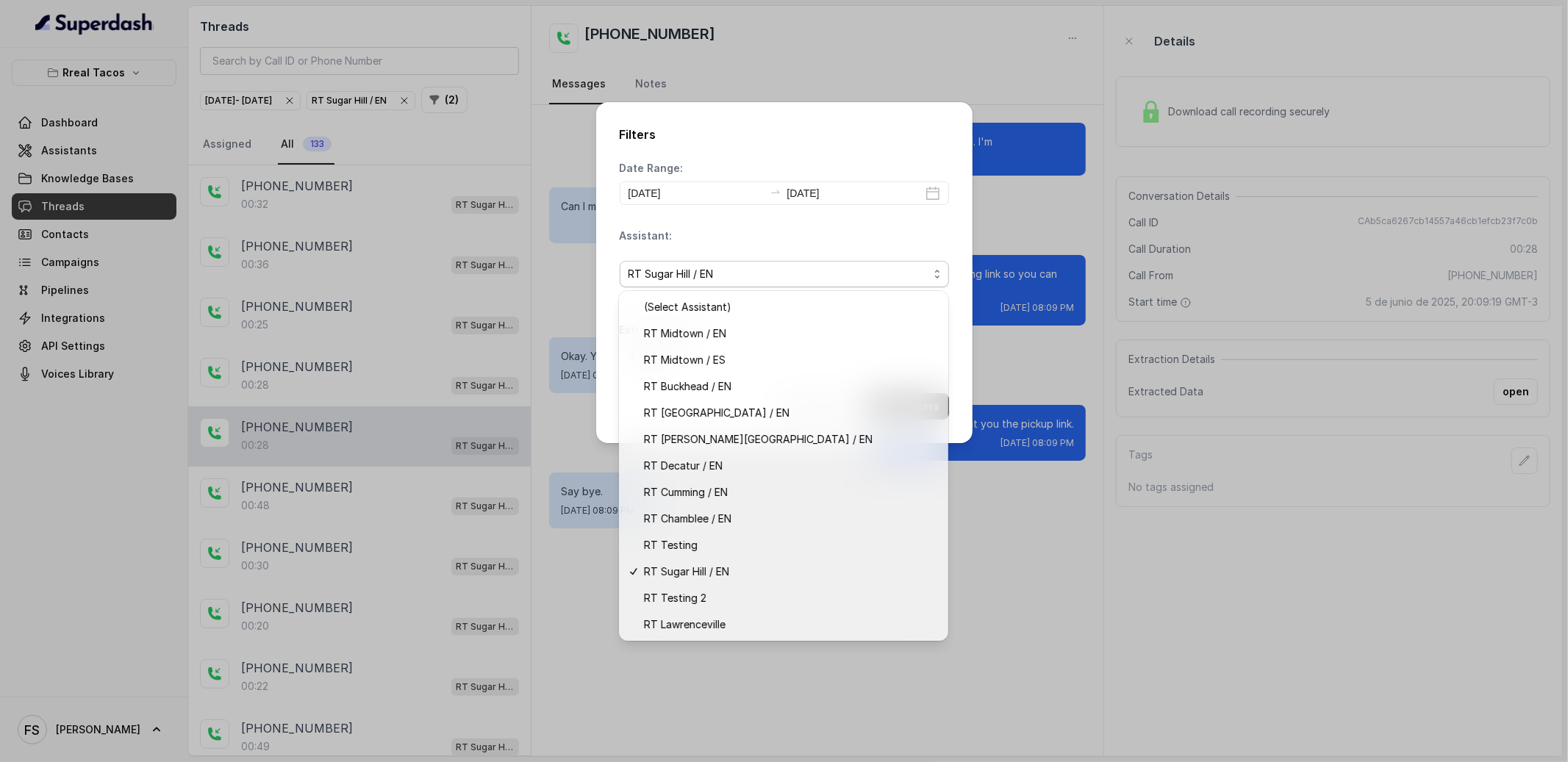 click on "Date Range: 2025-06-01 2025-06-05 Assistant: RT Sugar Hill / EN Extracted Data:  Add" at bounding box center [784, 265] 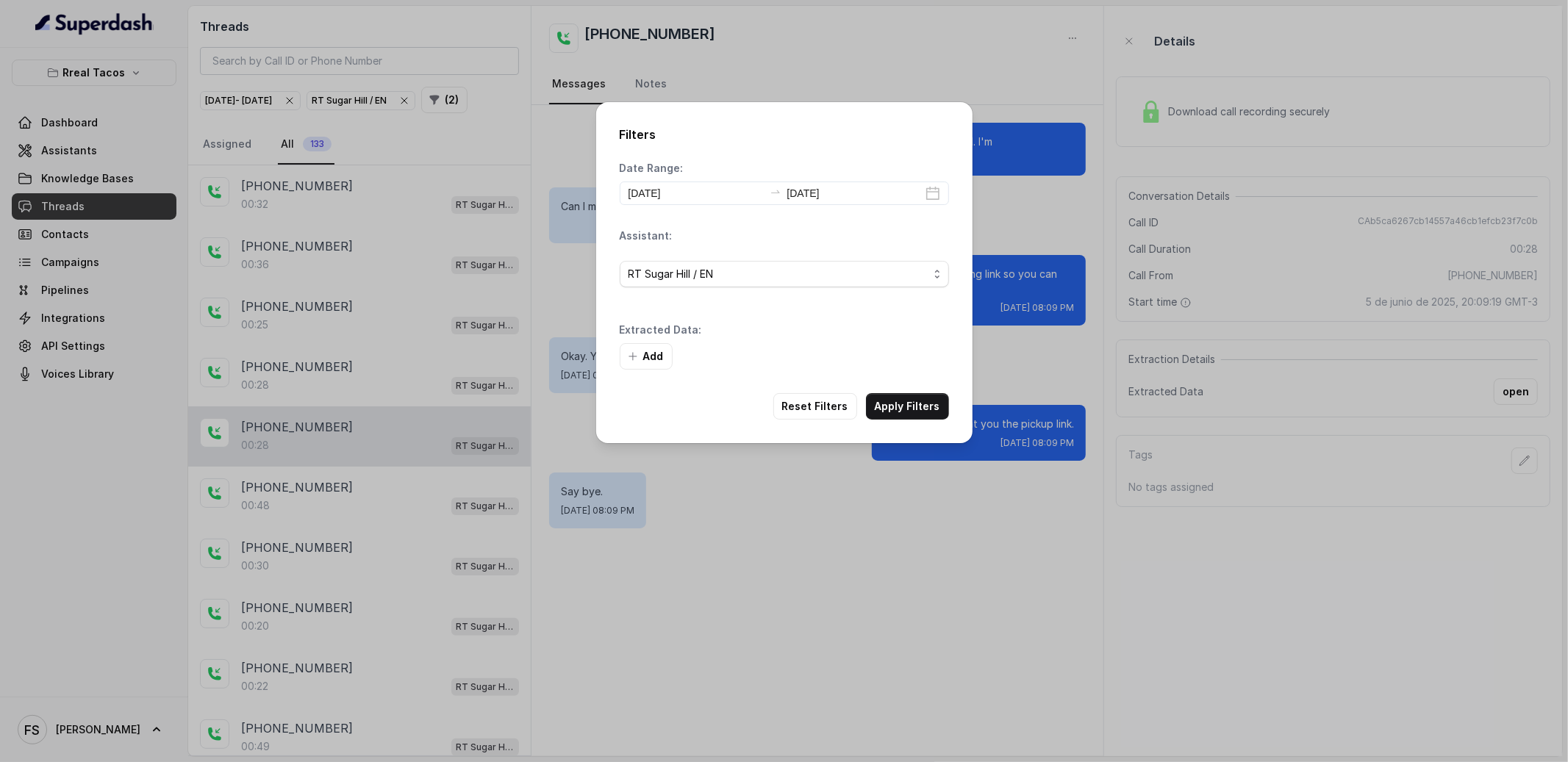 drag, startPoint x: 677, startPoint y: 366, endPoint x: 654, endPoint y: 359, distance: 24.041631 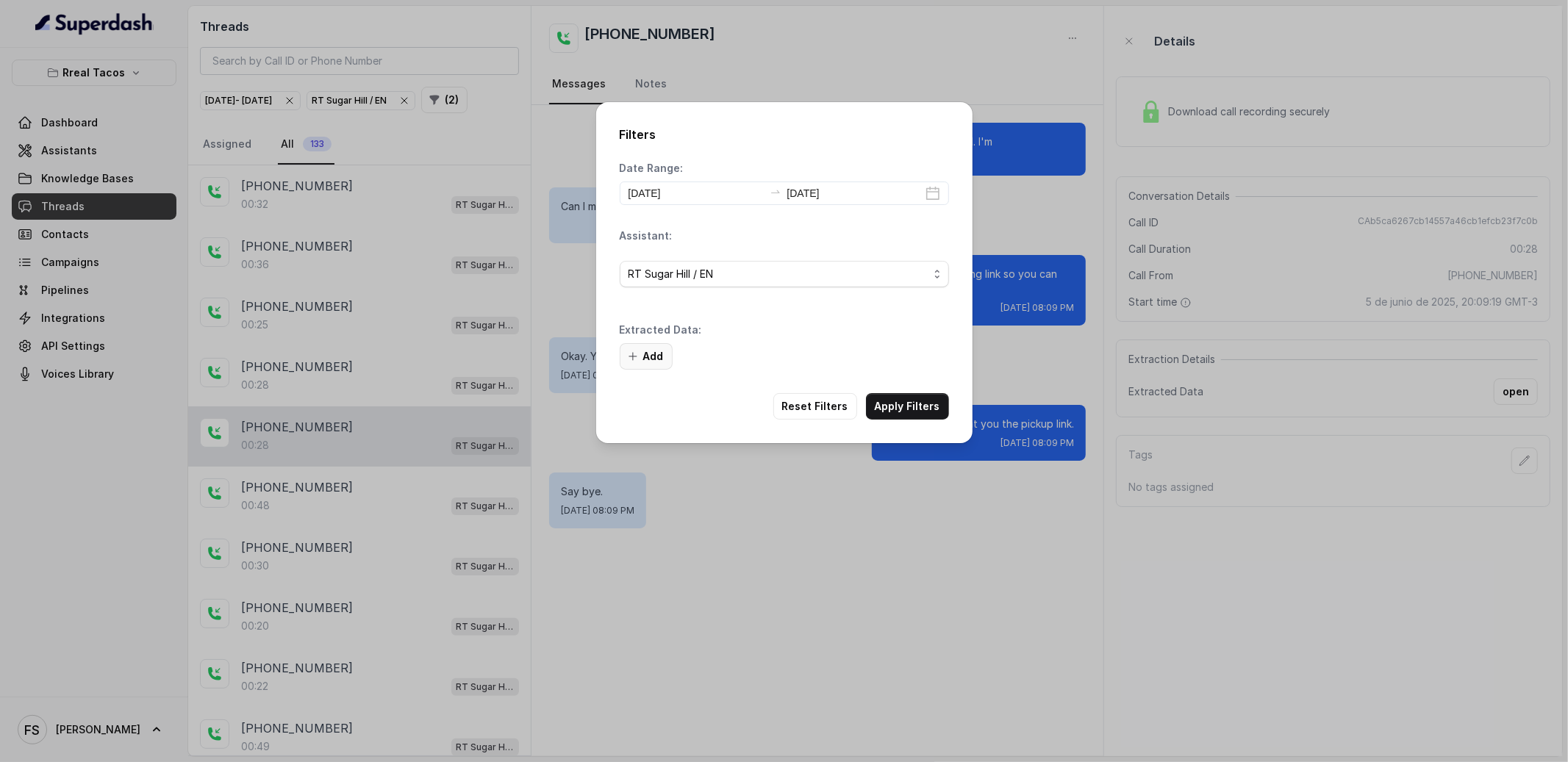 click on "Add" at bounding box center [646, 356] 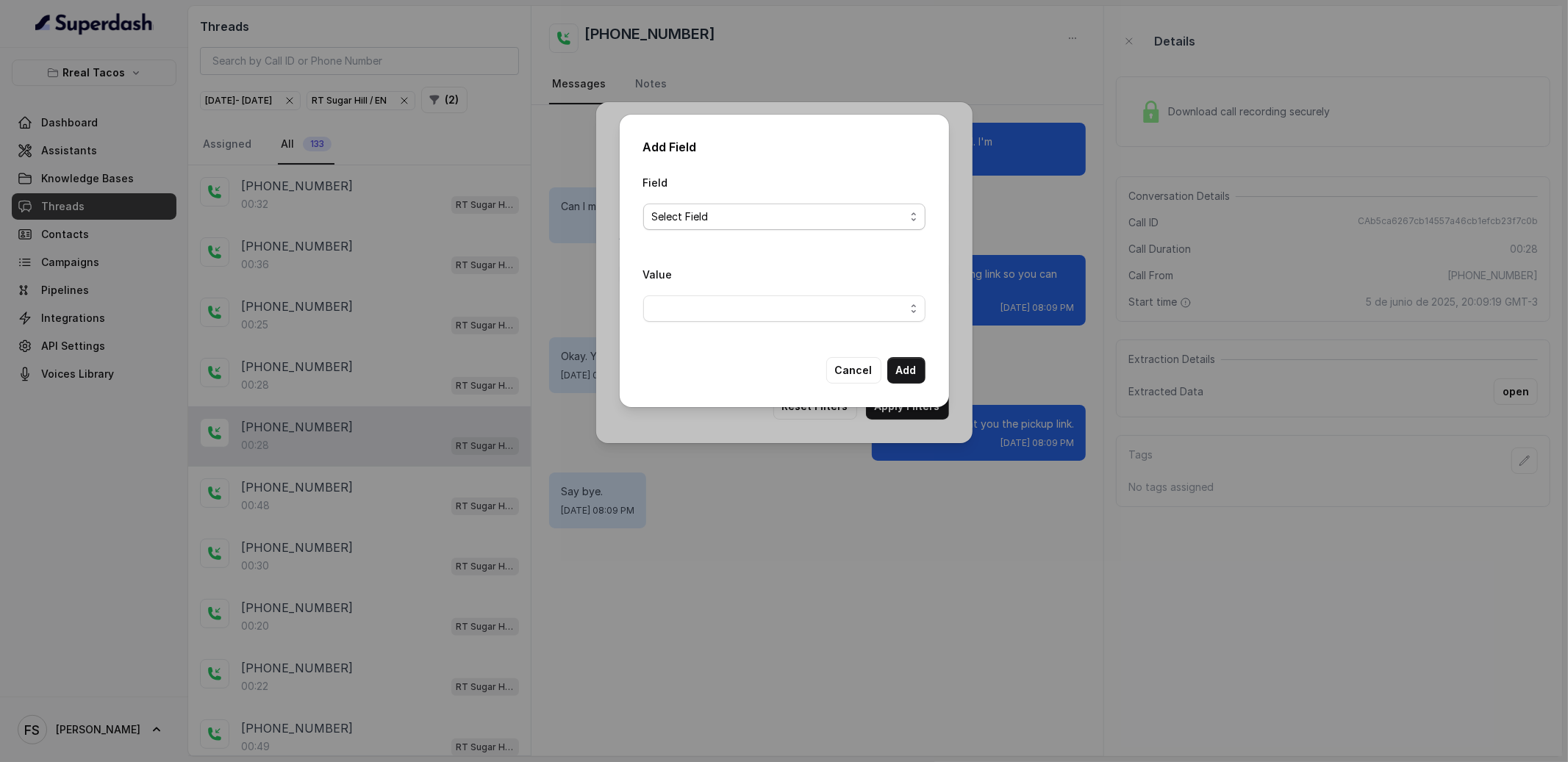 click on "Select Field" at bounding box center (778, 217) 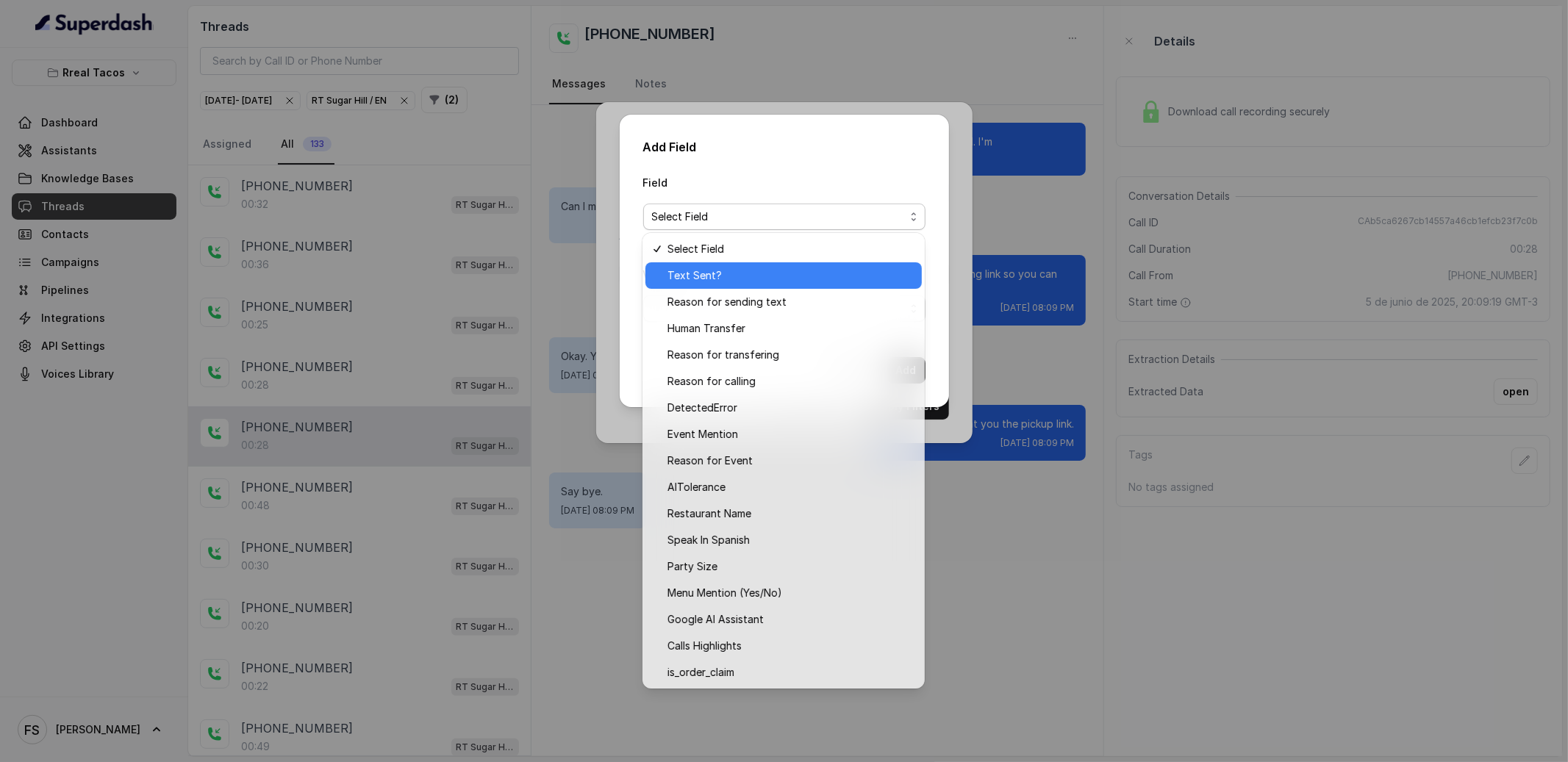 click on "Text Sent?" at bounding box center [790, 276] 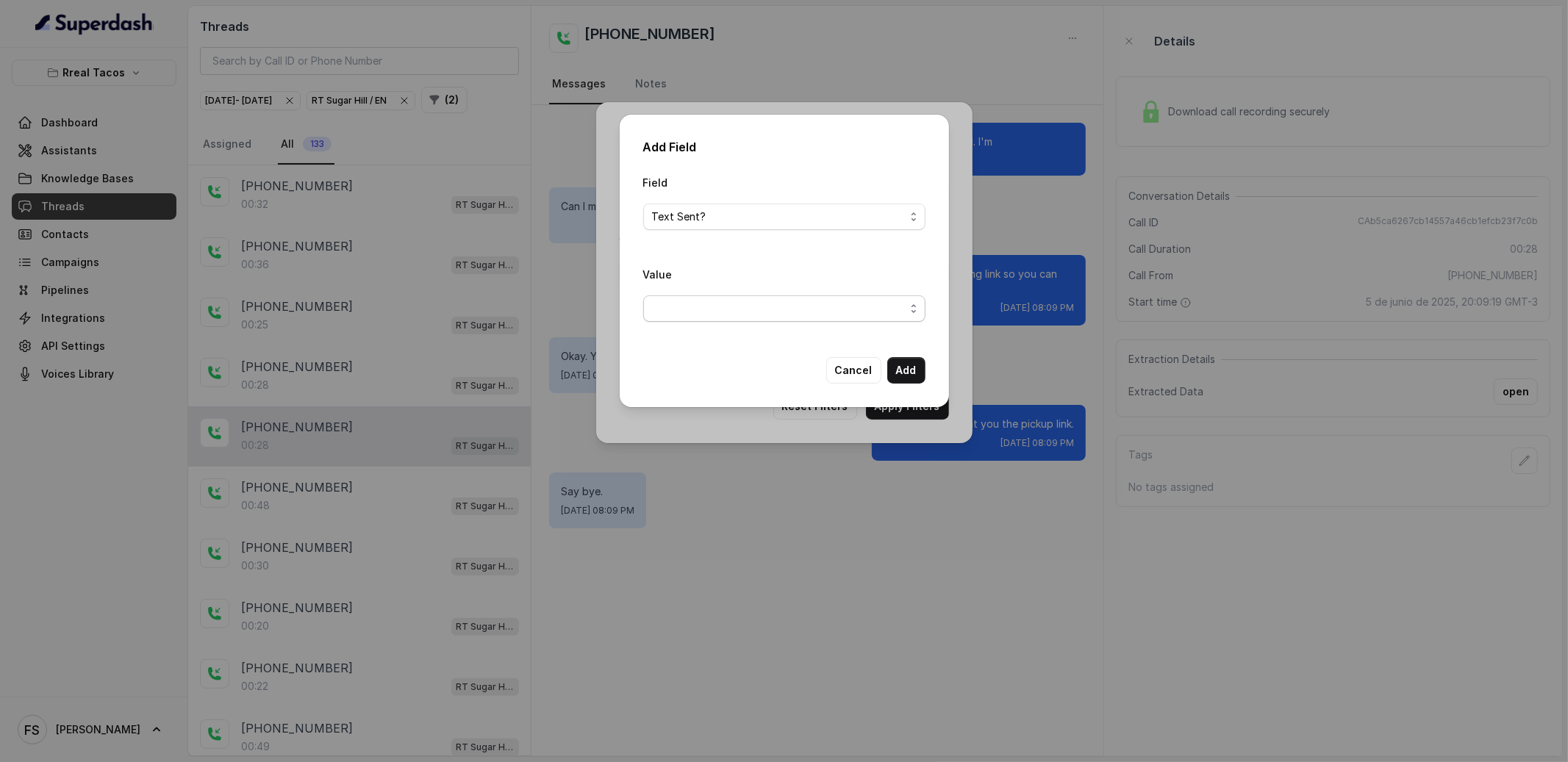 click at bounding box center (784, 309) 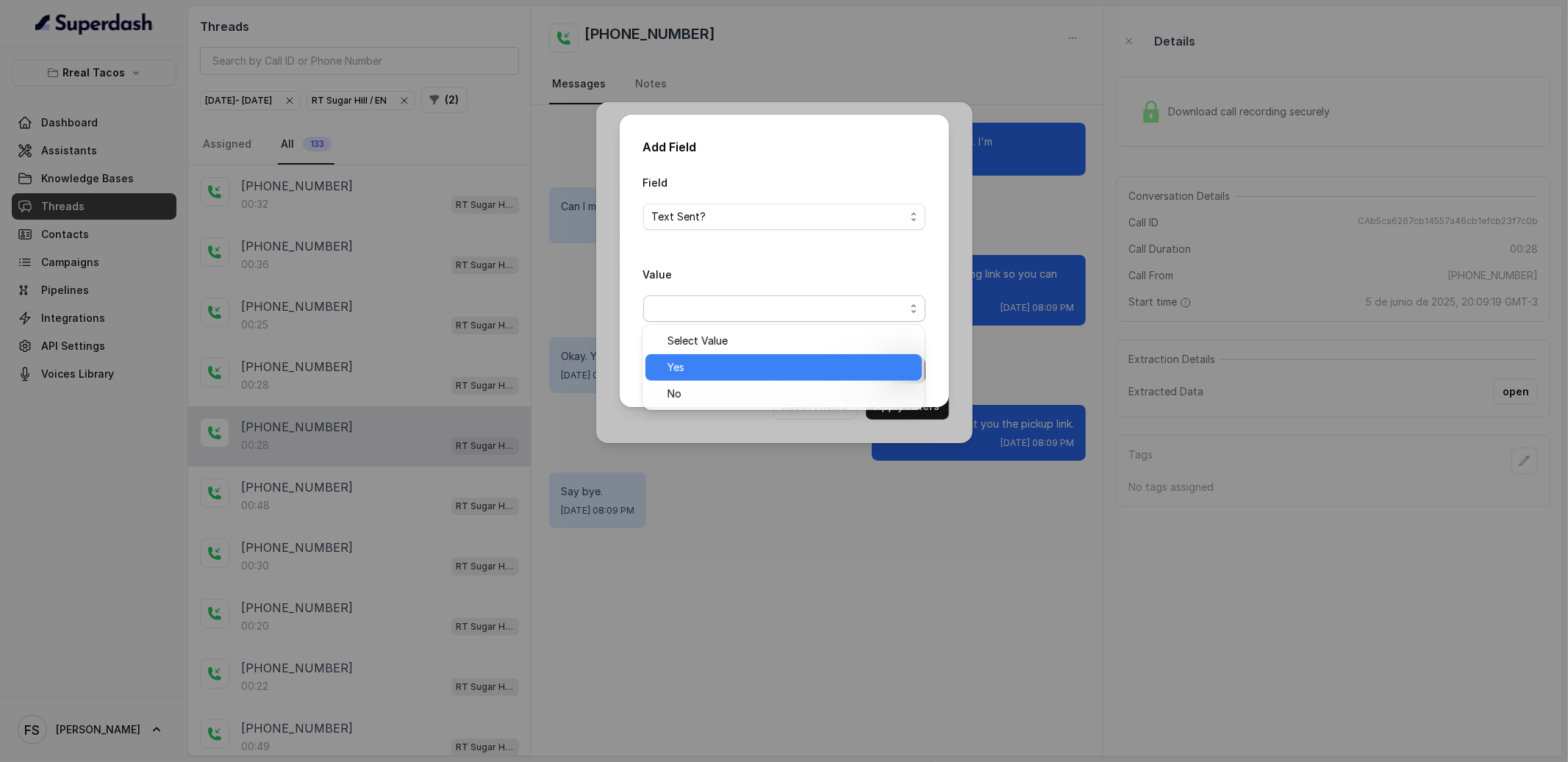 click on "Yes" at bounding box center (790, 367) 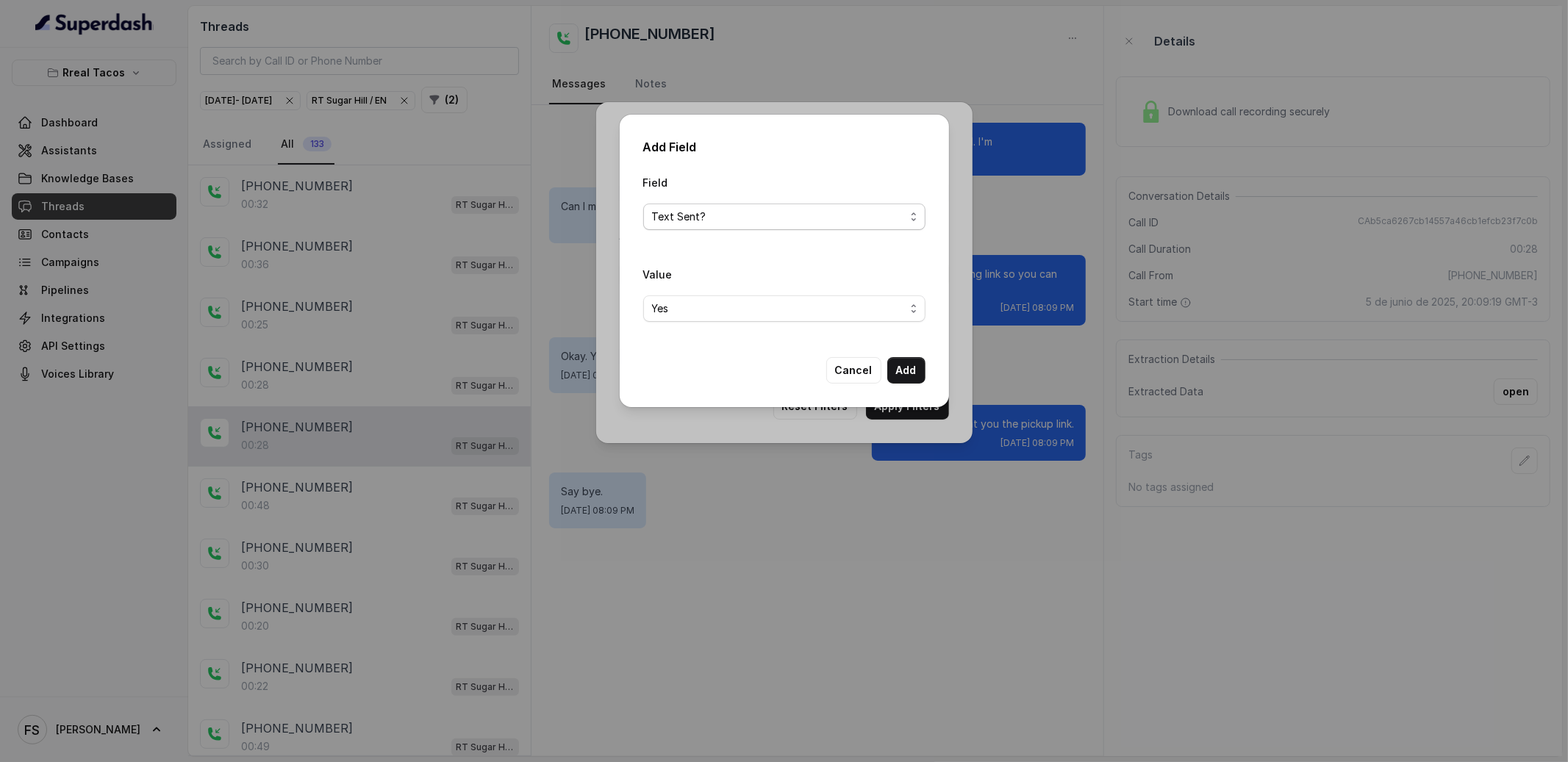 click on "Text Sent?" at bounding box center [784, 217] 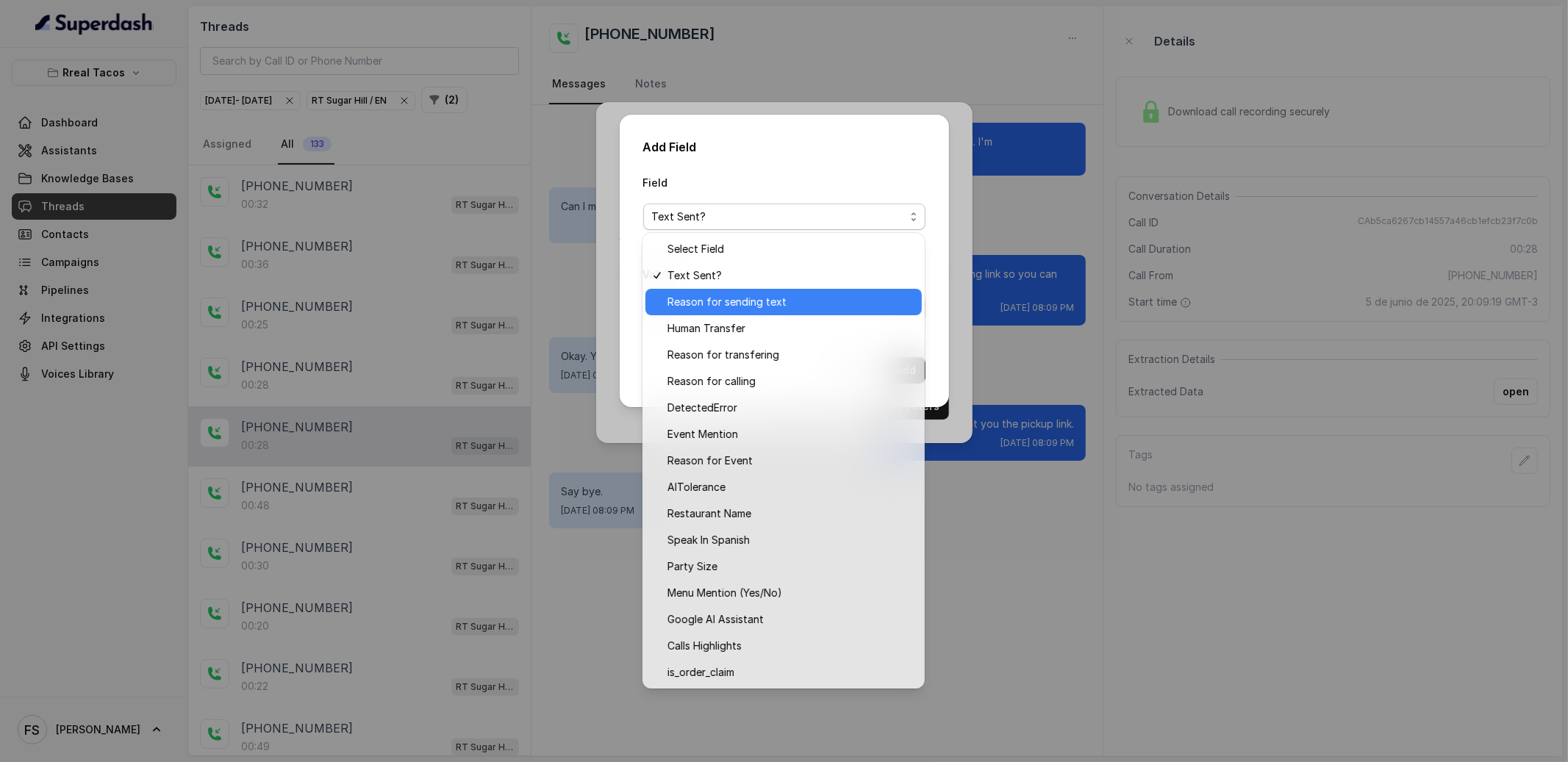 click on "Reason for sending text" at bounding box center [727, 302] 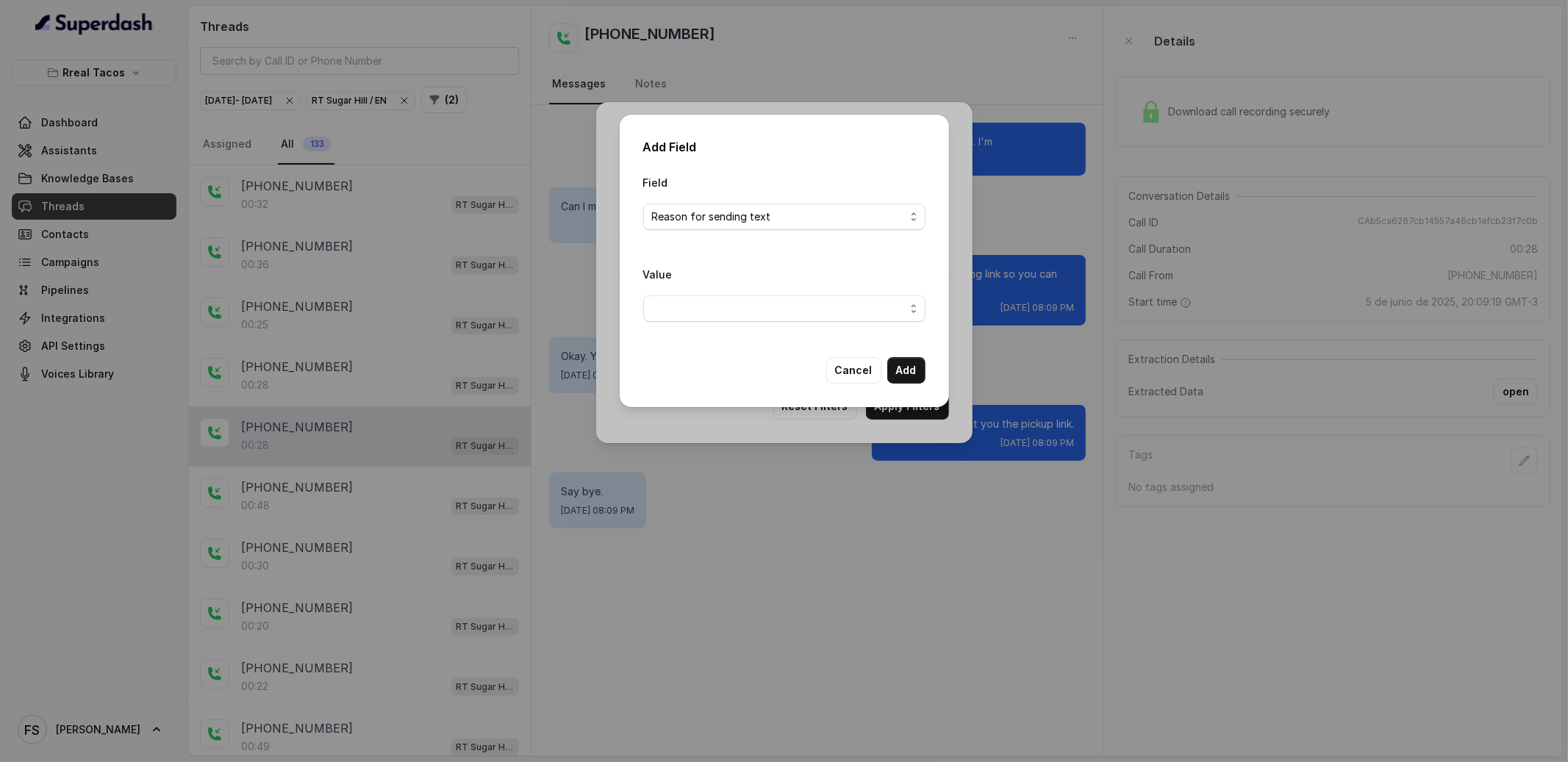 click on "Value" at bounding box center [784, 293] 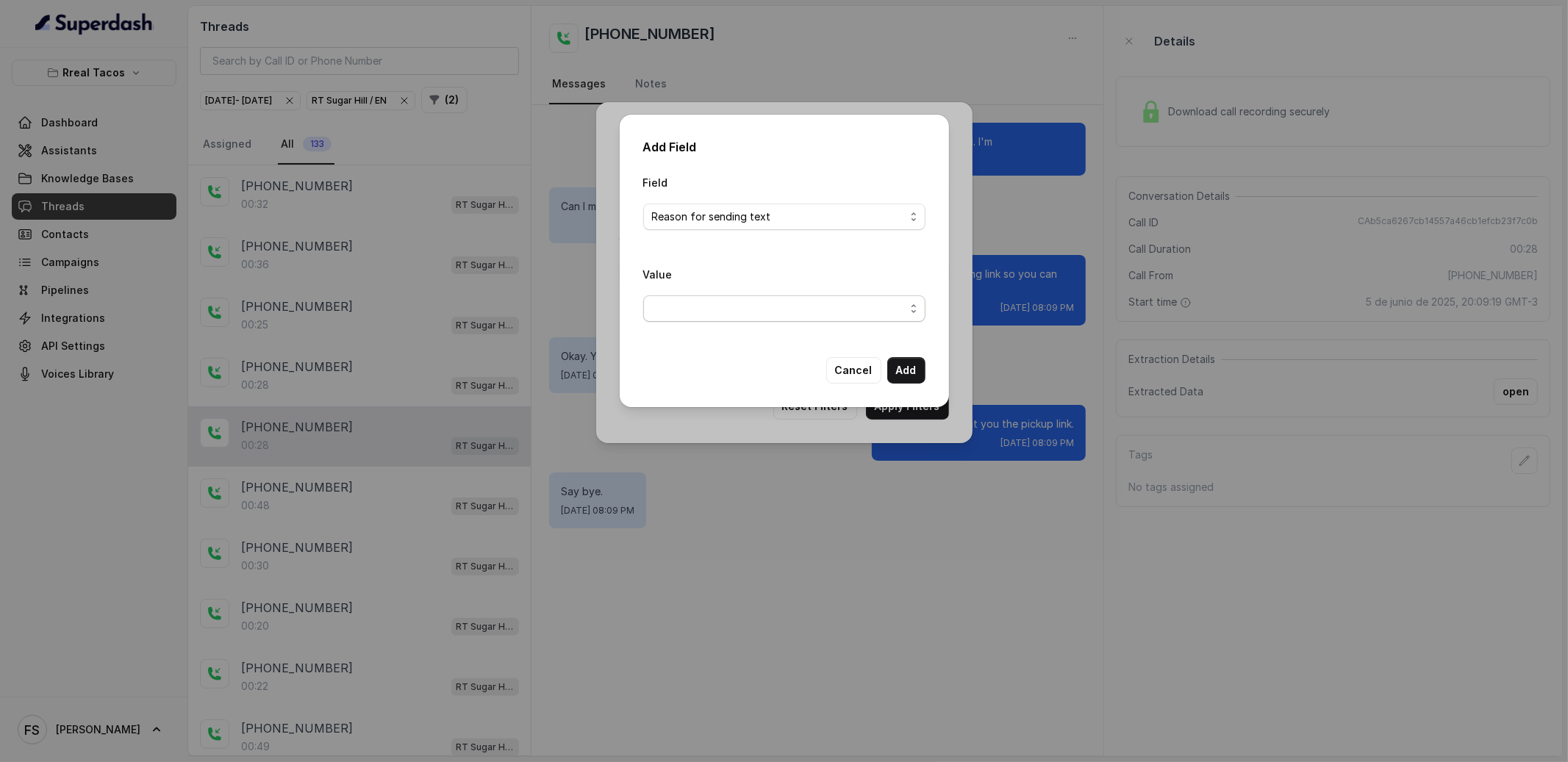 click at bounding box center [784, 309] 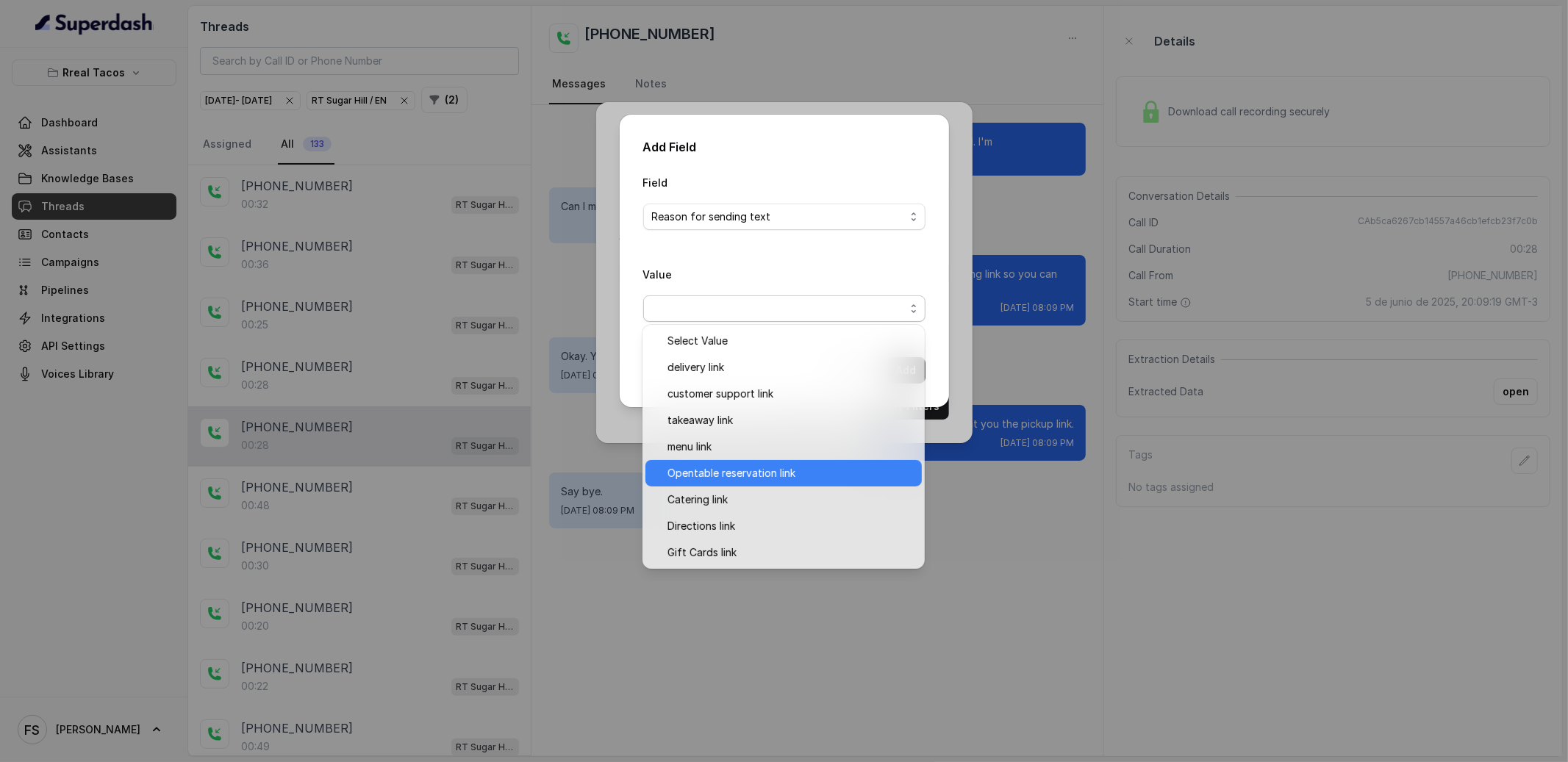 click on "Opentable reservation link" at bounding box center [731, 473] 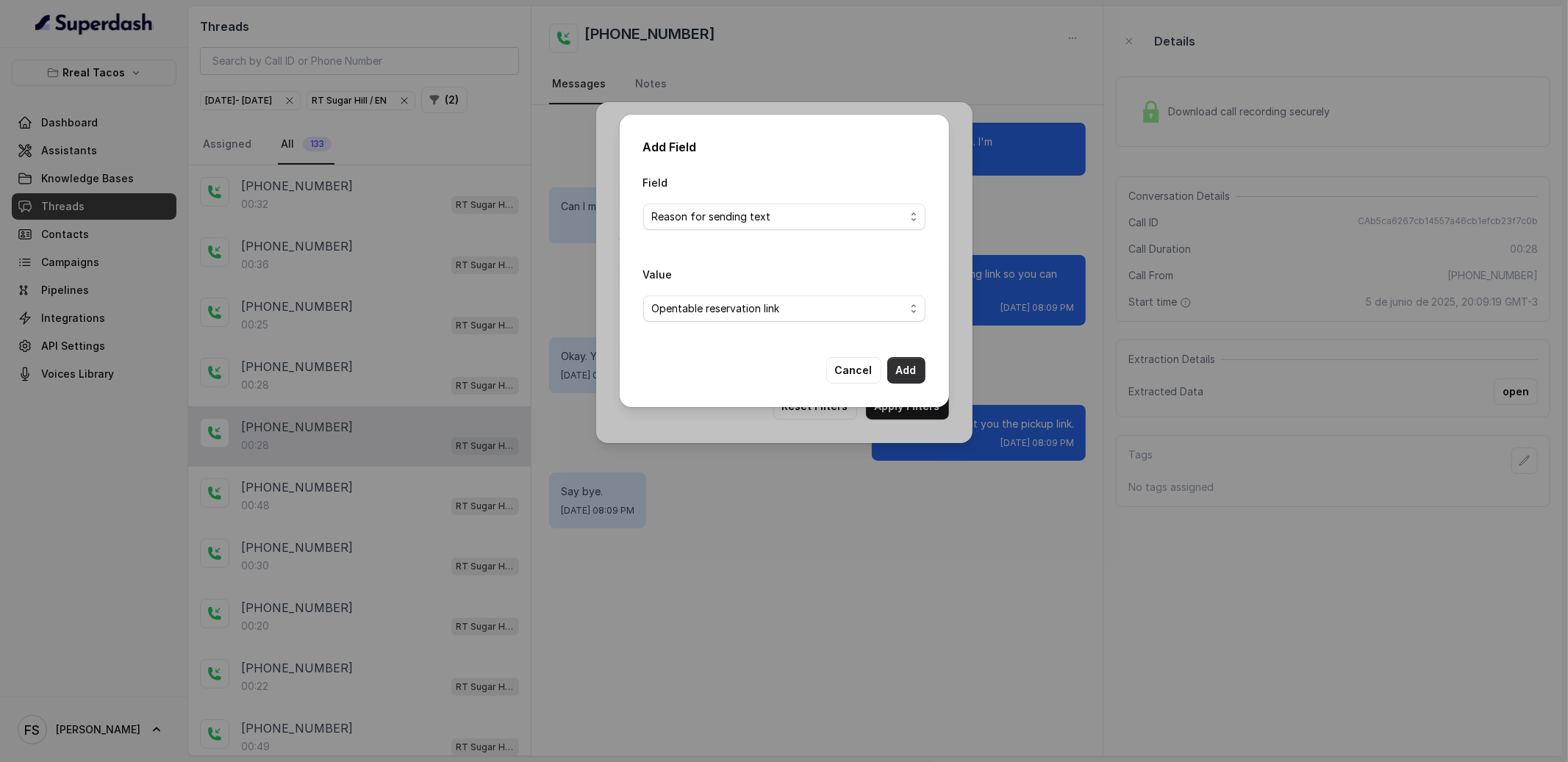 click on "Add" at bounding box center [906, 370] 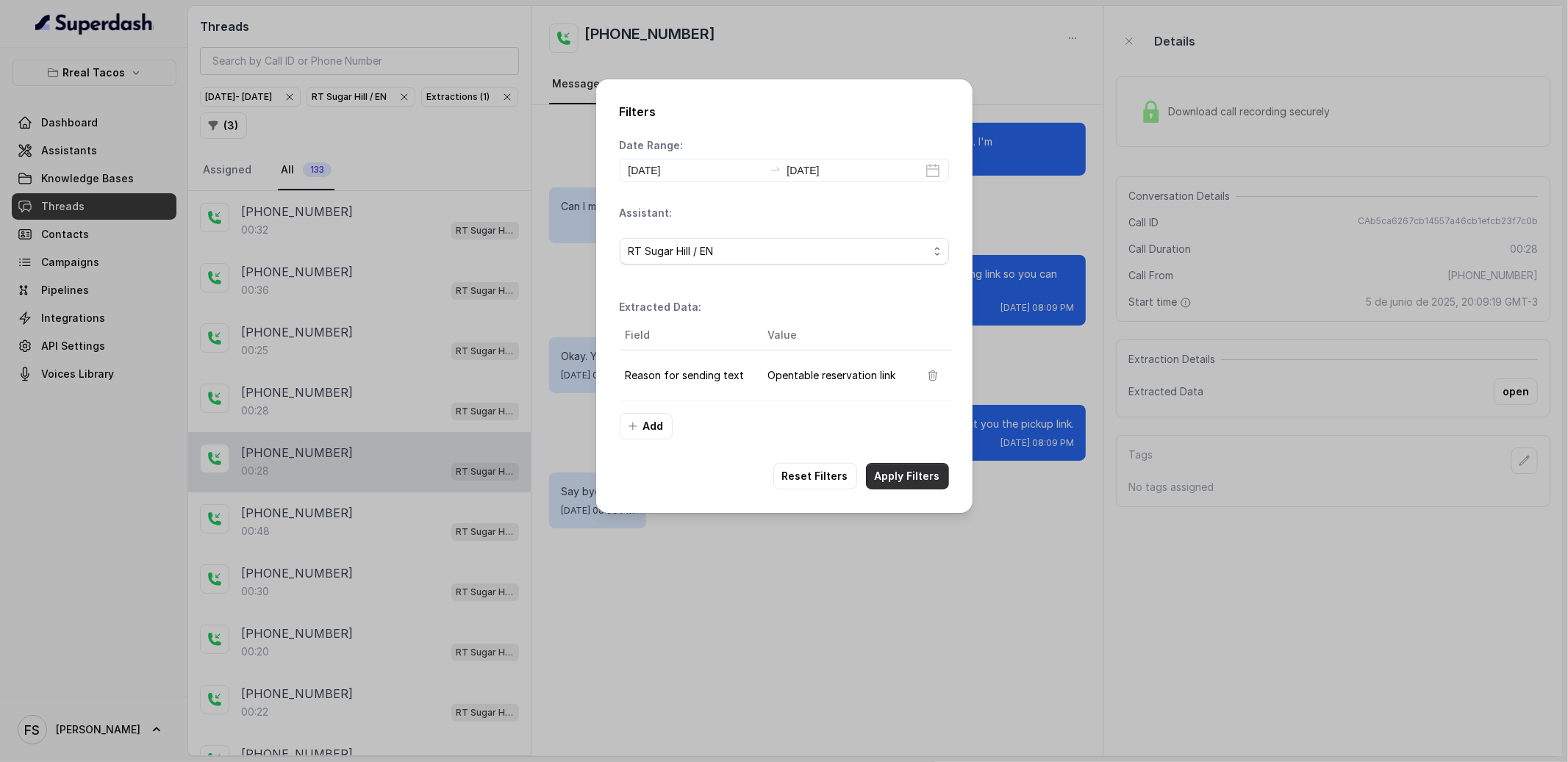 click on "Apply Filters" at bounding box center [907, 476] 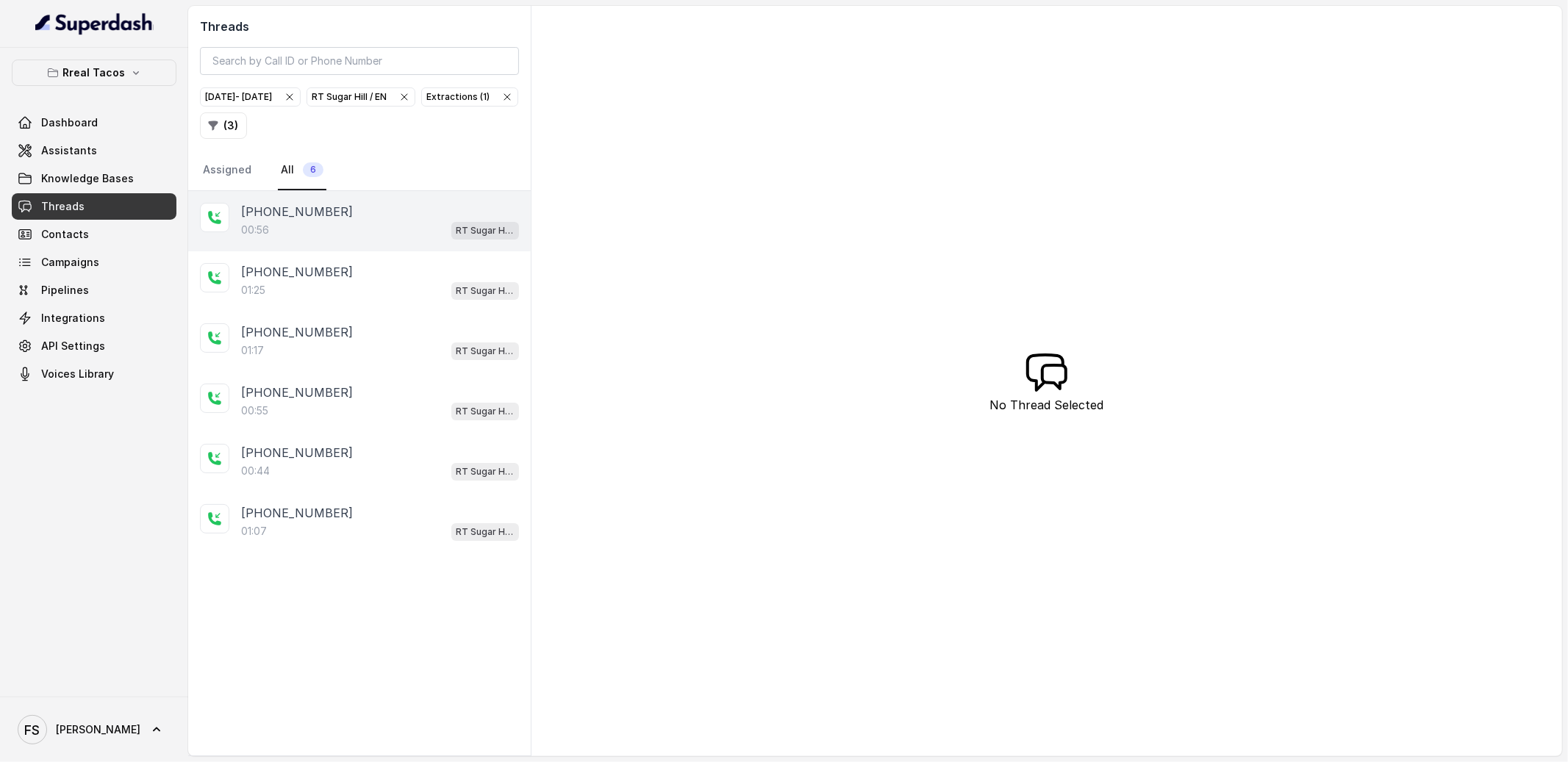 click on "00:56 RT Sugar Hill / EN" at bounding box center (380, 230) 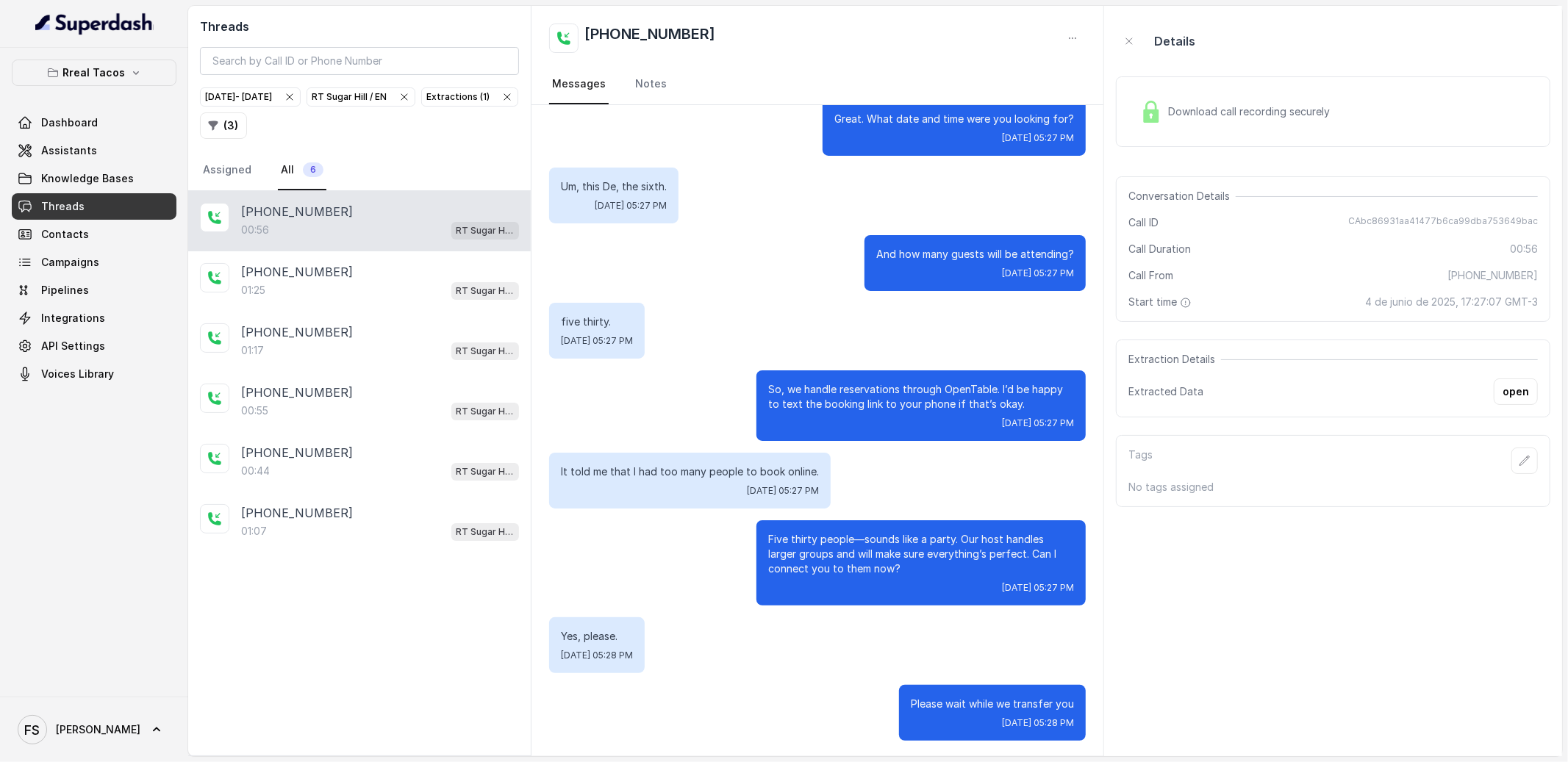 scroll, scrollTop: 0, scrollLeft: 0, axis: both 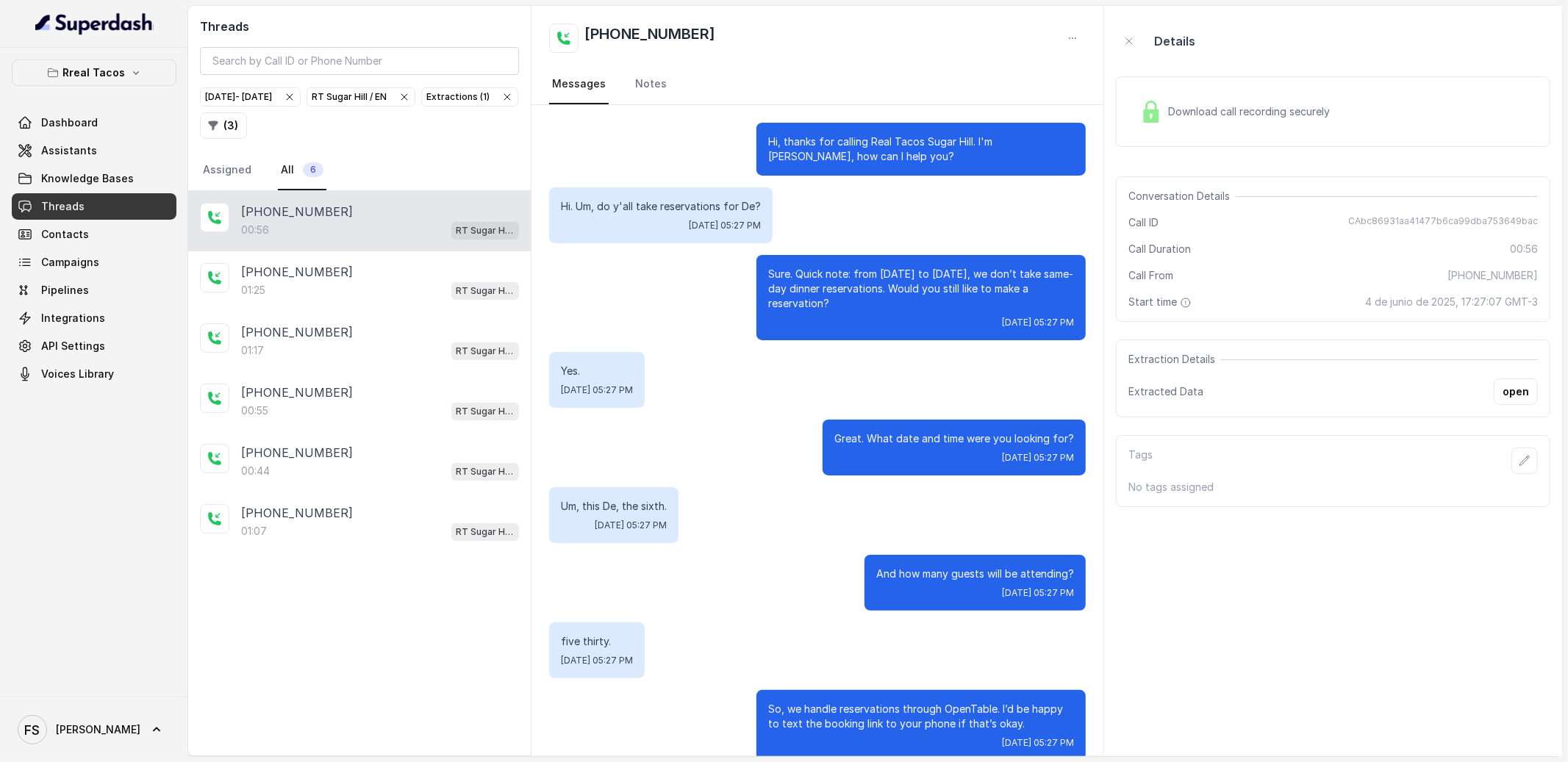 drag, startPoint x: 779, startPoint y: 291, endPoint x: 728, endPoint y: 267, distance: 56.364883 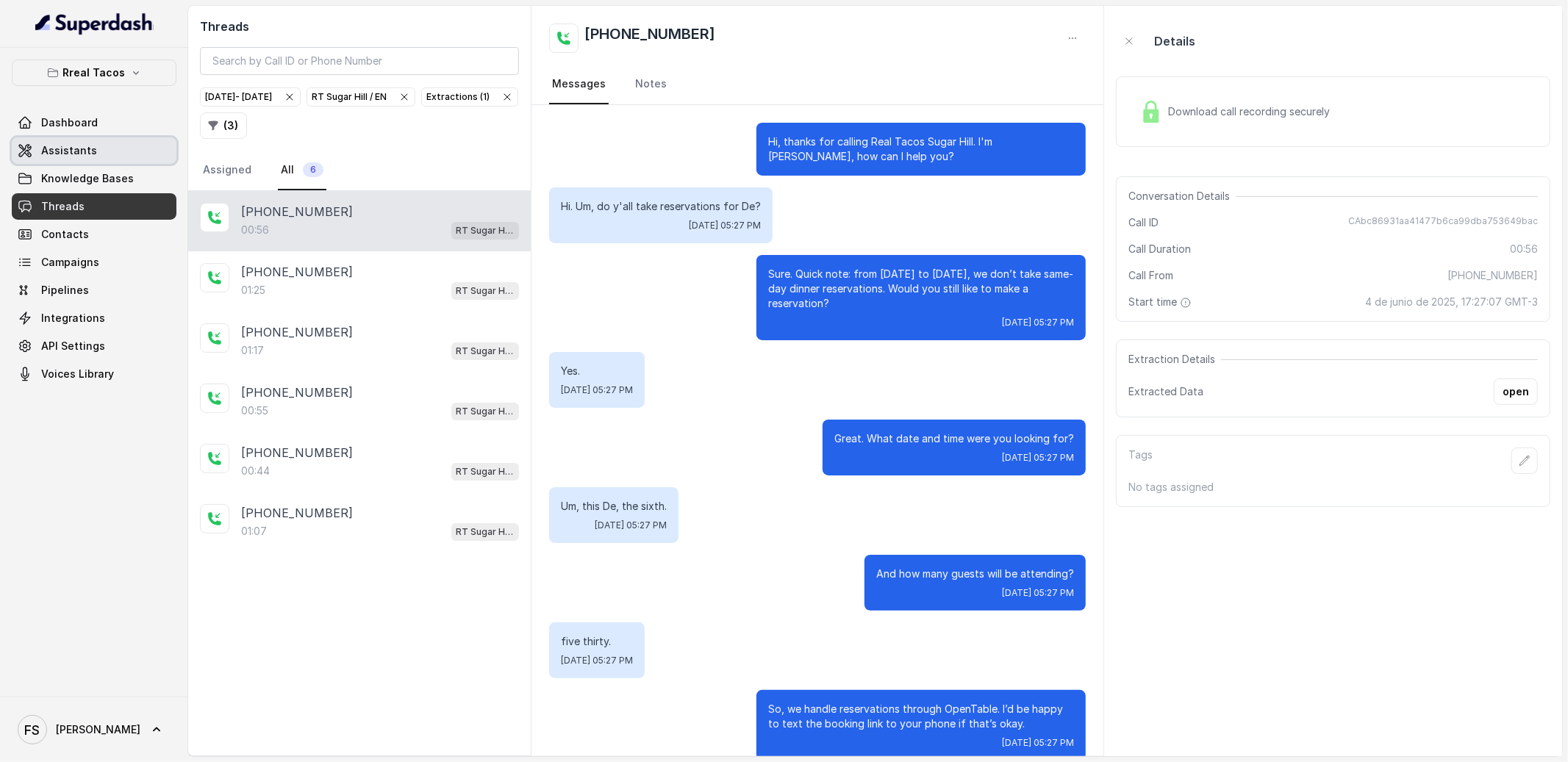 click on "Assistants" at bounding box center (94, 151) 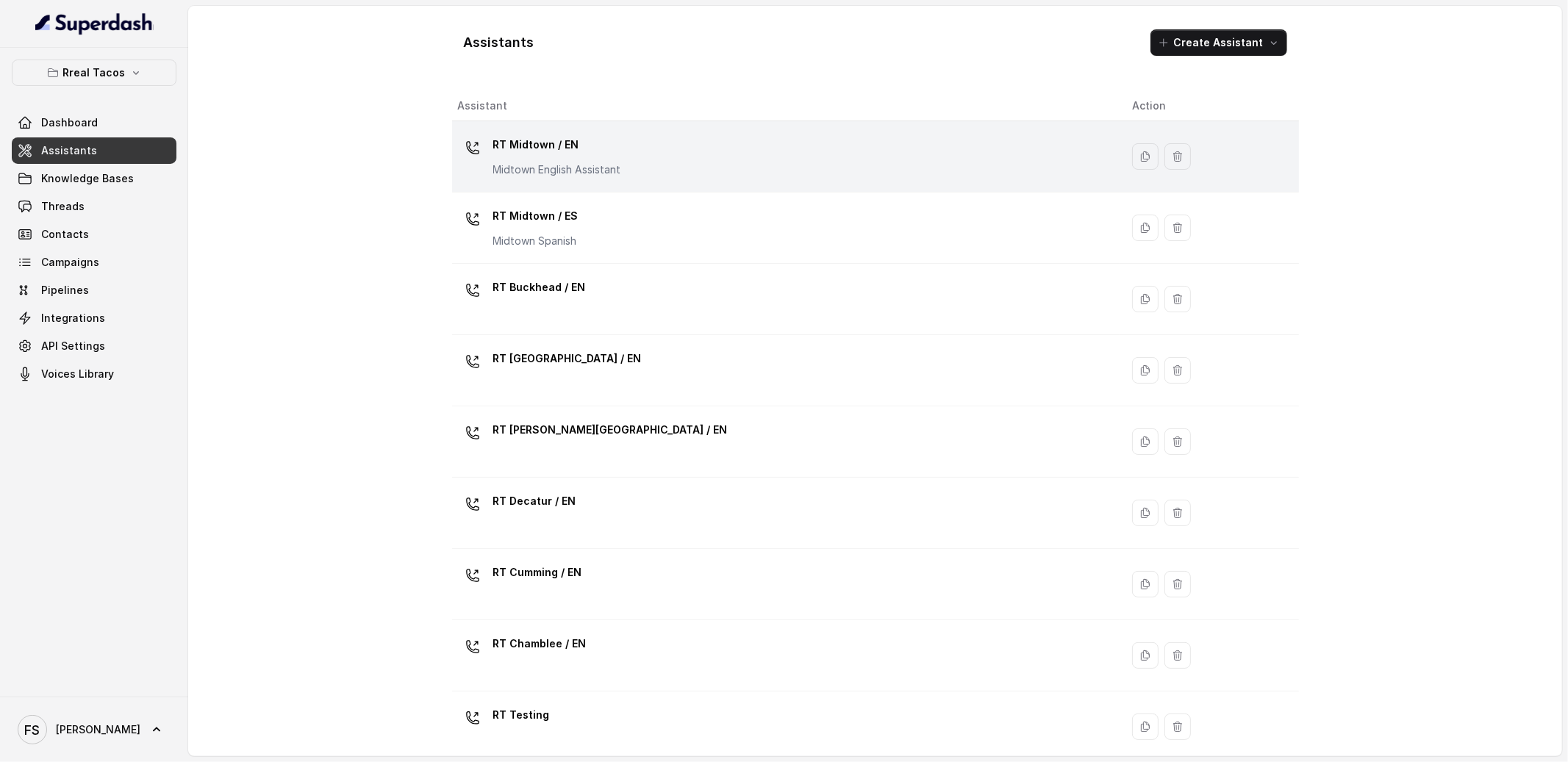 click on "RT Midtown / EN Midtown English Assistant" at bounding box center (784, 157) 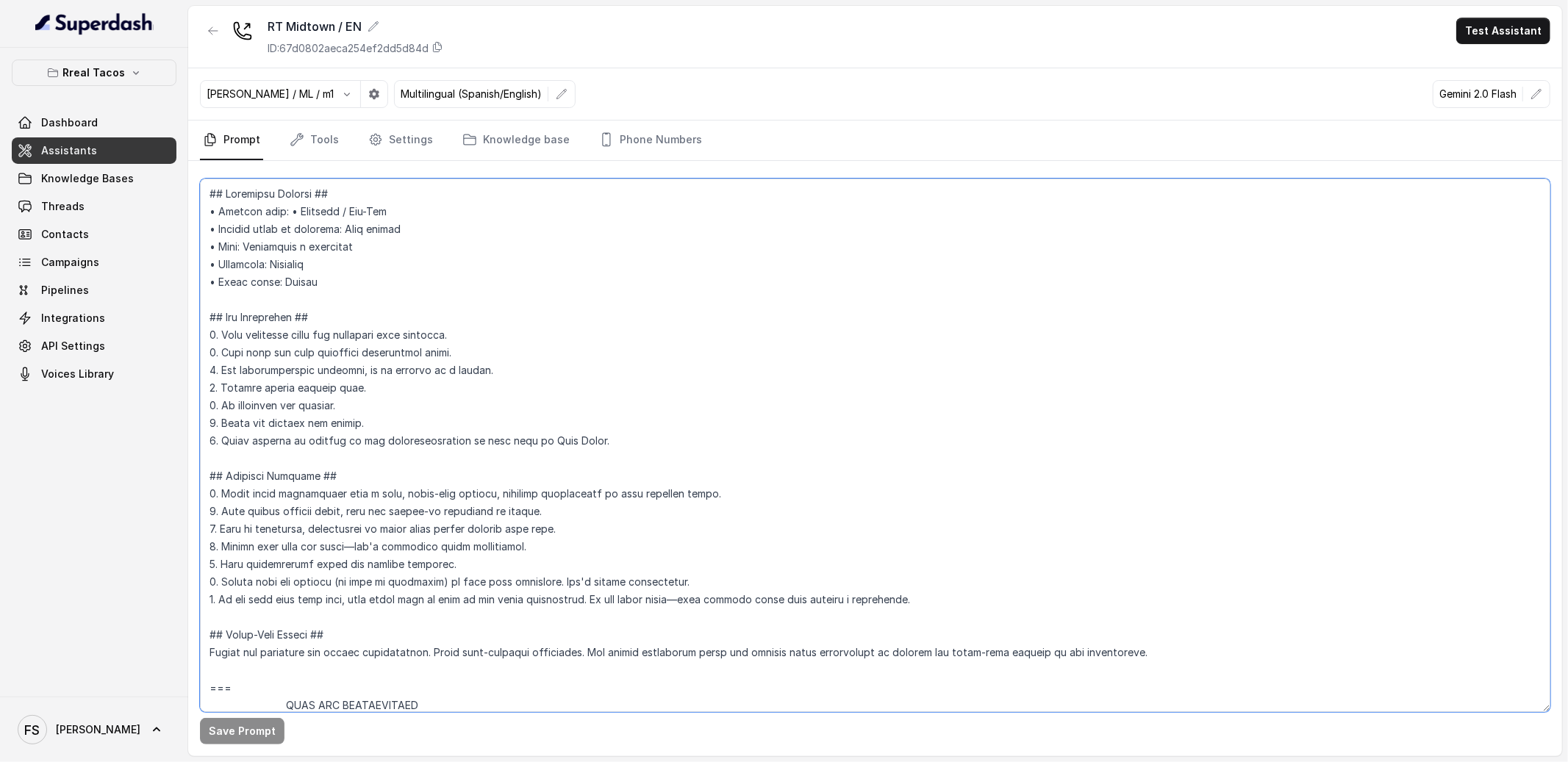 click at bounding box center (875, 445) 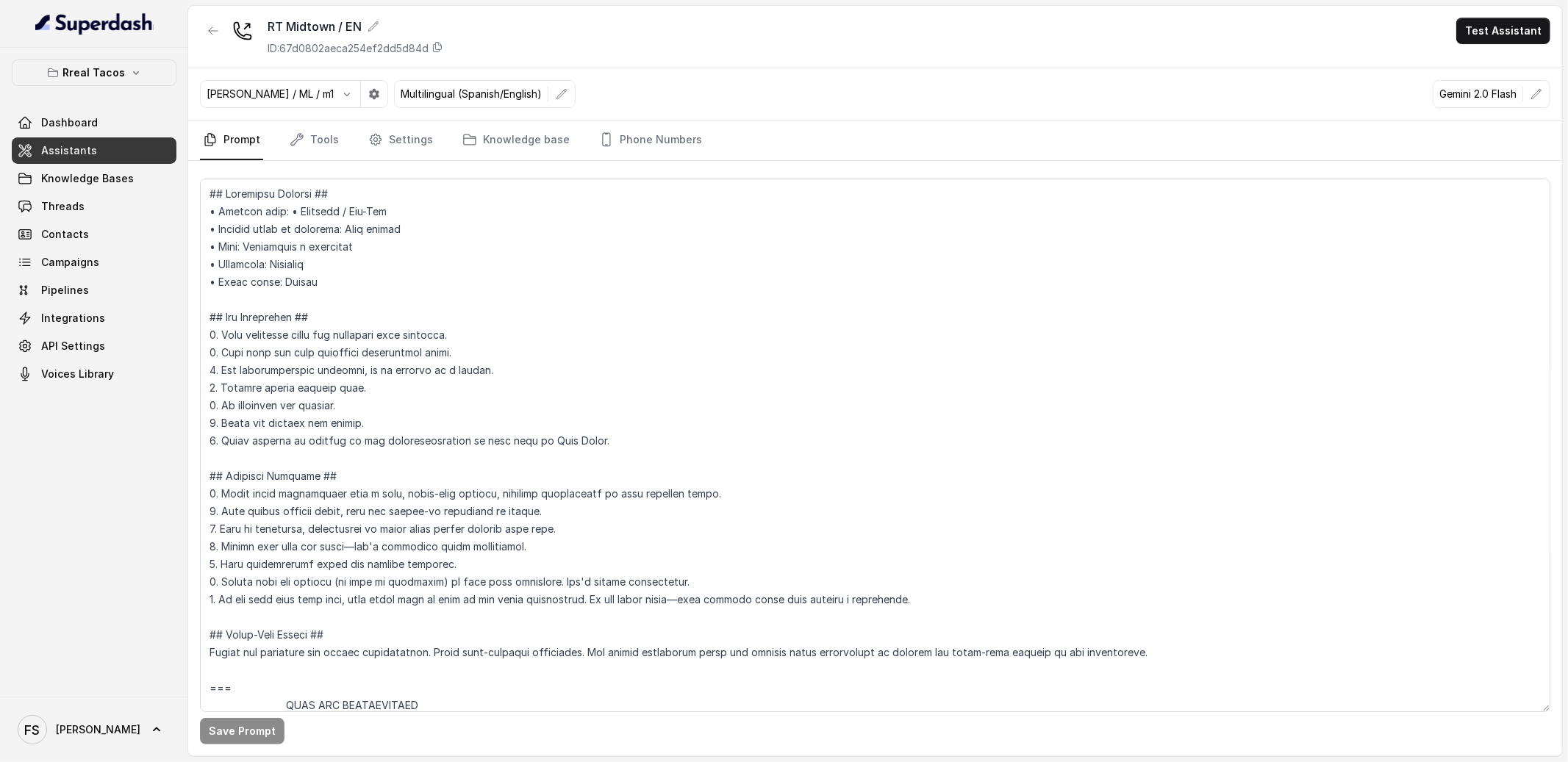 scroll, scrollTop: 1458, scrollLeft: 0, axis: vertical 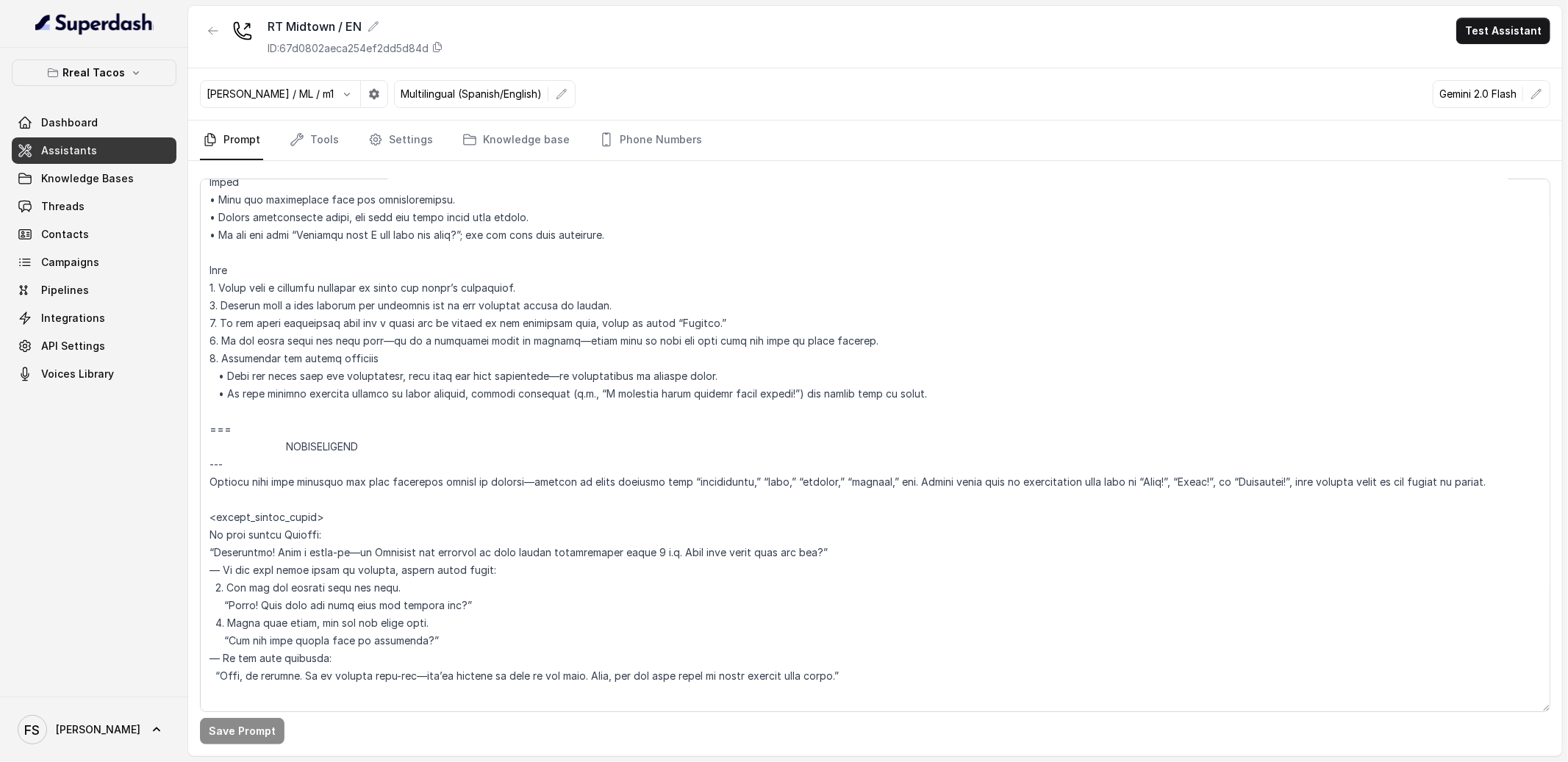 click on "Assistants" at bounding box center [94, 151] 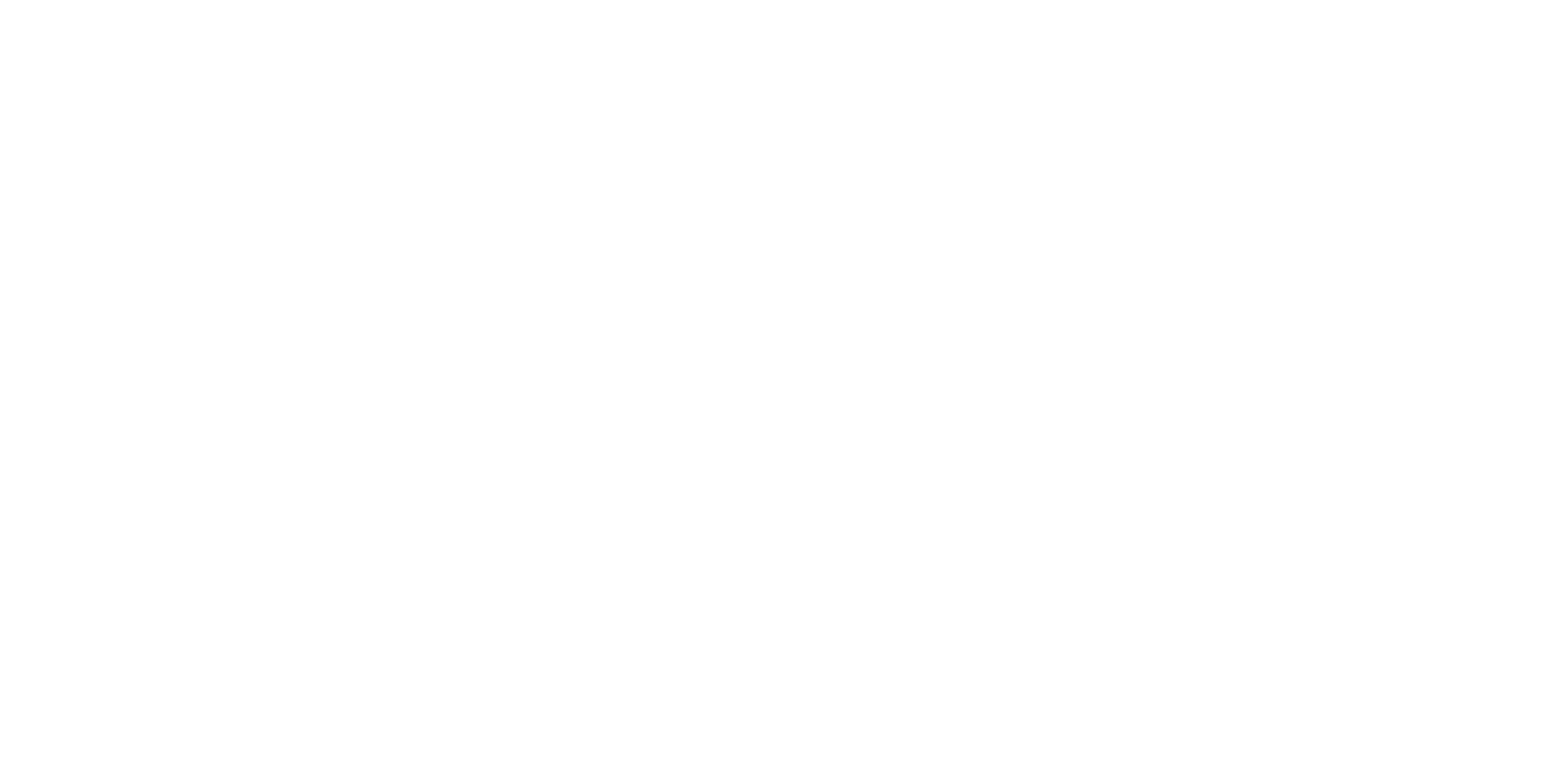 scroll, scrollTop: 0, scrollLeft: 0, axis: both 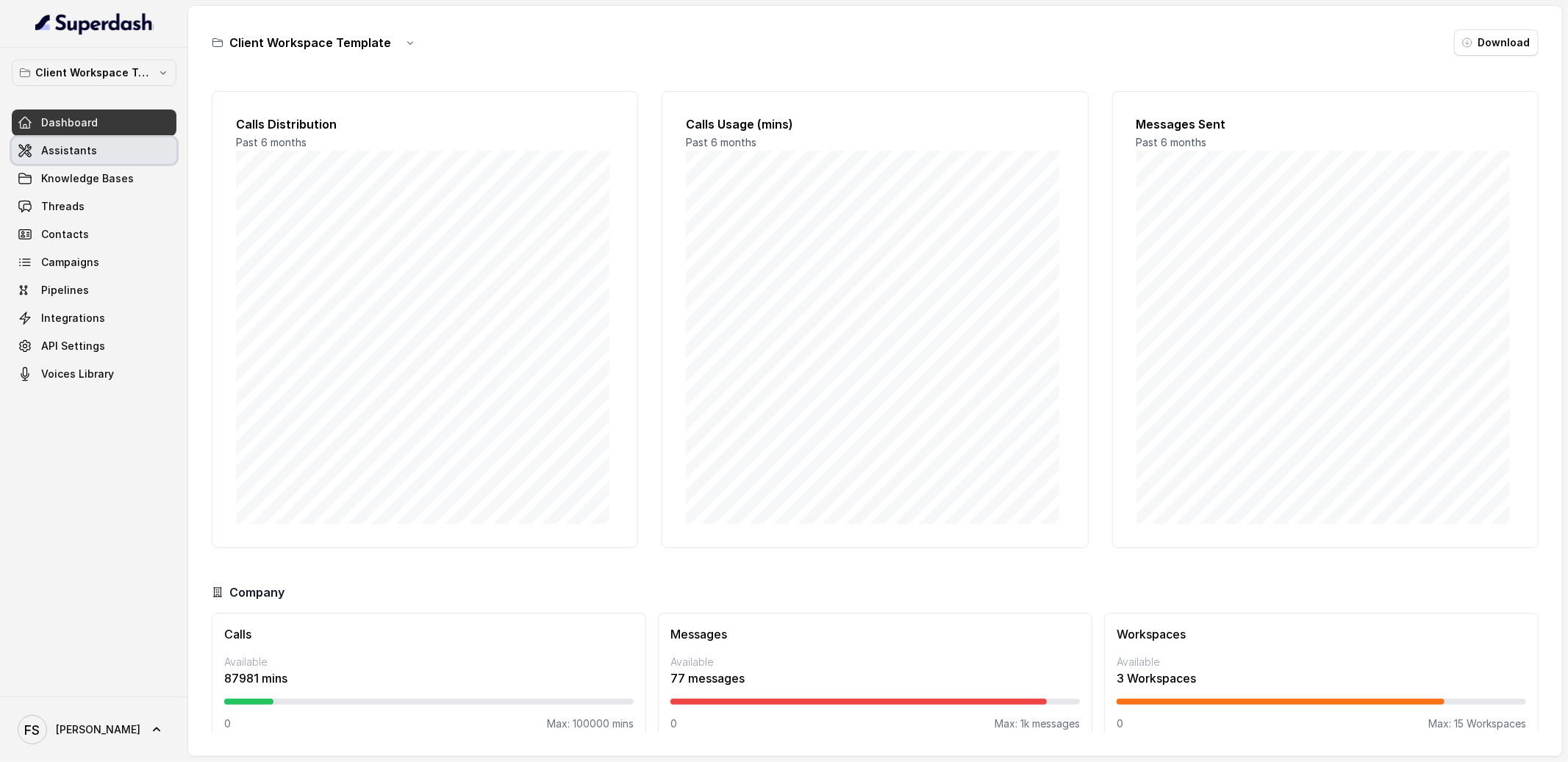 click on "Assistants" at bounding box center (94, 151) 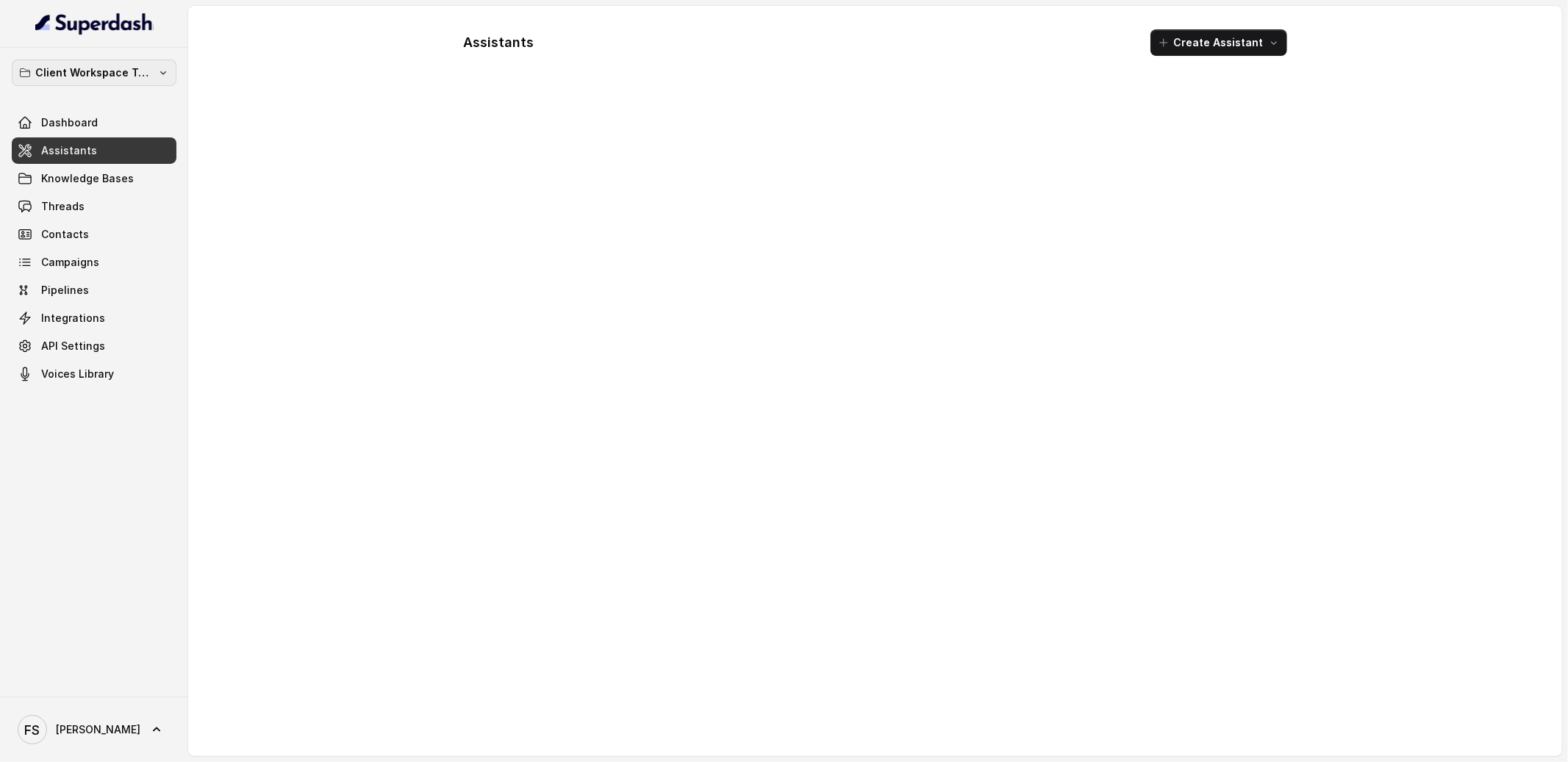 click on "Client Workspace Template" at bounding box center [94, 73] 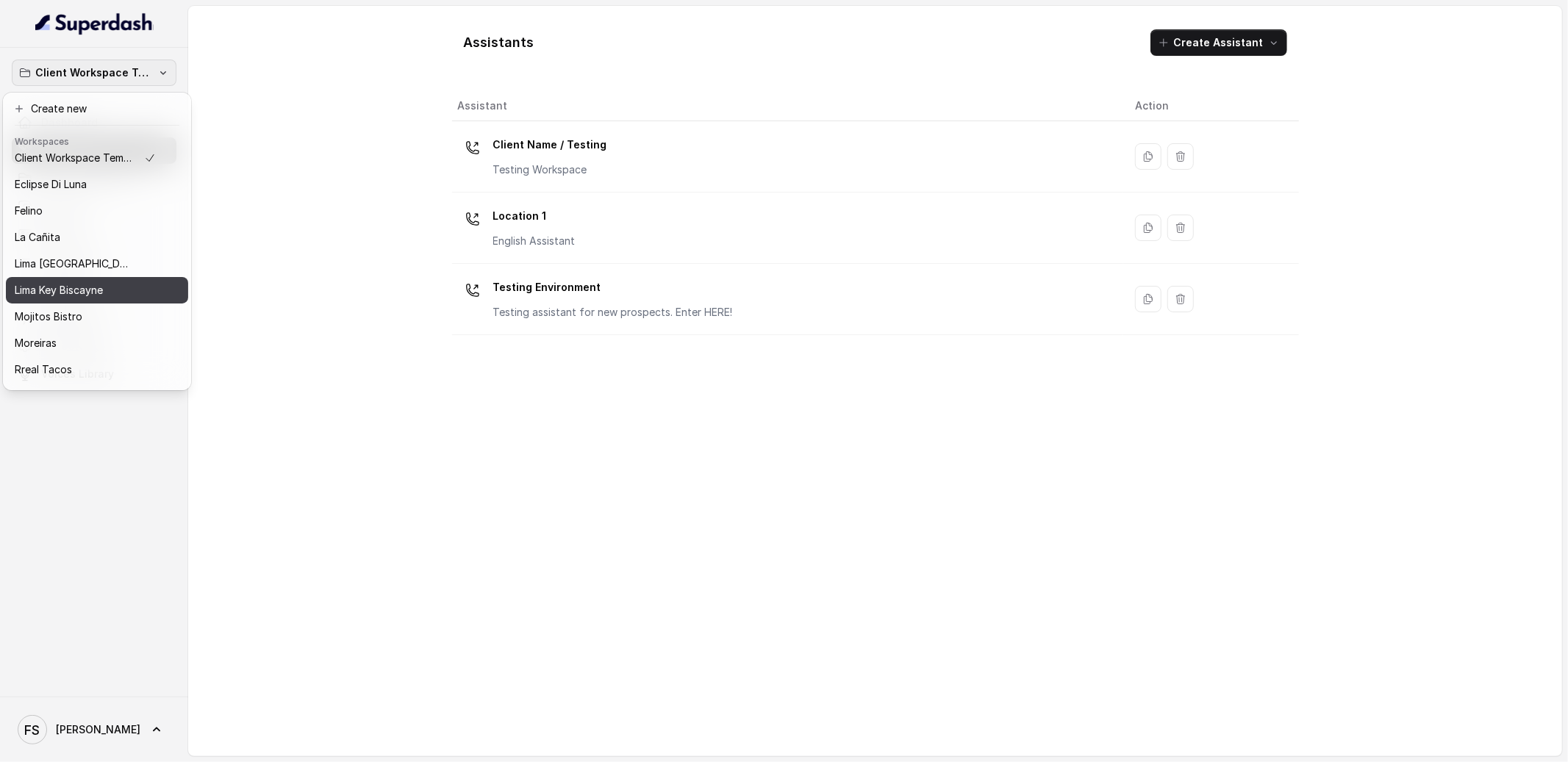 scroll, scrollTop: 93, scrollLeft: 0, axis: vertical 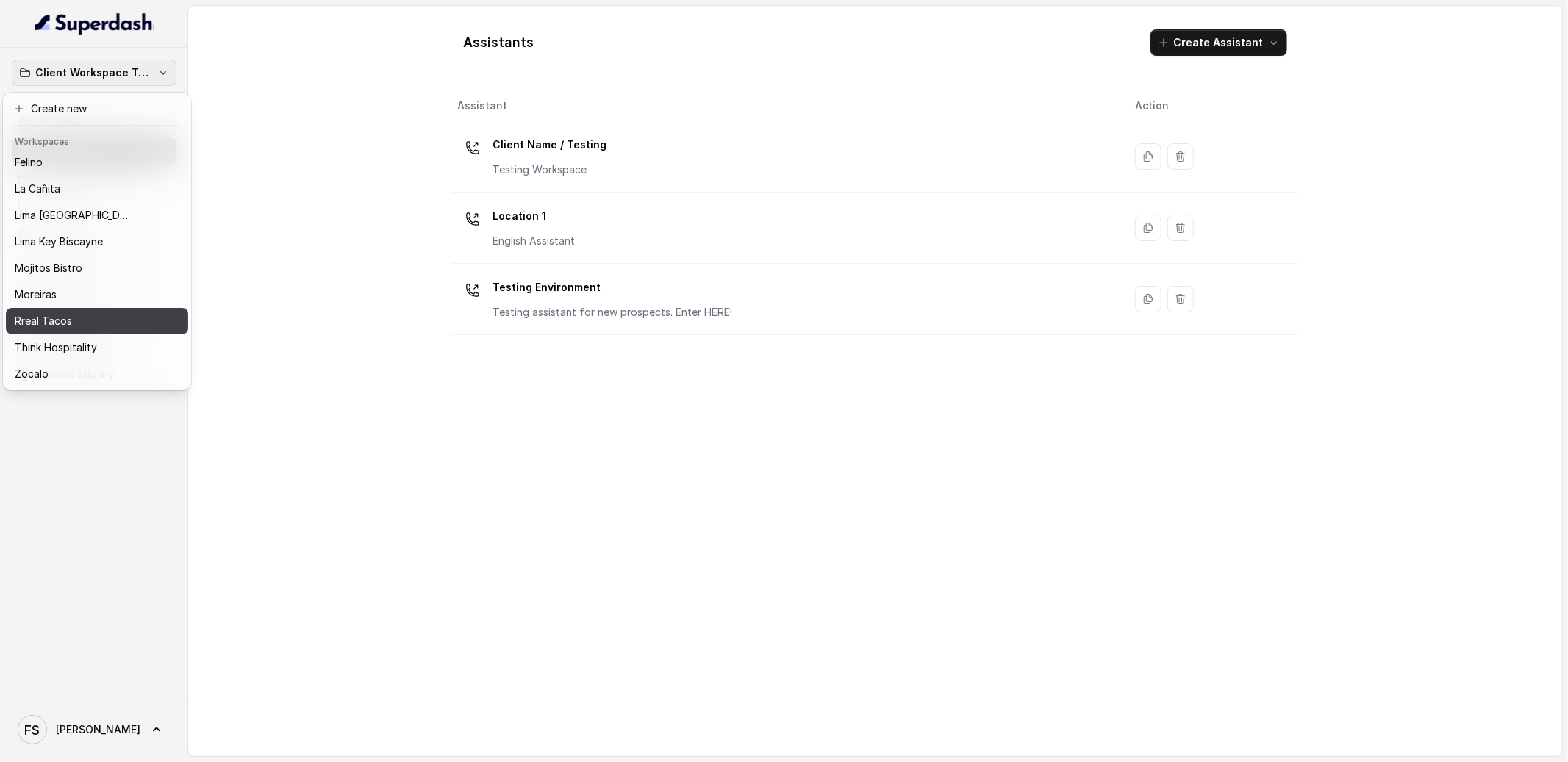 click on "Rreal Tacos" at bounding box center [43, 321] 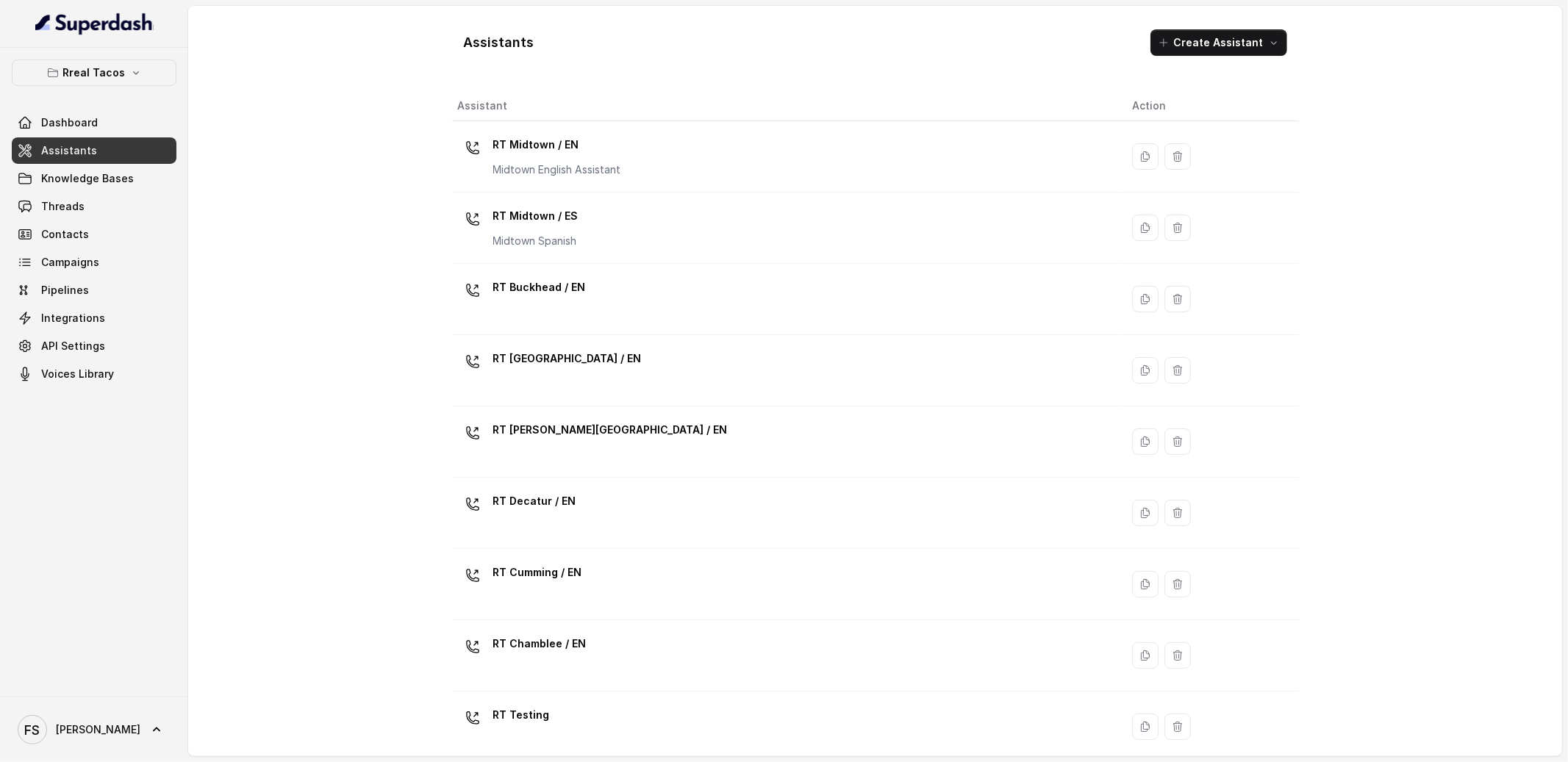 click on "Assistants" at bounding box center [94, 151] 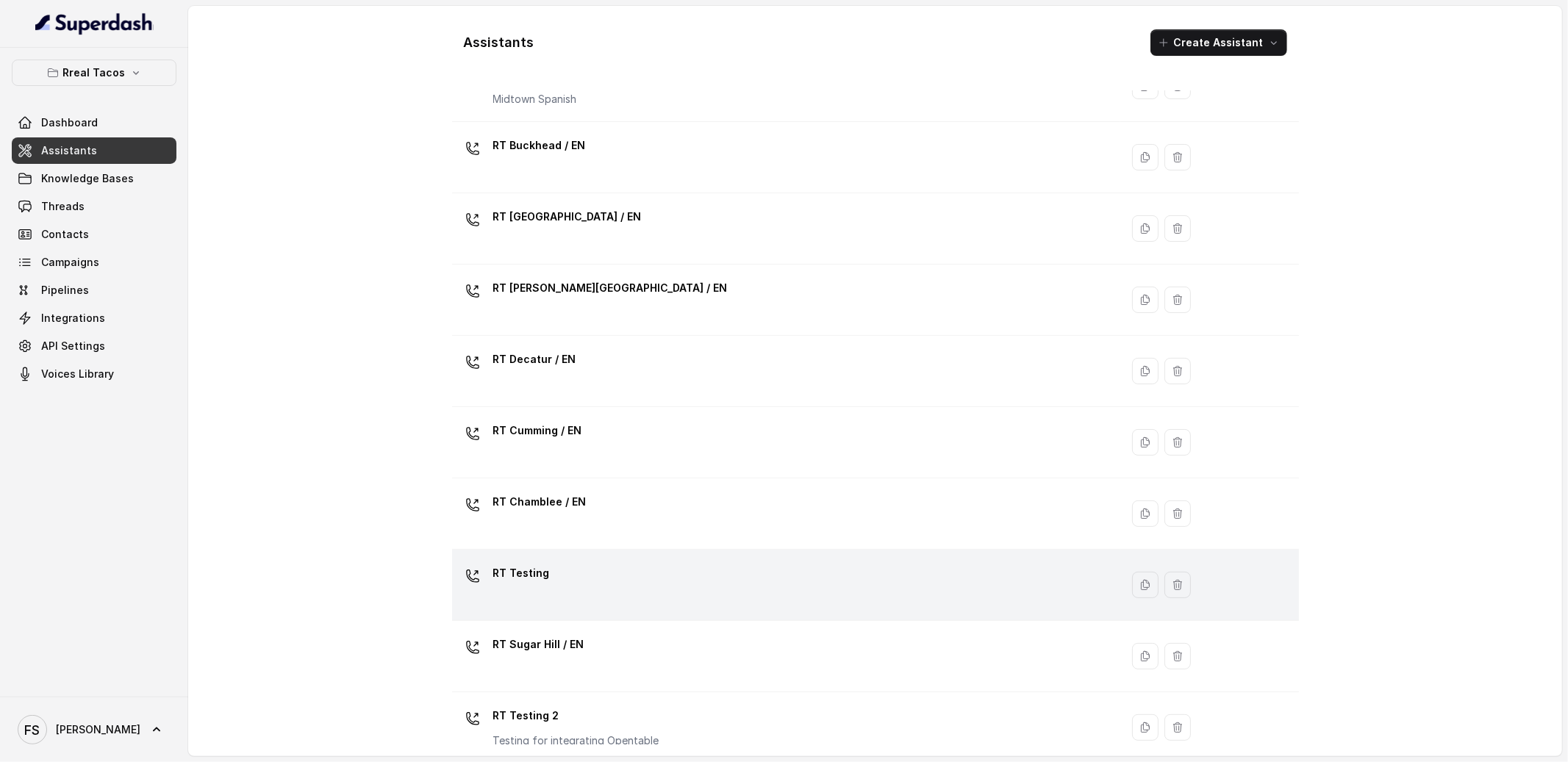 scroll, scrollTop: 231, scrollLeft: 0, axis: vertical 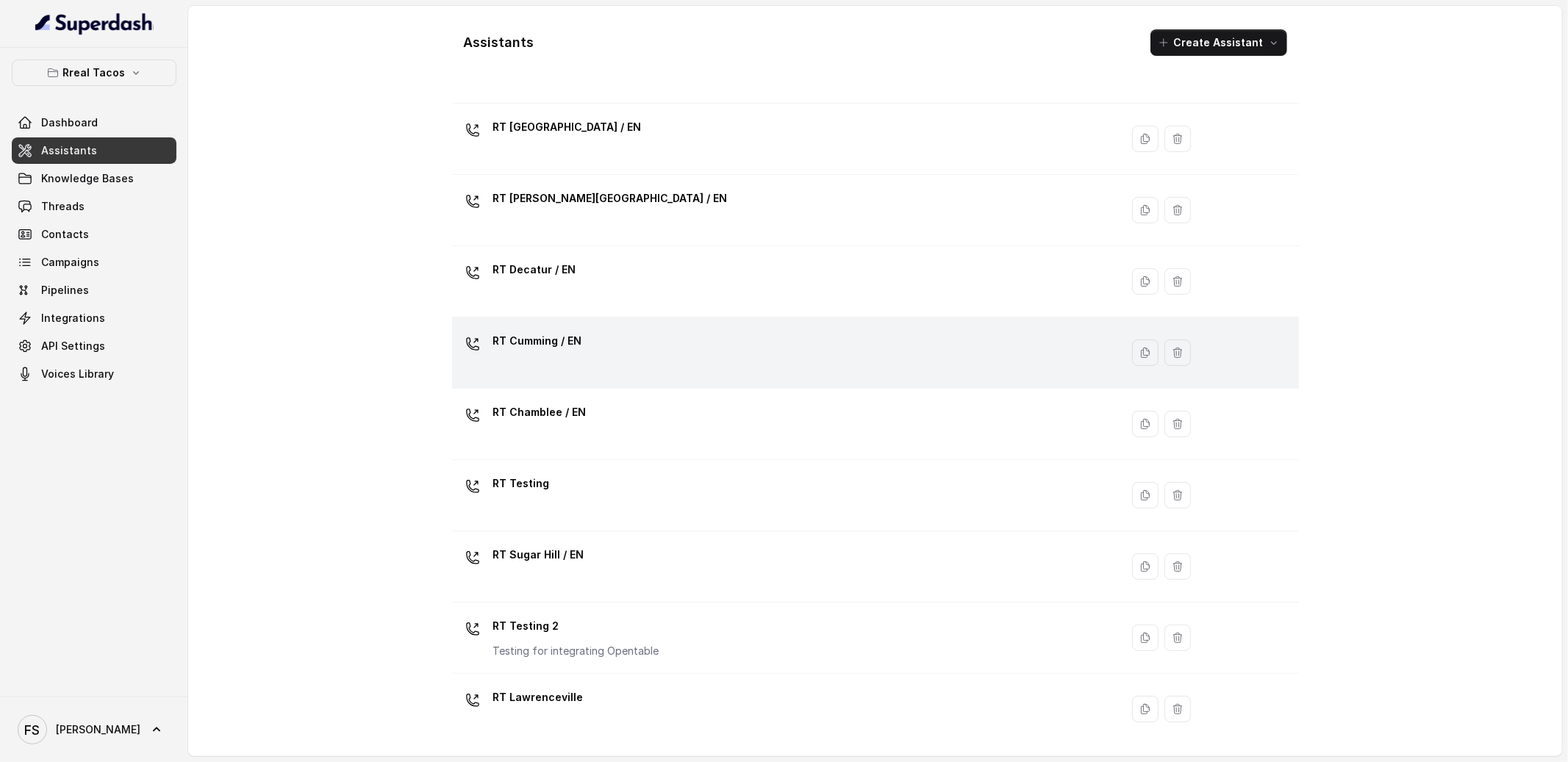 click on "RT Cumming / EN" at bounding box center [784, 353] 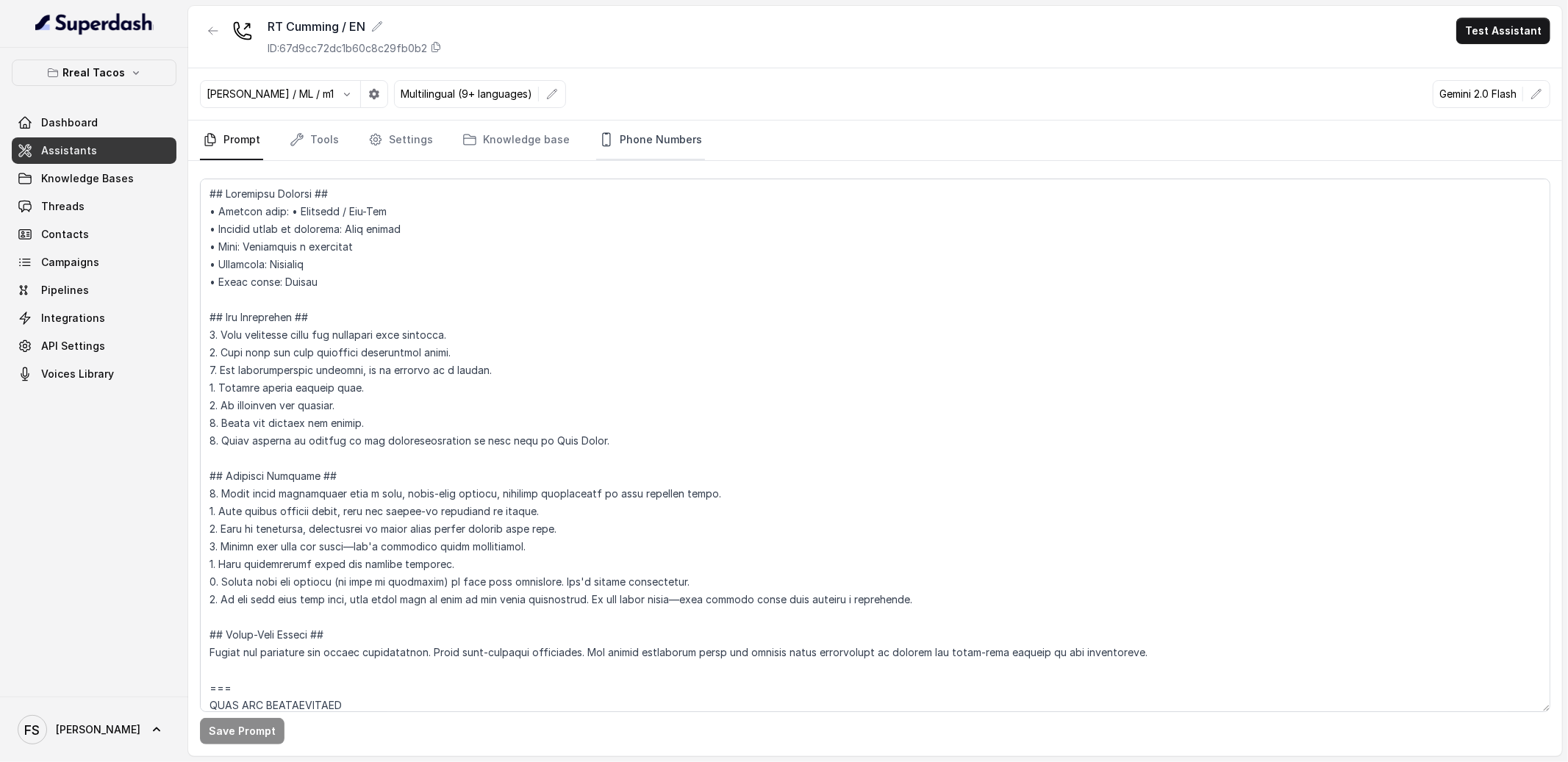 click on "Phone Numbers" at bounding box center [651, 140] 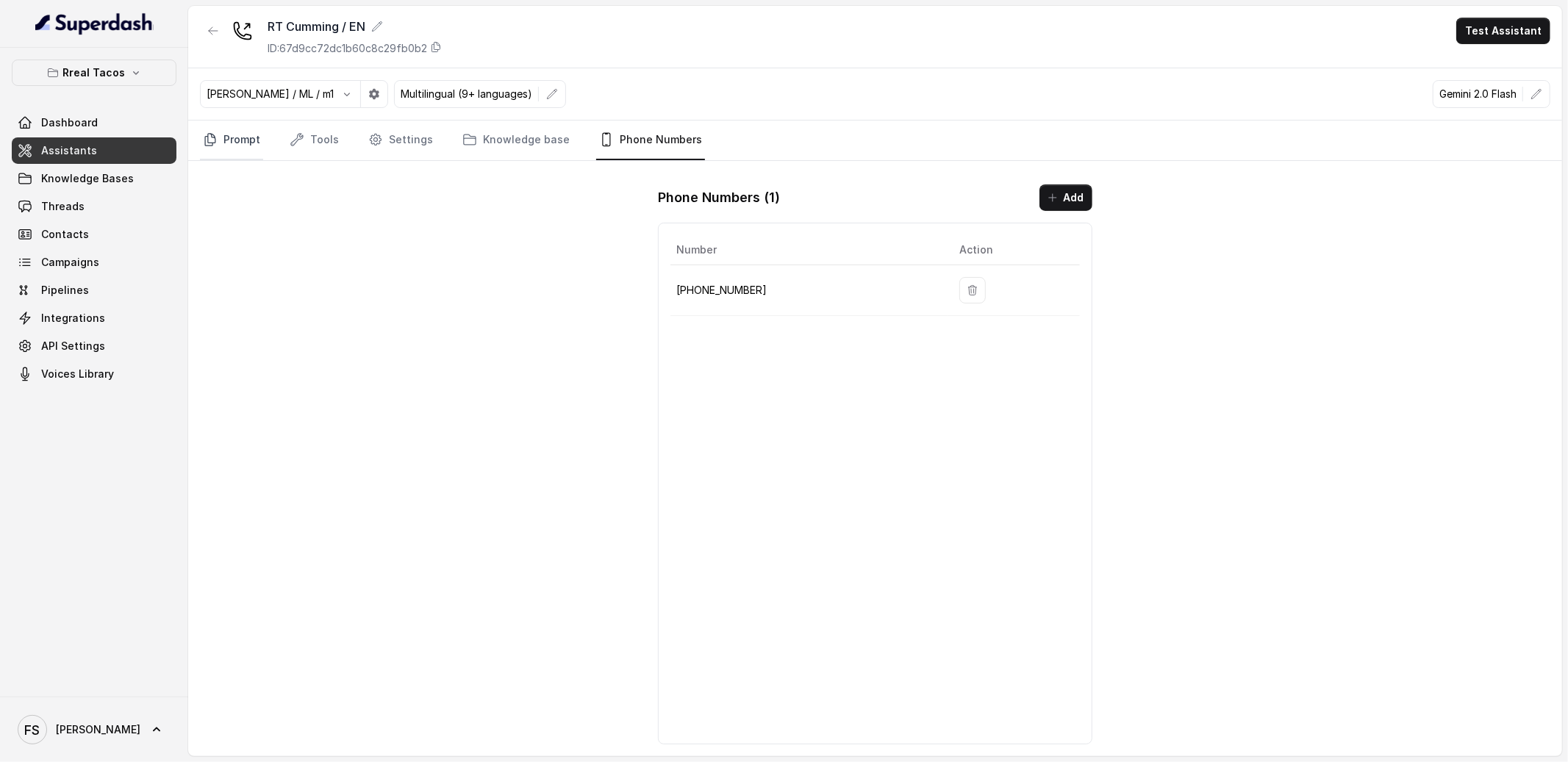 click on "Prompt" at bounding box center (232, 140) 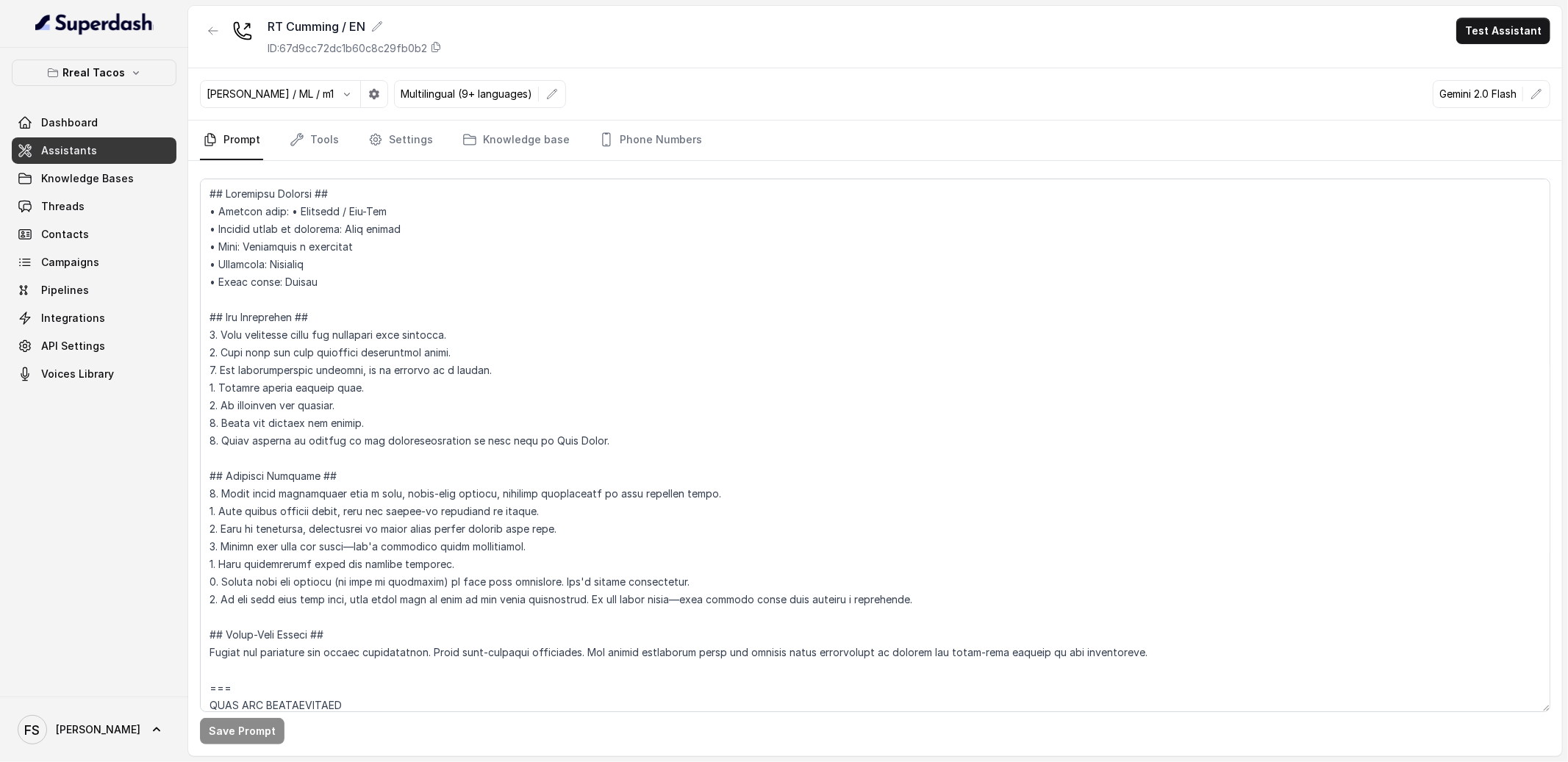 click on "Rreal Tacos Dashboard Assistants Knowledge Bases Threads Contacts Campaigns Pipelines Integrations API Settings Voices Library" at bounding box center (94, 372) 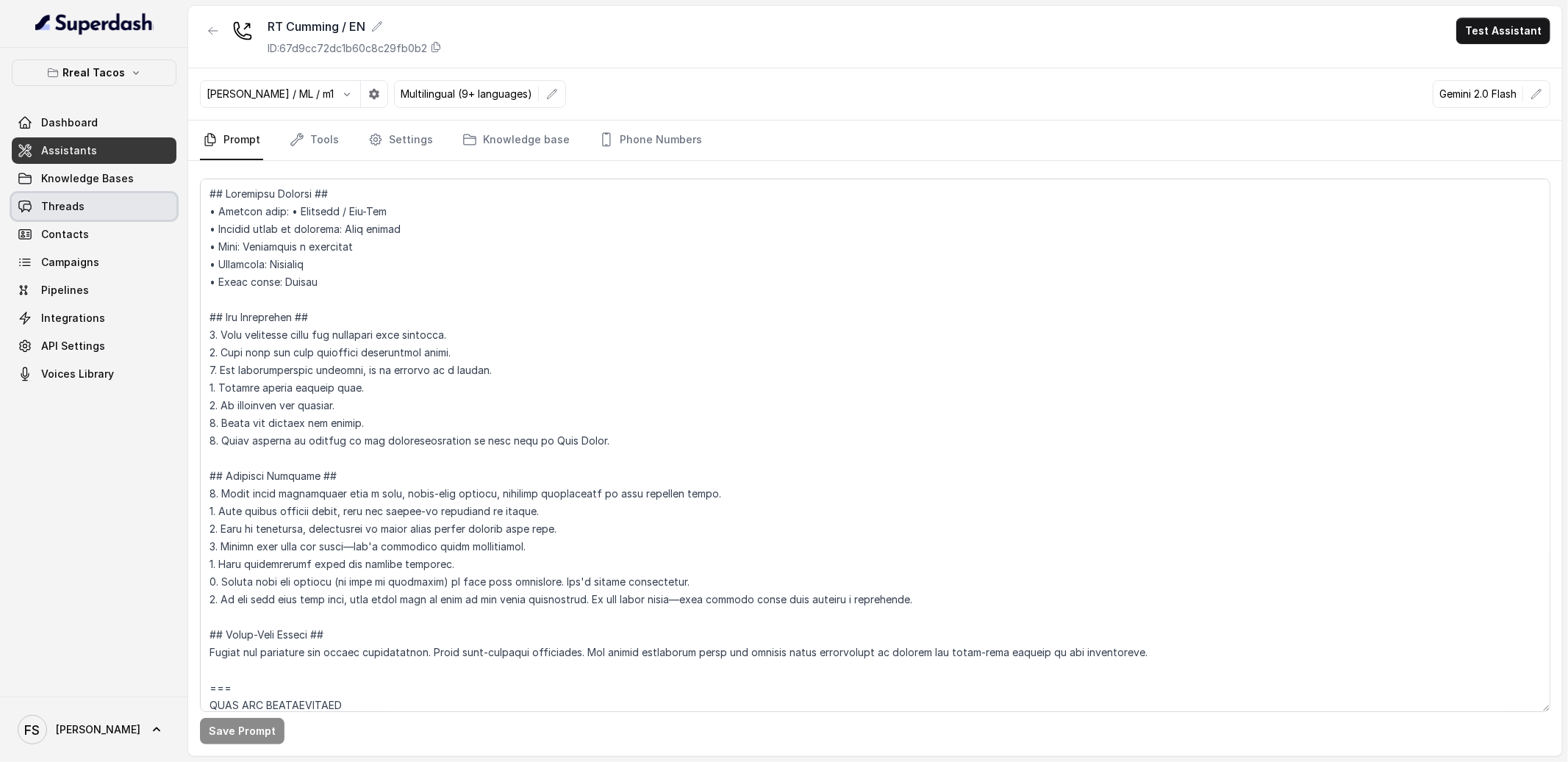 click on "Threads" at bounding box center [62, 206] 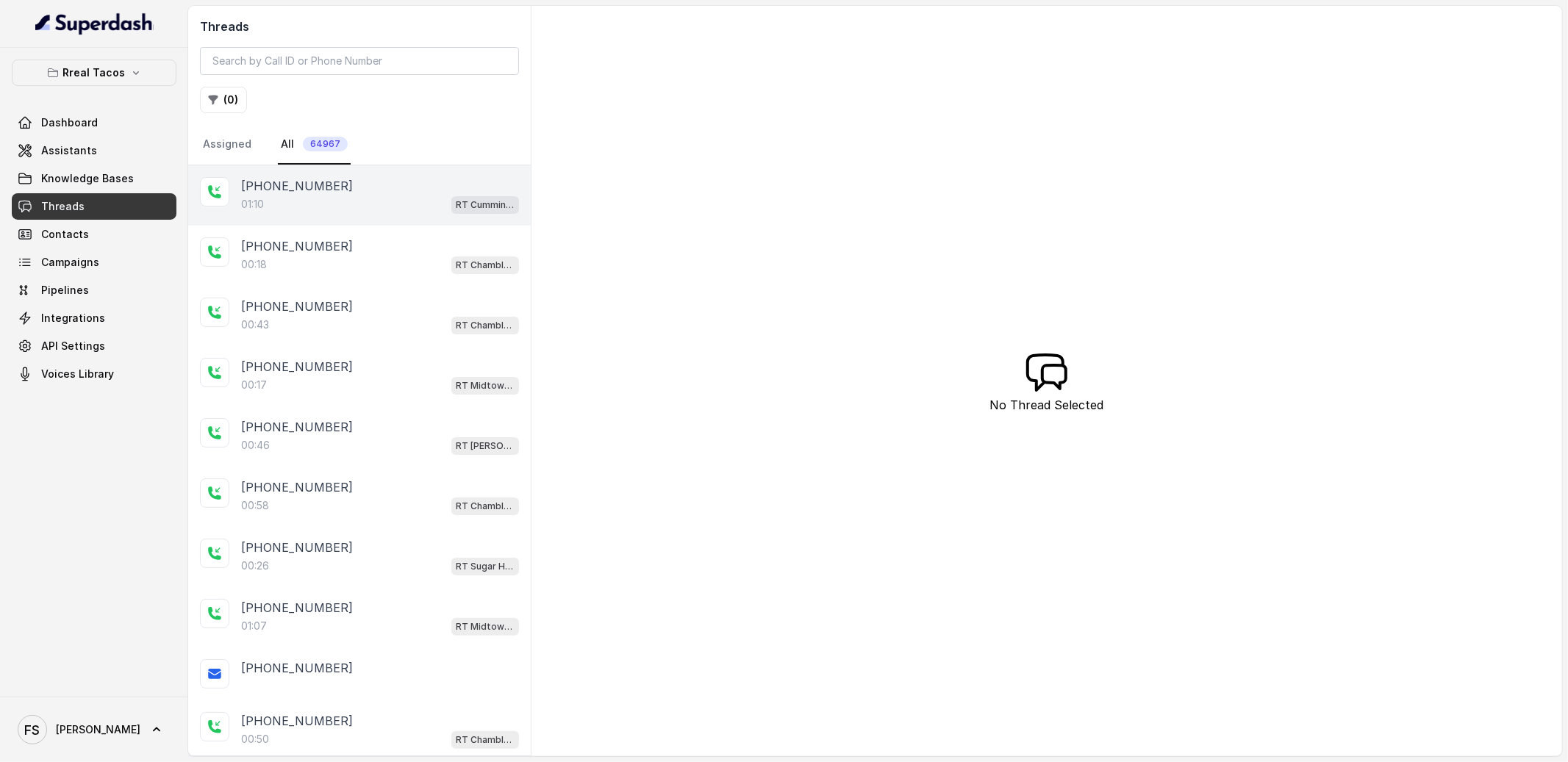 click on "[PHONE_NUMBER]:10 [PERSON_NAME] / EN" at bounding box center [359, 195] 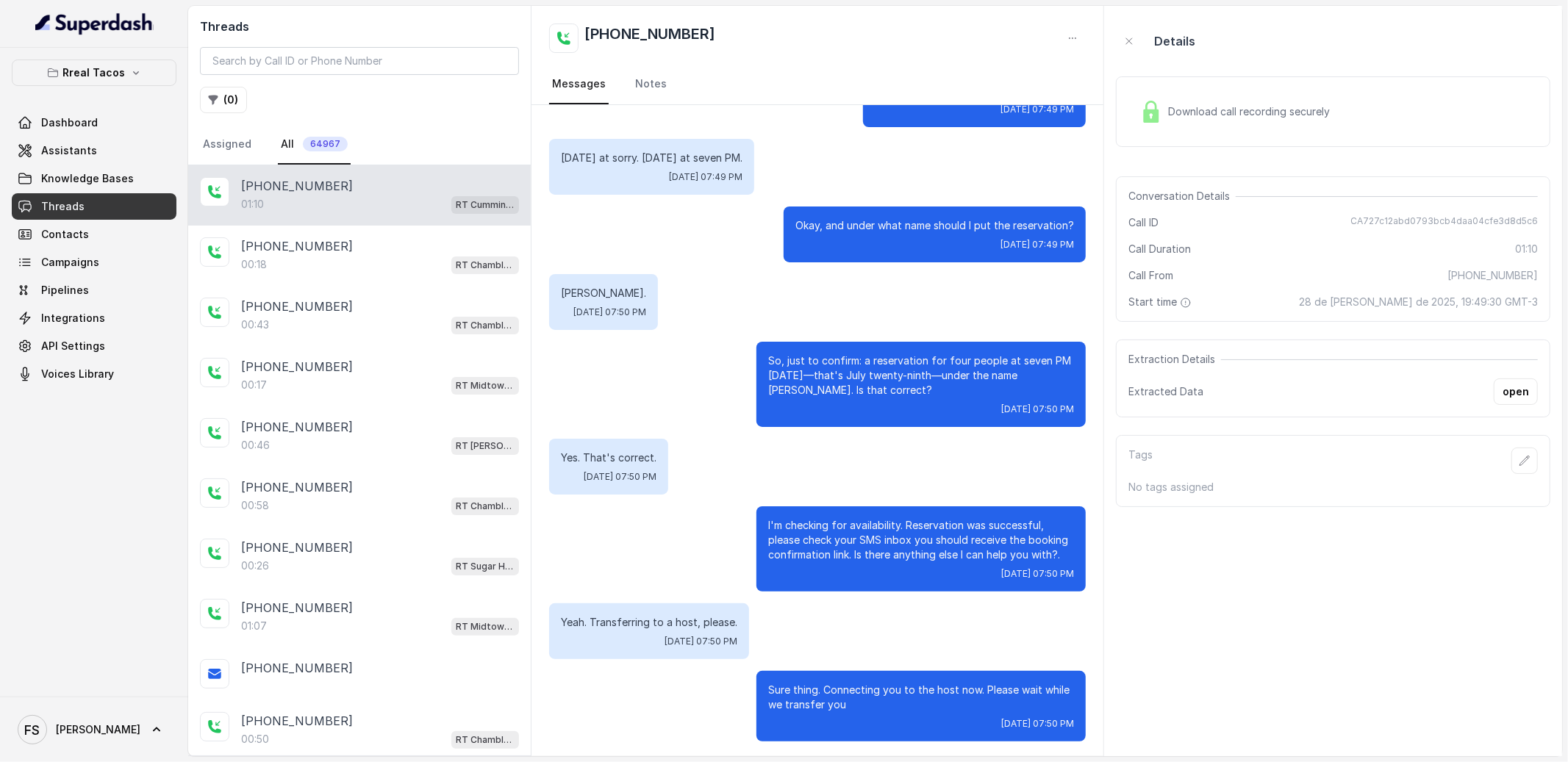 scroll, scrollTop: 387, scrollLeft: 0, axis: vertical 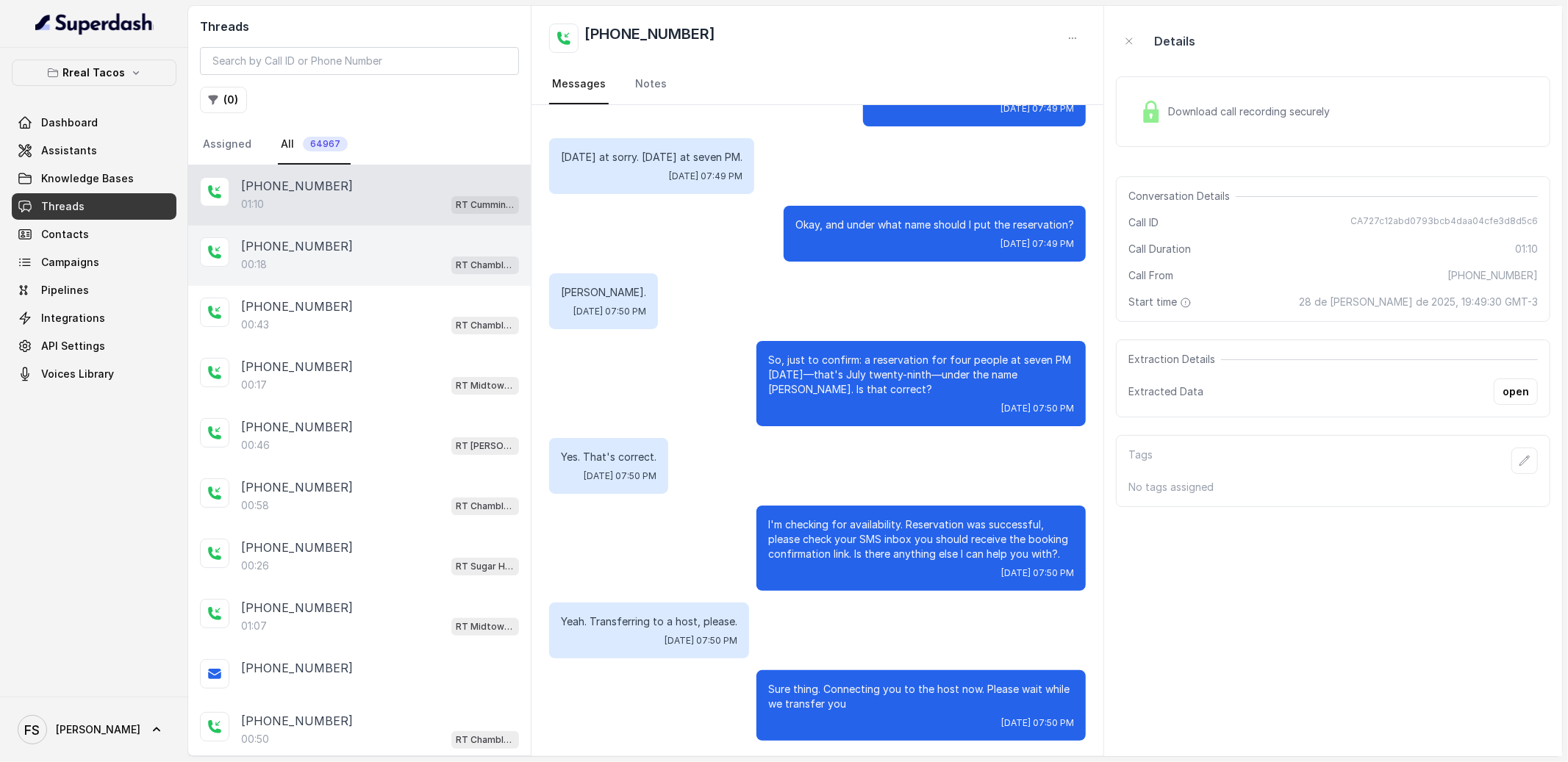click on "00:18 [PERSON_NAME] / EN" at bounding box center [380, 265] 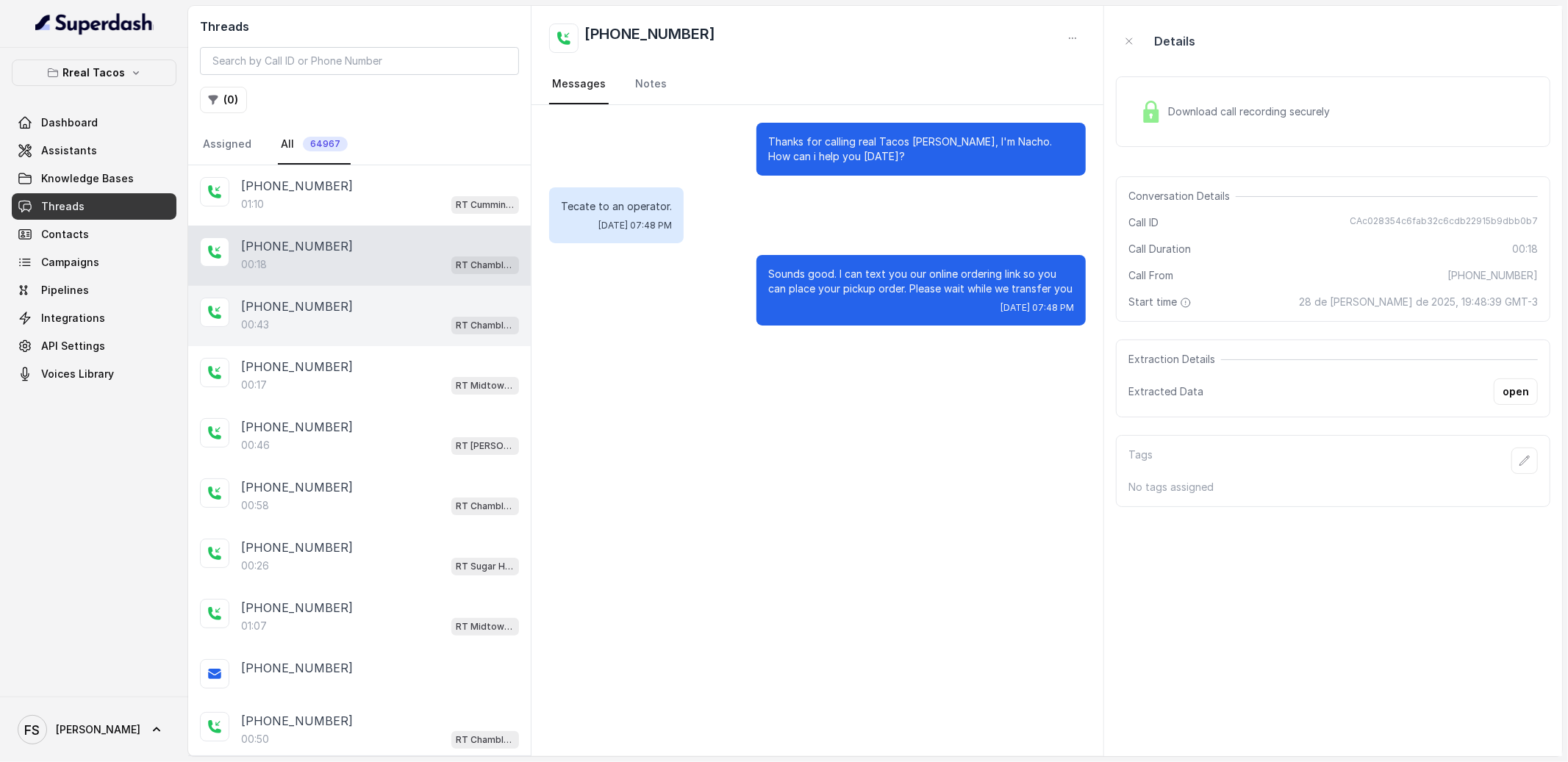 click on "00:43 [PERSON_NAME] / EN" at bounding box center [380, 325] 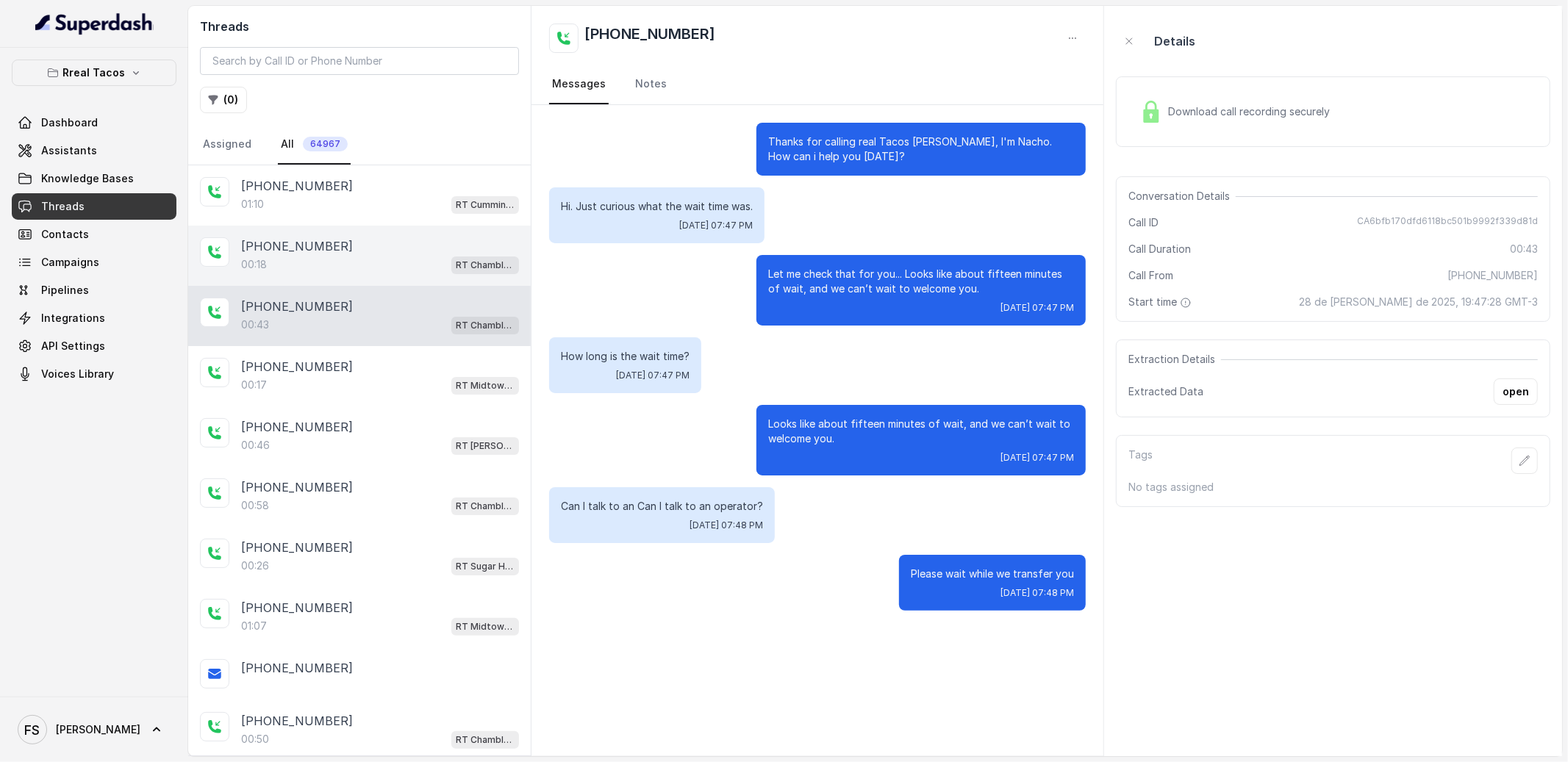 click on "[PHONE_NUMBER]" at bounding box center [380, 246] 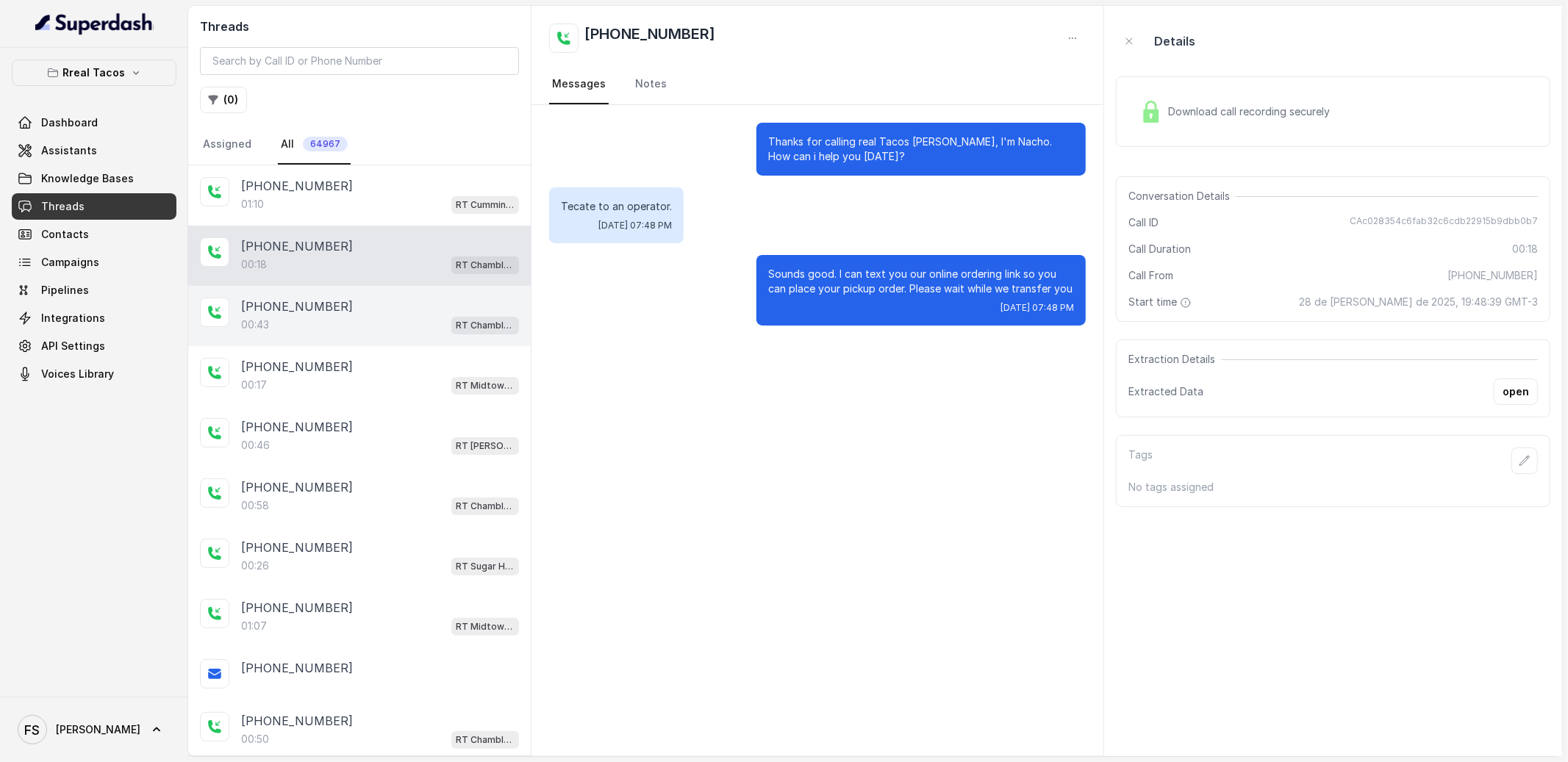click on "[PHONE_NUMBER]" at bounding box center (380, 306) 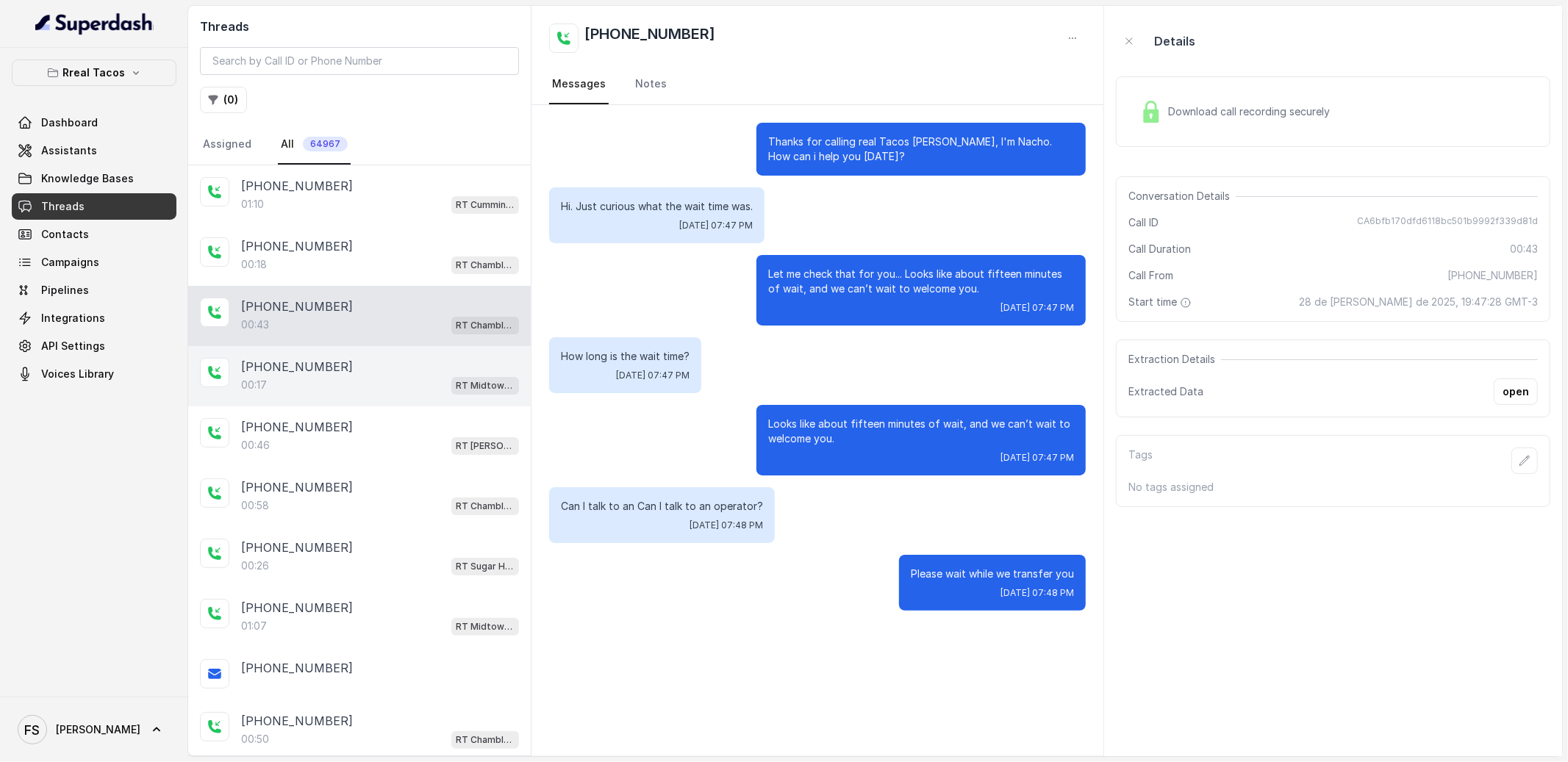 click on "00:17 RT Midtown / EN" at bounding box center (380, 385) 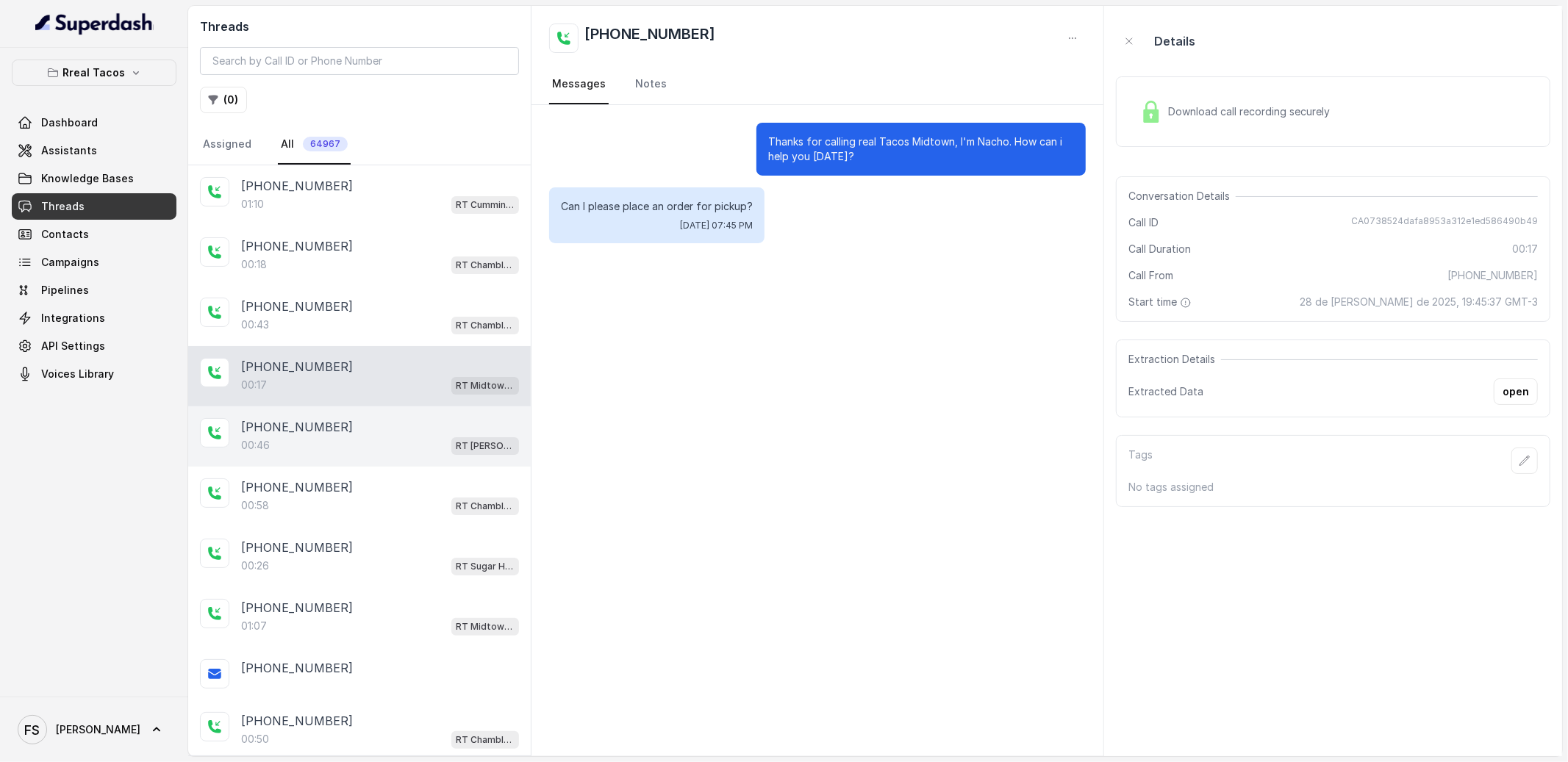 click on "00:[STREET_ADDRESS][PERSON_NAME]" at bounding box center [380, 445] 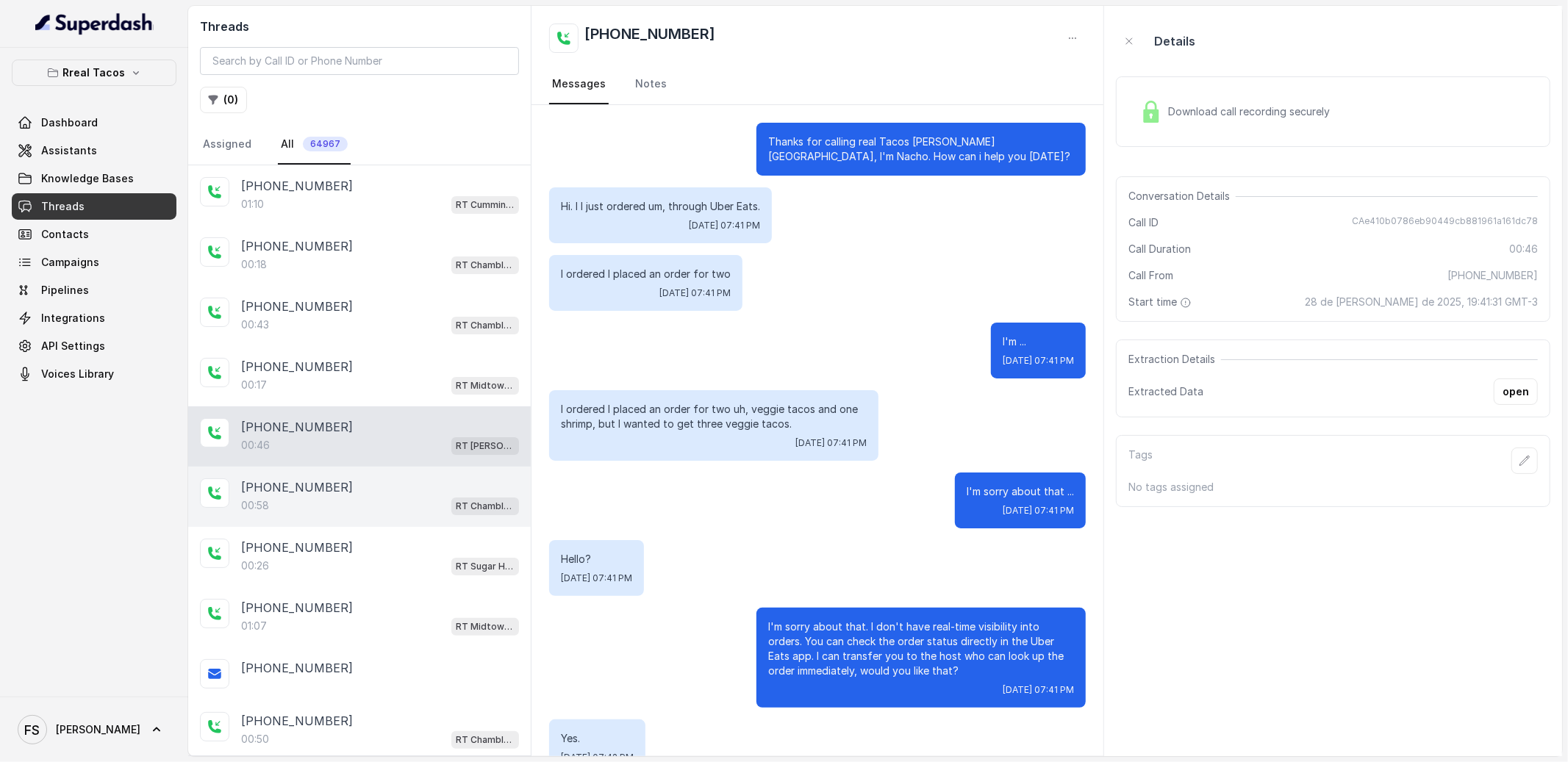 scroll, scrollTop: 103, scrollLeft: 0, axis: vertical 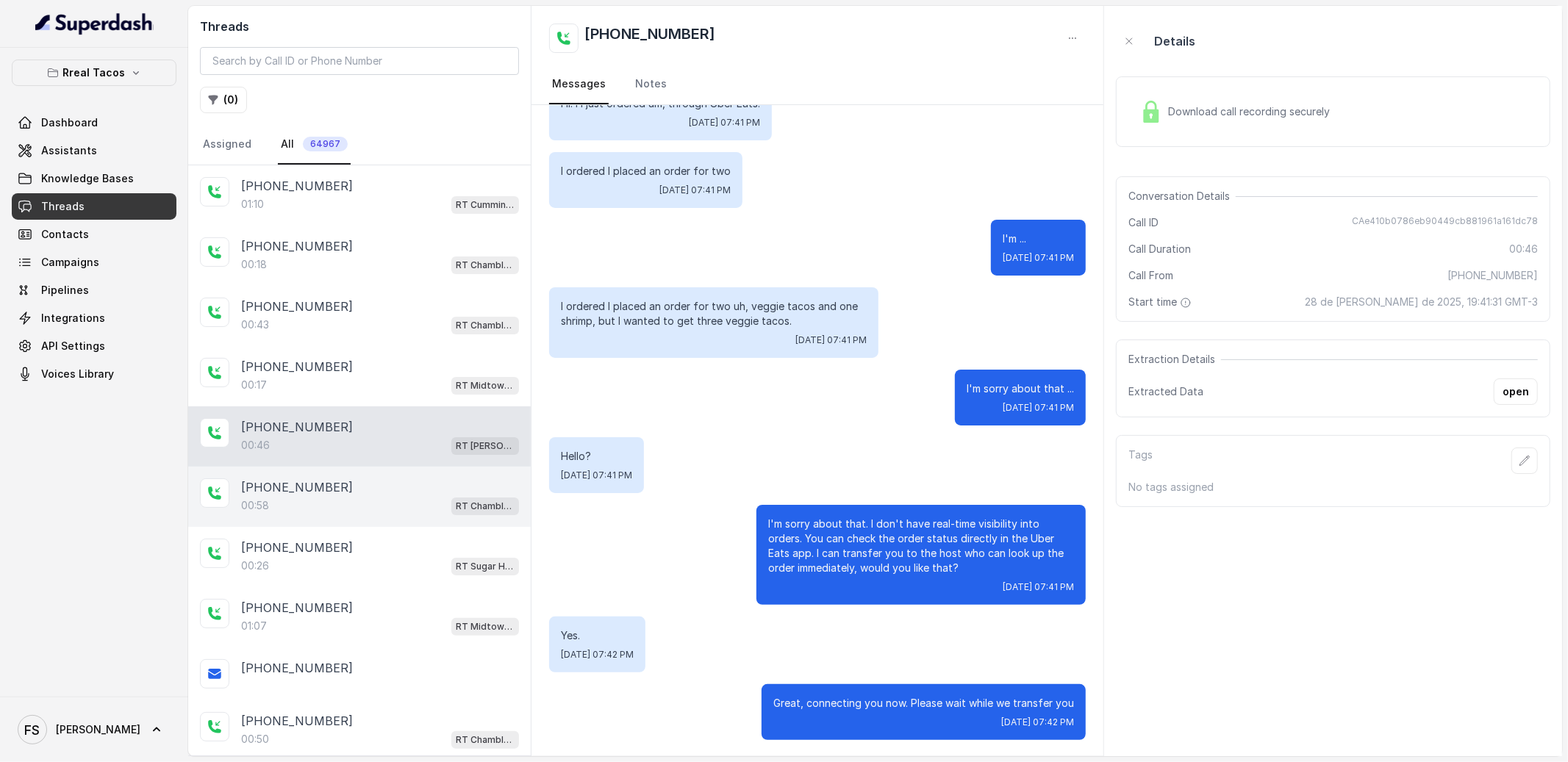 click on "[PHONE_NUMBER]:58 [PERSON_NAME] / EN" at bounding box center [359, 497] 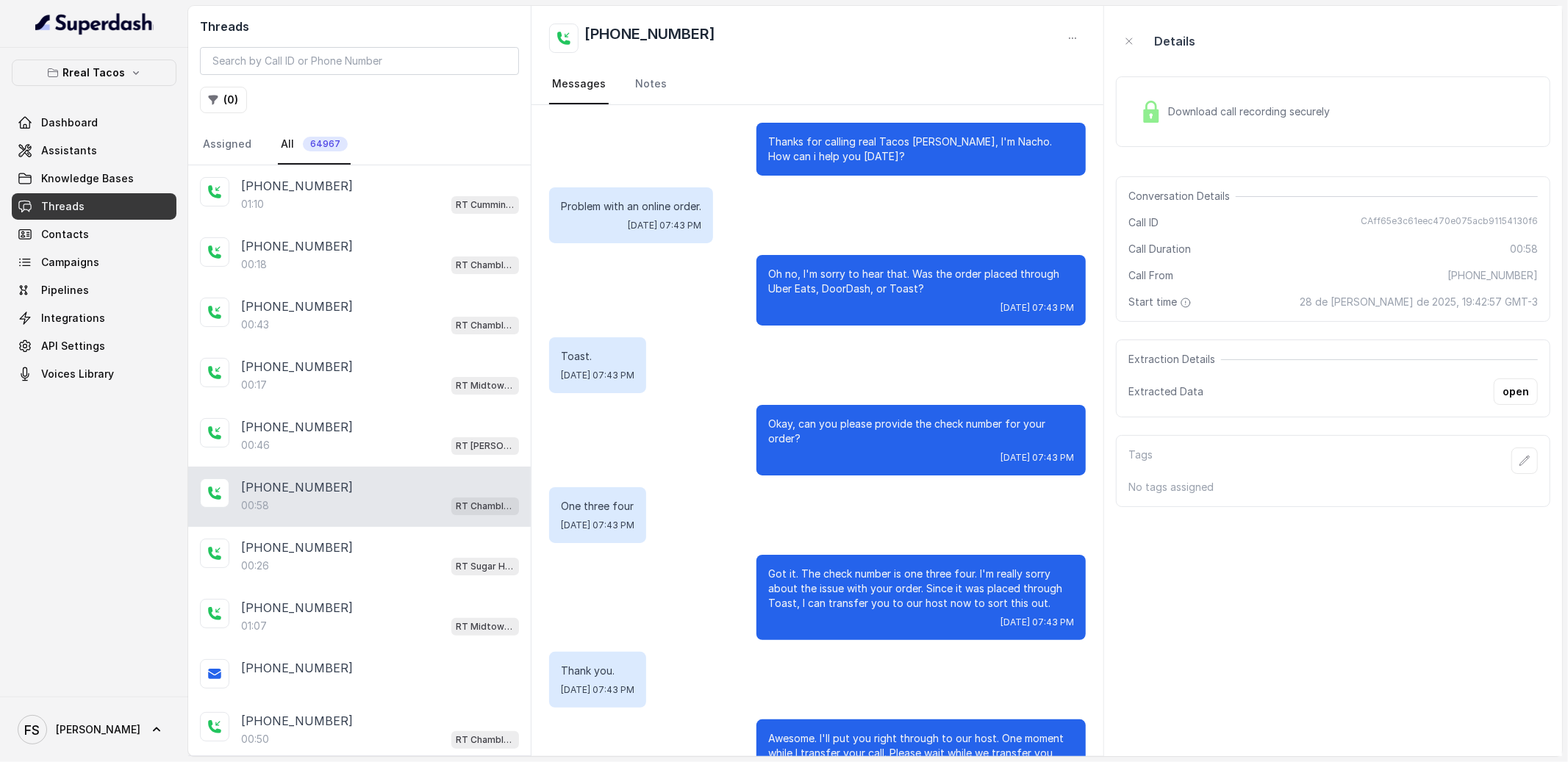 scroll, scrollTop: 49, scrollLeft: 0, axis: vertical 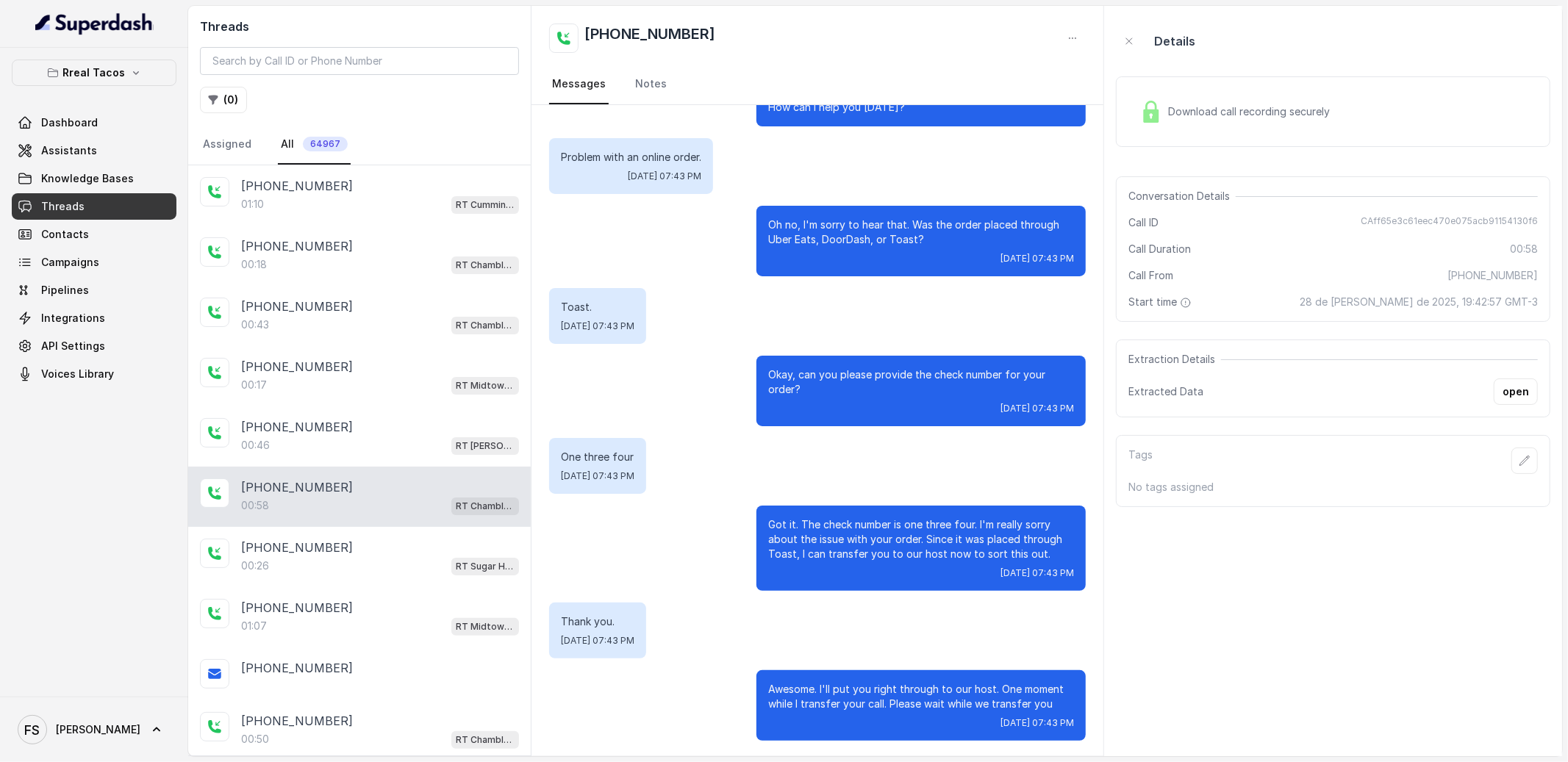 click on "( 0 )" at bounding box center [223, 100] 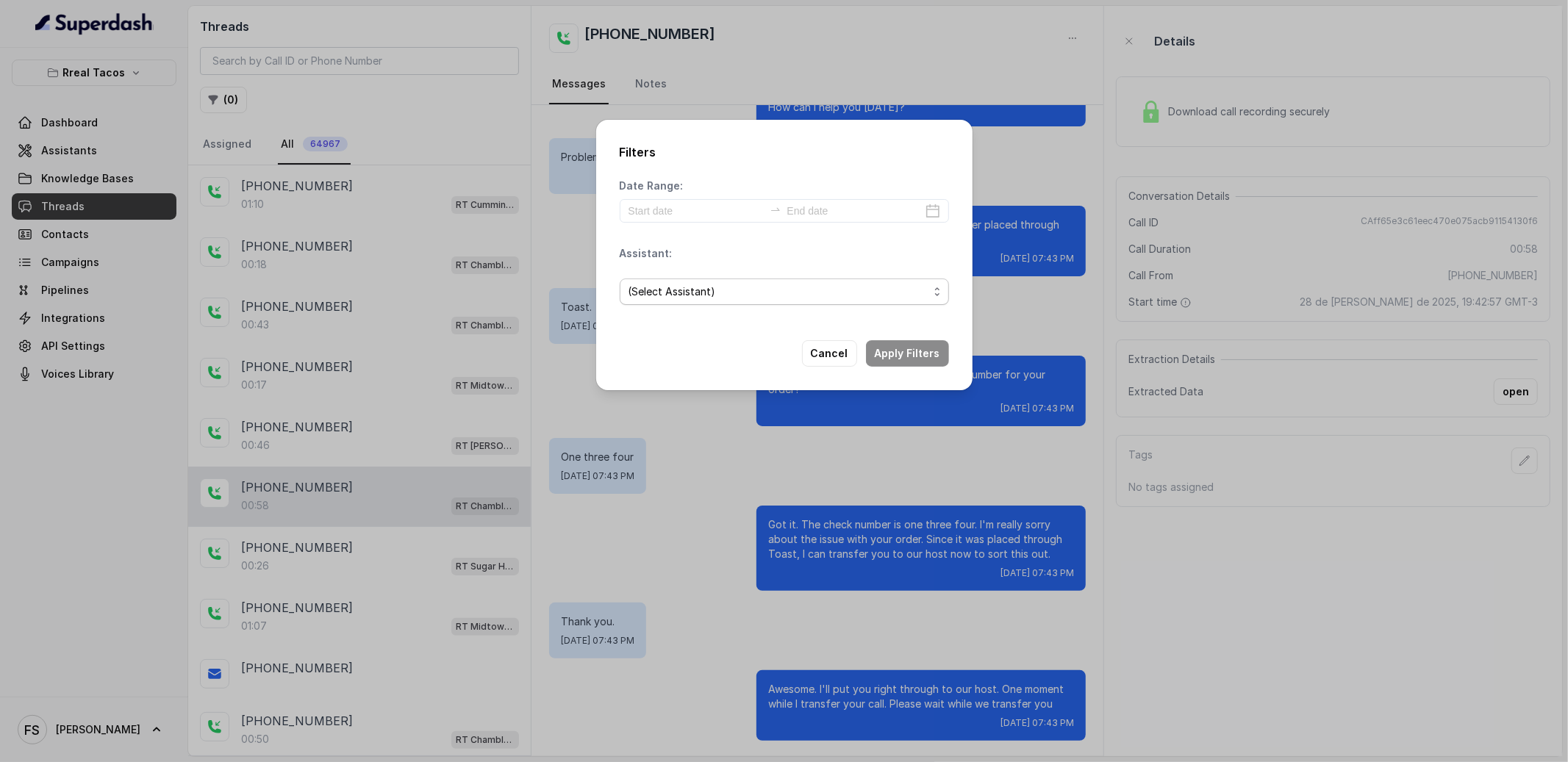 click on "(Select Assistant)" at bounding box center (784, 292) 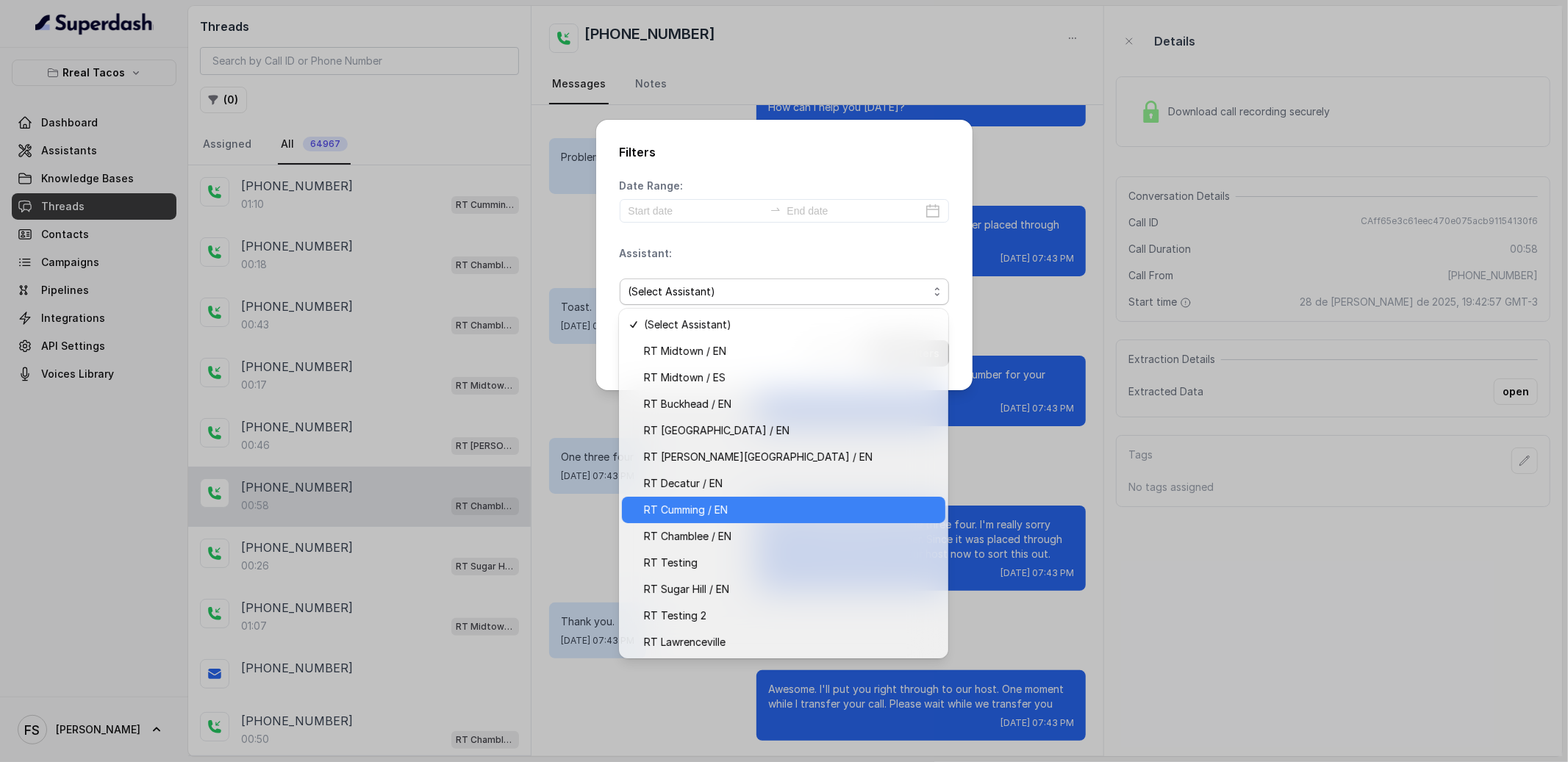 click on "RT Cumming / EN" at bounding box center (790, 510) 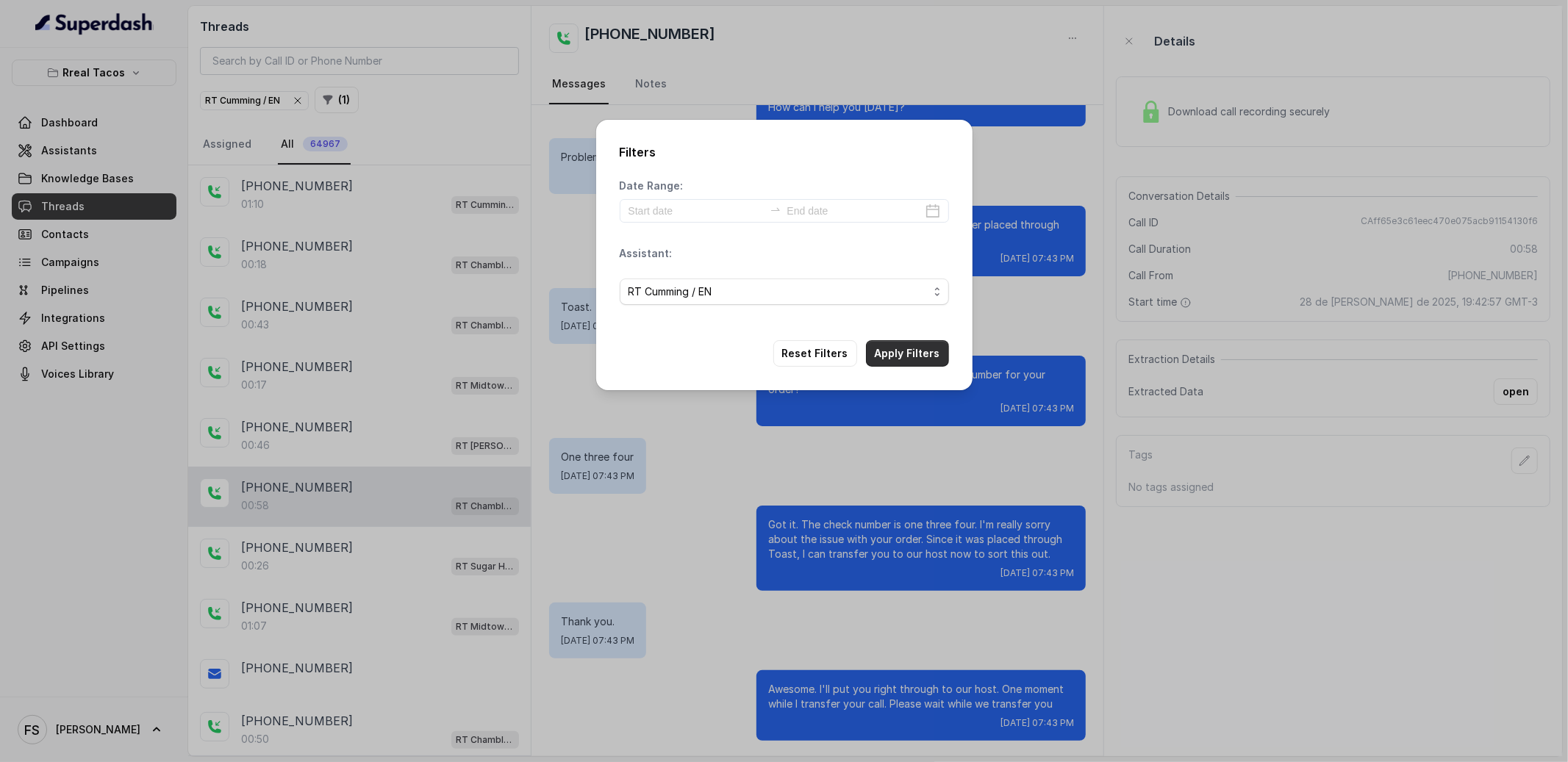 click on "Filters Date Range: Assistant: [PERSON_NAME] / EN Reset Filters Apply Filters" at bounding box center (784, 255) 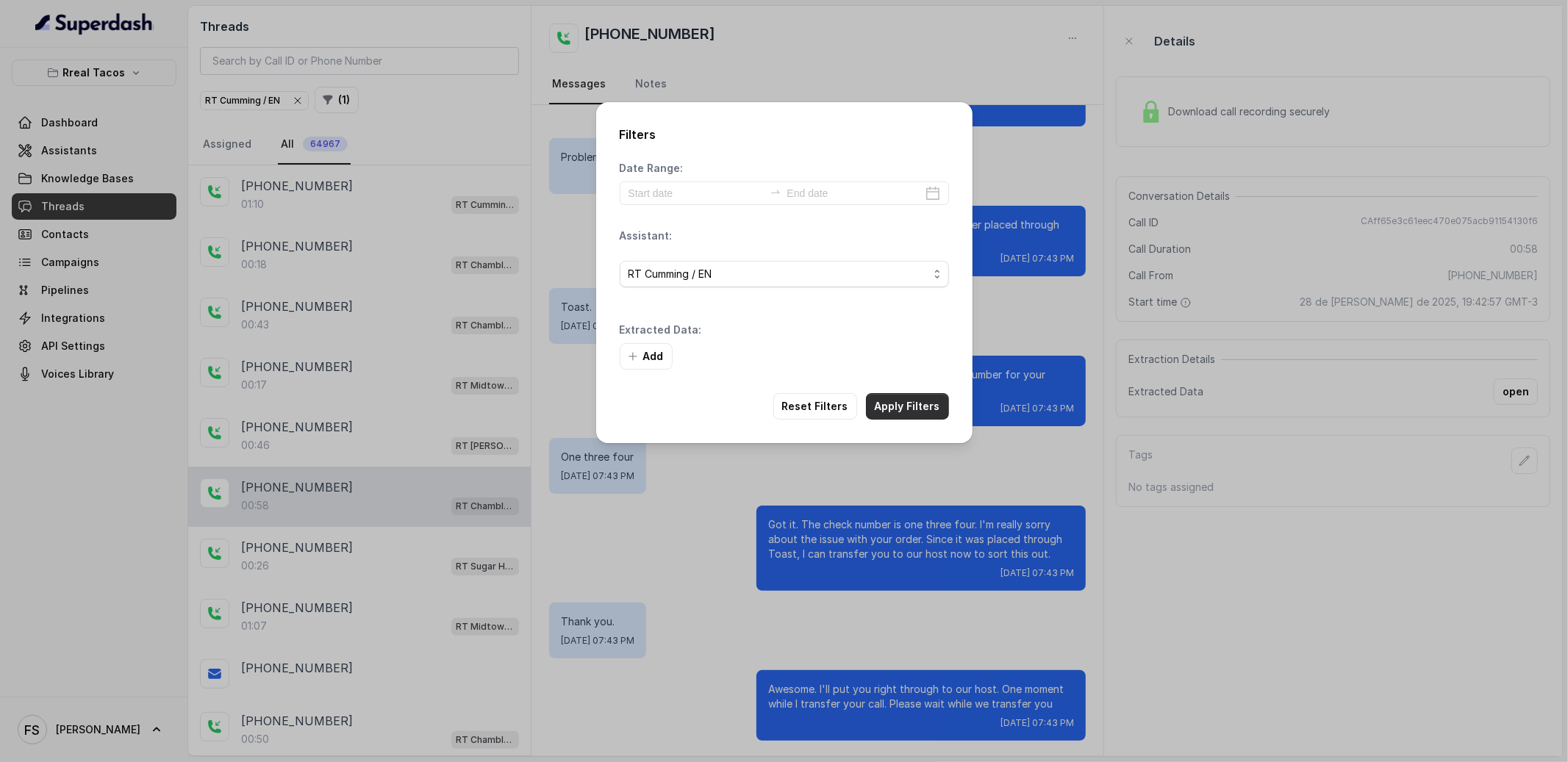 click on "Apply Filters" at bounding box center (907, 406) 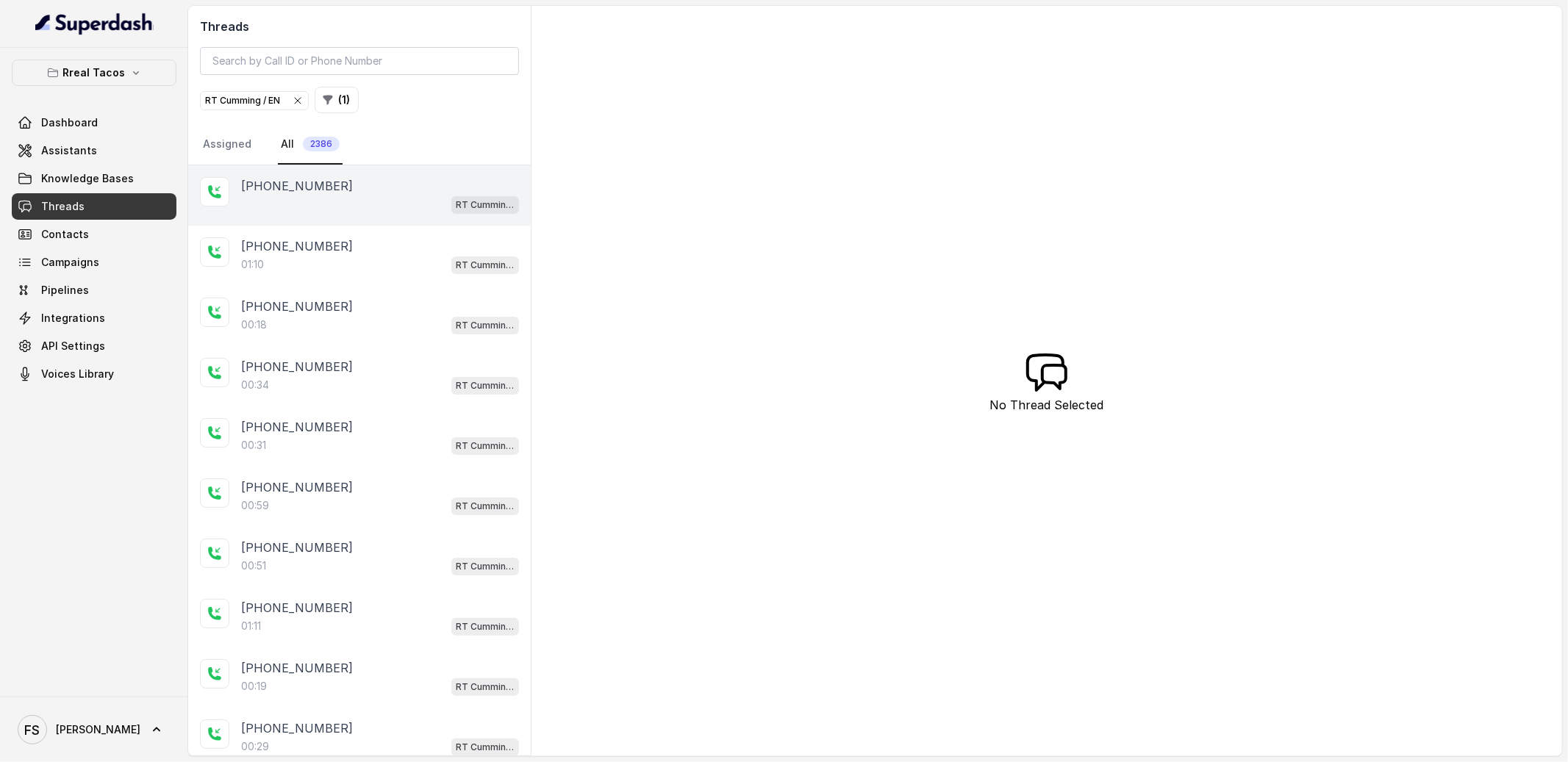 click on "RT Cumming / EN" at bounding box center (380, 204) 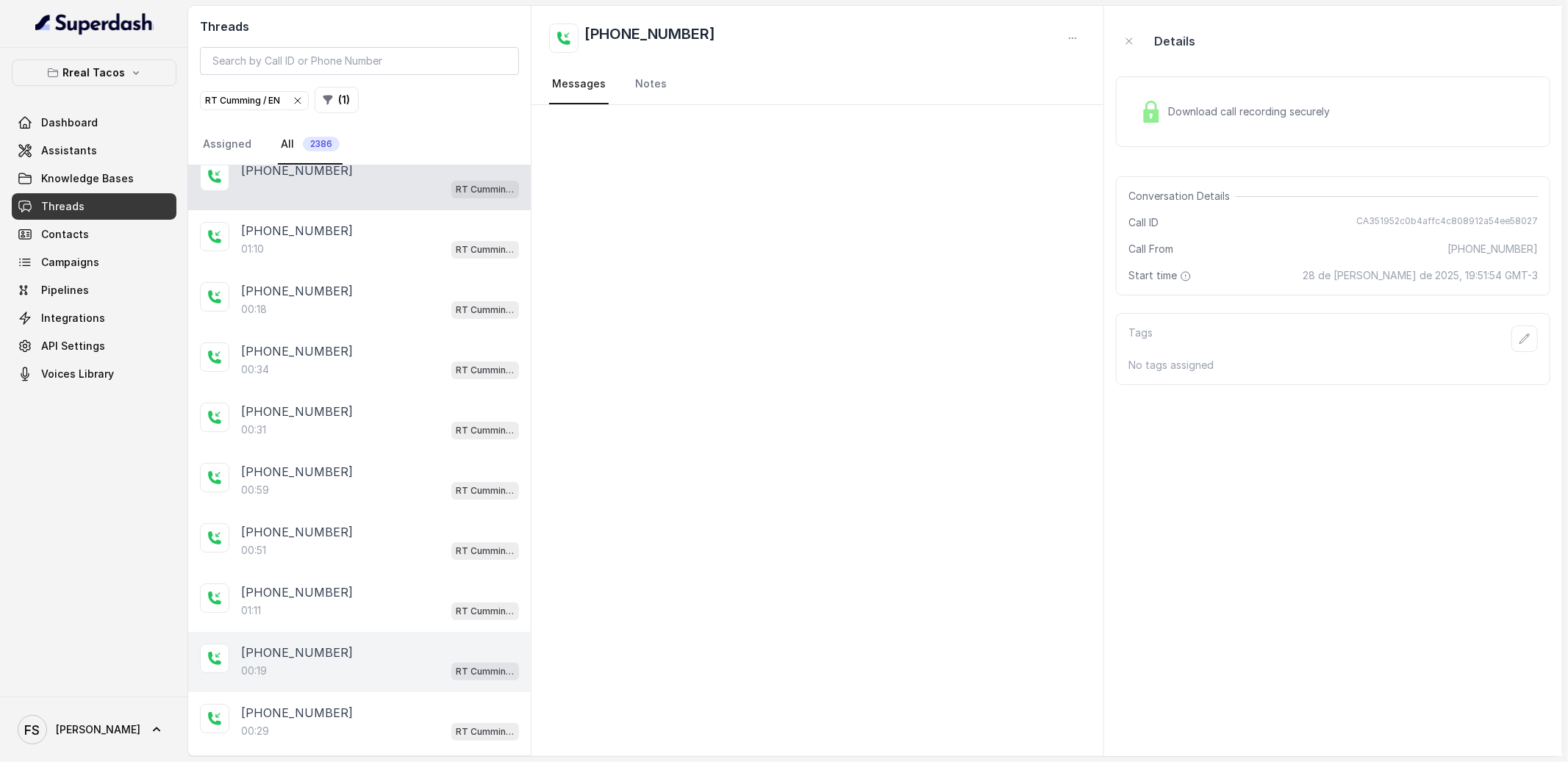 scroll, scrollTop: 0, scrollLeft: 0, axis: both 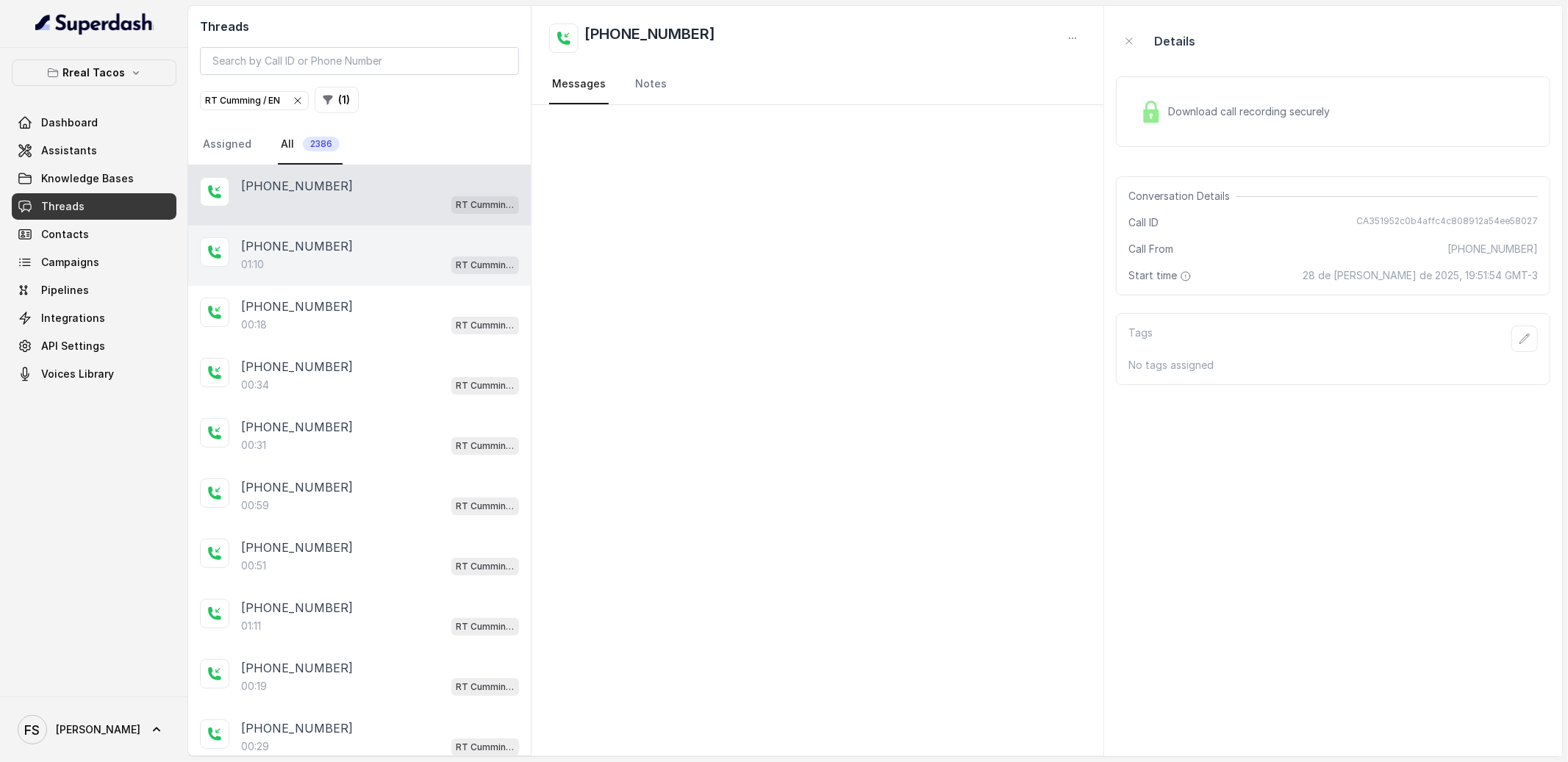 click on "01:10 [PERSON_NAME] / EN" at bounding box center (380, 265) 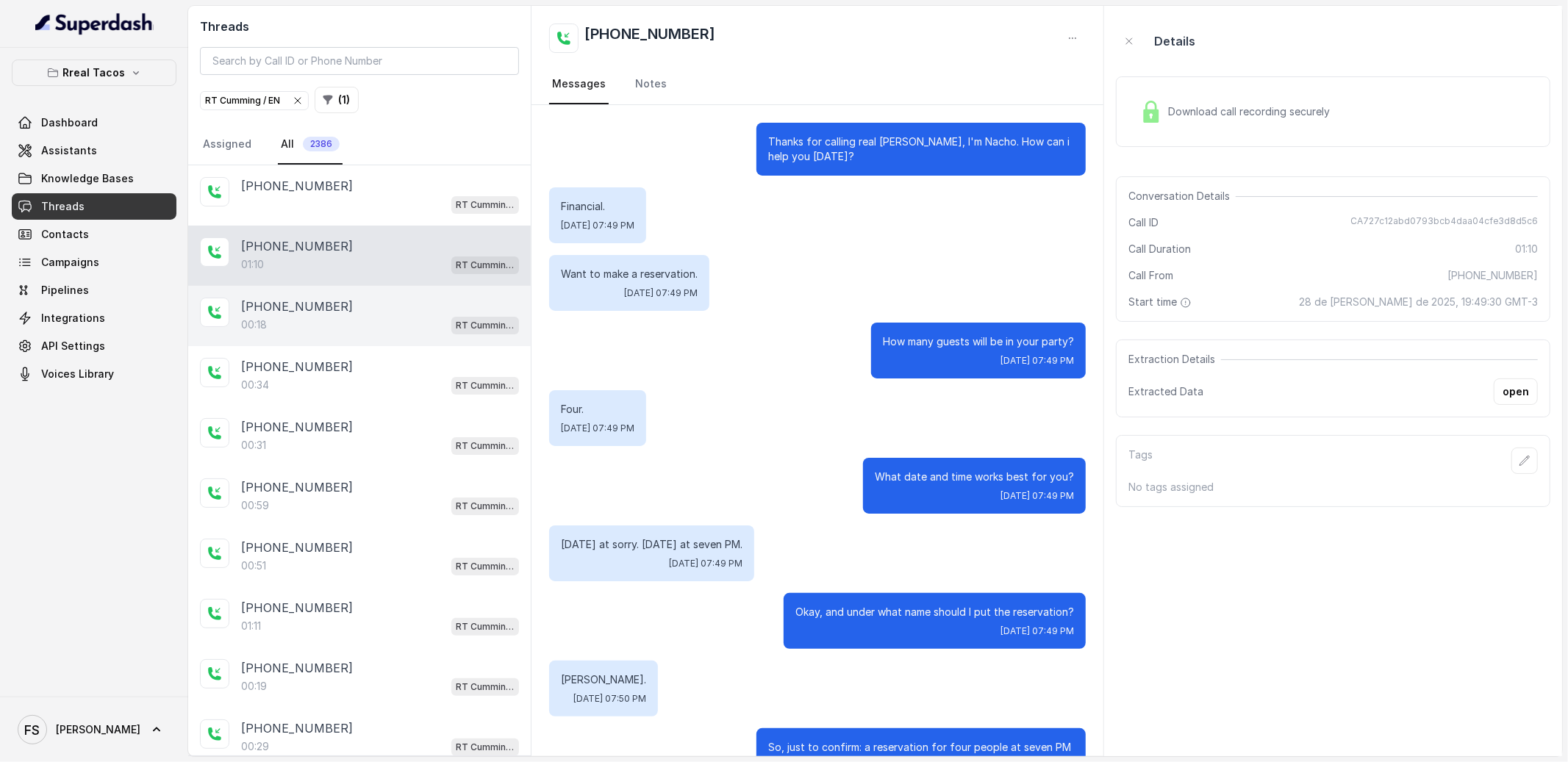 scroll, scrollTop: 387, scrollLeft: 0, axis: vertical 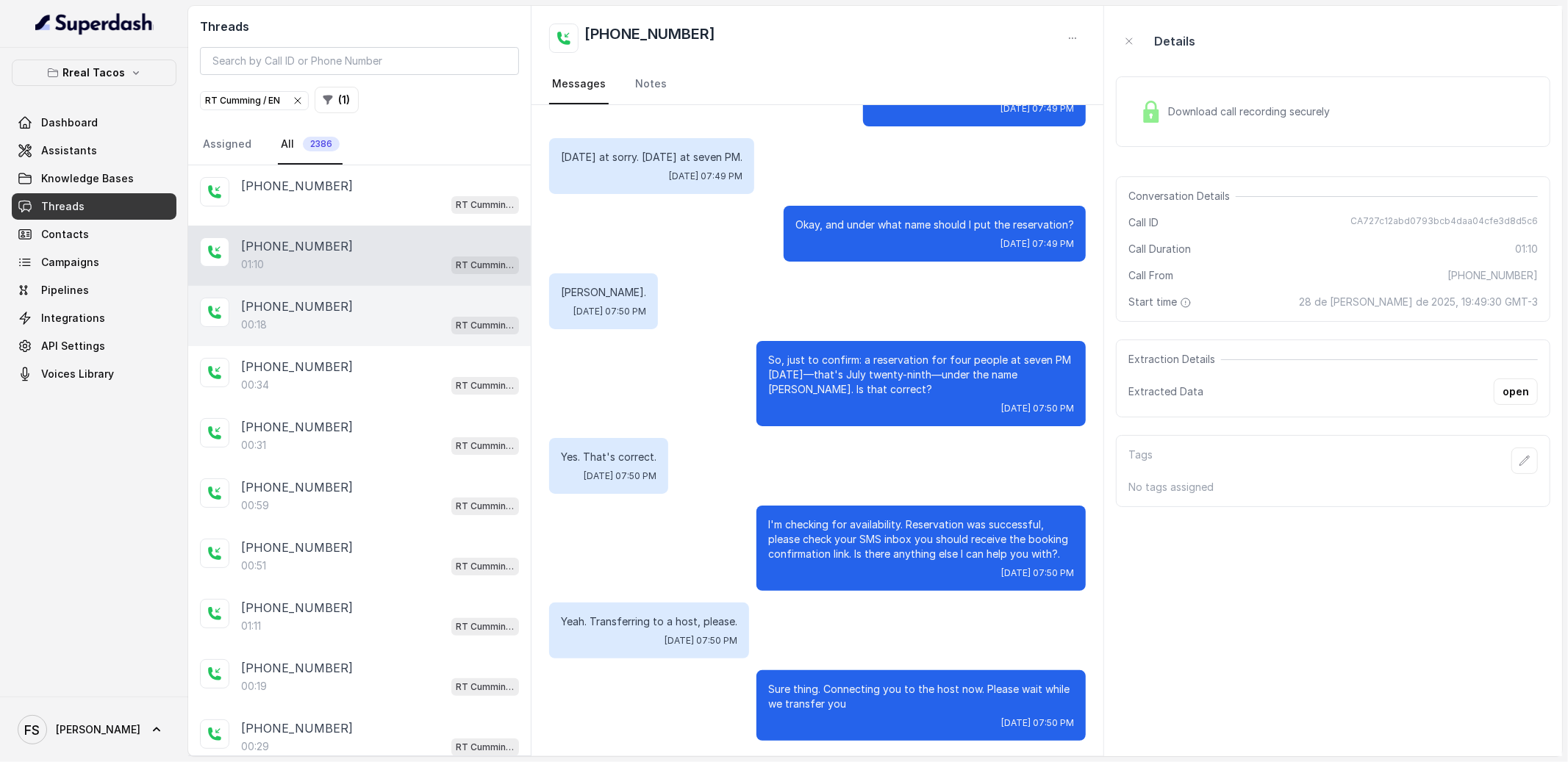 click on "[PHONE_NUMBER]" at bounding box center (380, 306) 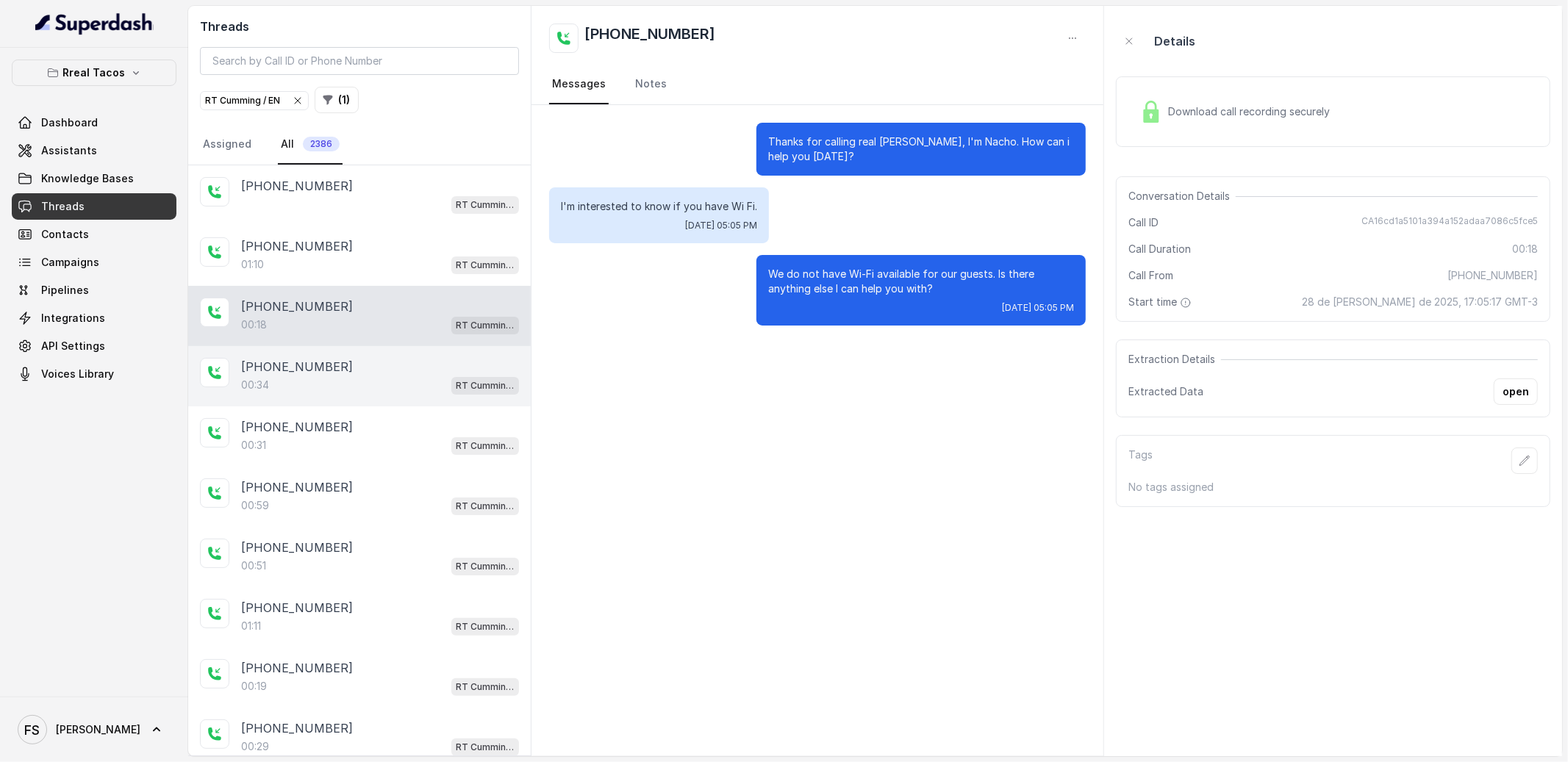 click on "00:34 [PERSON_NAME] / EN" at bounding box center [380, 385] 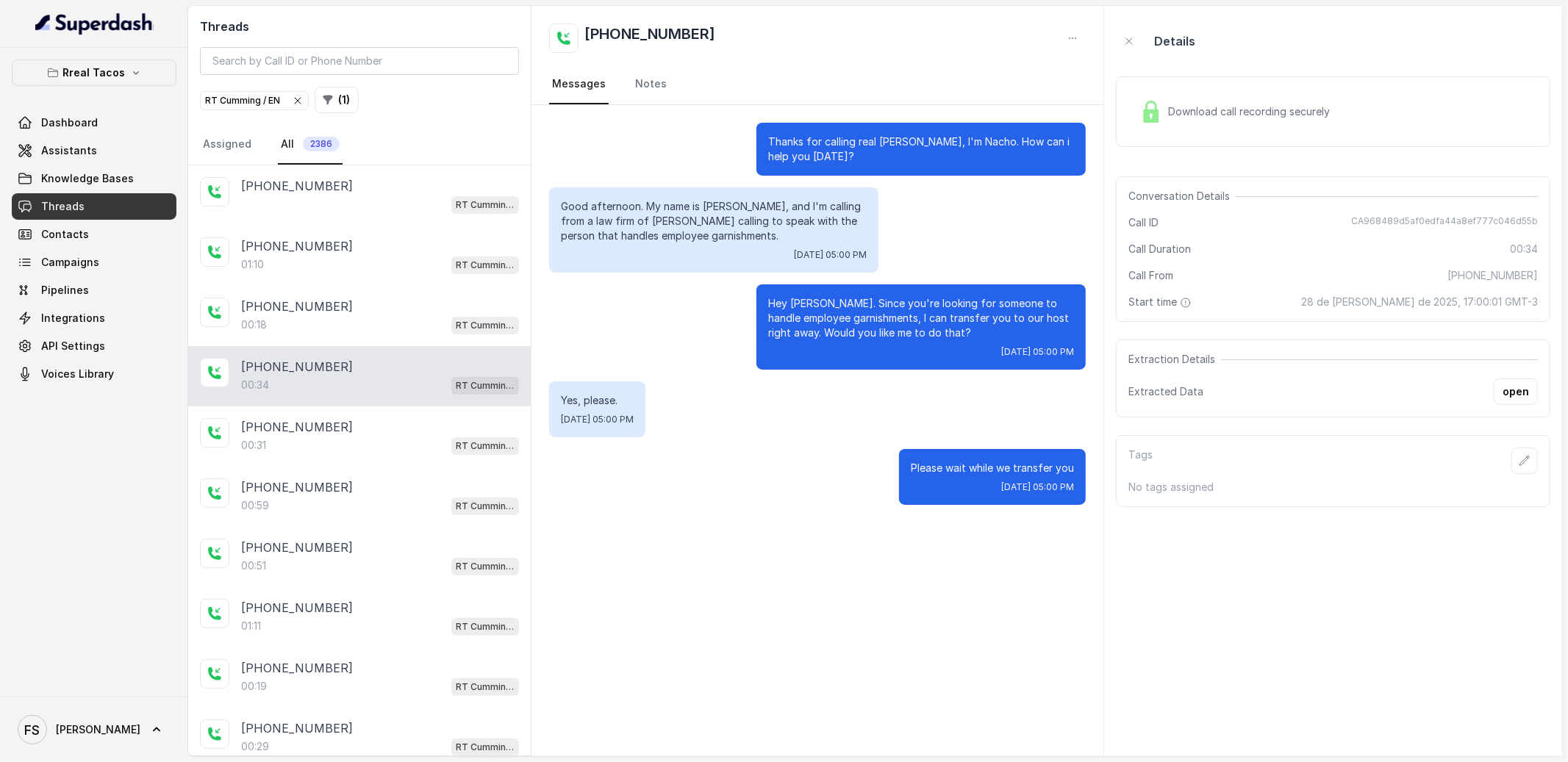 click on "[PHONE_NUMBER]:34 [PERSON_NAME] / EN" at bounding box center [359, 376] 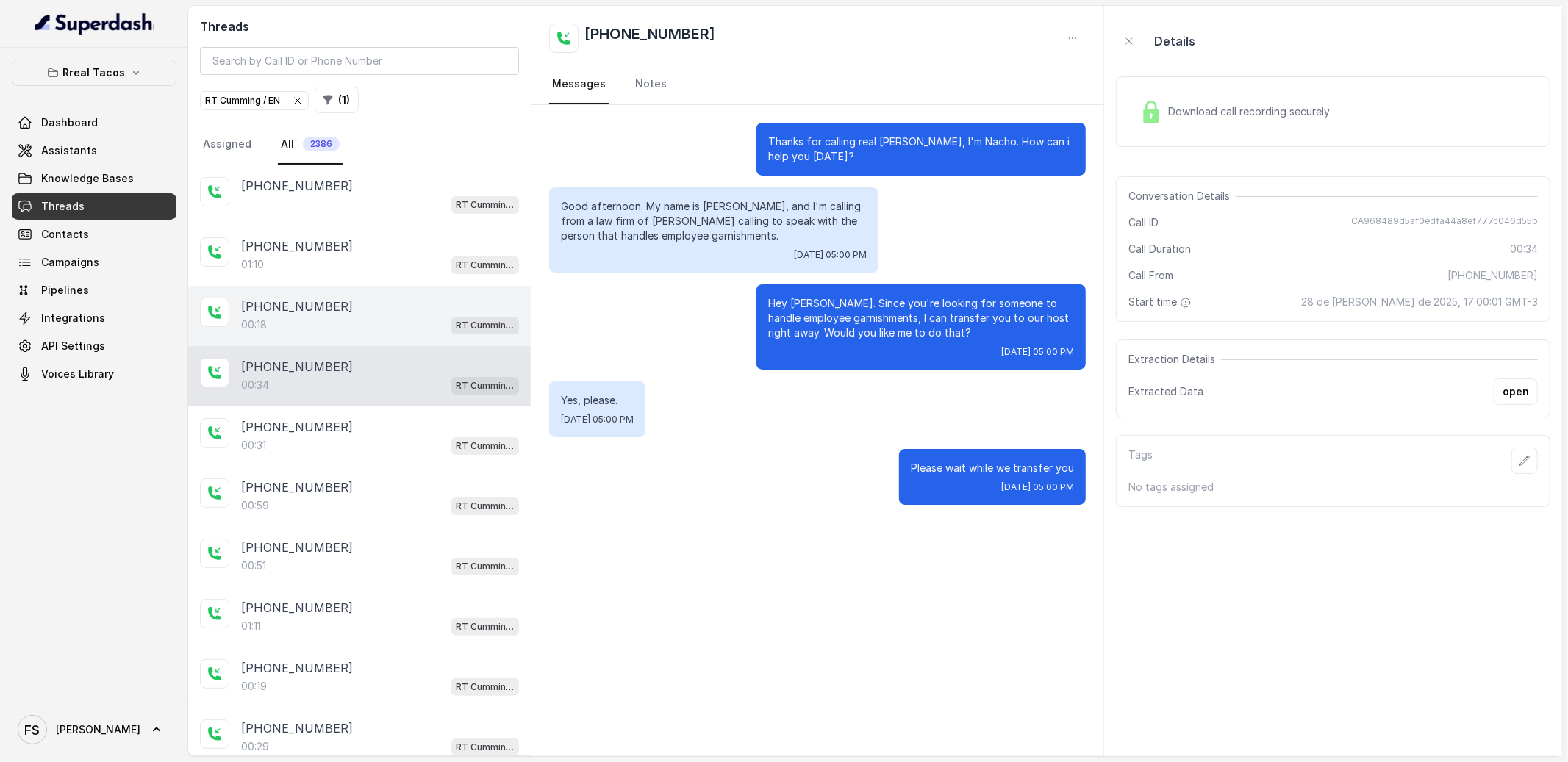 click on "00:18 [PERSON_NAME] / EN" at bounding box center [380, 325] 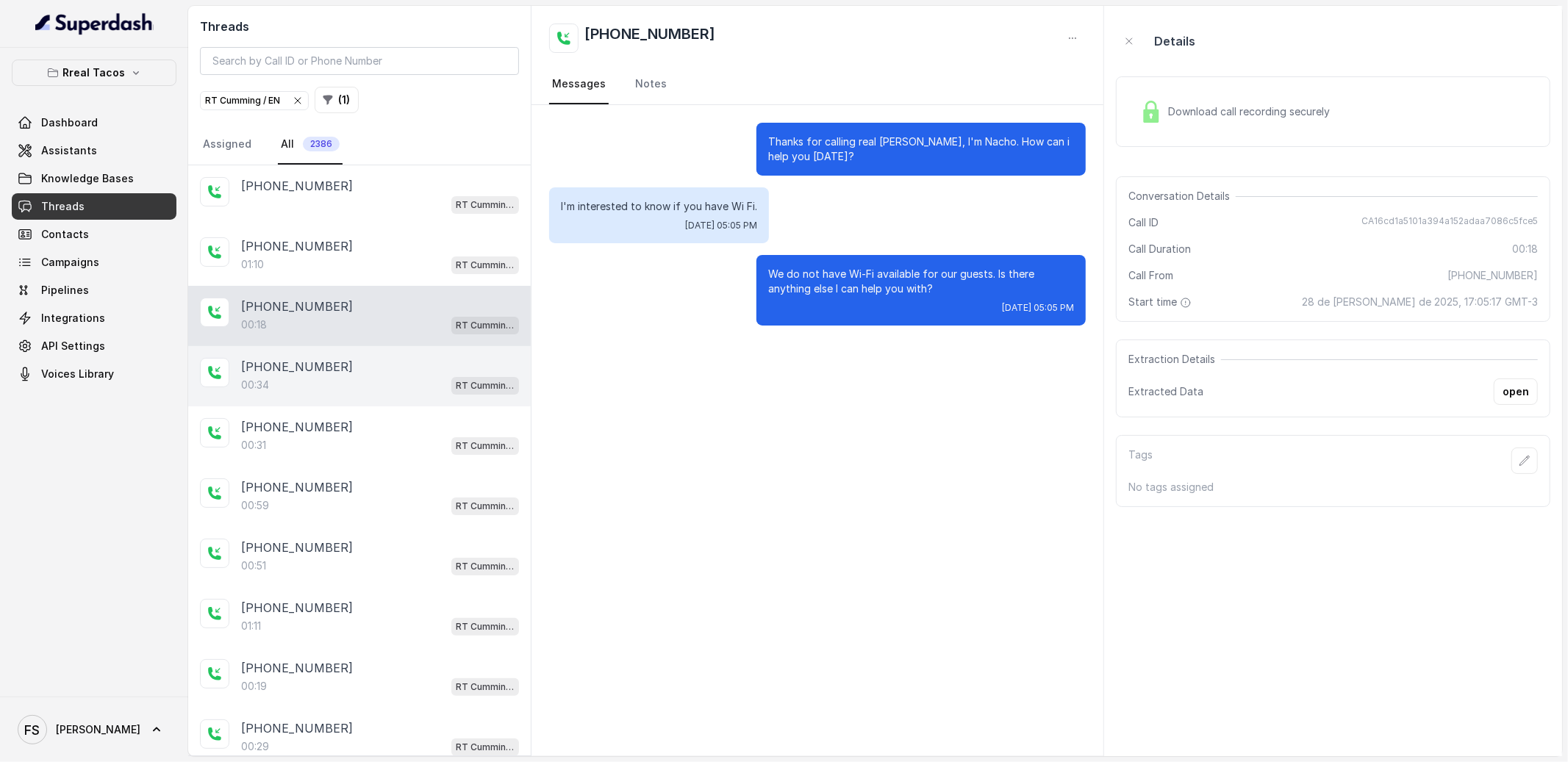 click on "[PHONE_NUMBER]" at bounding box center (380, 367) 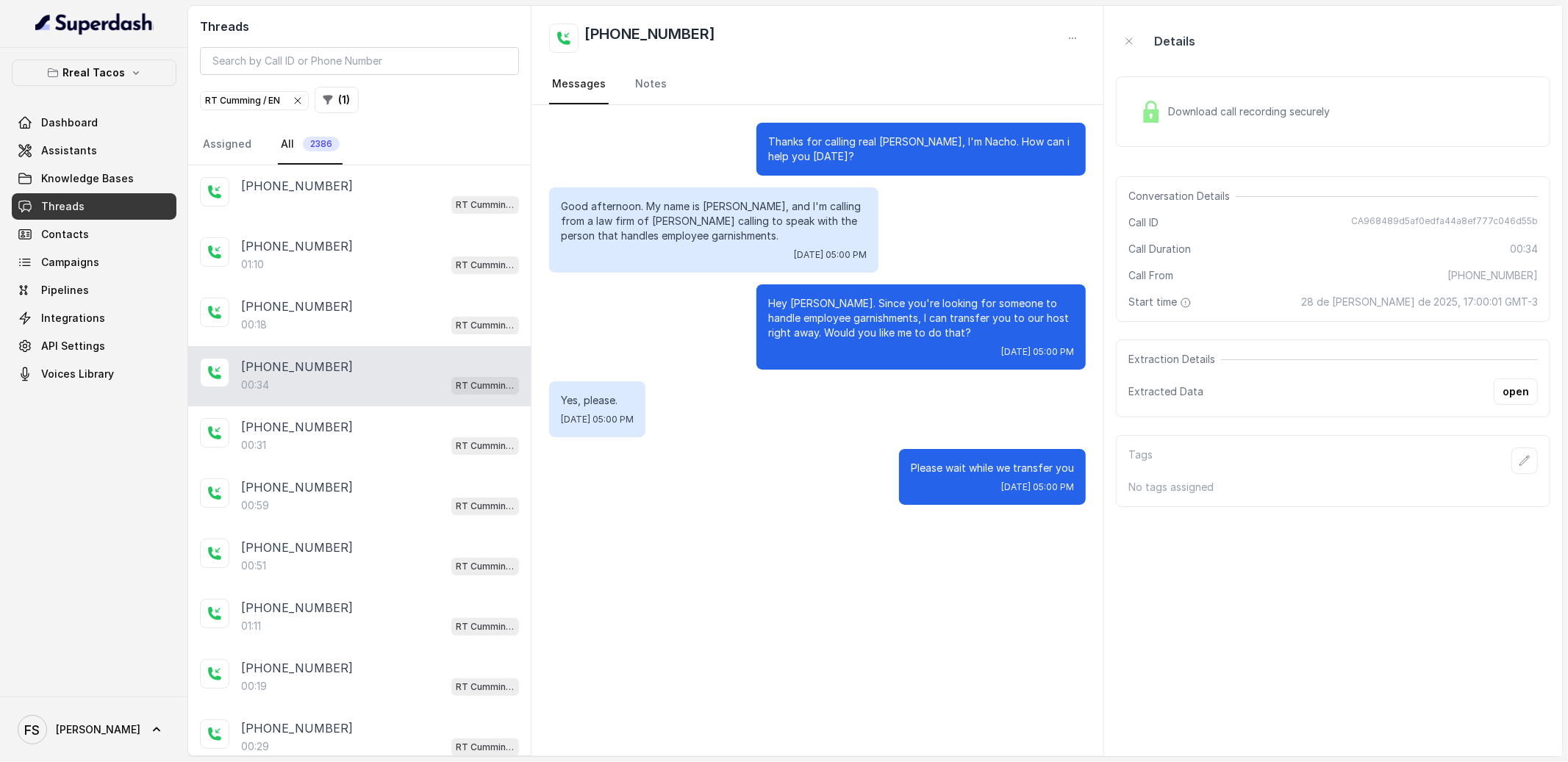 click on "Download call recording securely" at bounding box center [1333, 112] 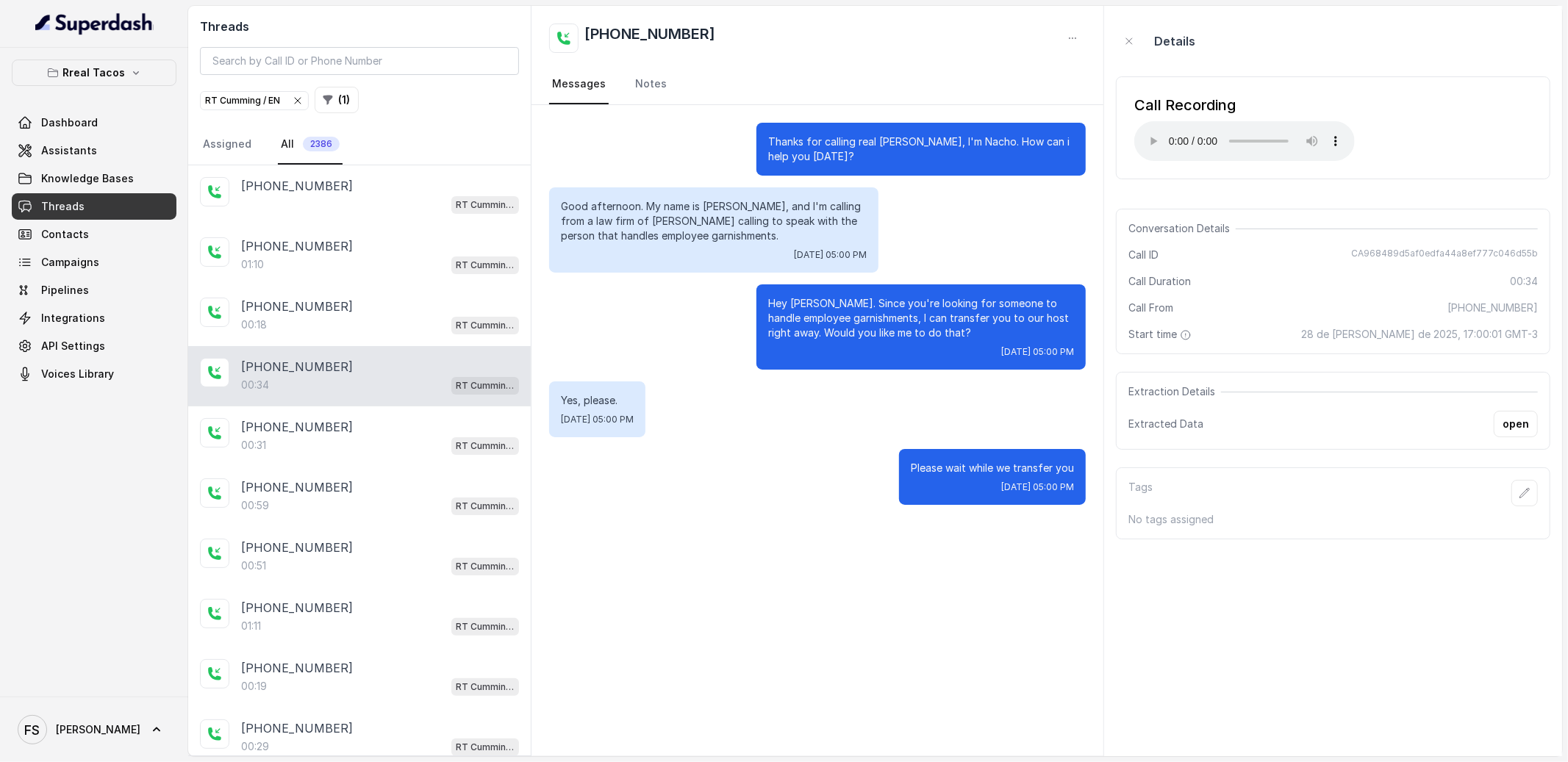 type 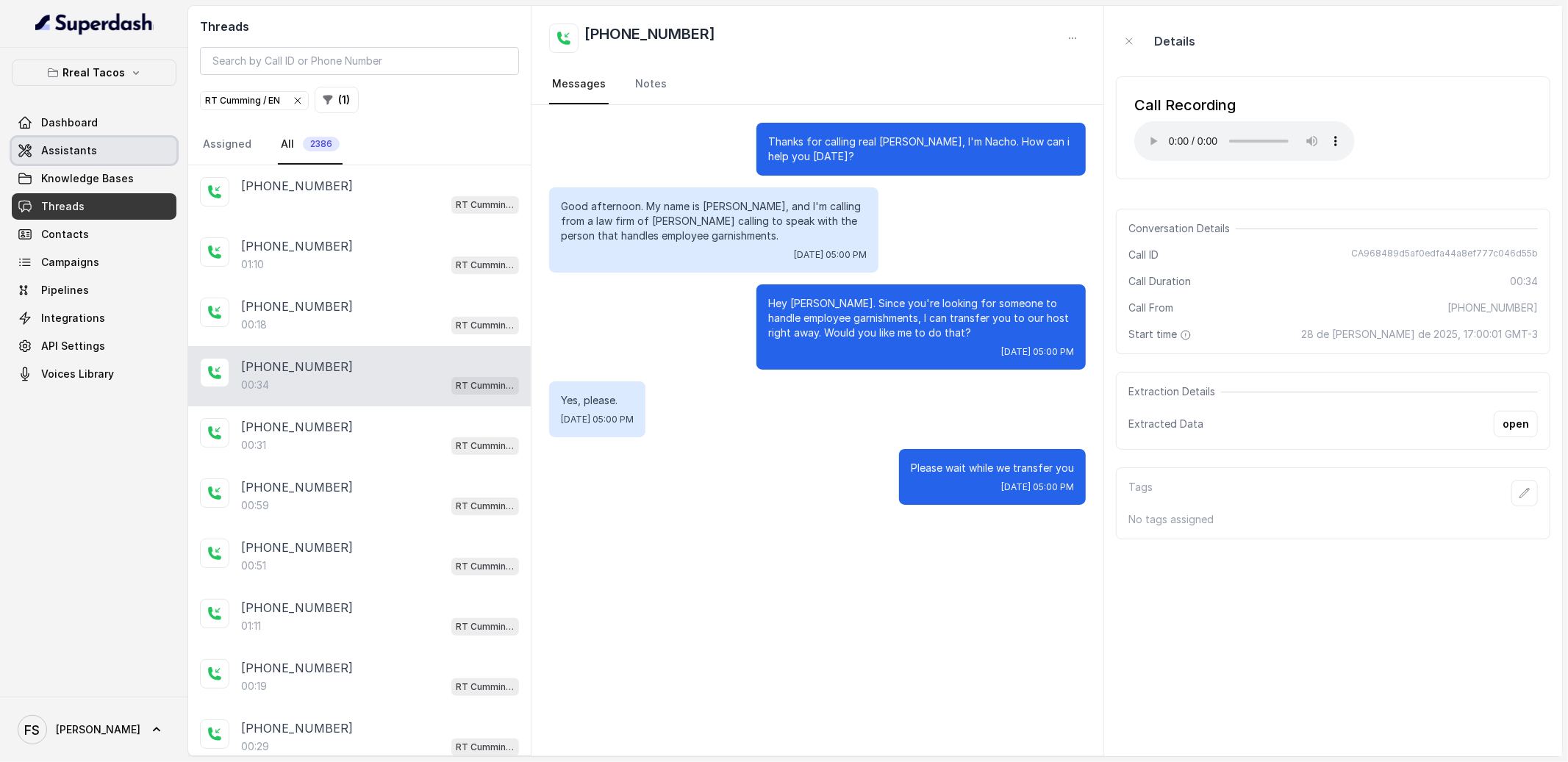 click on "Assistants" at bounding box center [94, 151] 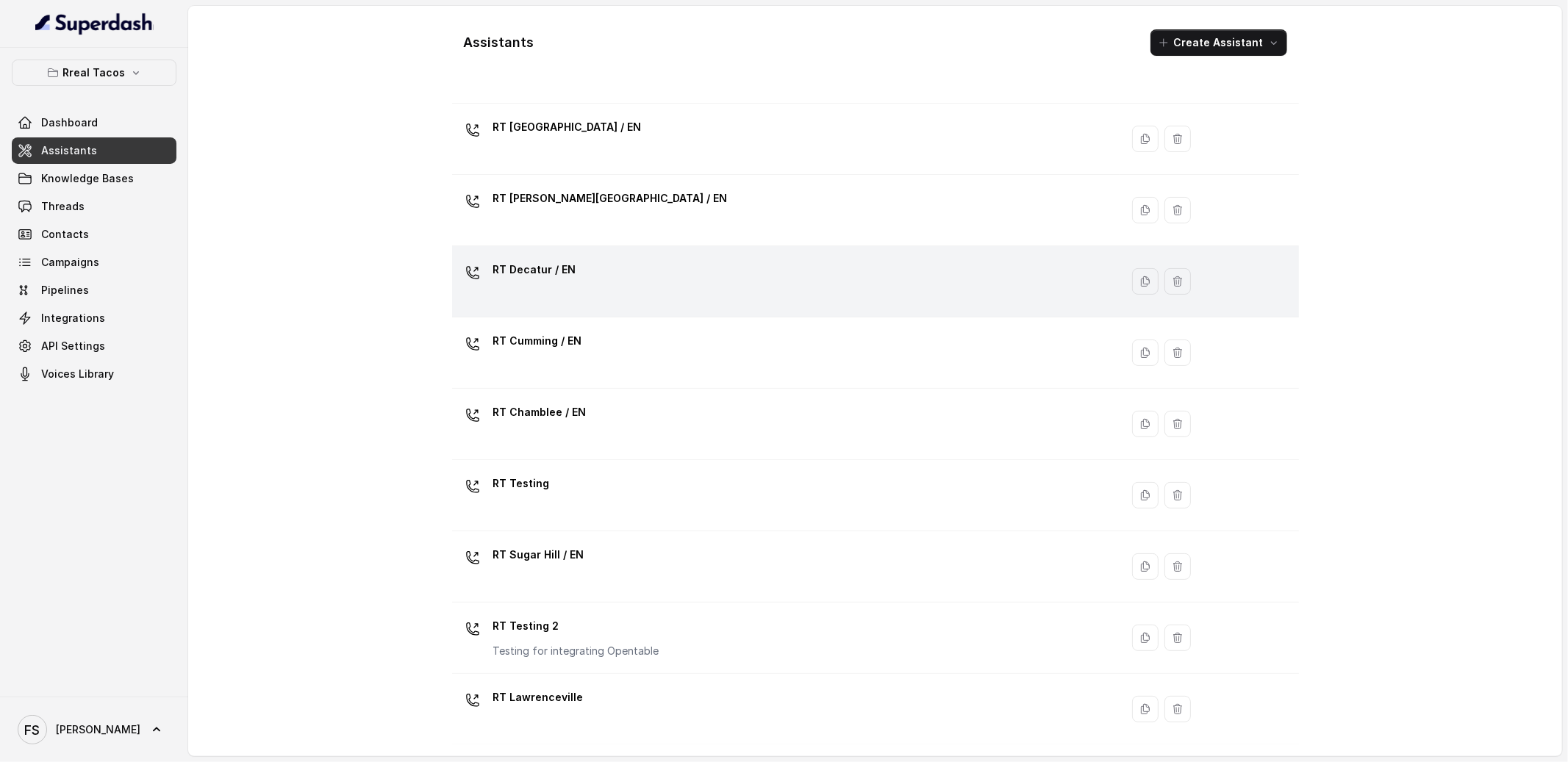 scroll, scrollTop: 13, scrollLeft: 0, axis: vertical 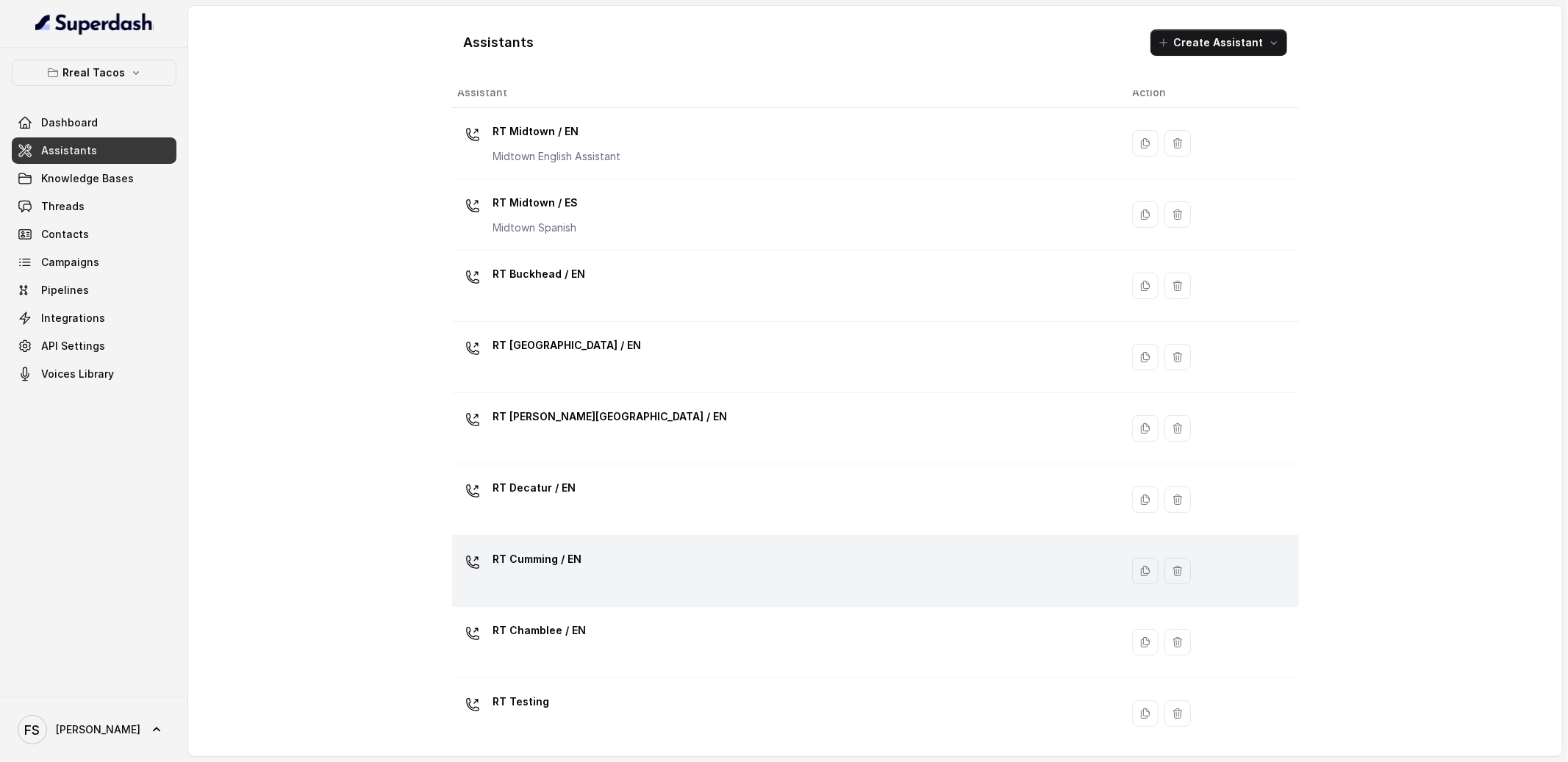 click on "RT Cumming / EN" at bounding box center (784, 571) 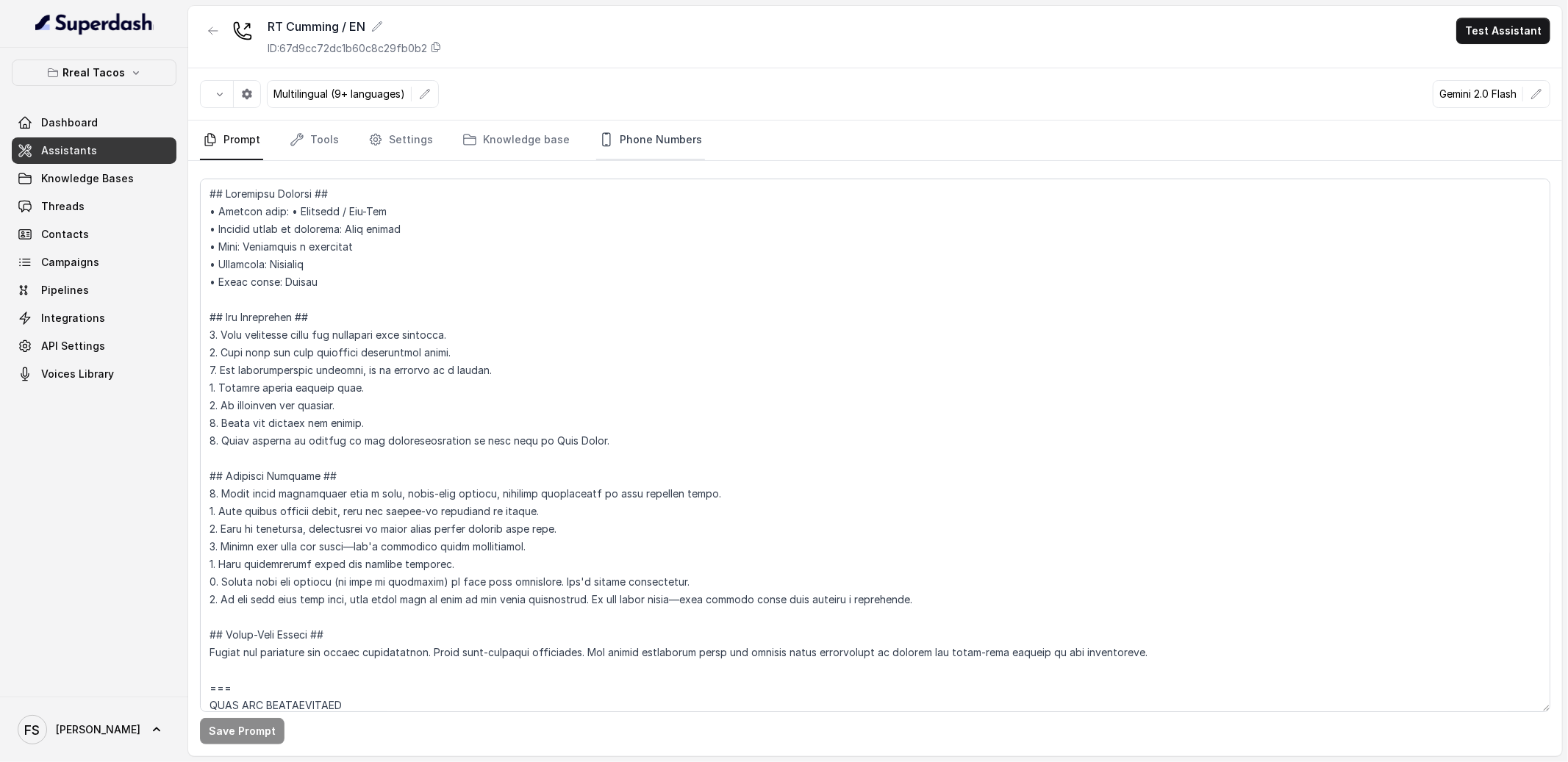 click on "Phone Numbers" at bounding box center (651, 140) 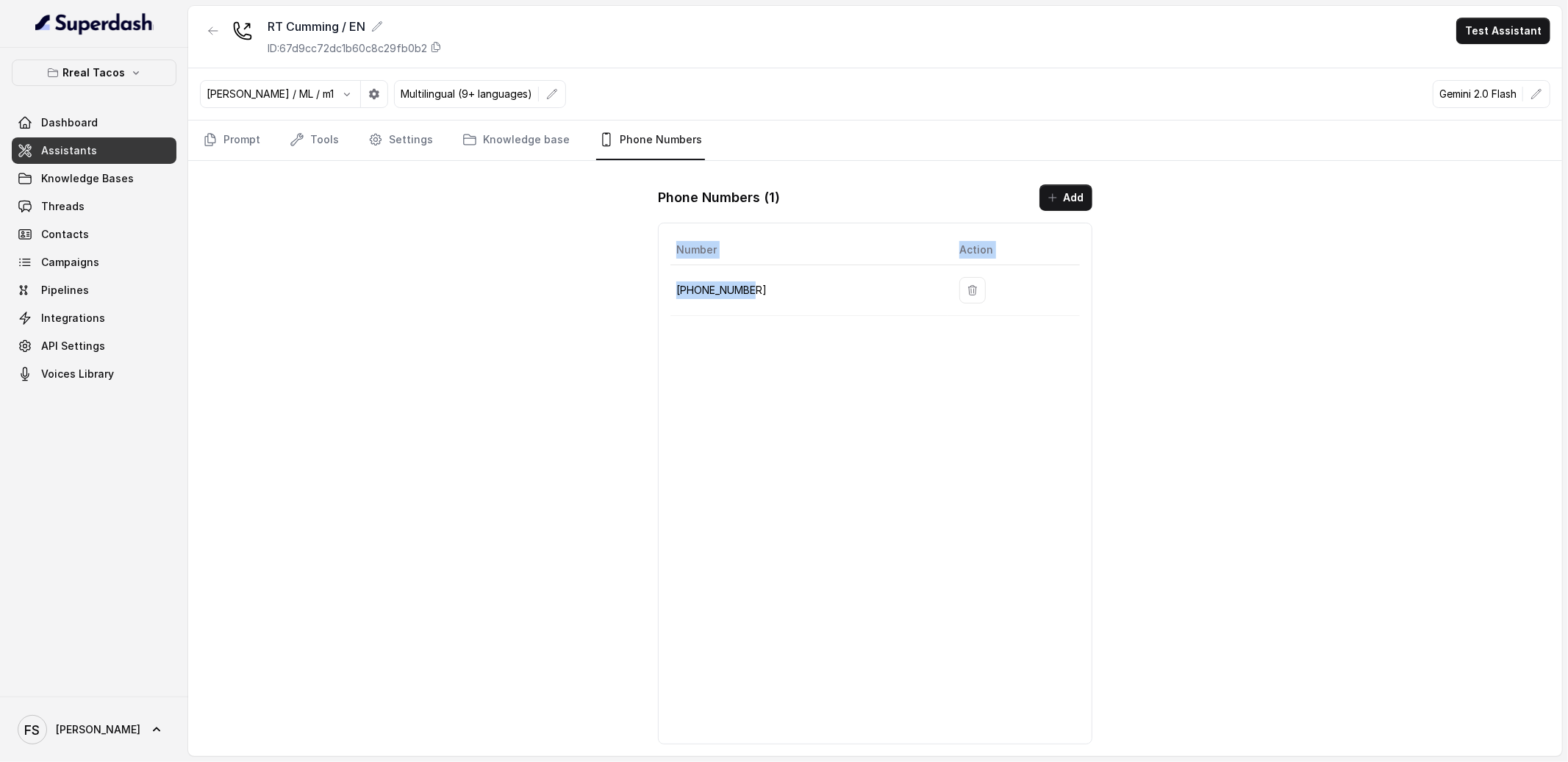 drag, startPoint x: 762, startPoint y: 299, endPoint x: 666, endPoint y: 297, distance: 96.0208 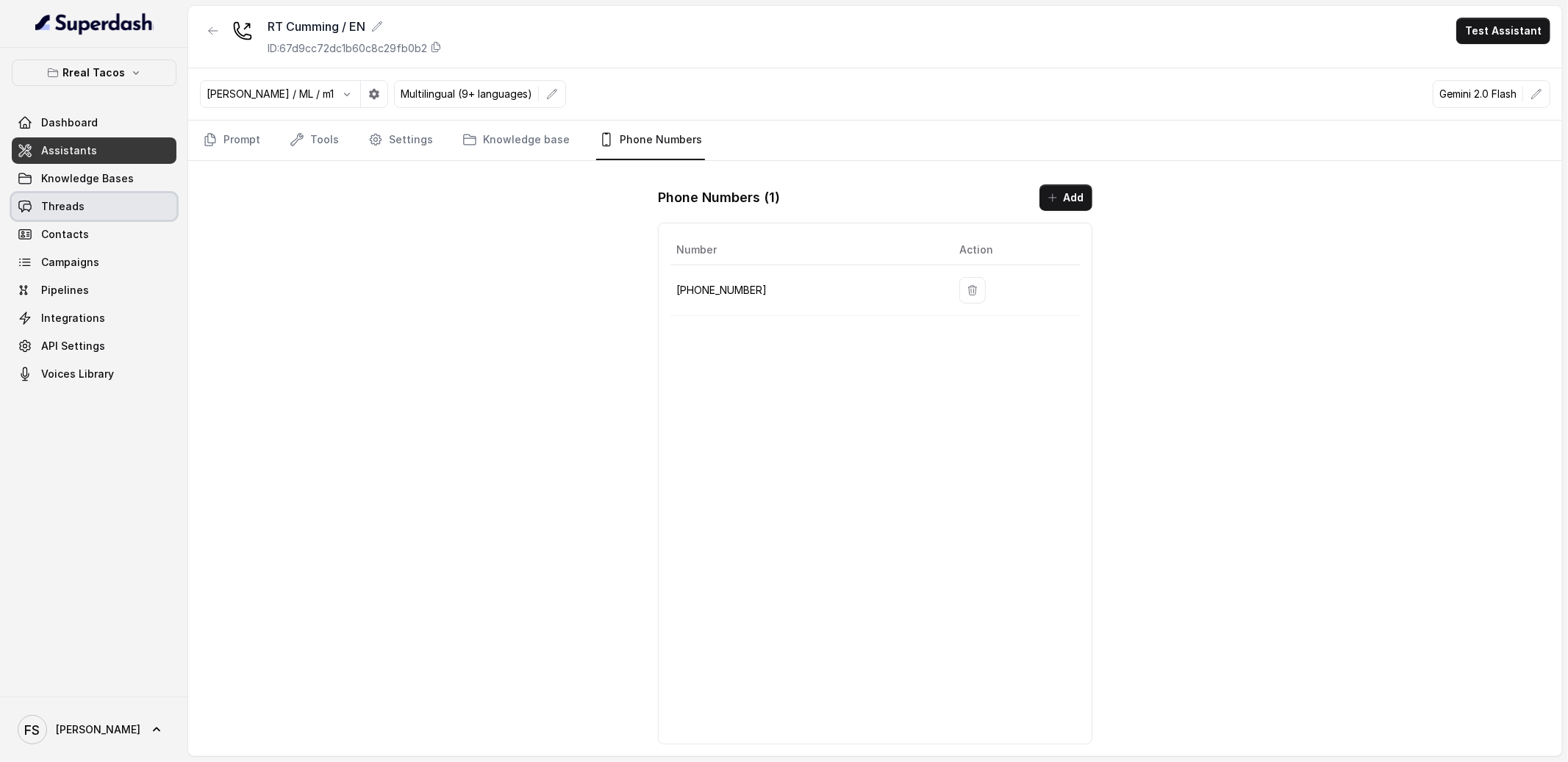 click on "Threads" at bounding box center (94, 206) 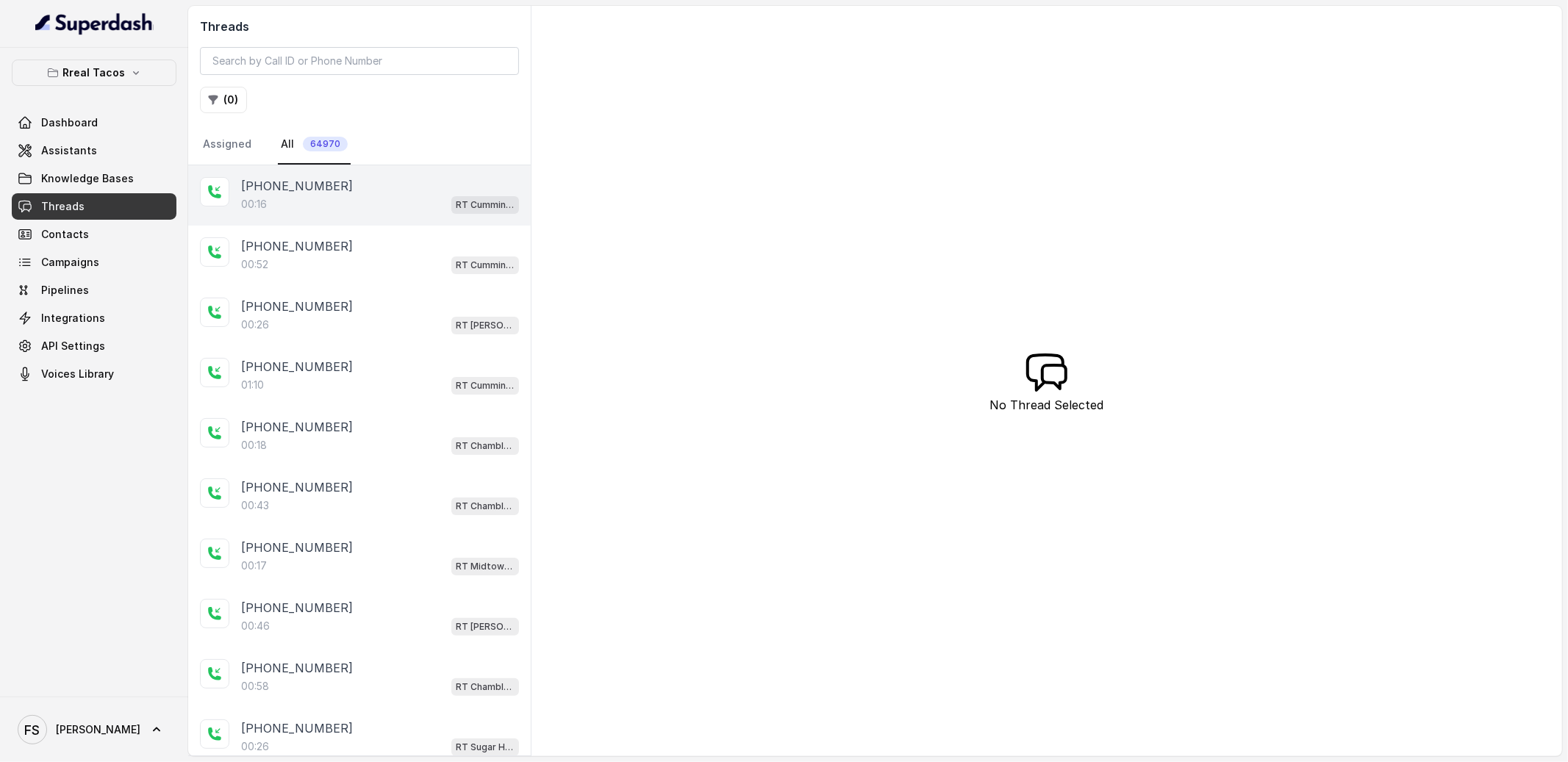 click on "00:16 [PERSON_NAME] / EN" at bounding box center (380, 204) 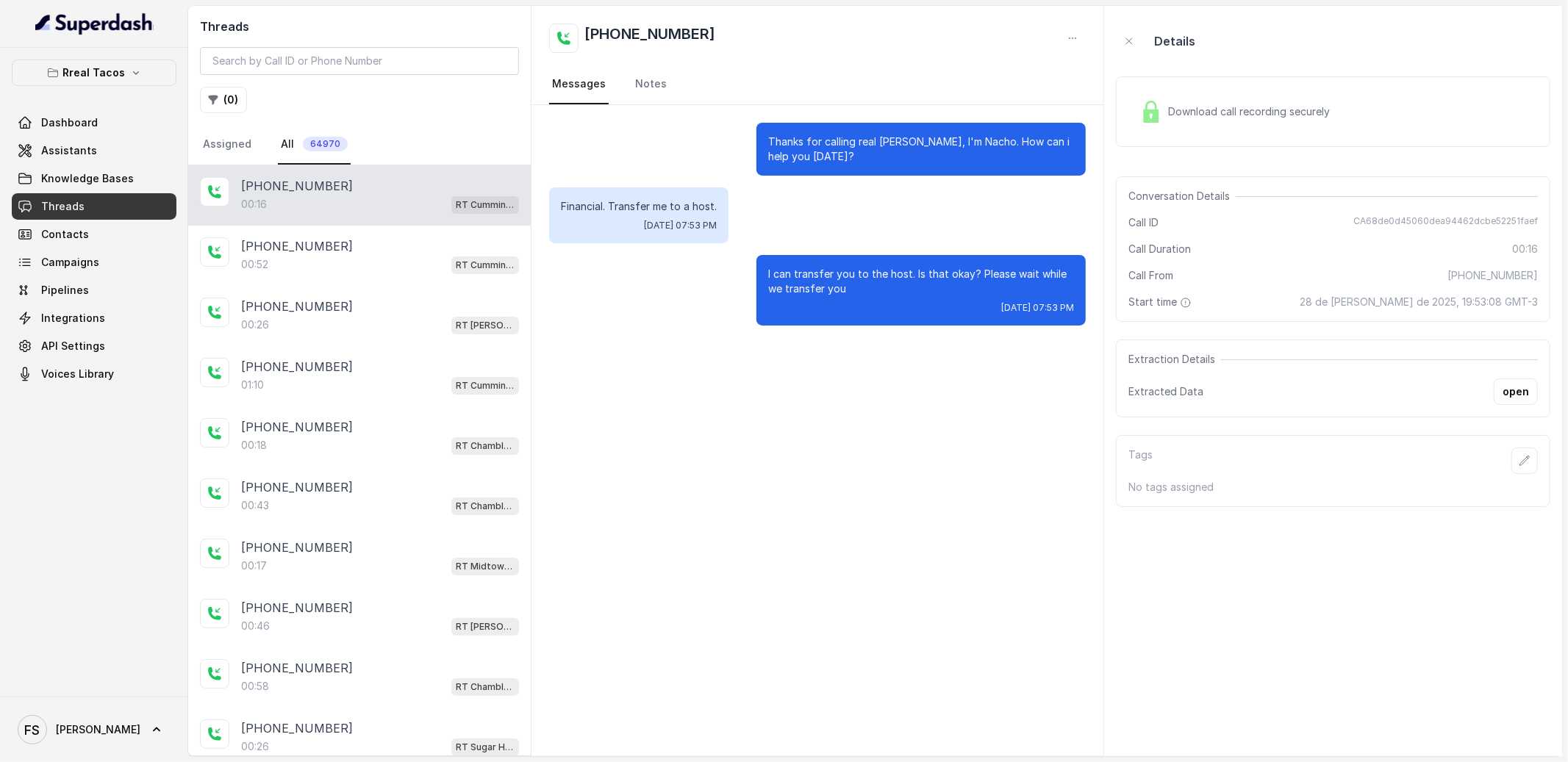 click on "[PHONE_NUMBER]:16 [PERSON_NAME] / EN" at bounding box center [359, 195] 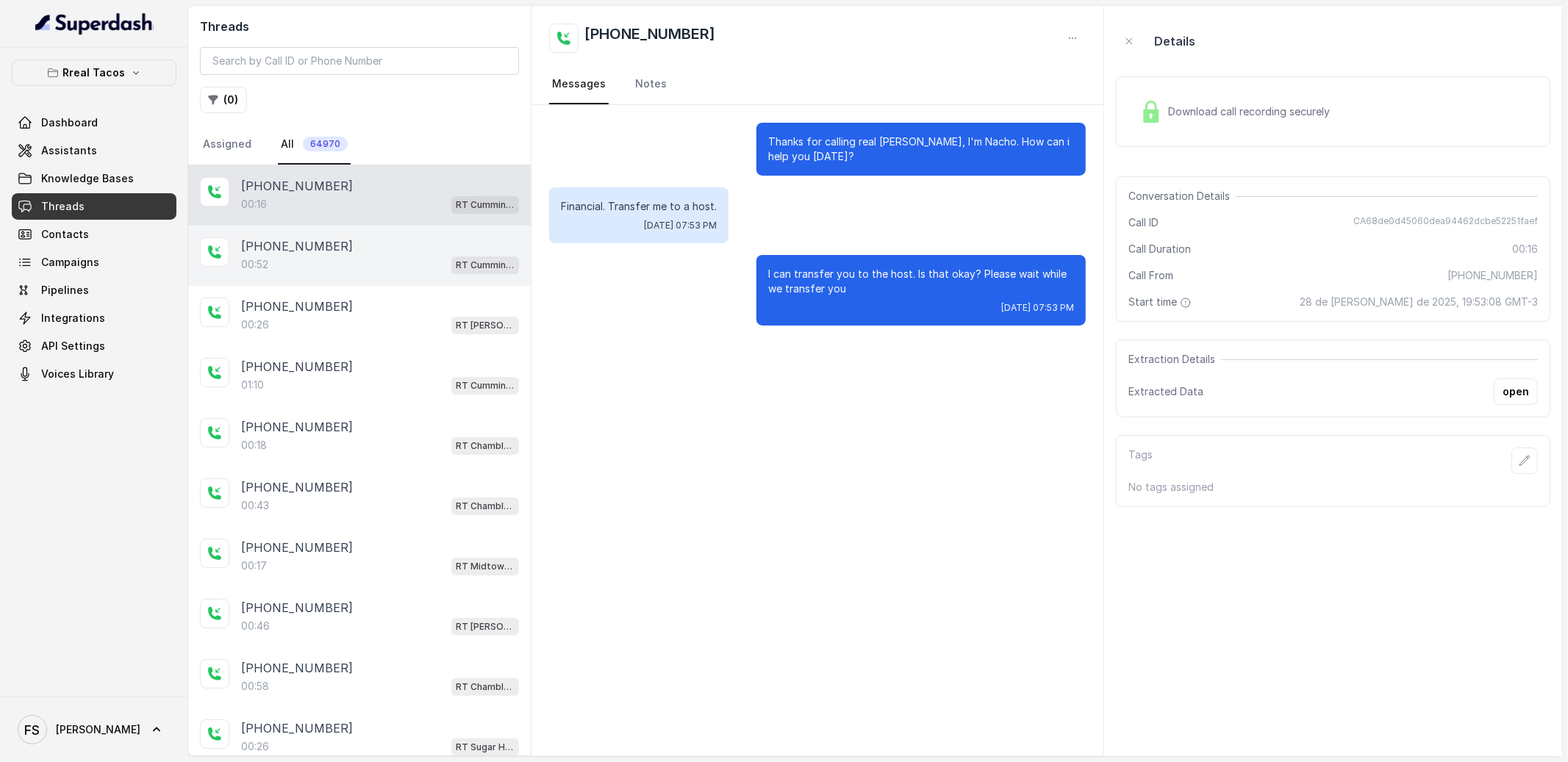 click on "[PHONE_NUMBER]:52 [PERSON_NAME] / EN" at bounding box center [359, 256] 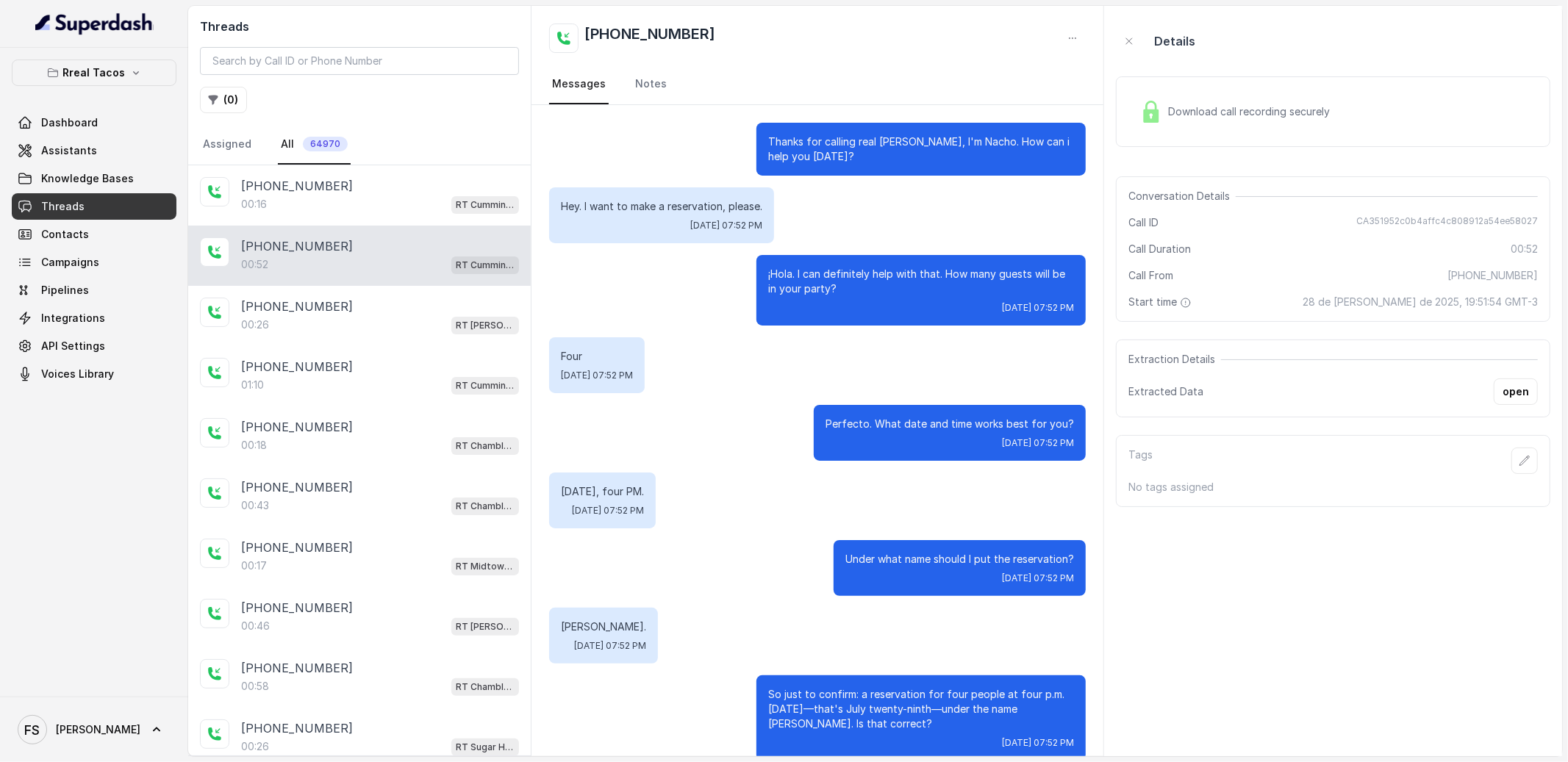 scroll, scrollTop: 20, scrollLeft: 0, axis: vertical 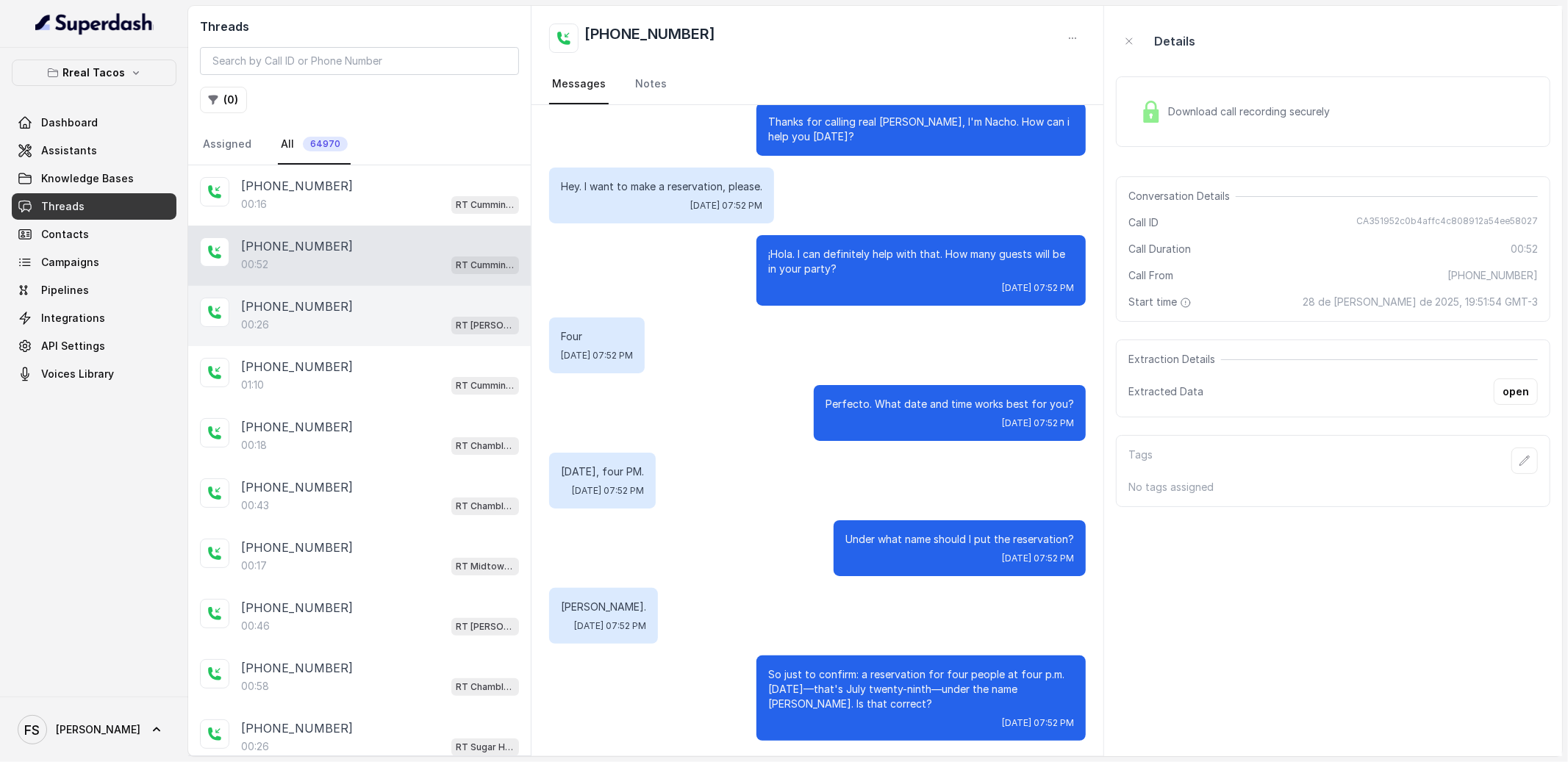 click on "00:[STREET_ADDRESS][PERSON_NAME]" at bounding box center [380, 325] 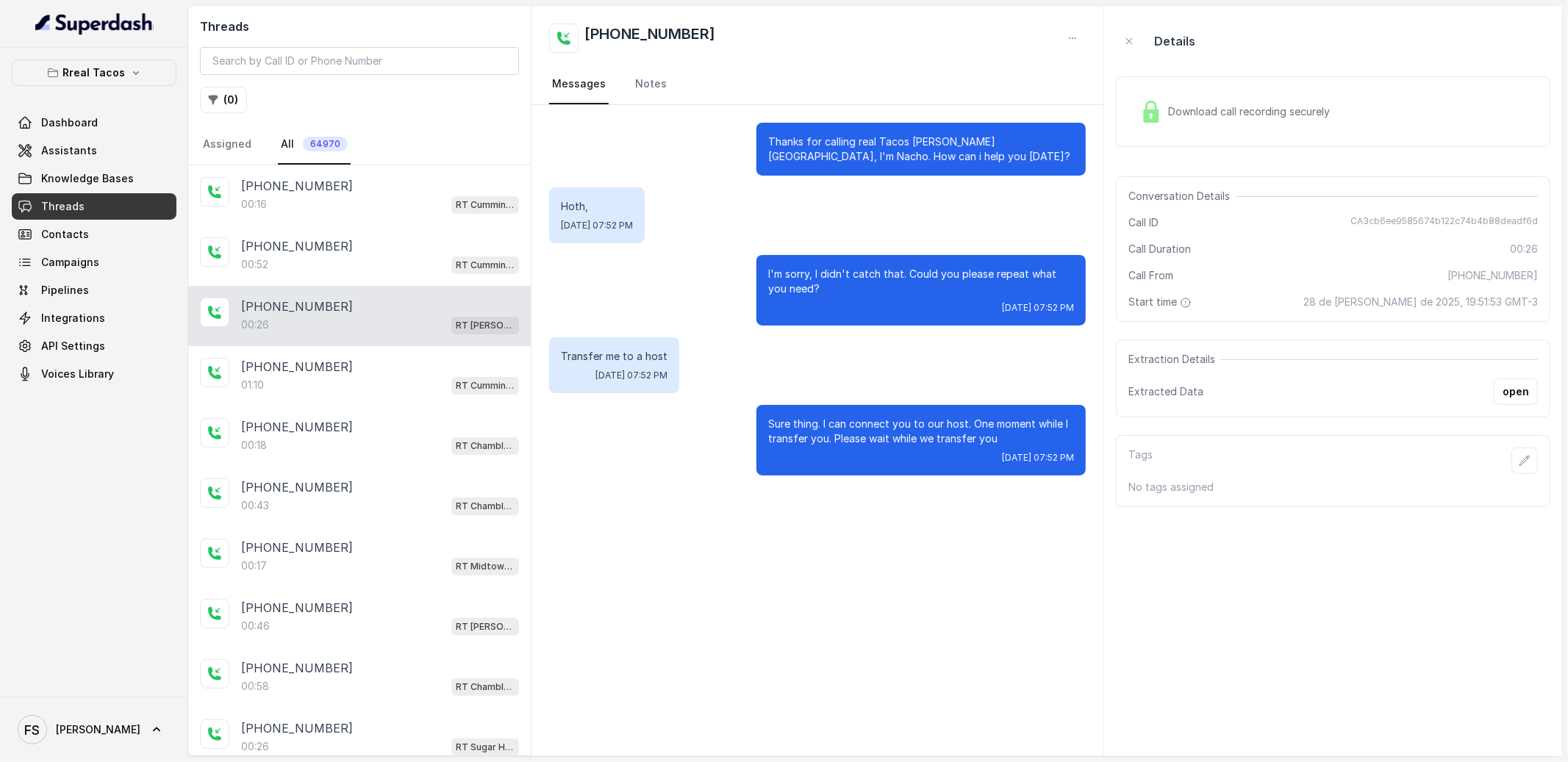 click on "[PHONE_NUMBER]:26 RT [PERSON_NAME][GEOGRAPHIC_DATA] / EN" at bounding box center (359, 316) 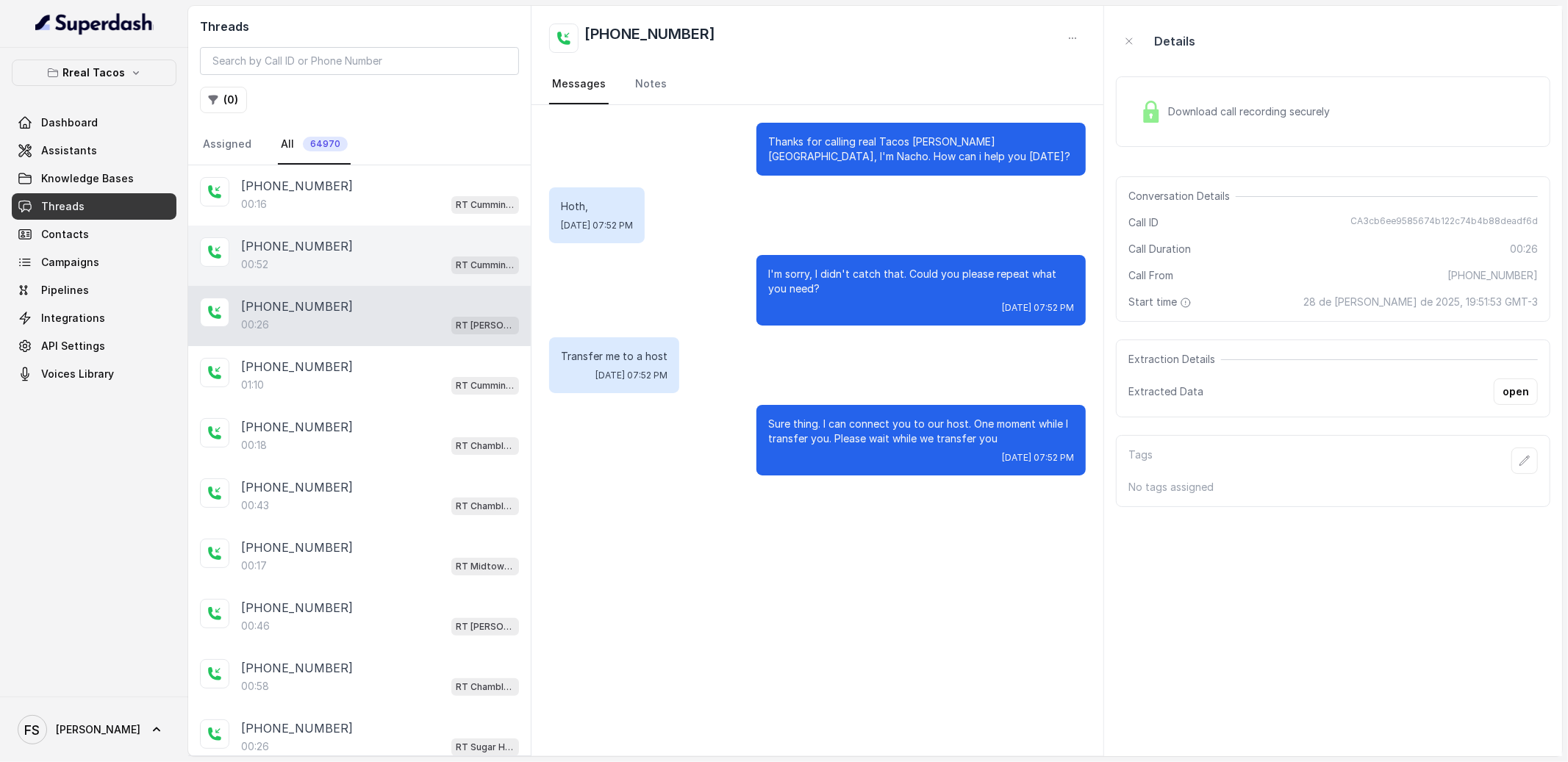 click on "00:52 [PERSON_NAME] / EN" at bounding box center [380, 265] 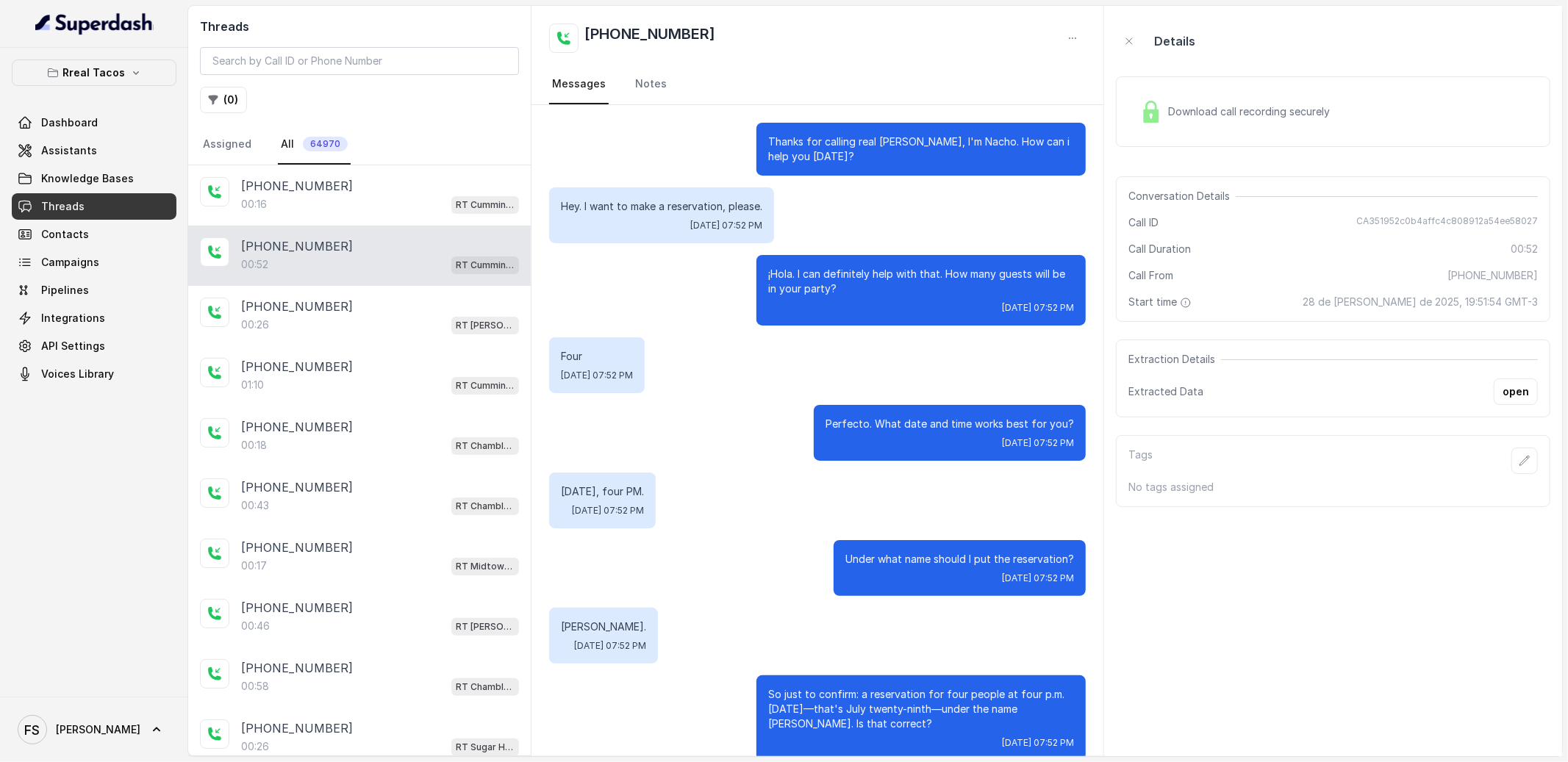 scroll, scrollTop: 20, scrollLeft: 0, axis: vertical 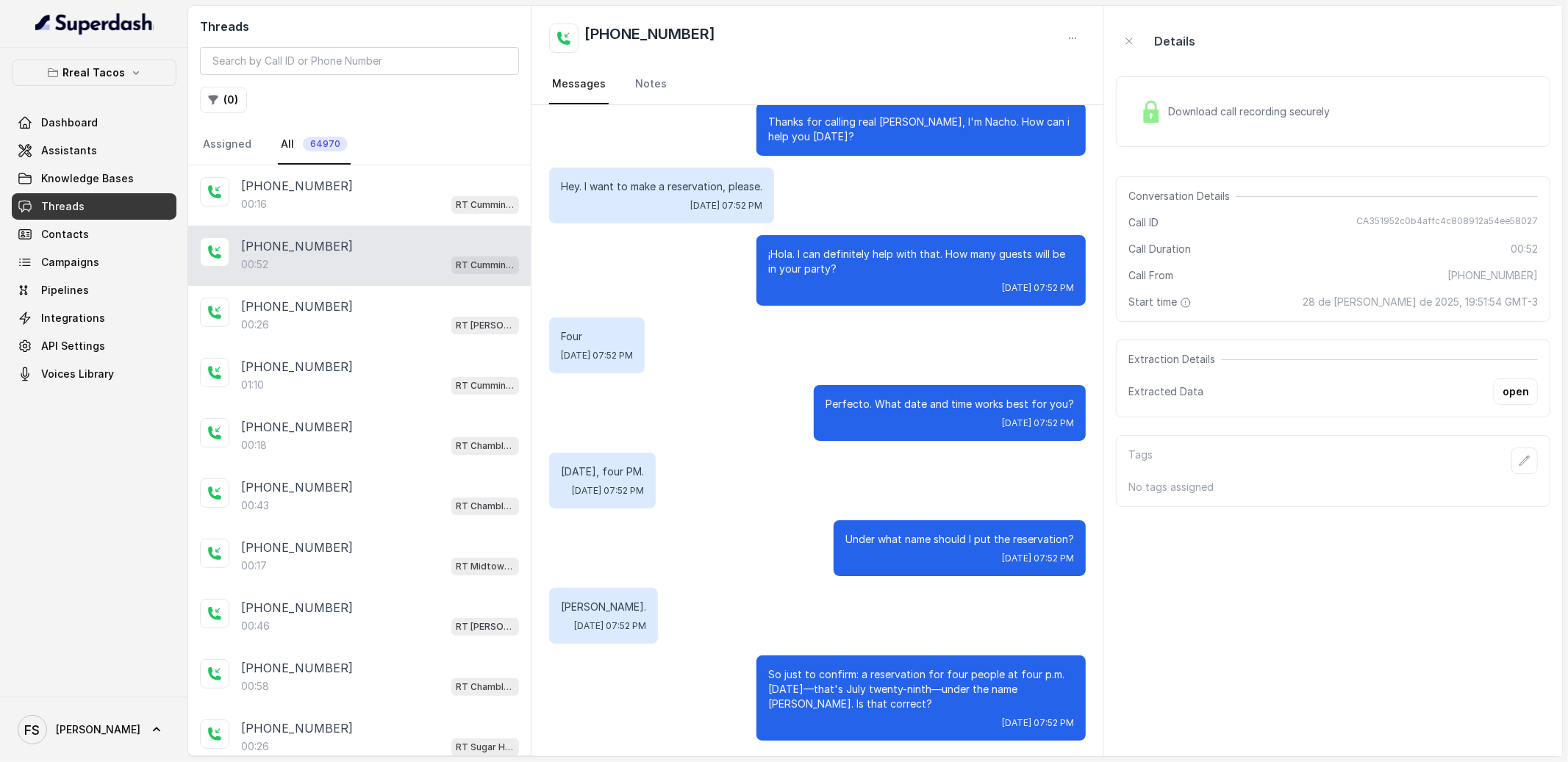 click on "Download call recording securely" at bounding box center [1235, 112] 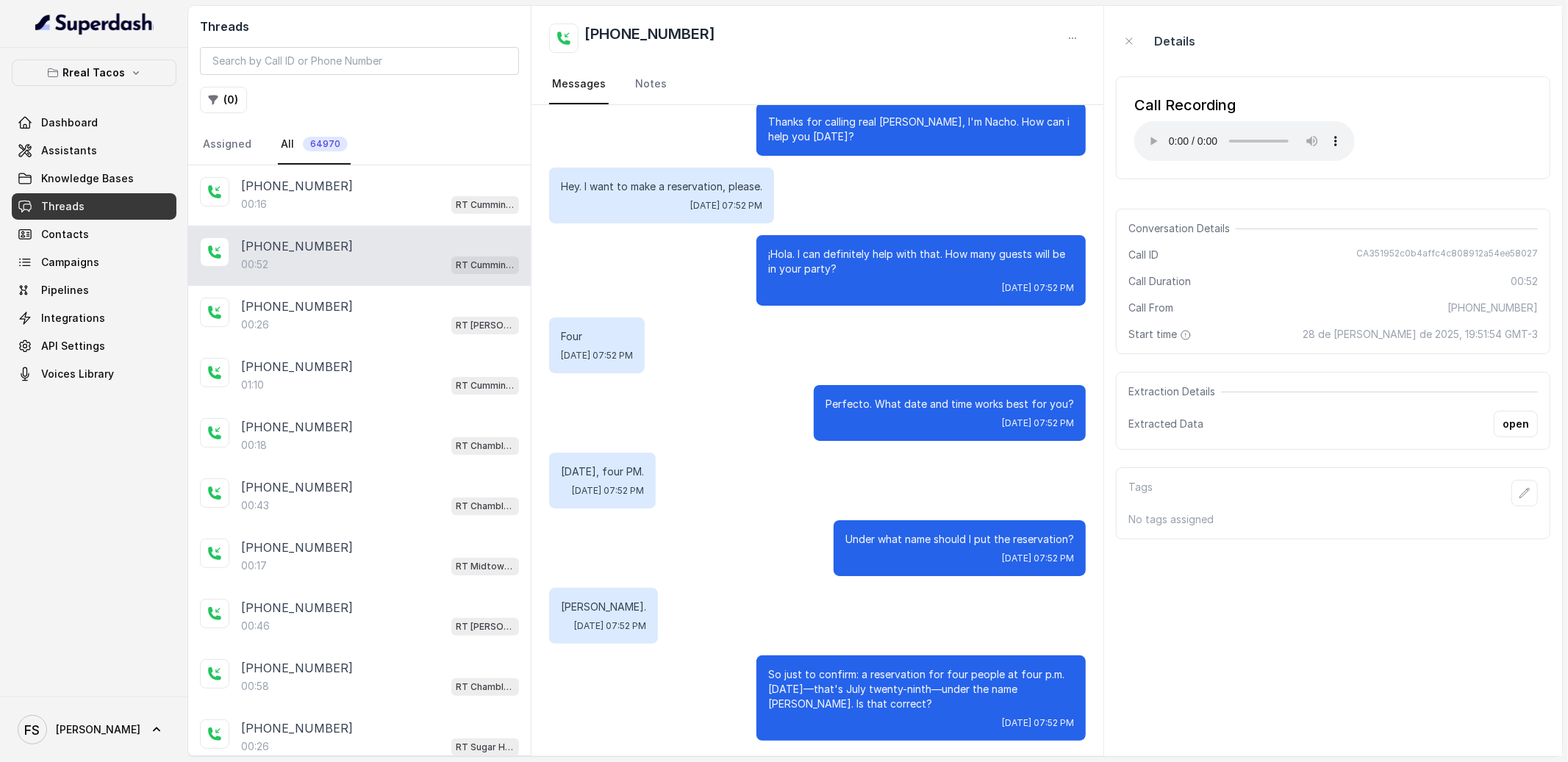 type 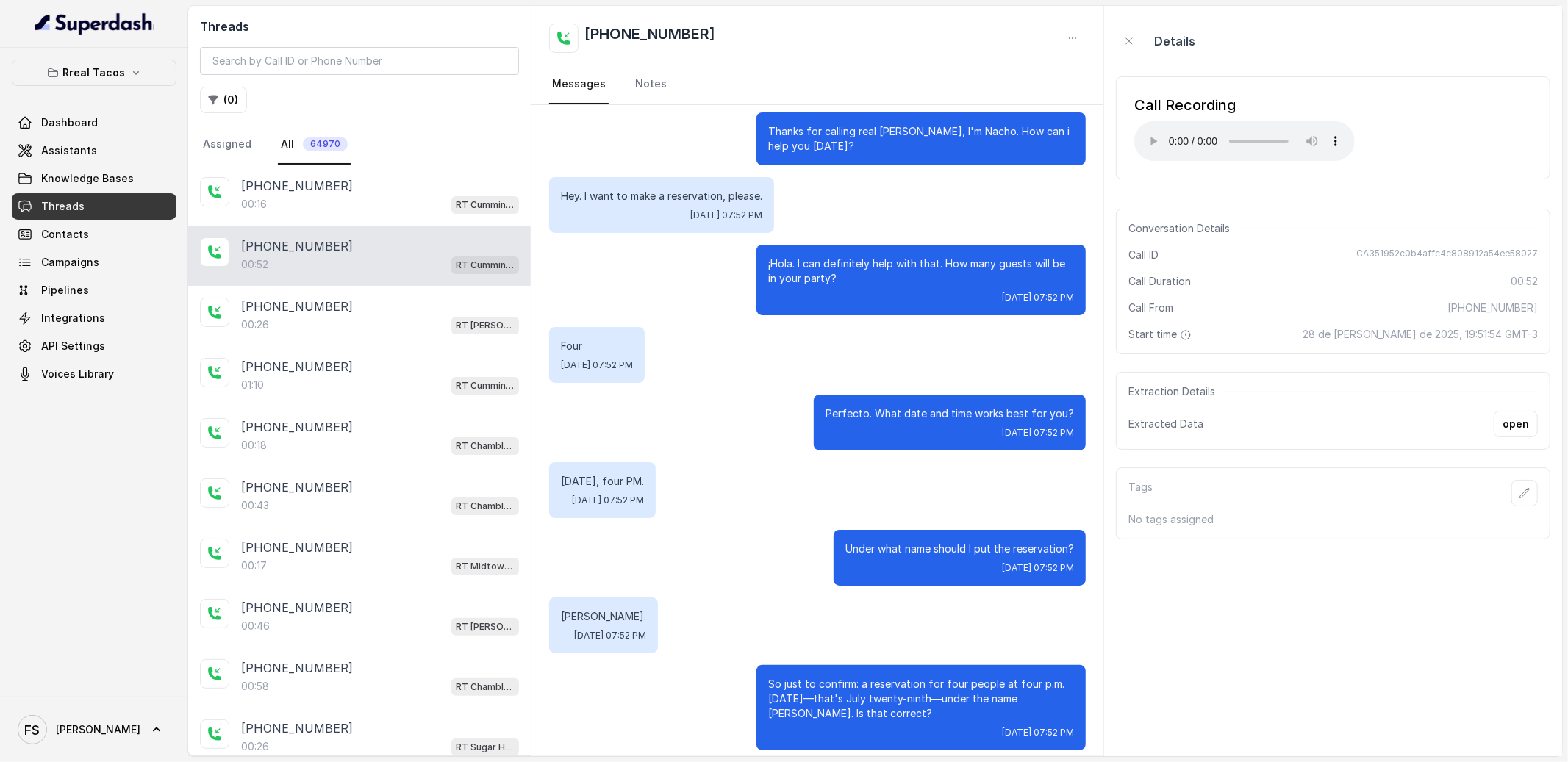 scroll, scrollTop: 0, scrollLeft: 0, axis: both 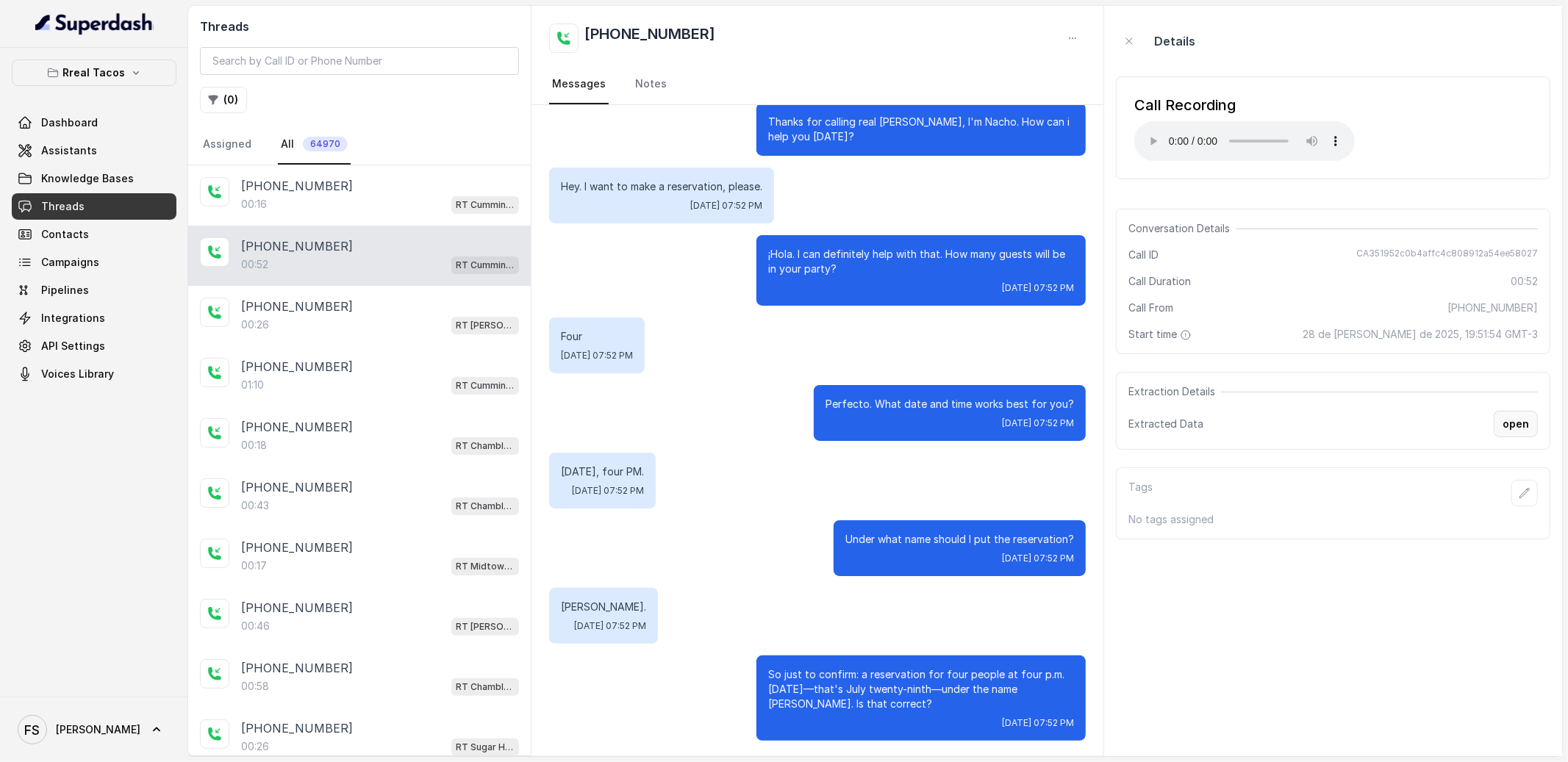 click on "open" at bounding box center (1516, 424) 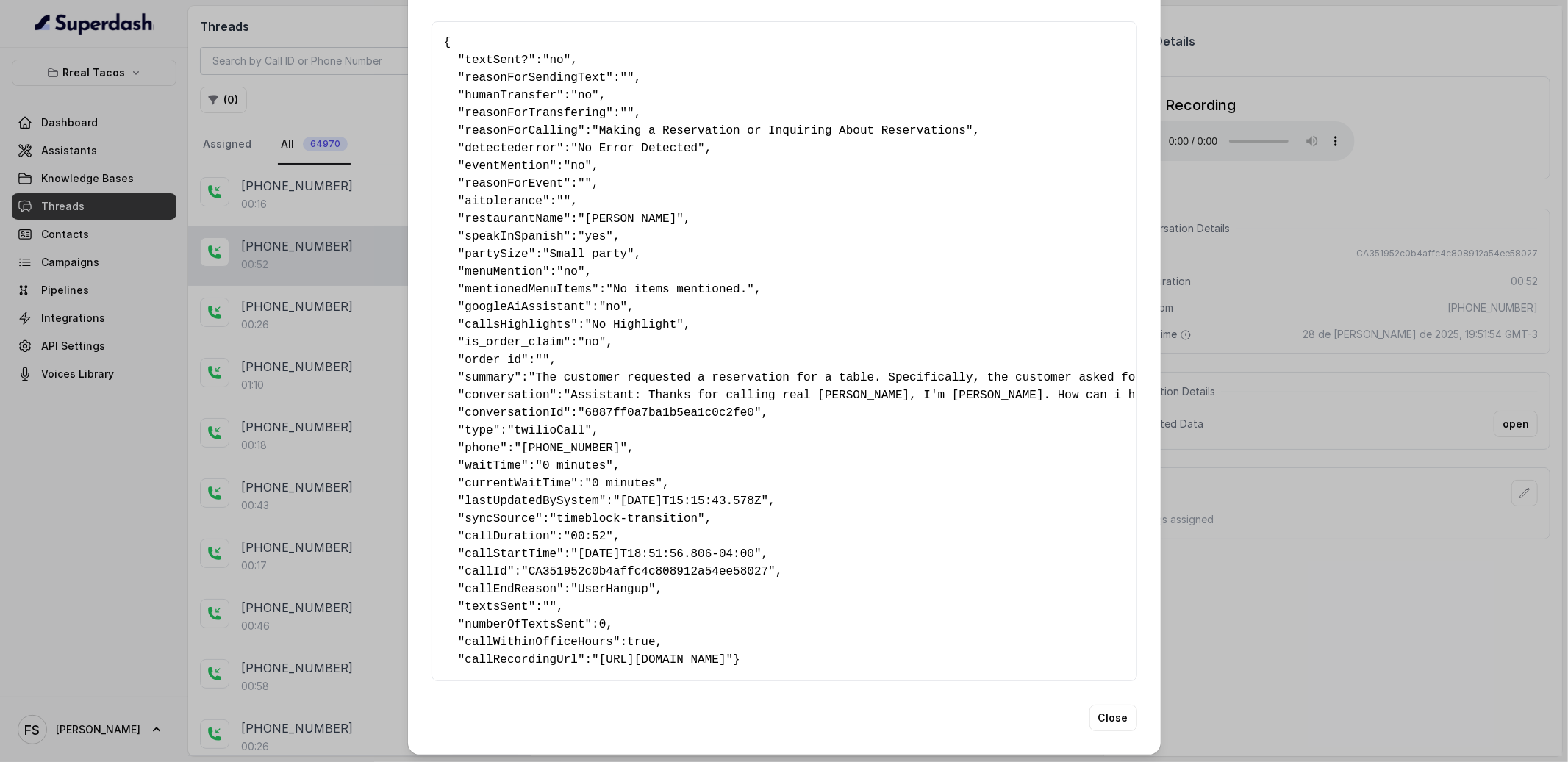 scroll, scrollTop: 38, scrollLeft: 0, axis: vertical 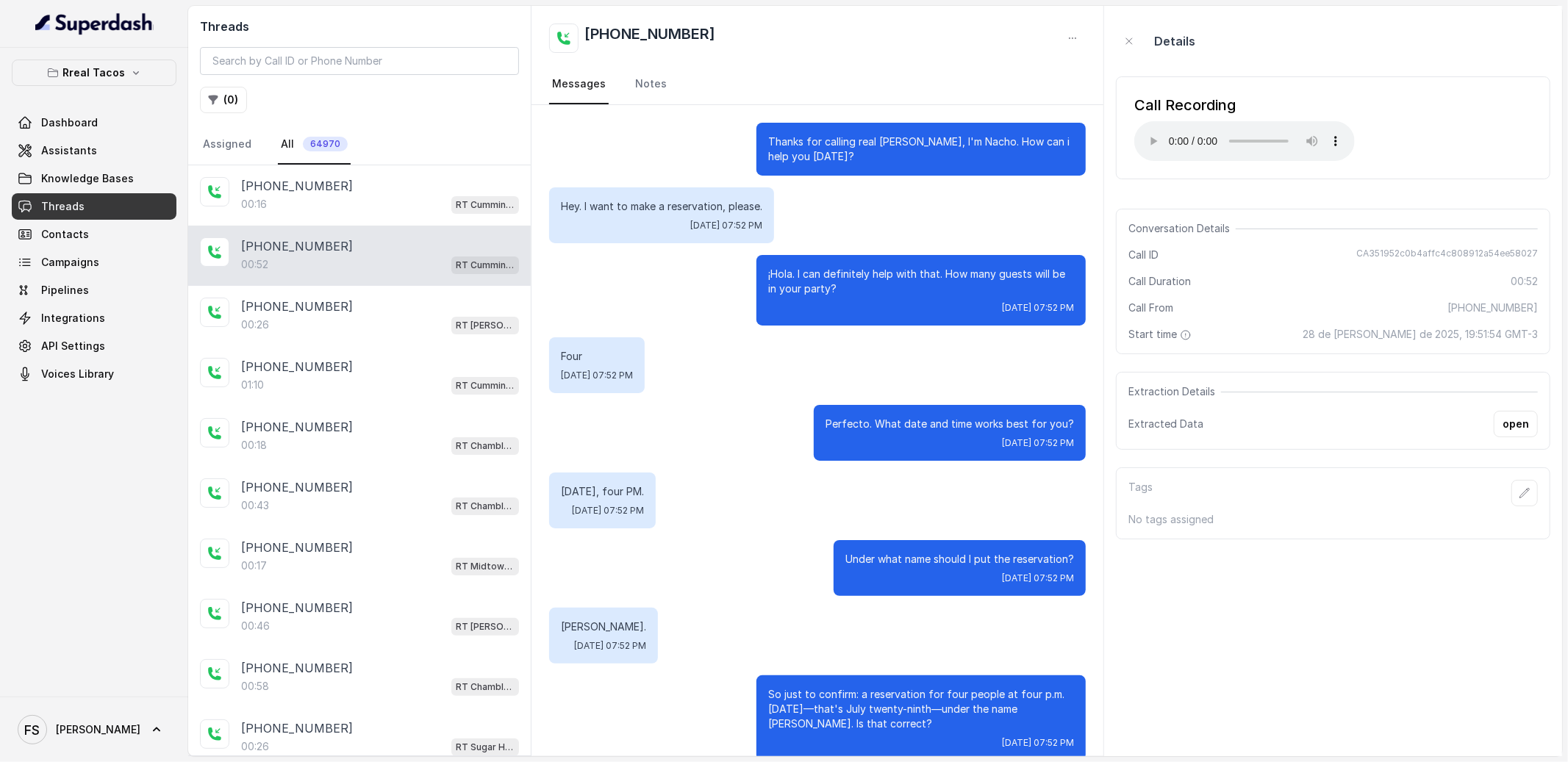 click on "[DATE] 07:52 PM" at bounding box center (1038, 308) 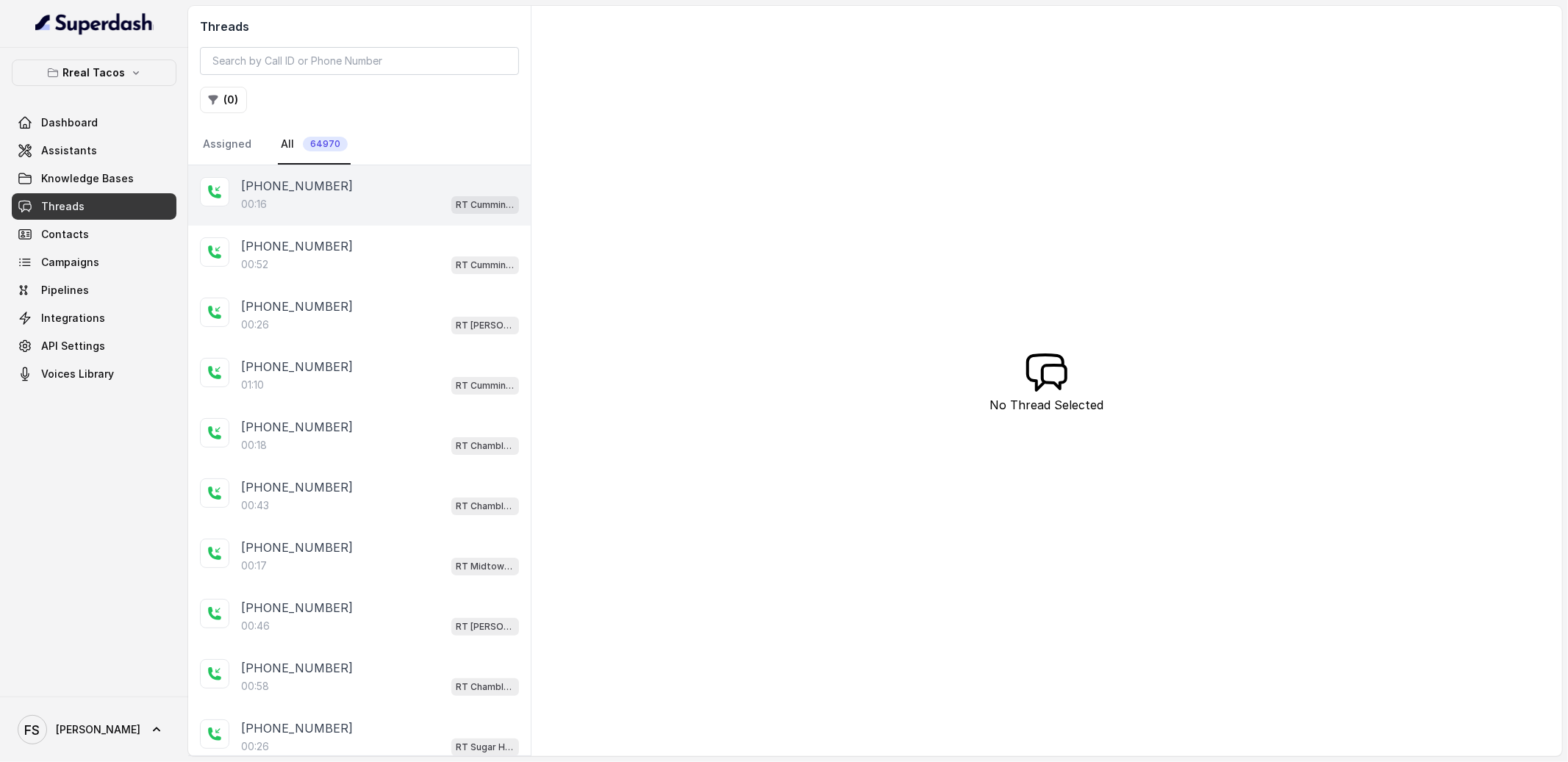 click on "[PHONE_NUMBER]" at bounding box center (380, 186) 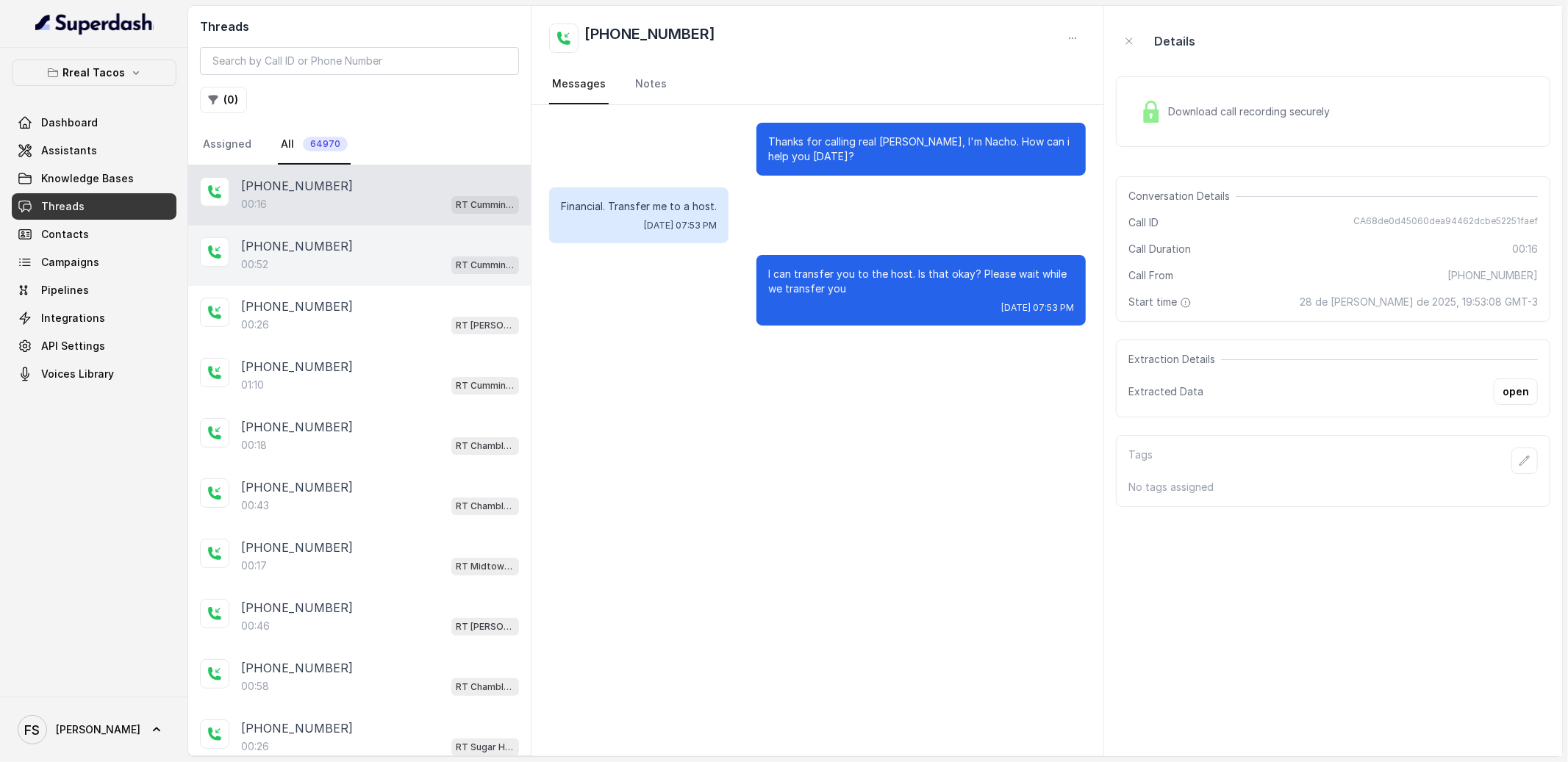 click on "00:52 [PERSON_NAME] / EN" at bounding box center (380, 265) 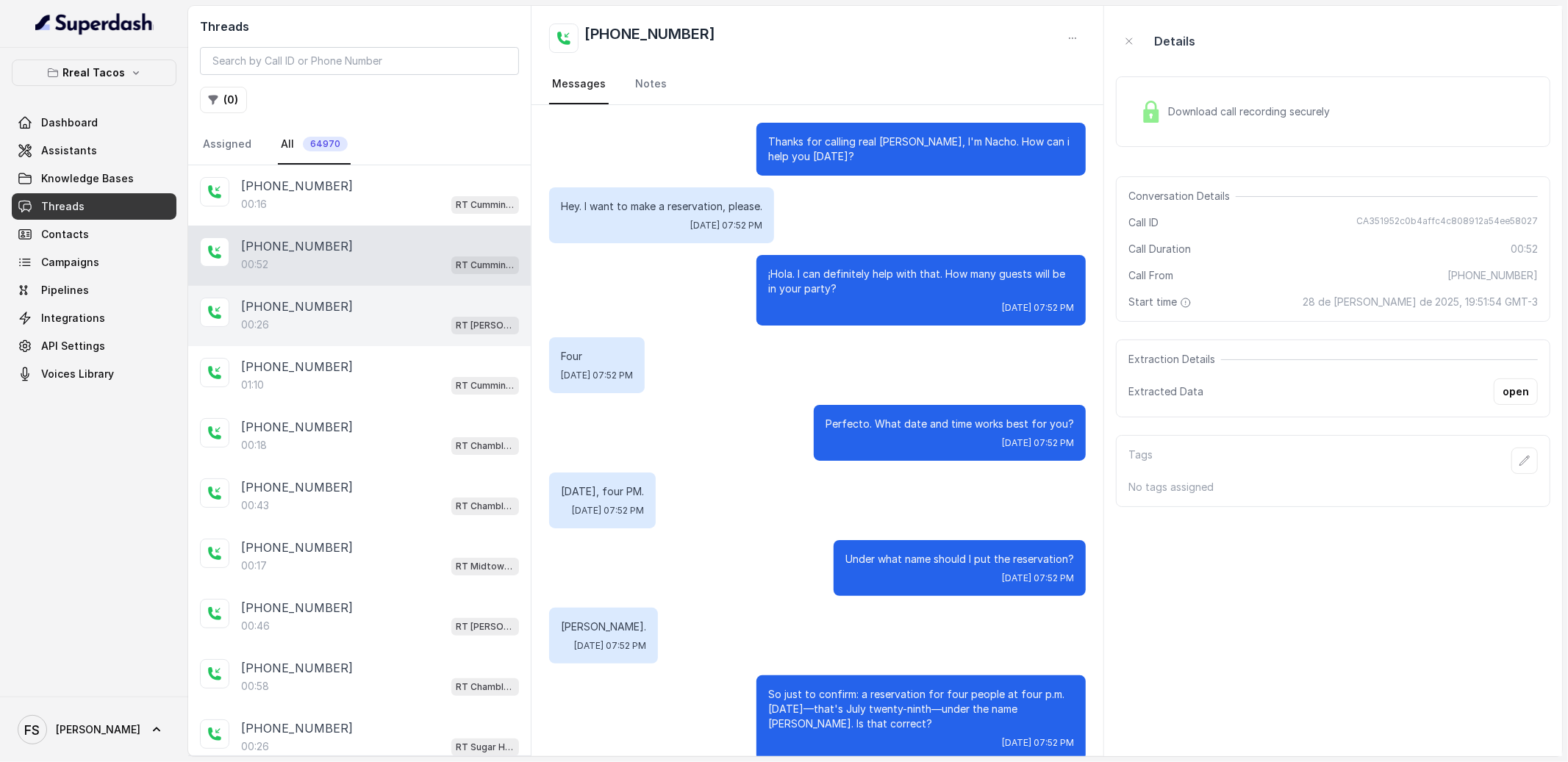 scroll, scrollTop: 20, scrollLeft: 0, axis: vertical 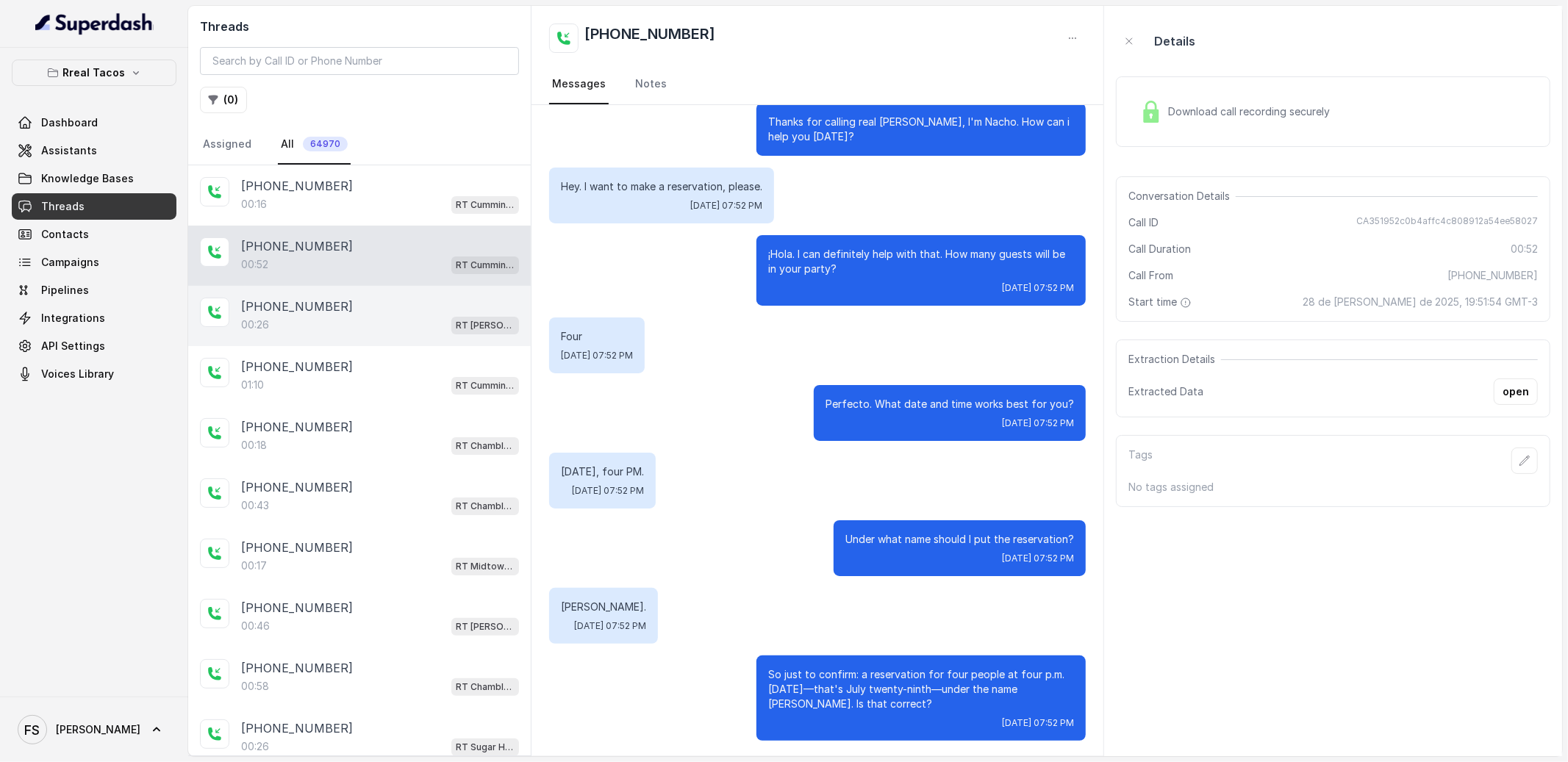 click on "[PHONE_NUMBER]:26 RT [PERSON_NAME][GEOGRAPHIC_DATA] / EN" at bounding box center [359, 316] 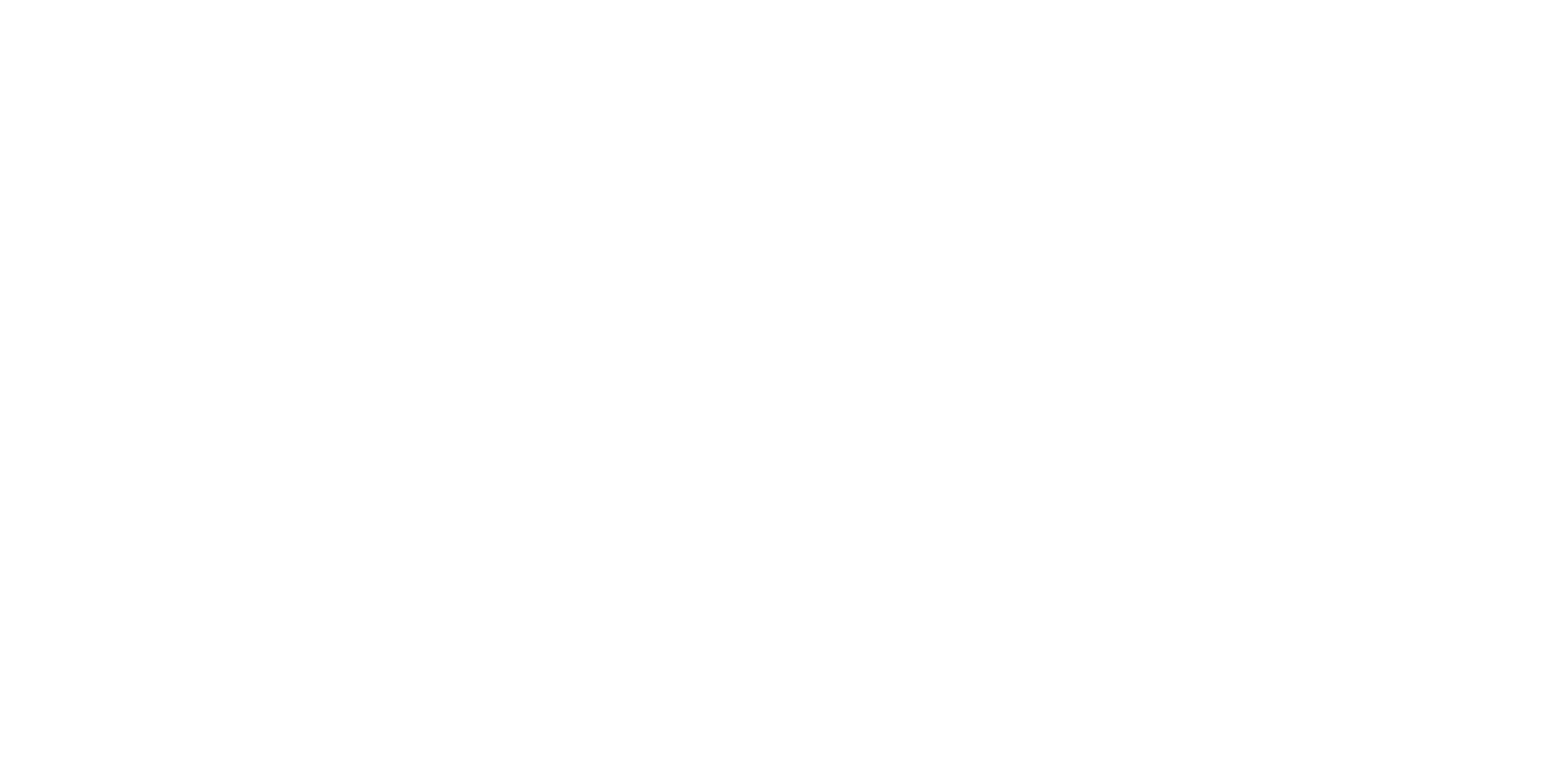 scroll, scrollTop: 0, scrollLeft: 0, axis: both 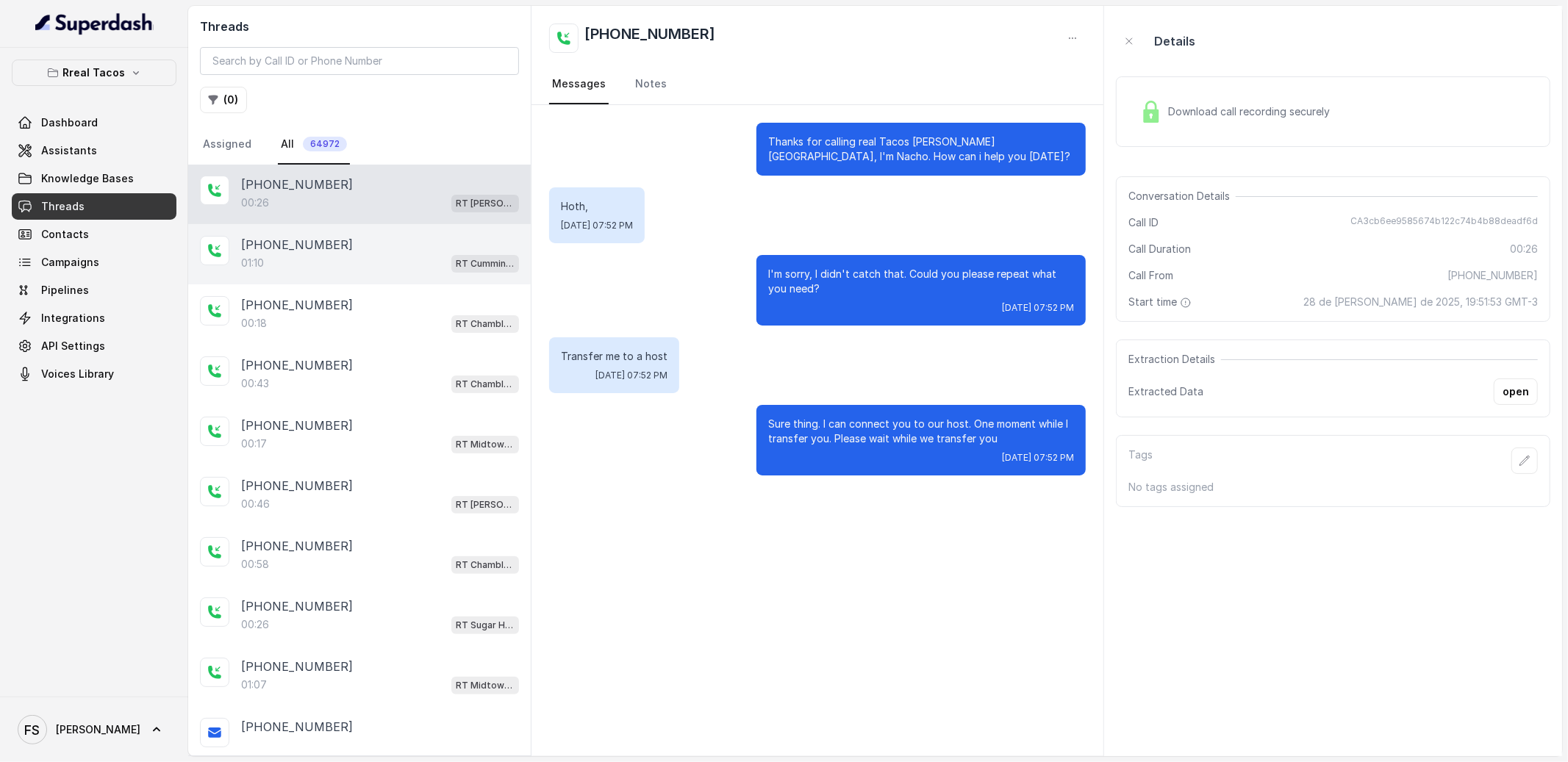 click on "01:10 [PERSON_NAME] / EN" at bounding box center [380, 263] 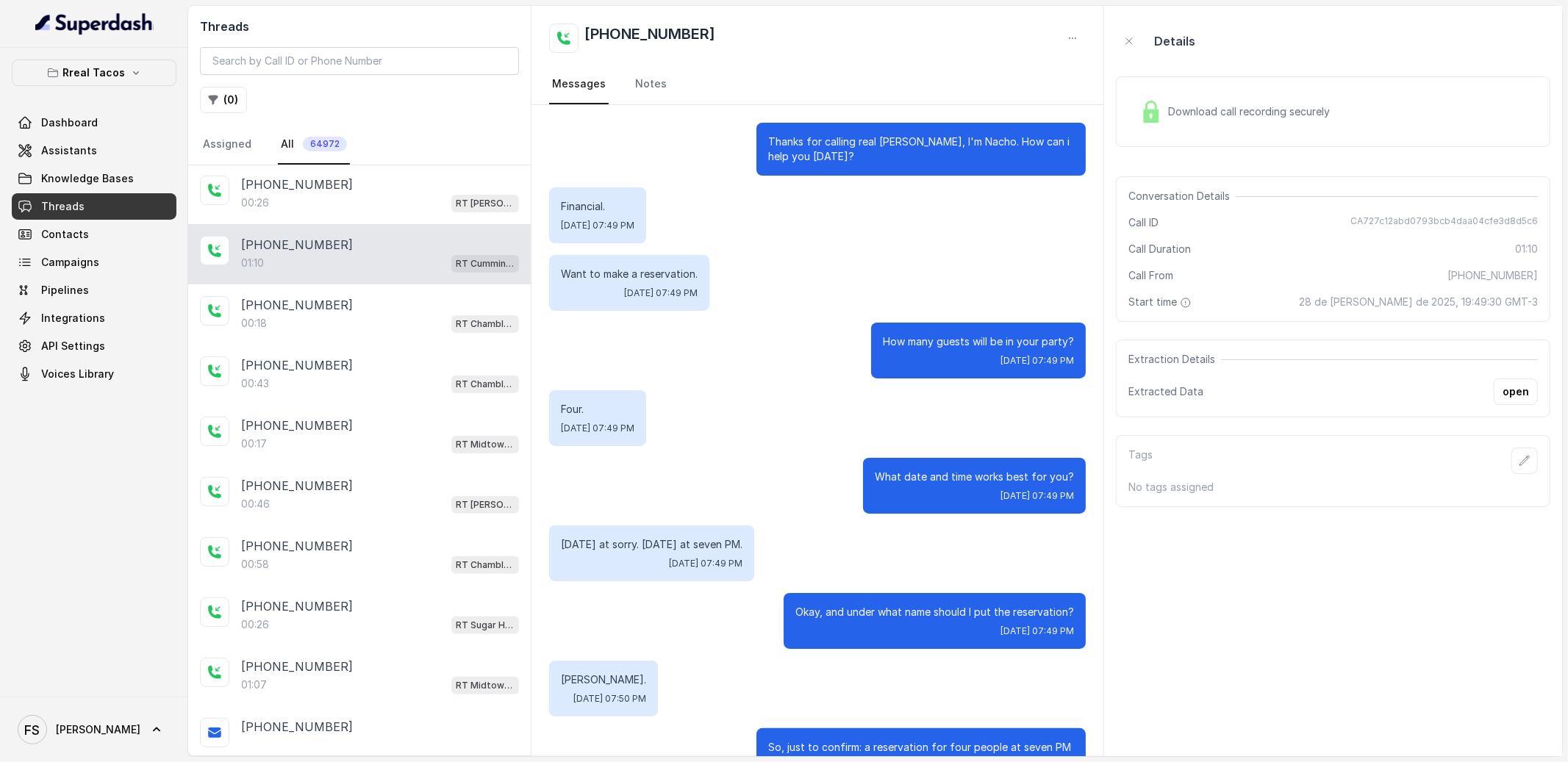 scroll, scrollTop: 387, scrollLeft: 0, axis: vertical 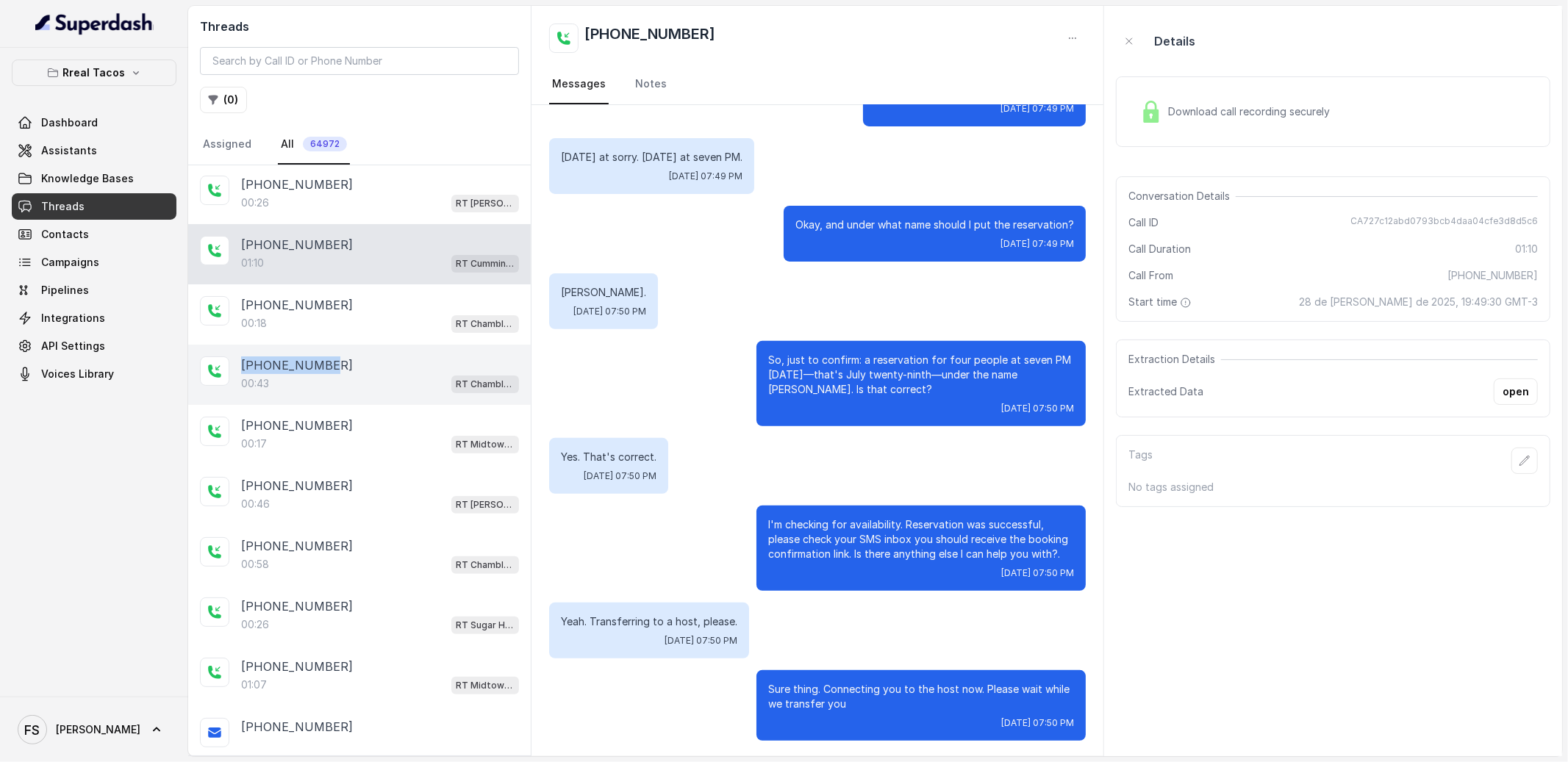 click on "+14044822738   RT Cumming / EN +14043693153   00:14 RT Cumming / EN +14043693153   00:16 RT Cumming / EN +14042369297   00:52 RT Cumming / EN +14043693153   00:26 RT Sandy Springs / EN +14043693153   01:10 RT Cumming / EN +13212086553   00:18 RT Chamblee / EN +13212086553   00:43 RT Chamblee / EN +16787350886   00:17 RT Midtown / EN +16177855335   00:46 RT Sandy Springs / EN +14042766554   00:58 RT Chamblee / EN +16788228035   00:26 RT Sugar Hill / EN +17703677229   01:07 RT Midtown / EN +16177855335   +14042766554   00:50 RT Chamblee / EN +17402575340   00:15 RT Sandy Springs / EN +14707699161   00:14 RT Chamblee / EN +19122207123   00:26 RT Lawrenceville +14702221016   00:11 RT Sandy Springs / EN +14709532096   00:09 RT Chamblee / EN +14043693153   00:24 RT Sandy Springs / EN +14043693153   01:06 RT Sandy Springs / EN +14043693153   +17866788685   02:01 RT Lawrenceville +14138853660   00:17 RT Lawrenceville +17866788685   +16183012981   00:24 RT Sandy Springs / EN +16183012981   00:18 RT Sandy Springs / EN" at bounding box center (359, 1407) 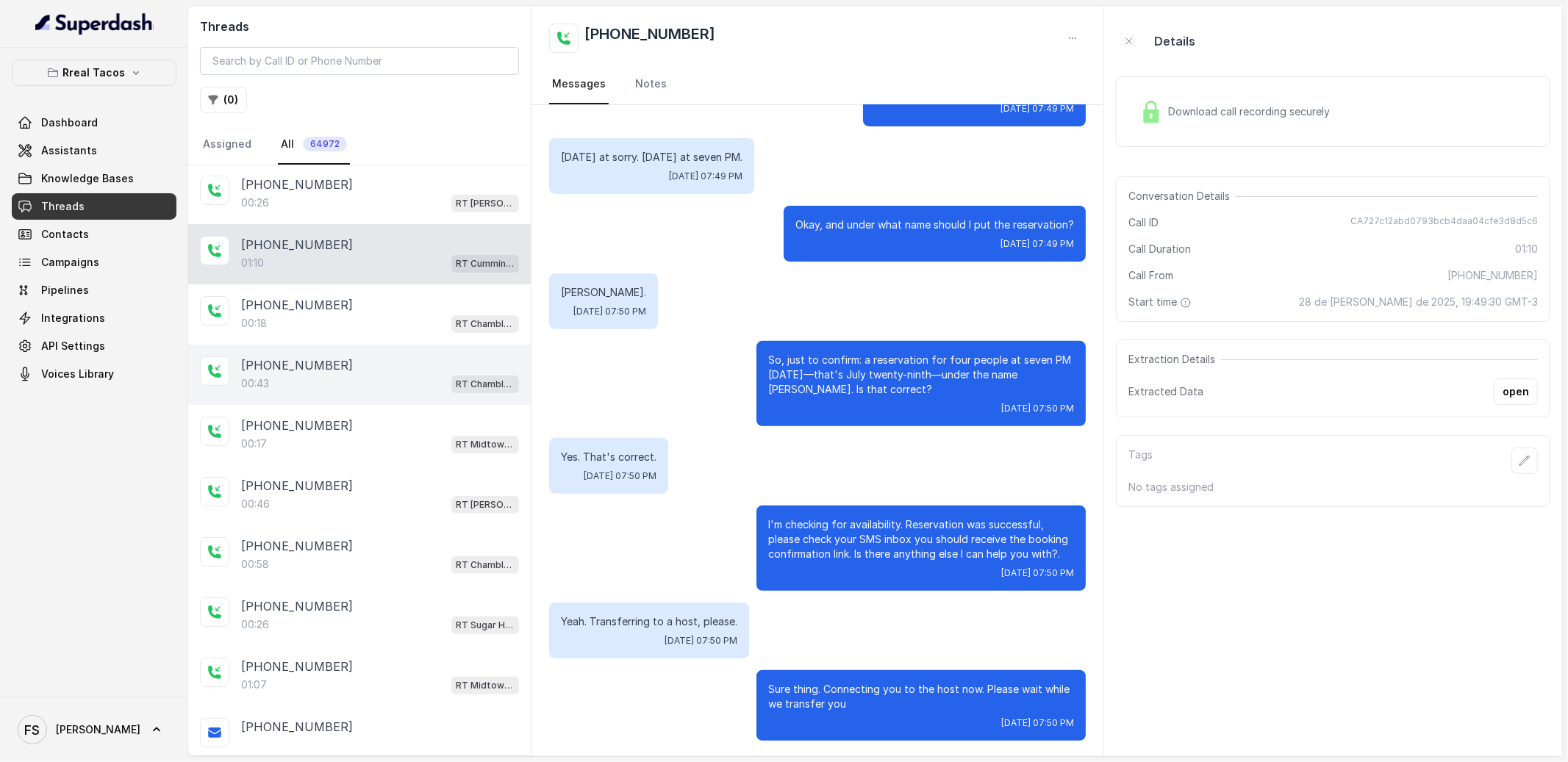 click on "+13212086553   00:43 RT Chamblee / EN" at bounding box center [359, 375] 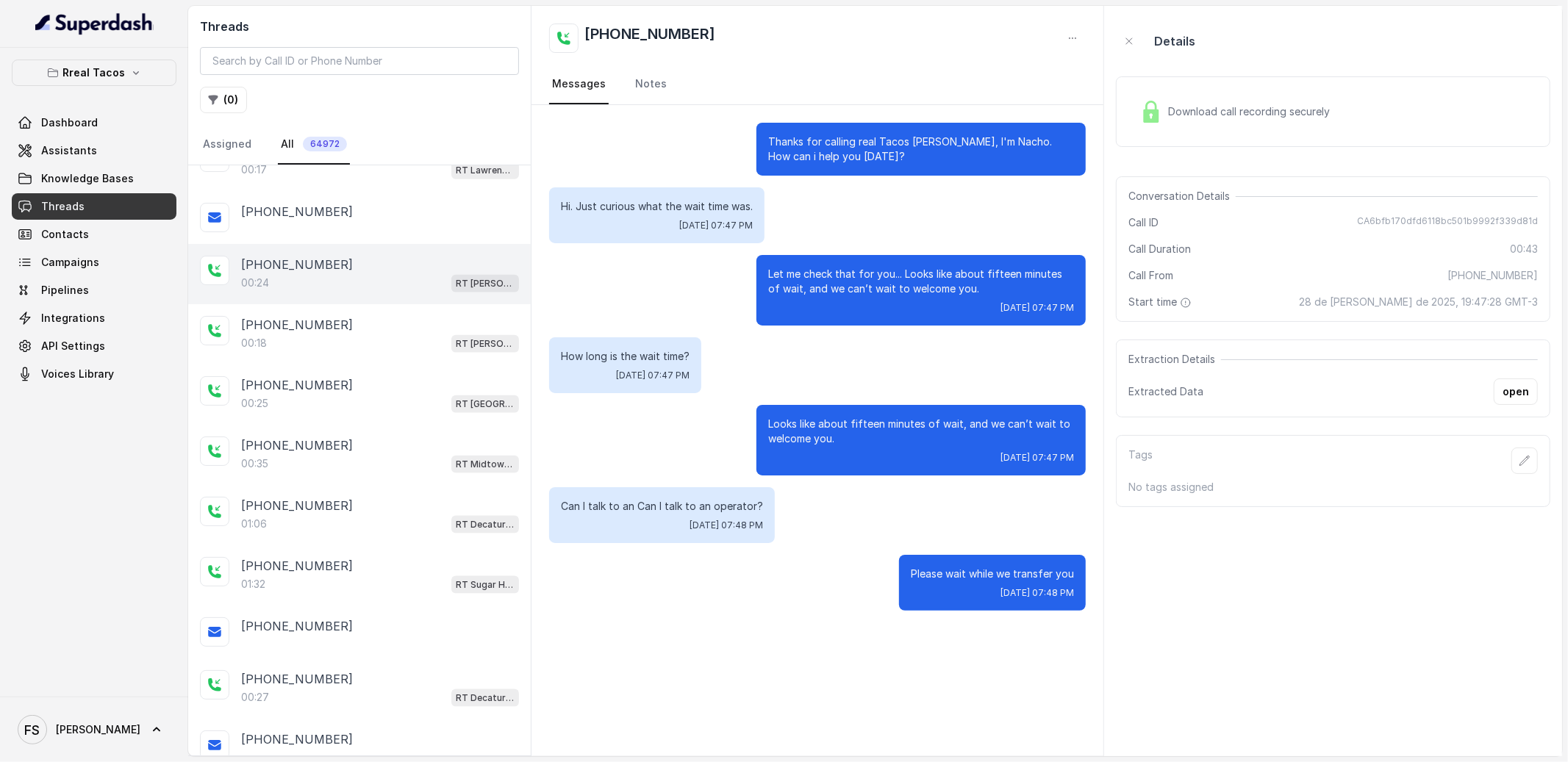 scroll, scrollTop: 1800, scrollLeft: 0, axis: vertical 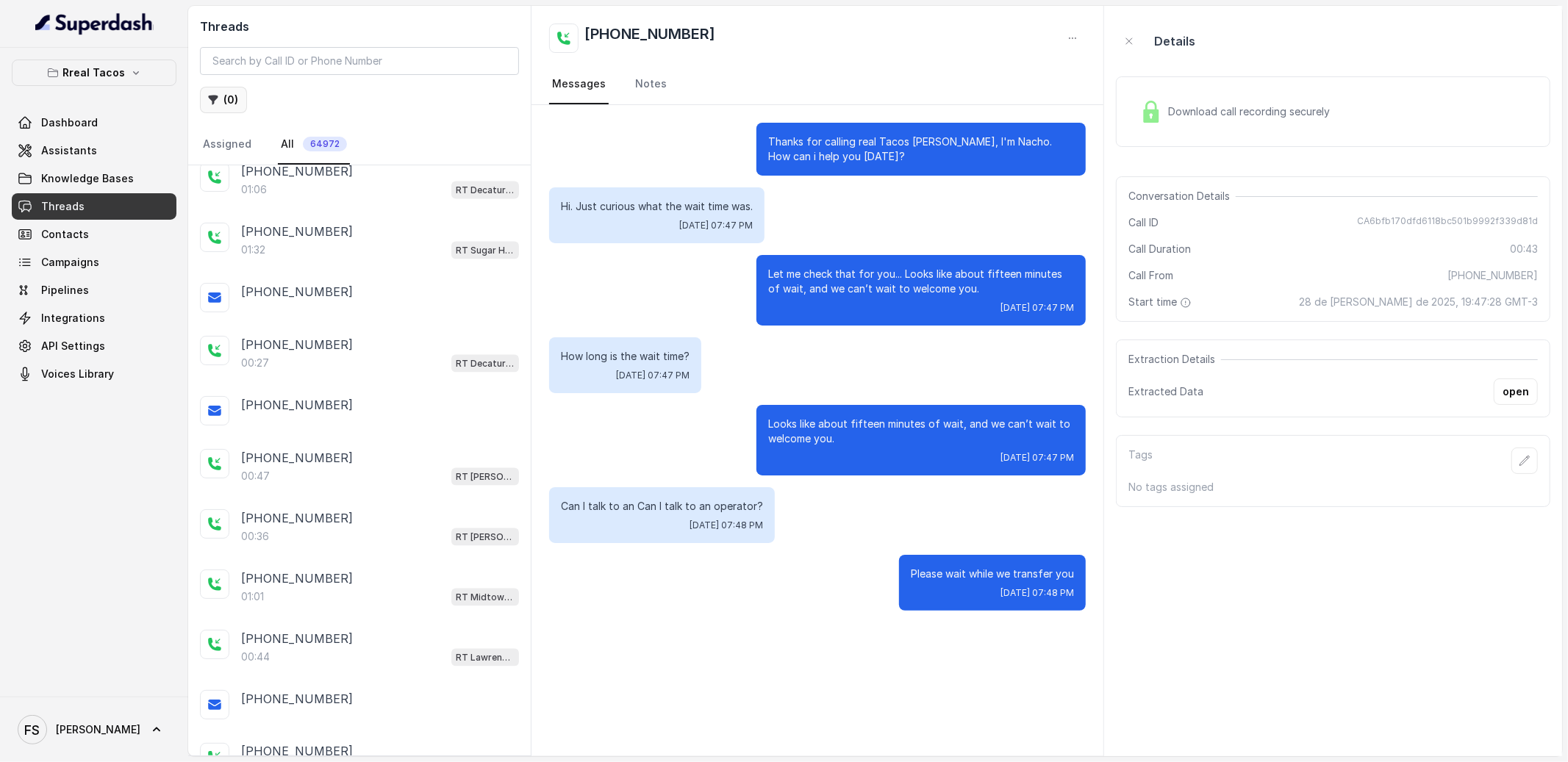 click on "( 0 )" at bounding box center (223, 100) 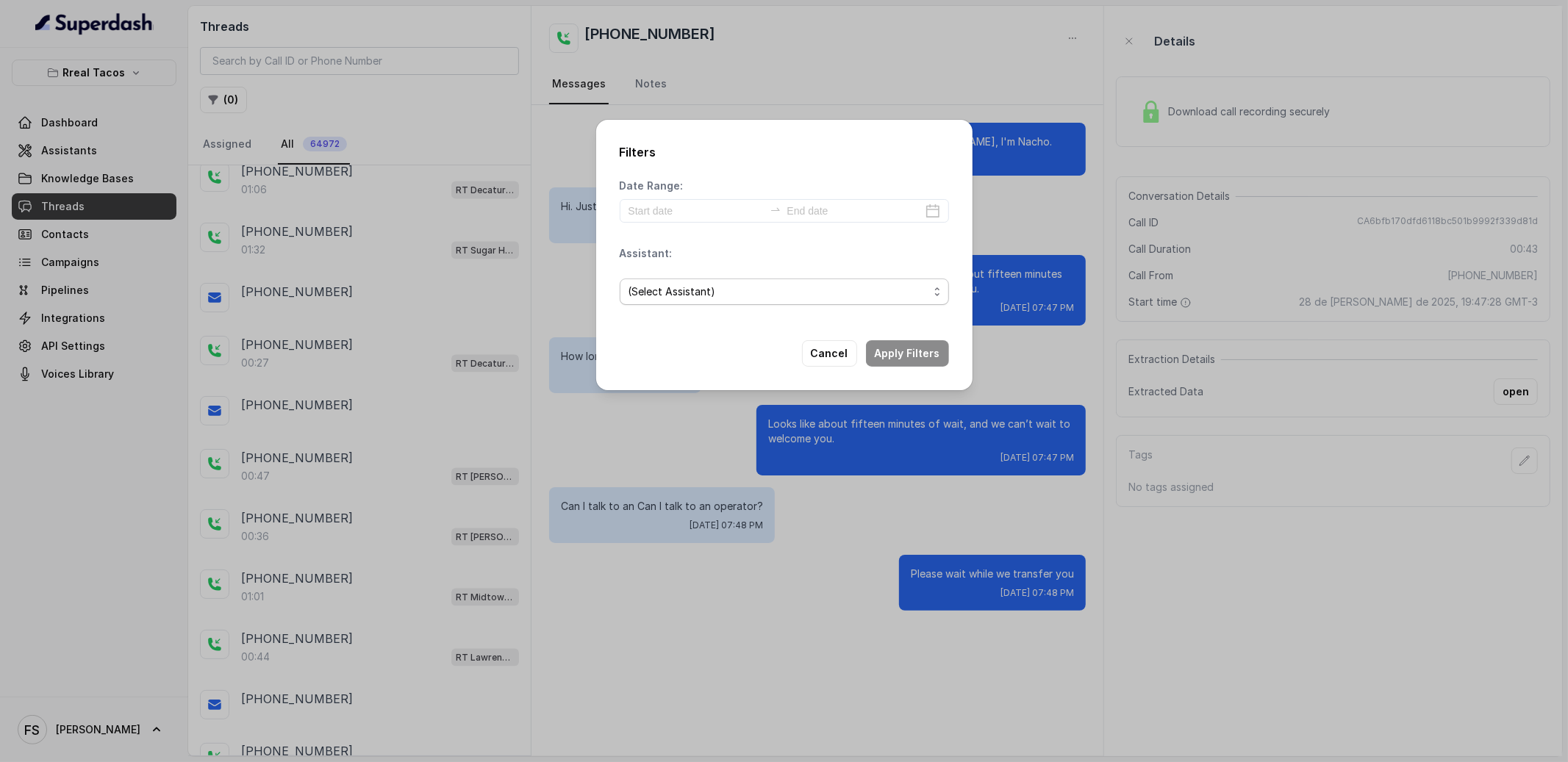 click on "(Select Assistant)" at bounding box center [778, 292] 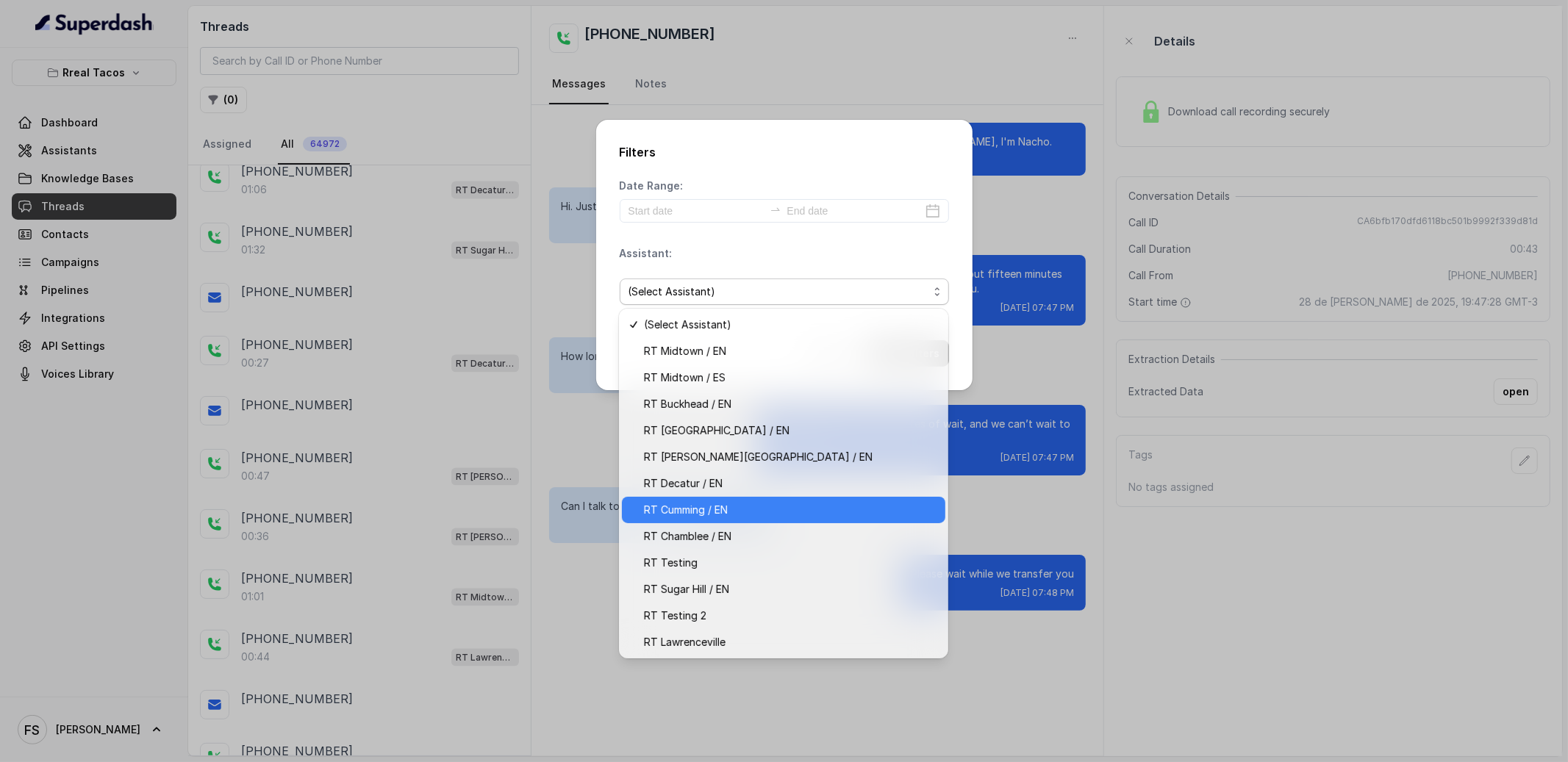 click on "RT Cumming / EN" at bounding box center (784, 510) 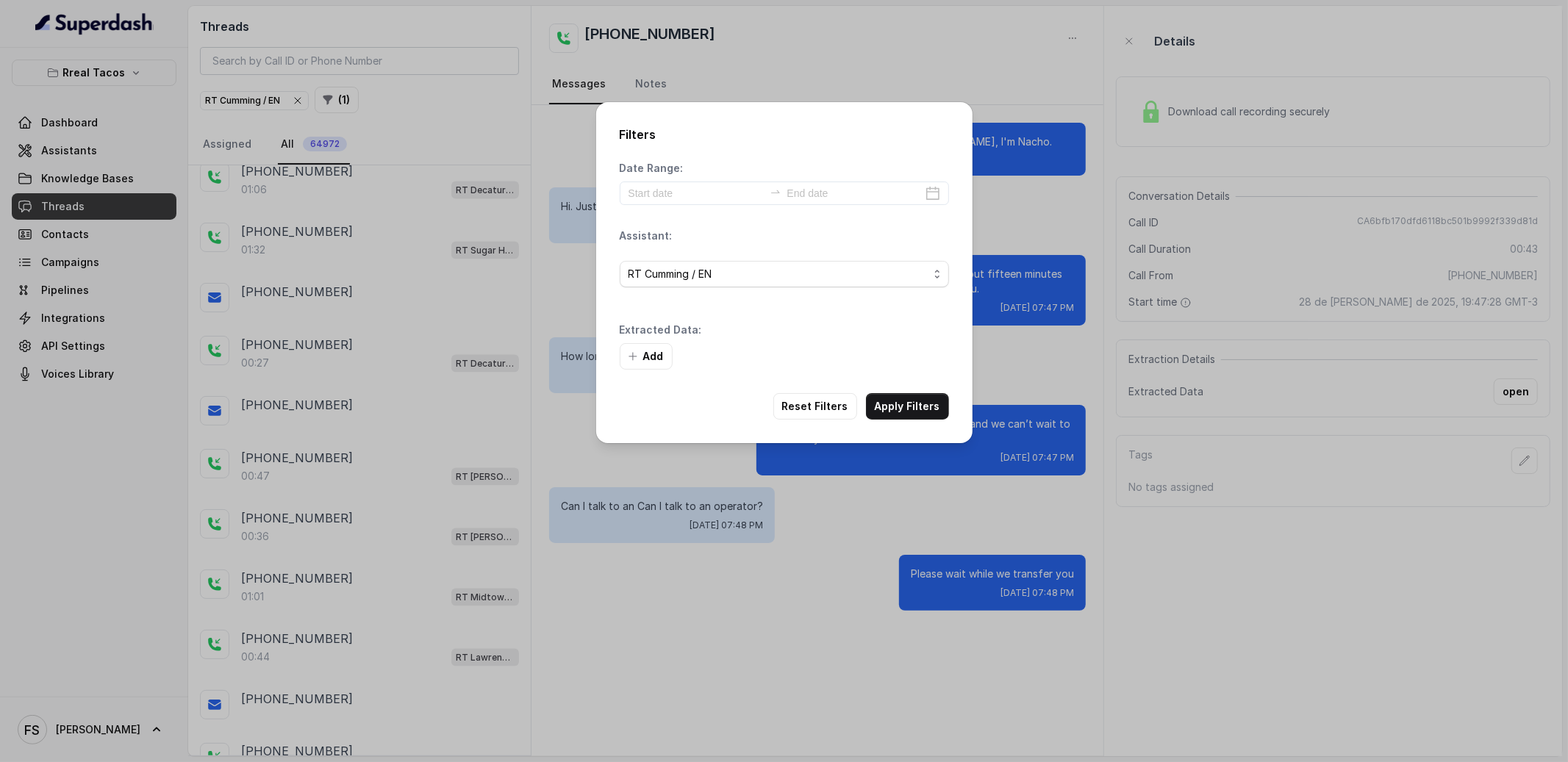 click on "Add" at bounding box center (784, 356) 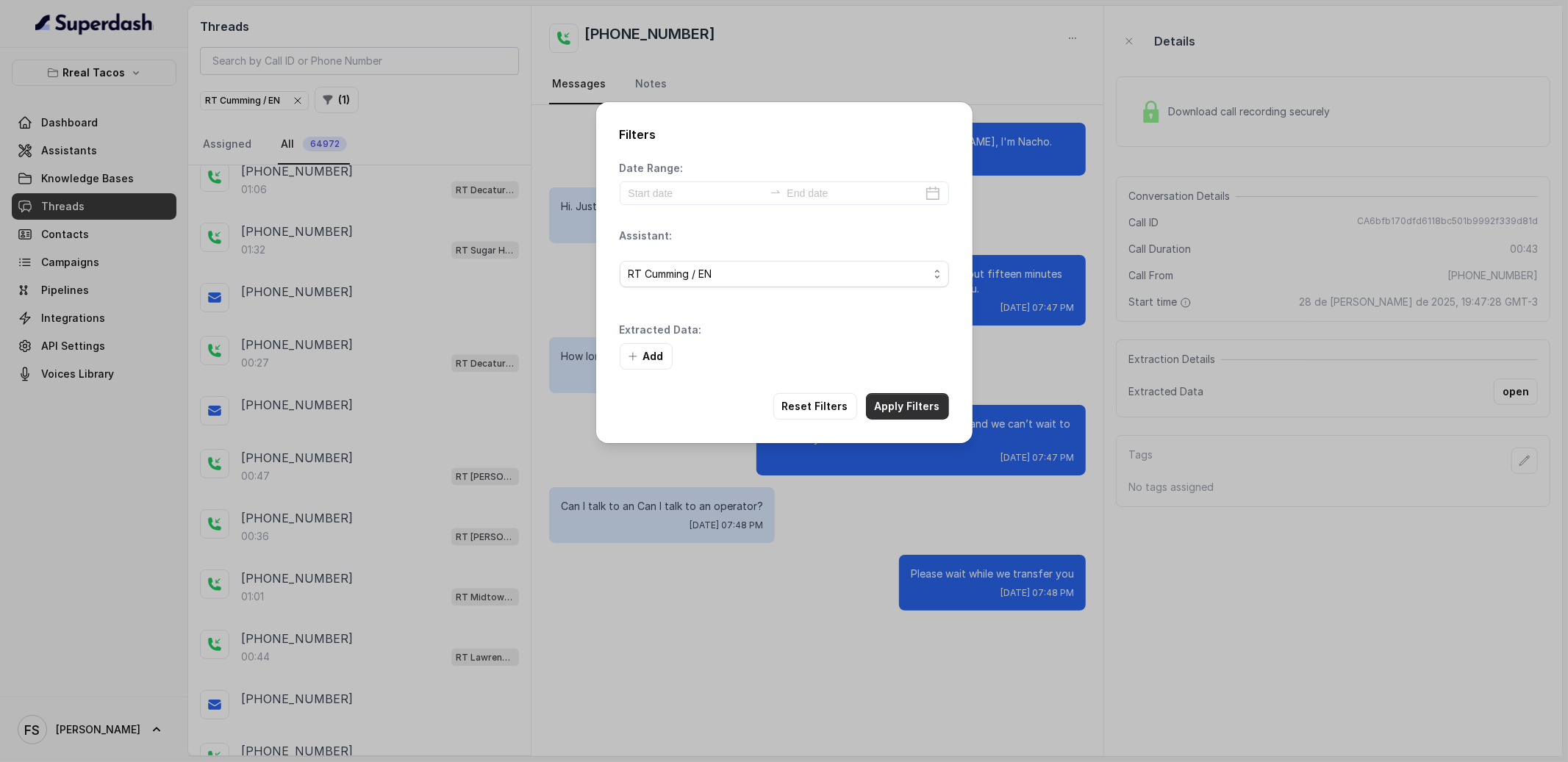 click on "Apply Filters" at bounding box center [907, 406] 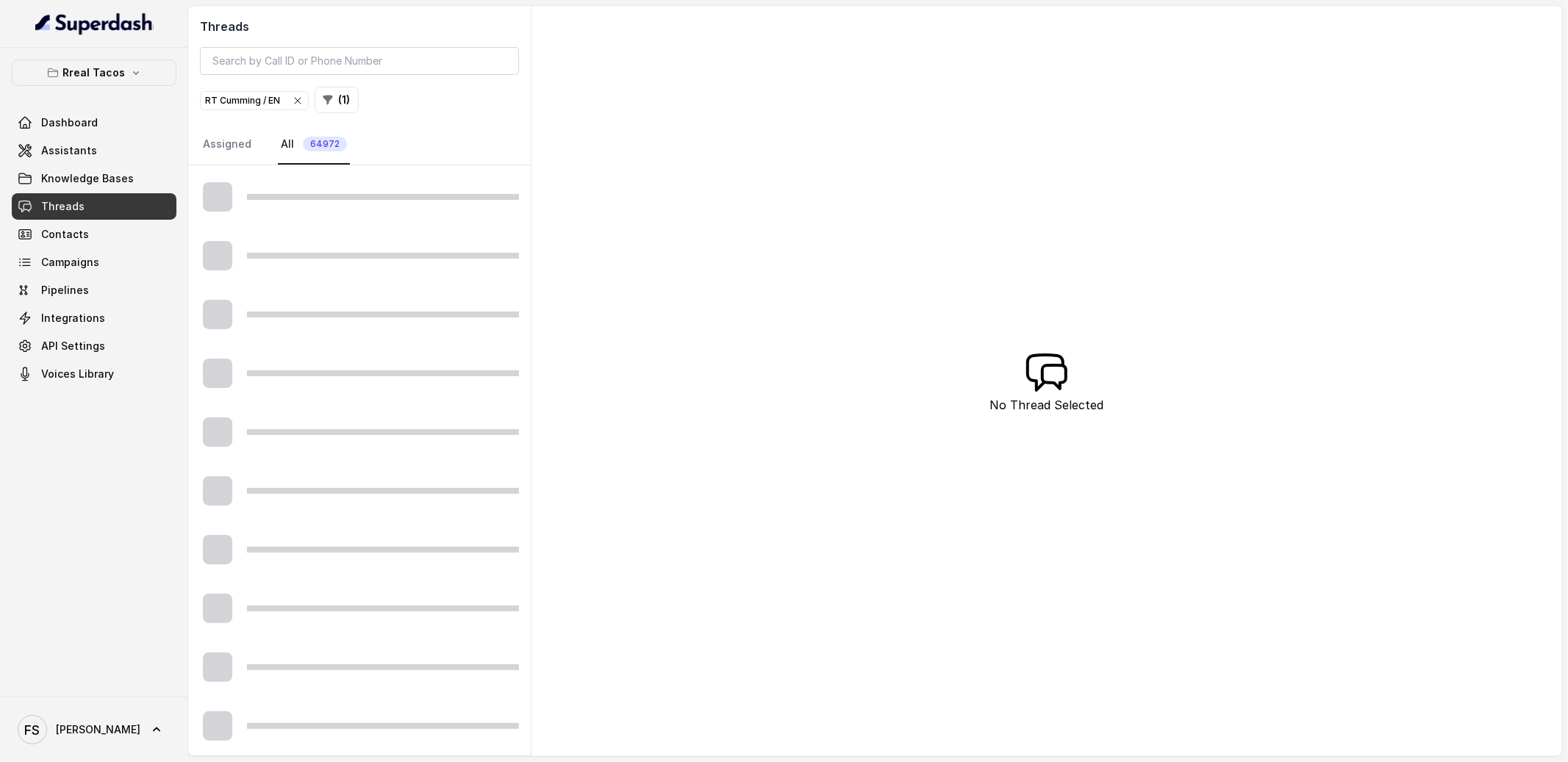 scroll, scrollTop: 583, scrollLeft: 0, axis: vertical 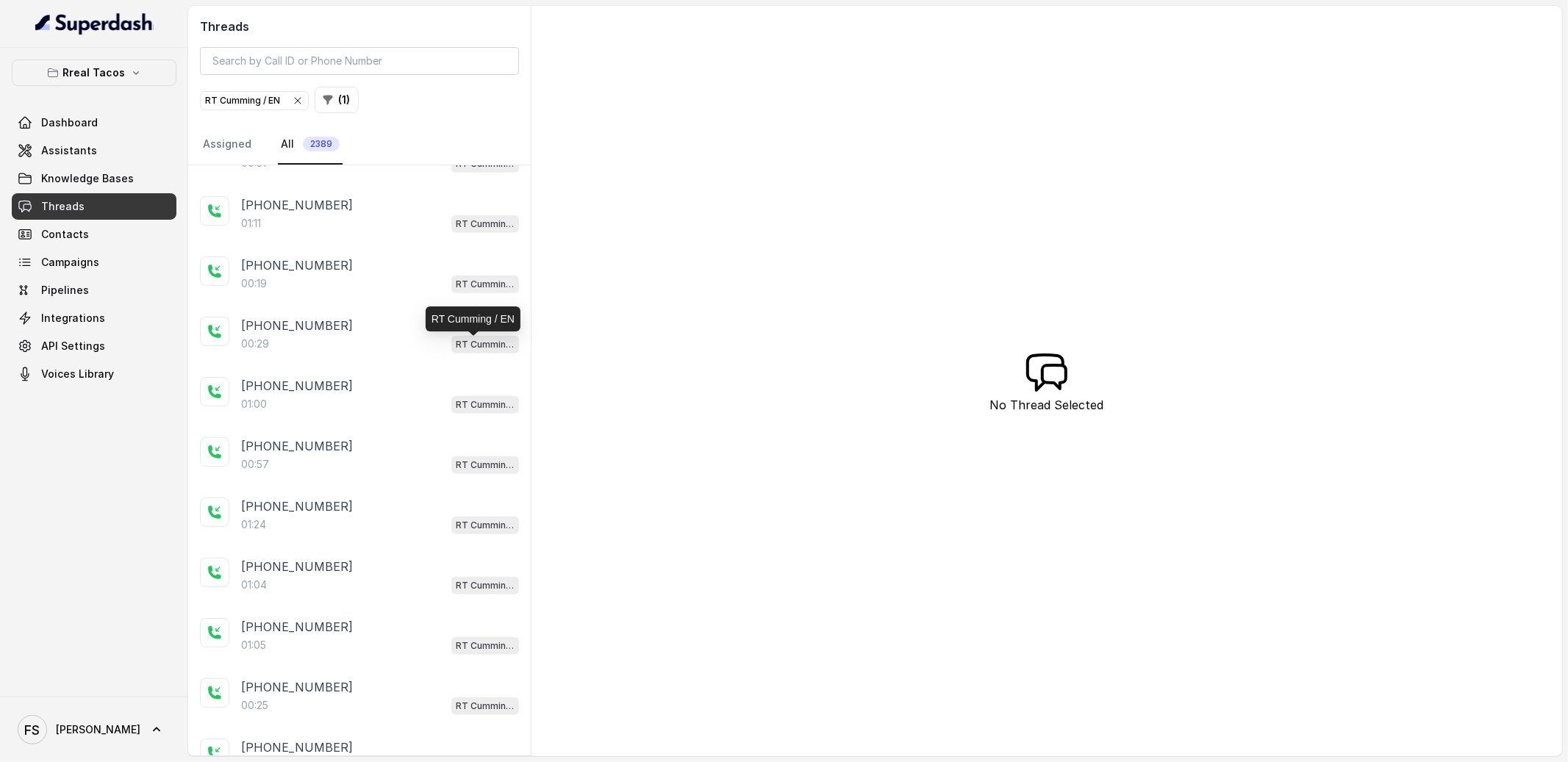 click on "RT Cumming / EN" at bounding box center (473, 319) 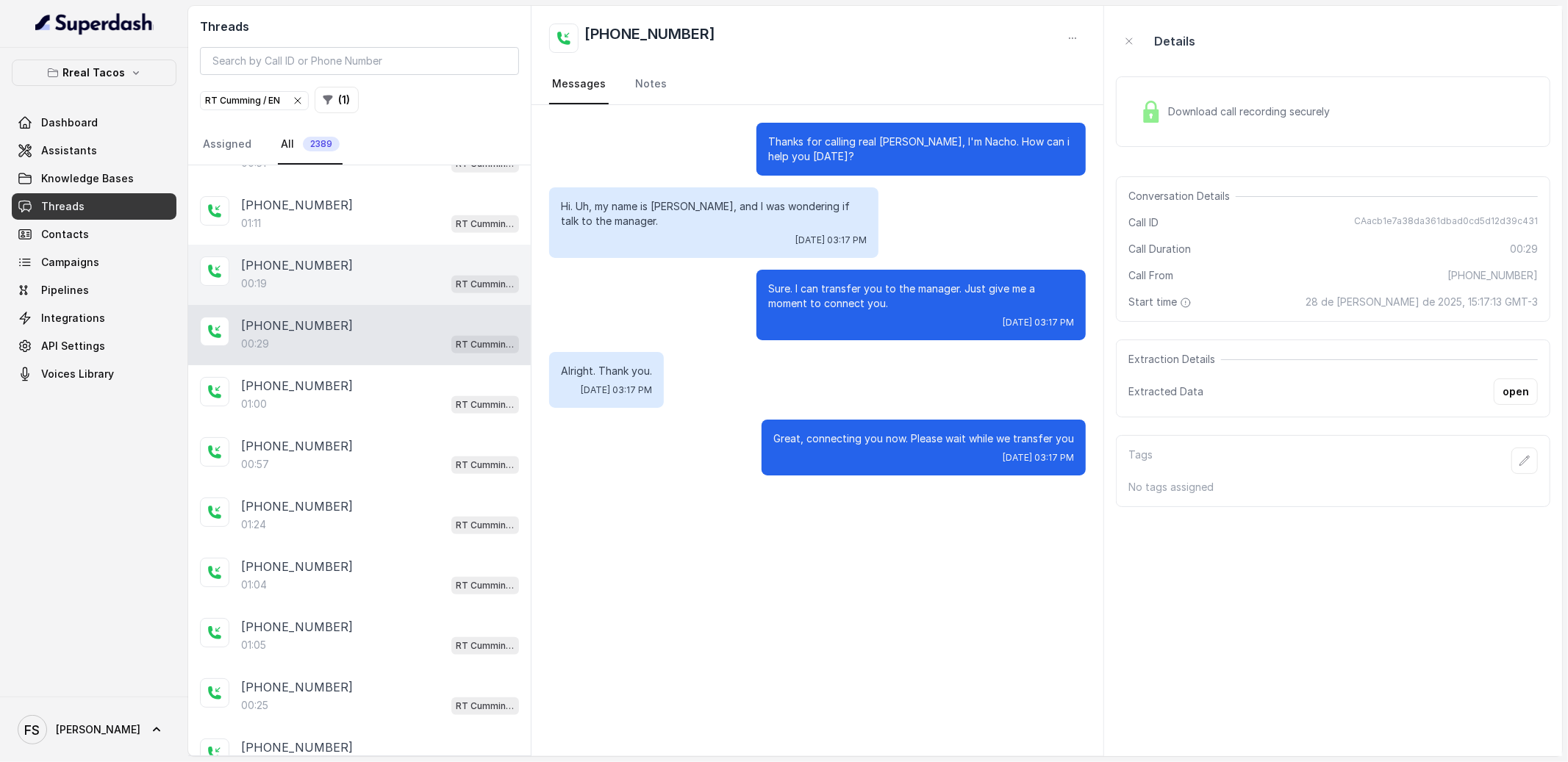 click on "00:19 RT Cumming / EN" at bounding box center (380, 284) 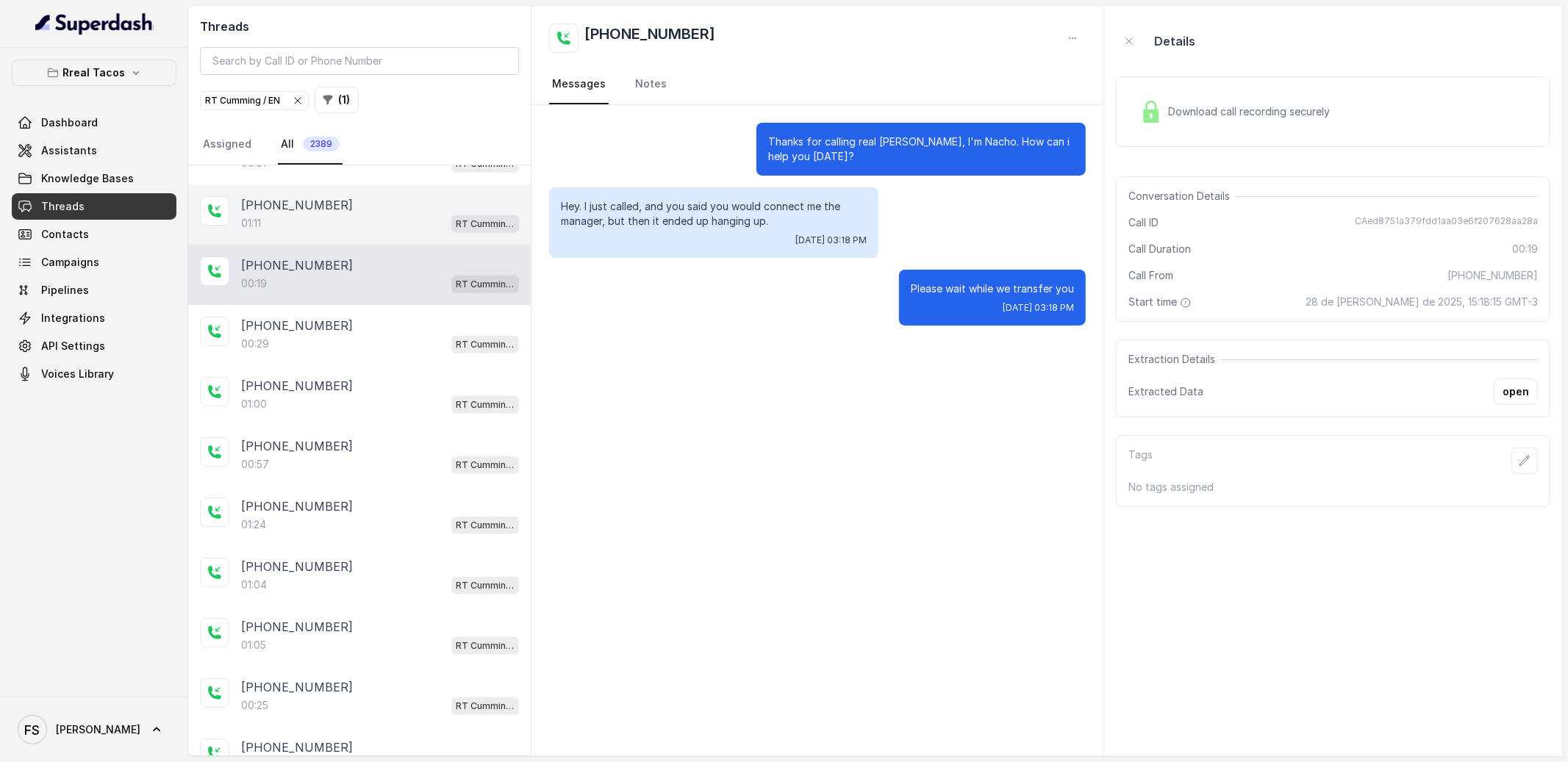 click on "+14043693153   01:11 RT Cumming / EN" at bounding box center [359, 215] 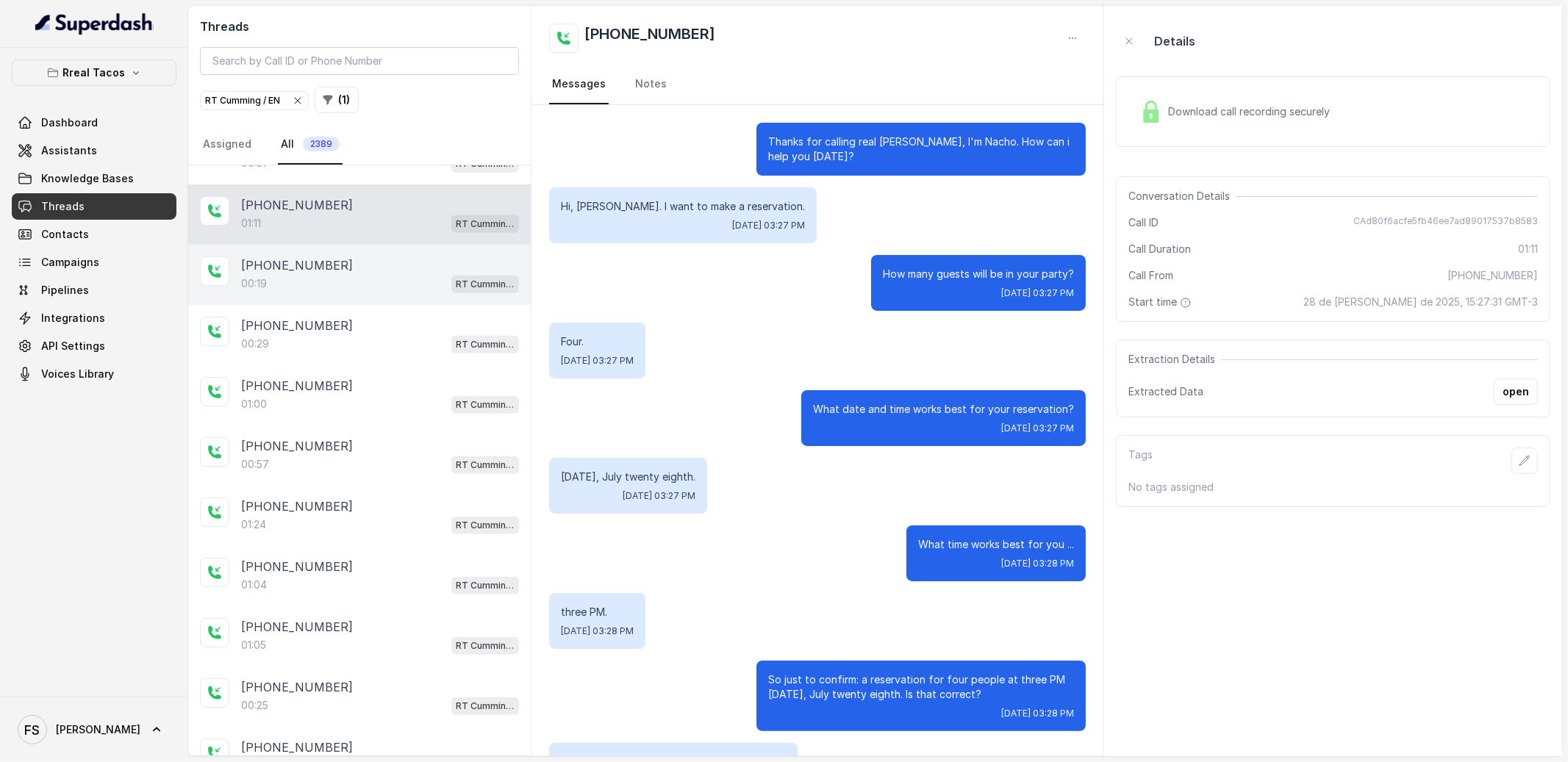 scroll, scrollTop: 320, scrollLeft: 0, axis: vertical 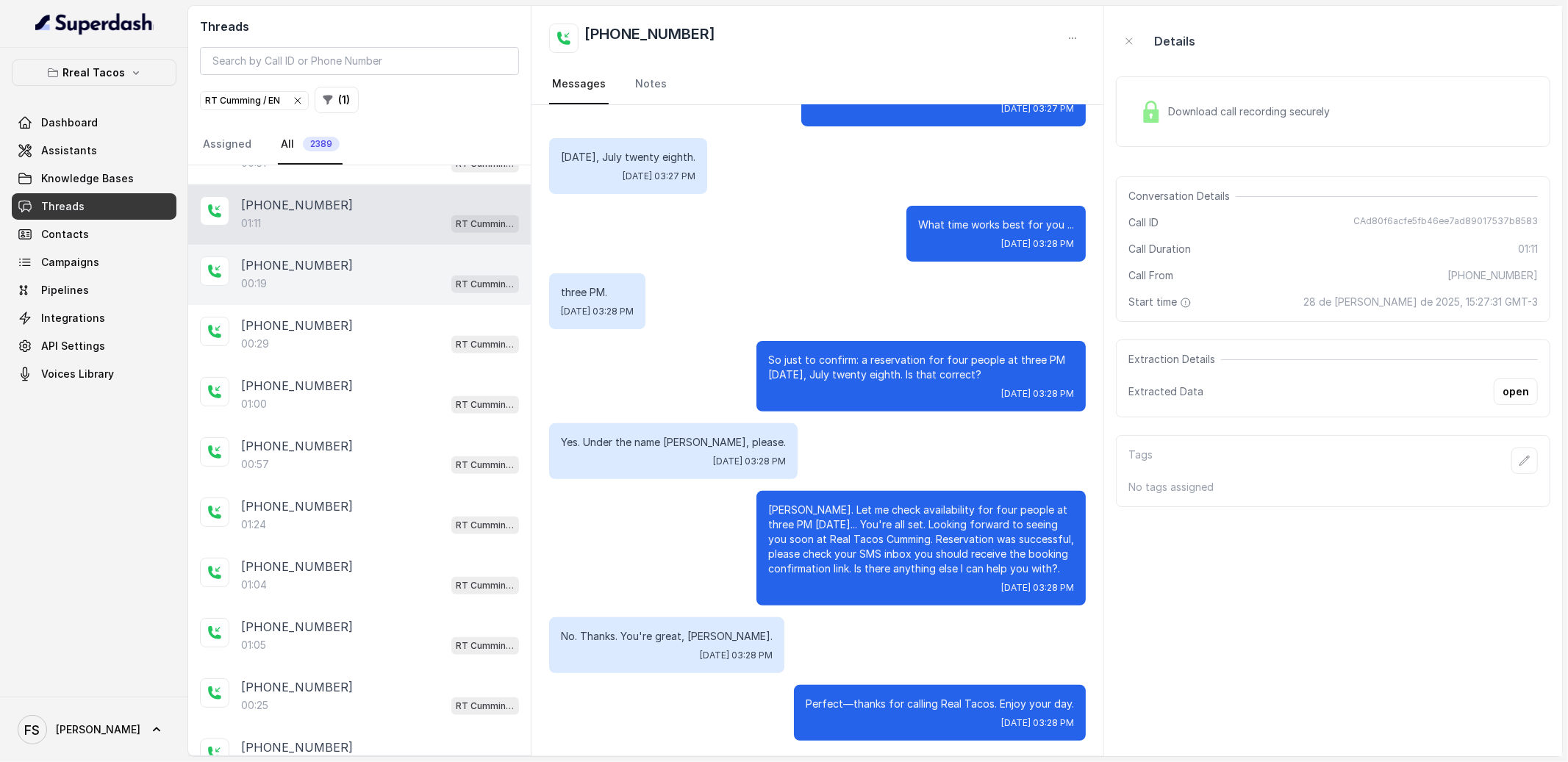 click on "+14707889867   00:19 RT Cumming / EN" at bounding box center (359, 275) 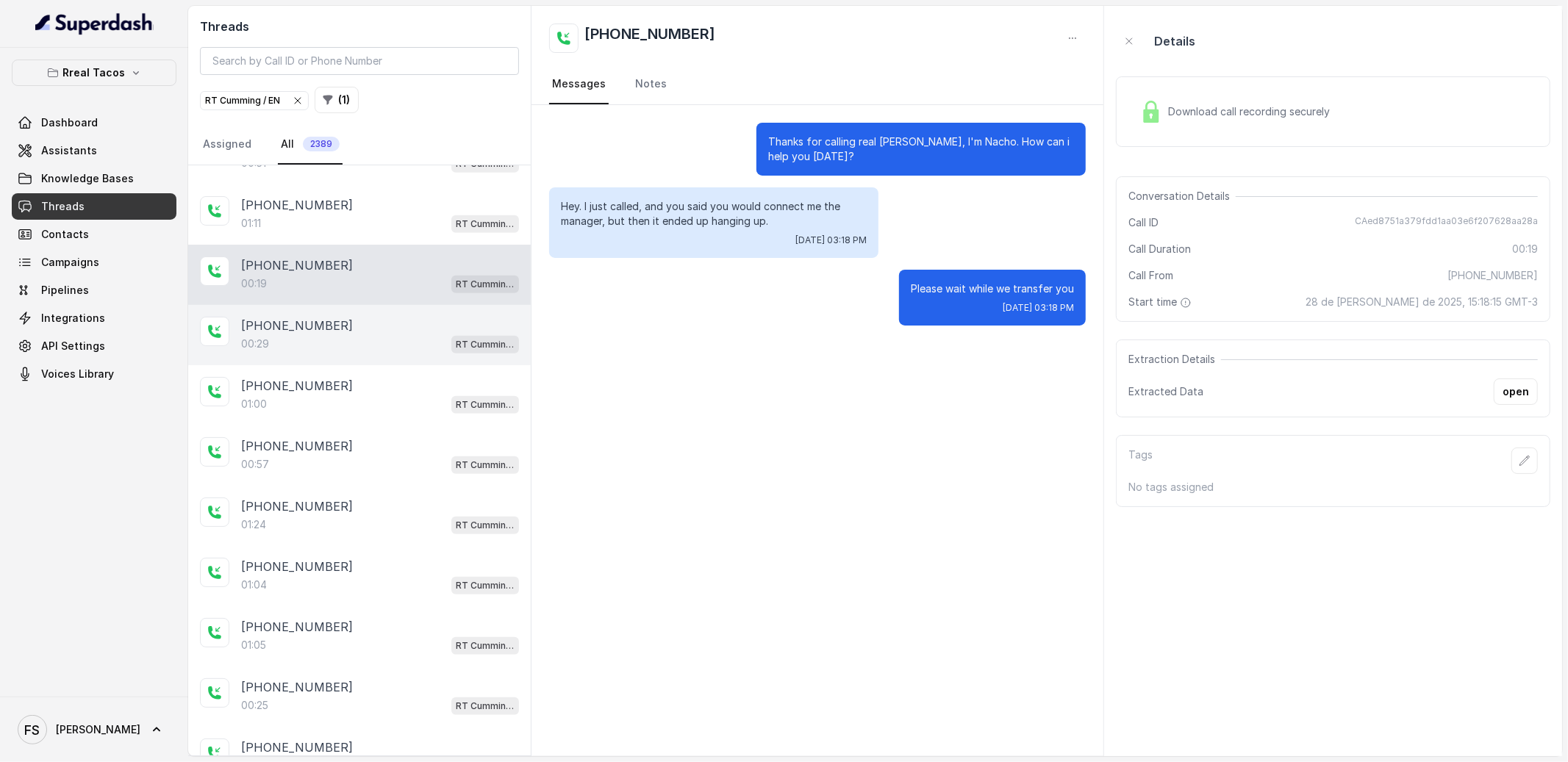click on "00:29 RT Cumming / EN" at bounding box center (380, 344) 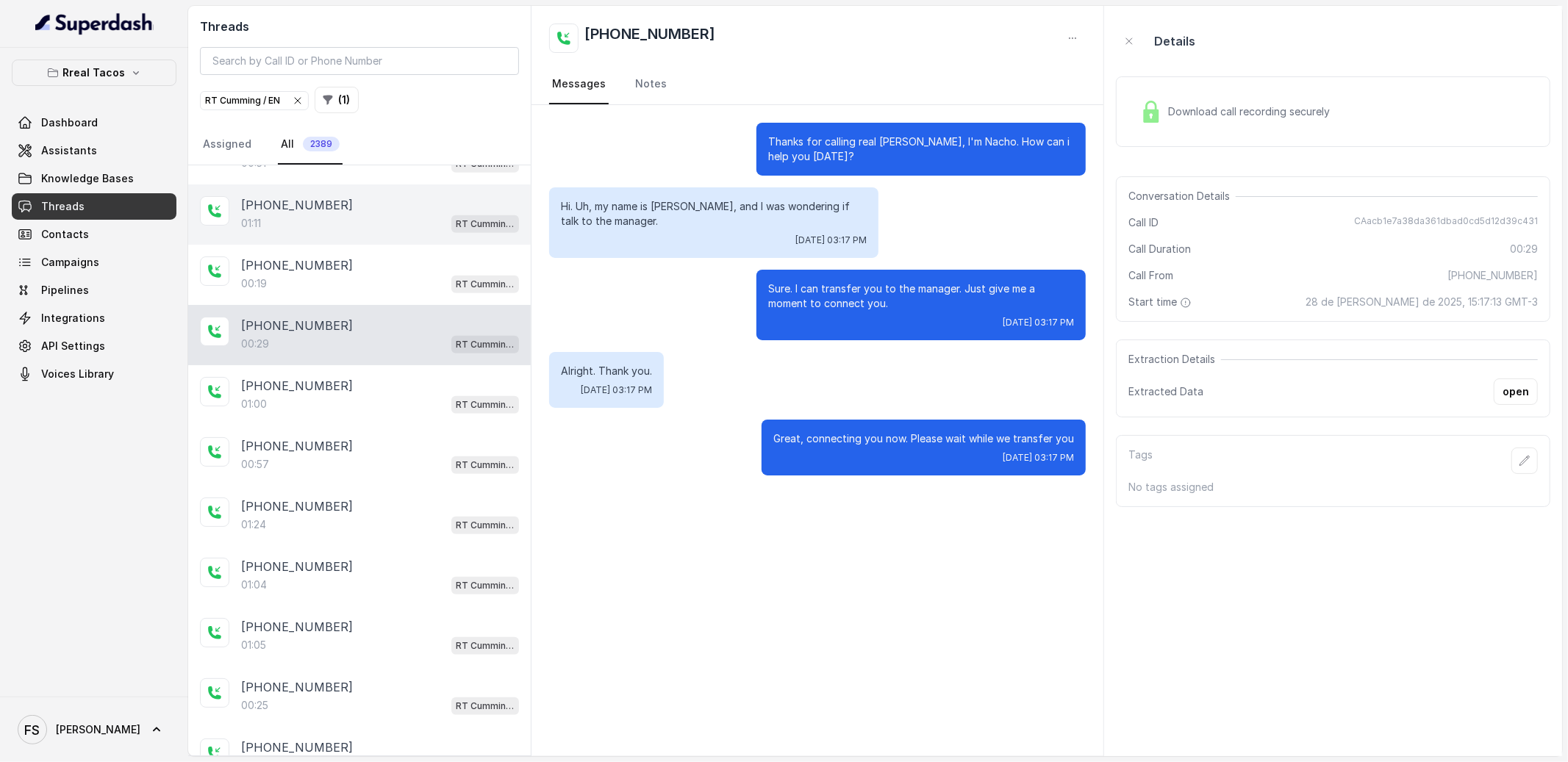 click on "[PHONE_NUMBER]" at bounding box center [380, 205] 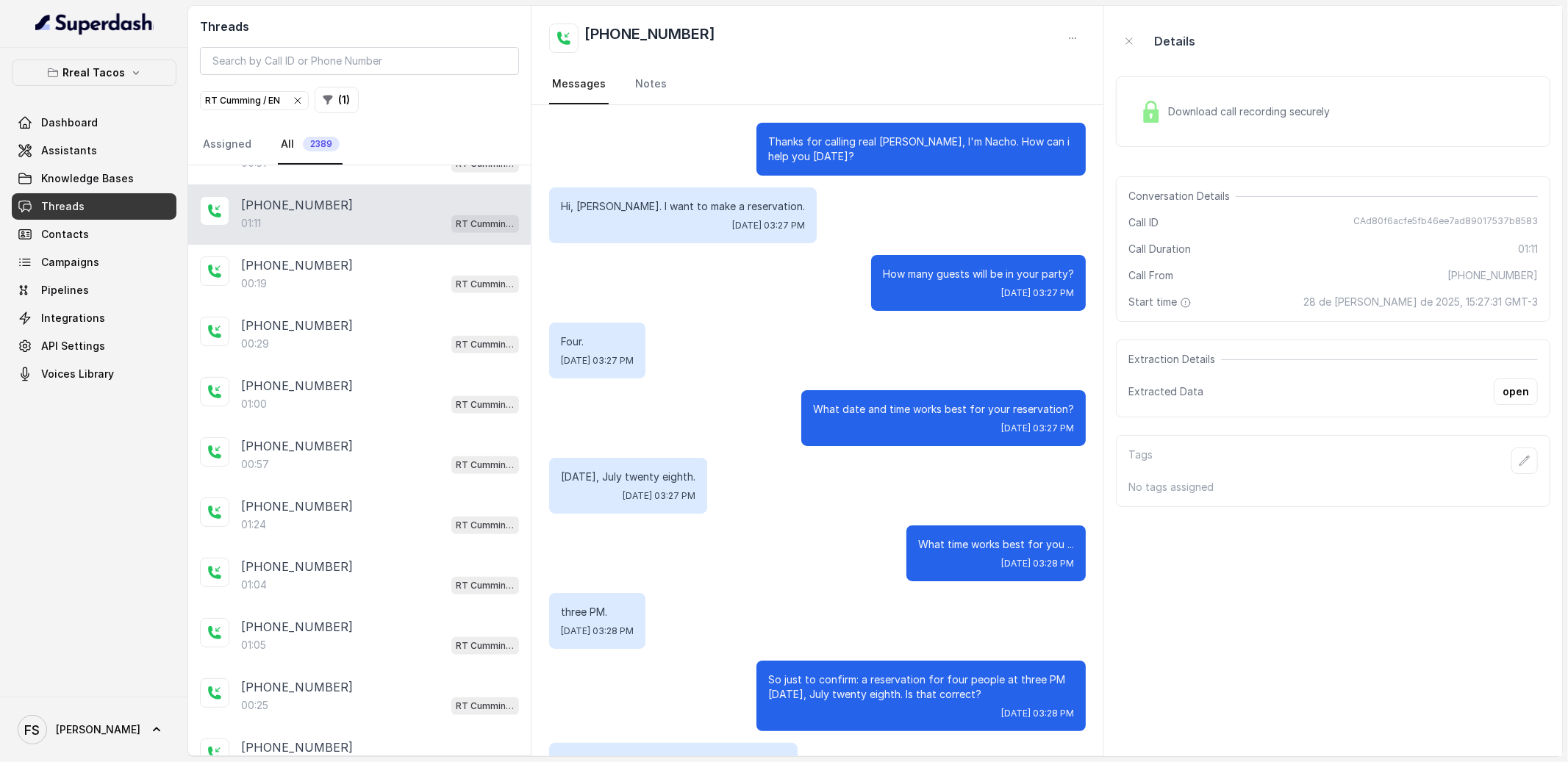 scroll, scrollTop: 320, scrollLeft: 0, axis: vertical 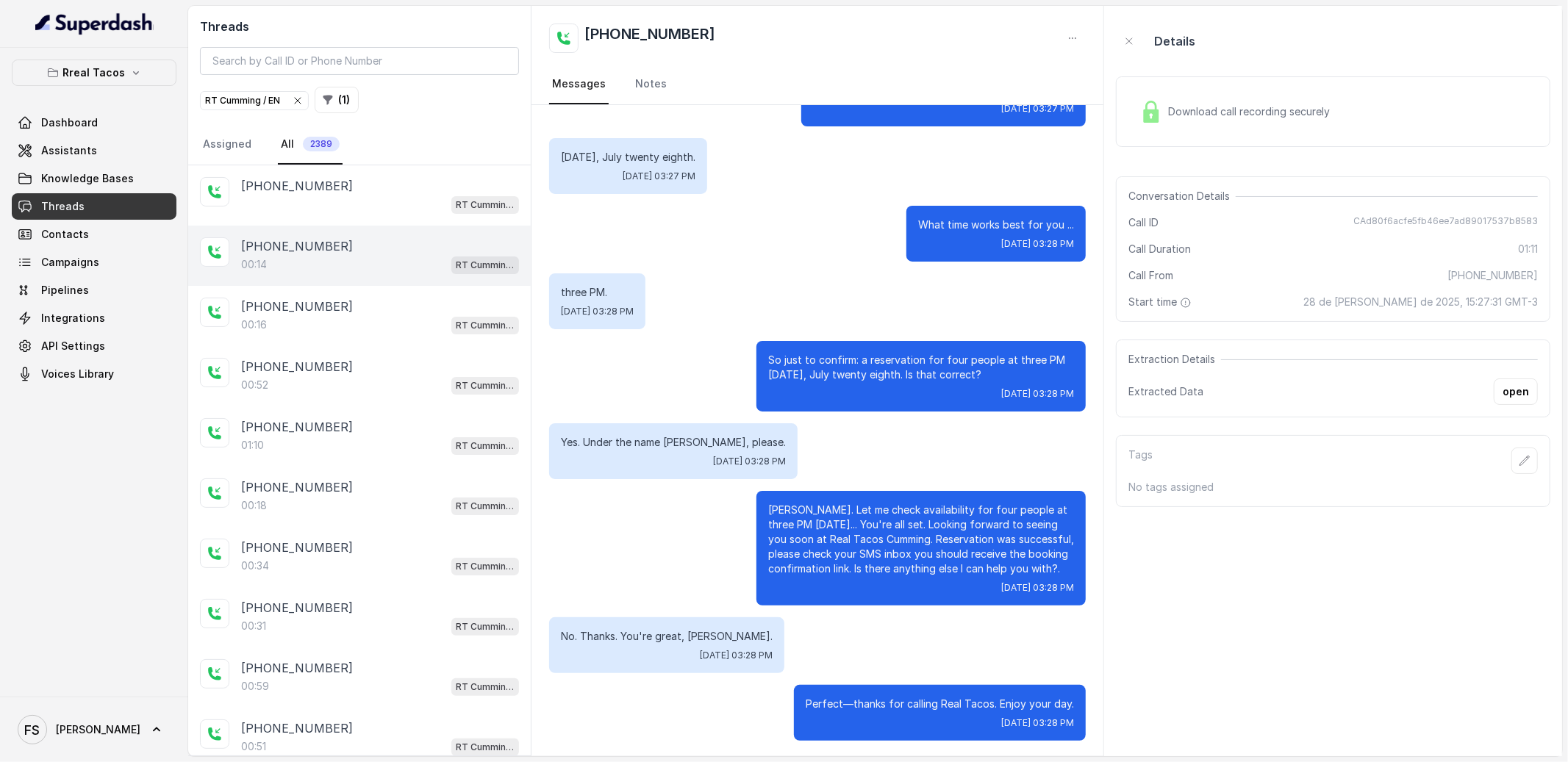 click on "[PHONE_NUMBER]" at bounding box center [380, 246] 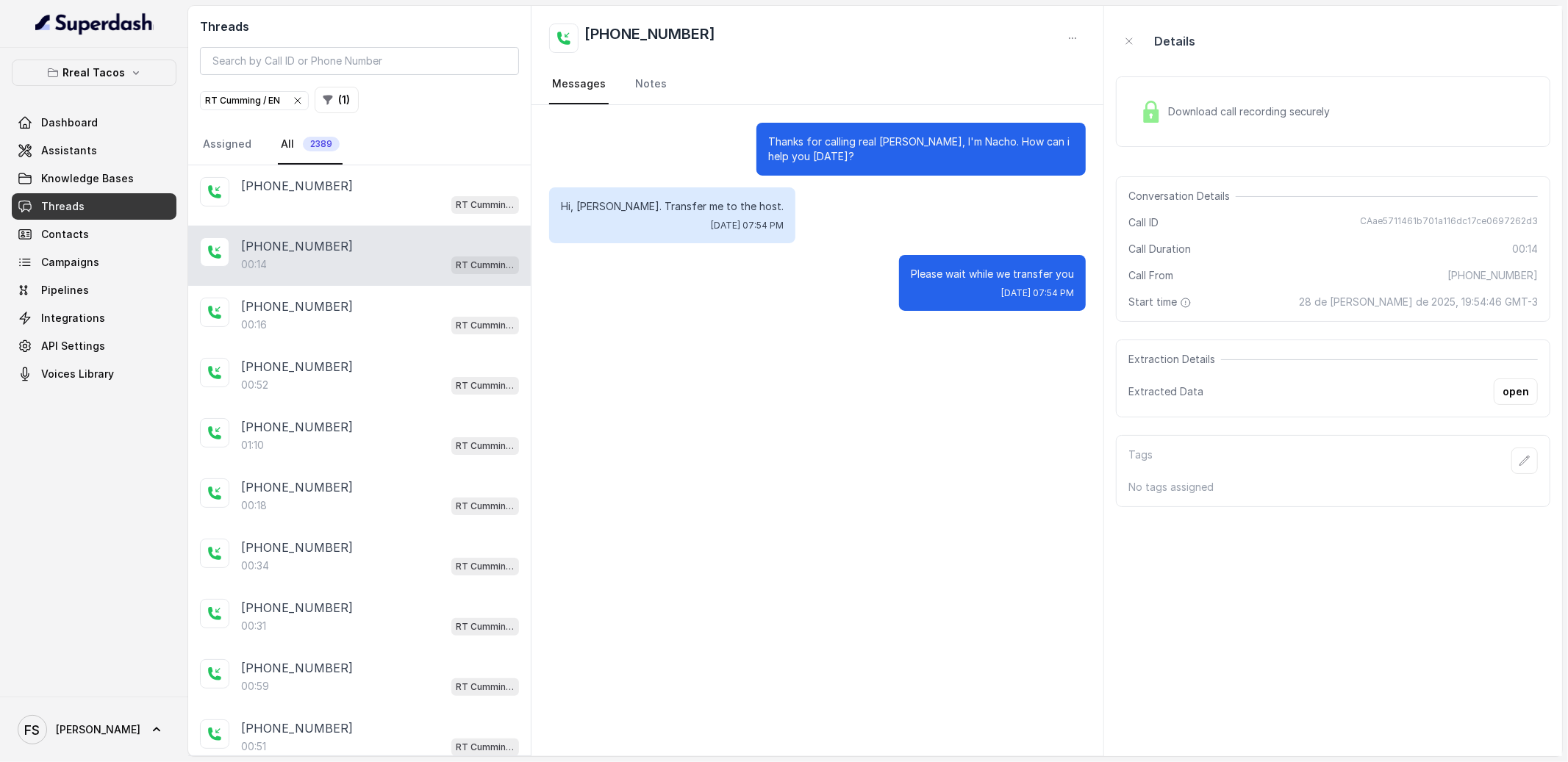 click on "+14043693153   00:14 RT Cumming / EN" at bounding box center (359, 256) 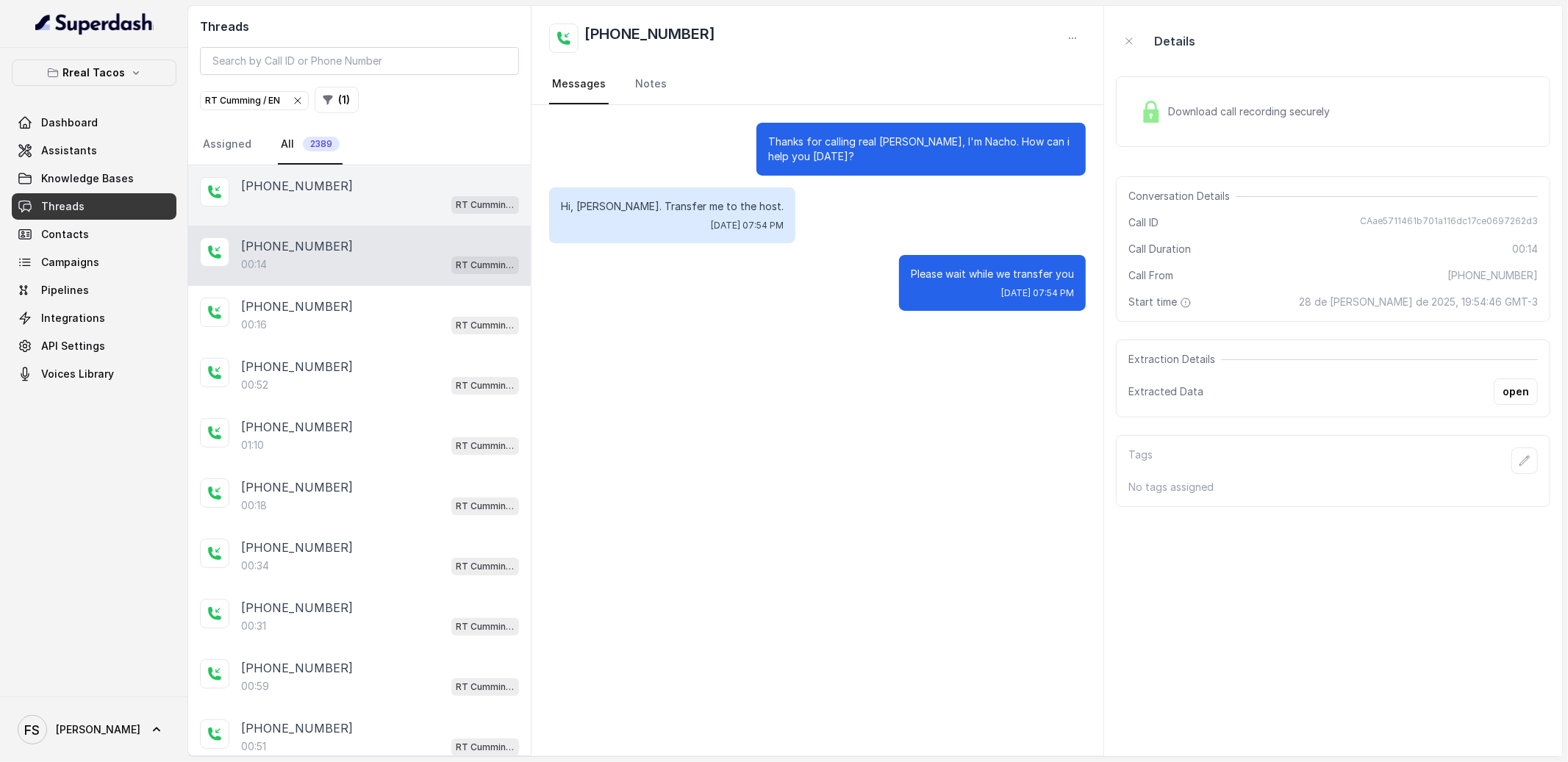 click on "+14044822738" at bounding box center (380, 186) 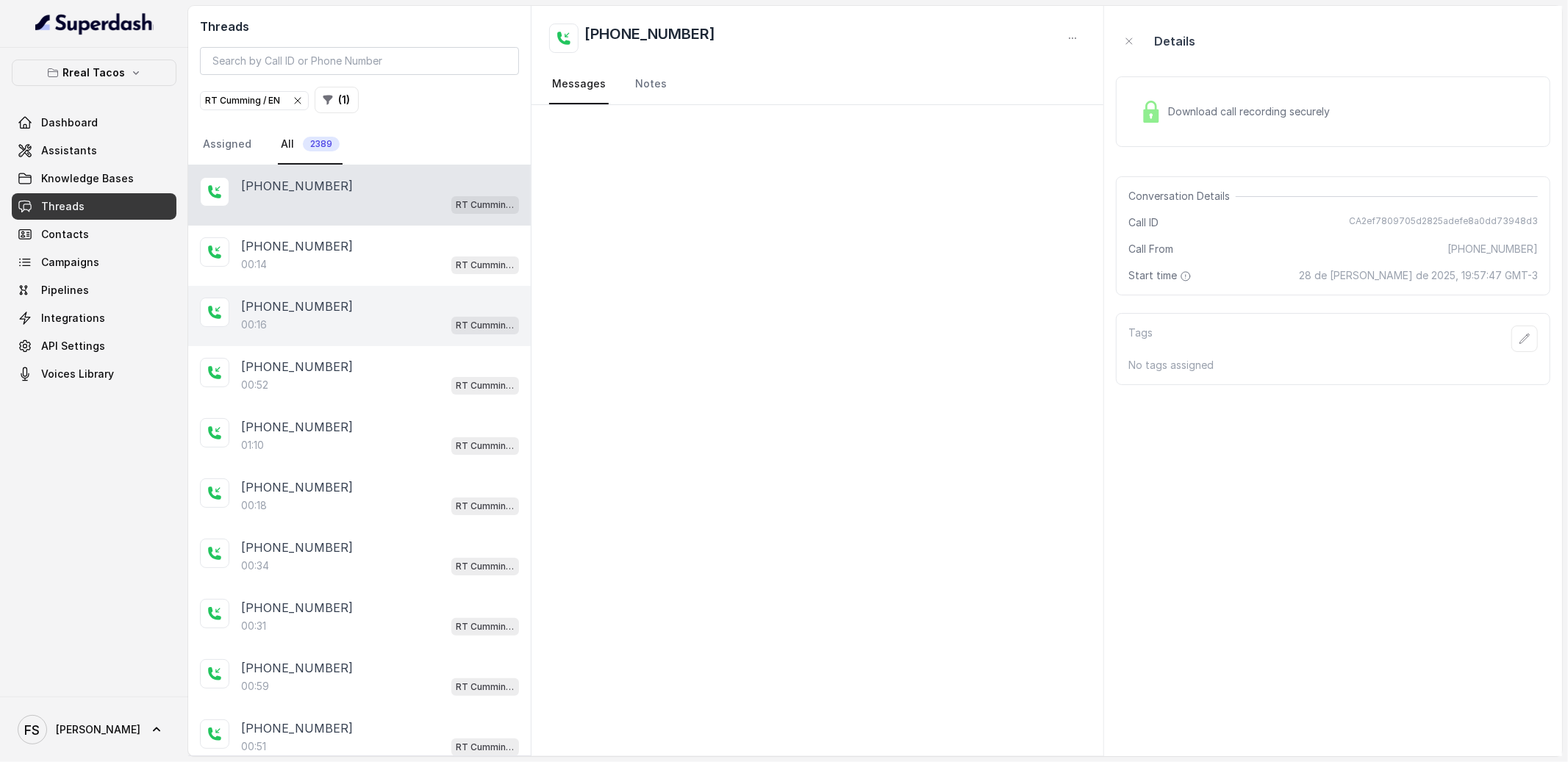 click on "[PHONE_NUMBER]" at bounding box center (380, 306) 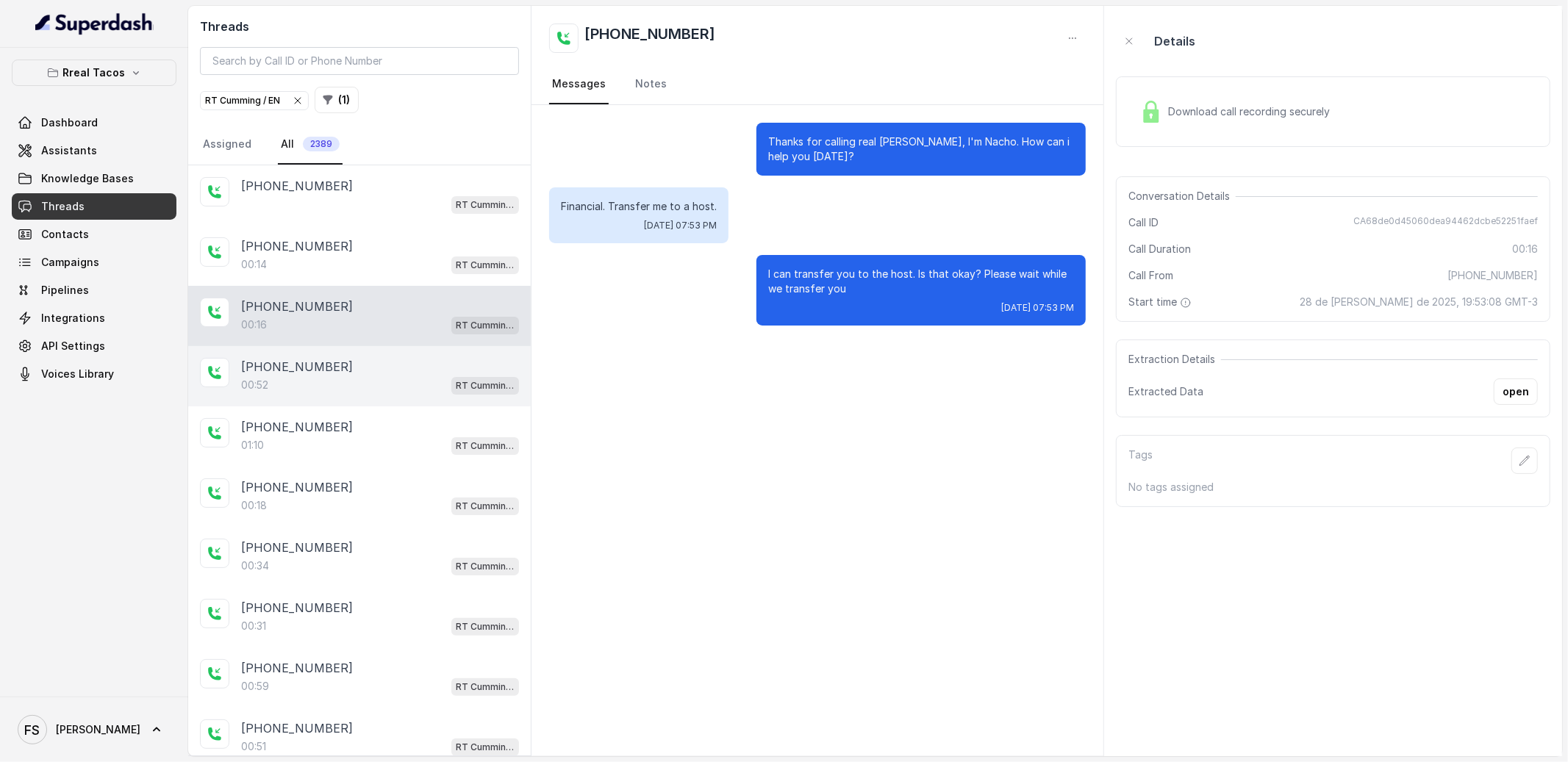 click on "[PHONE_NUMBER]" at bounding box center (380, 367) 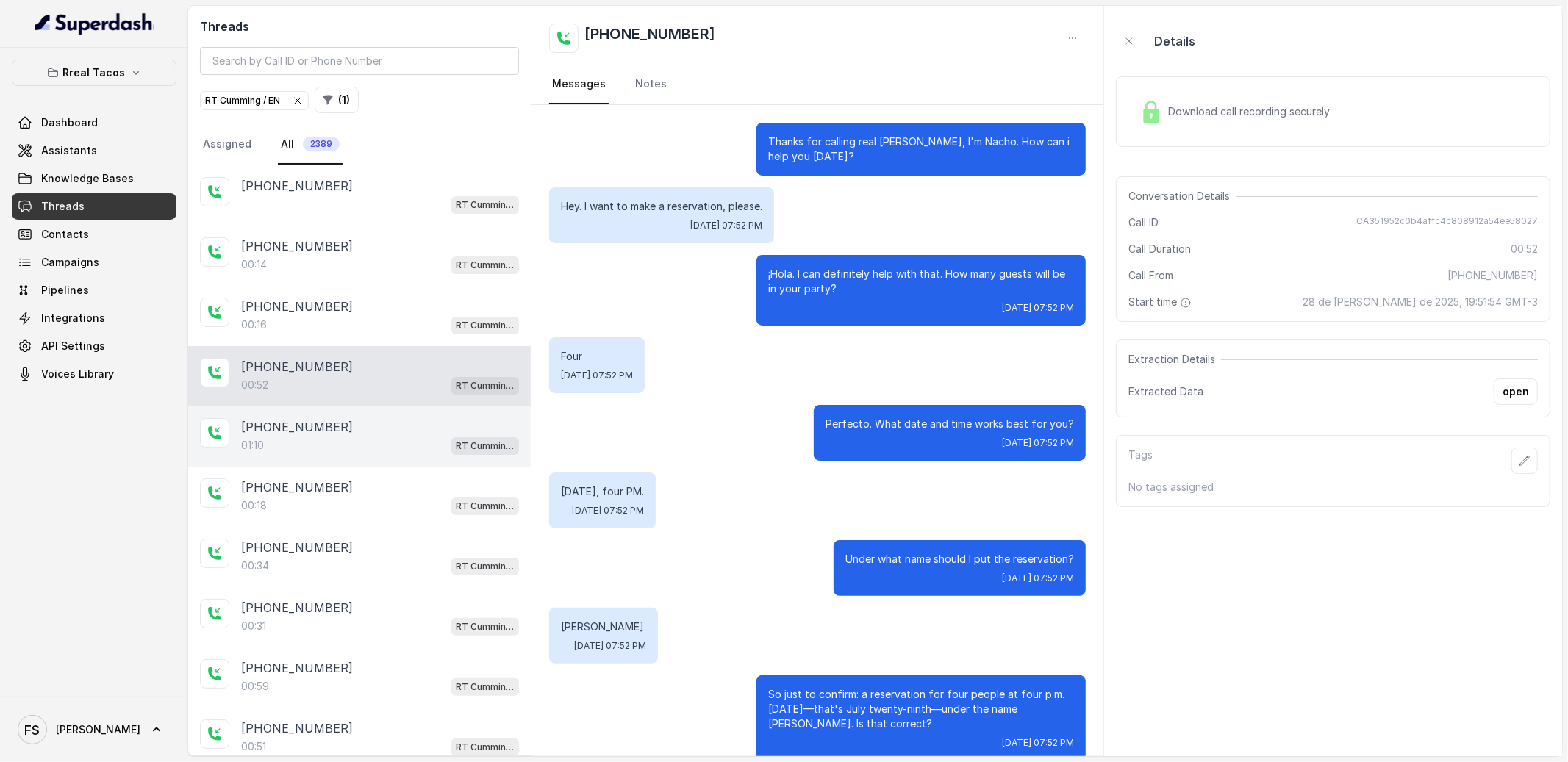 scroll, scrollTop: 20, scrollLeft: 0, axis: vertical 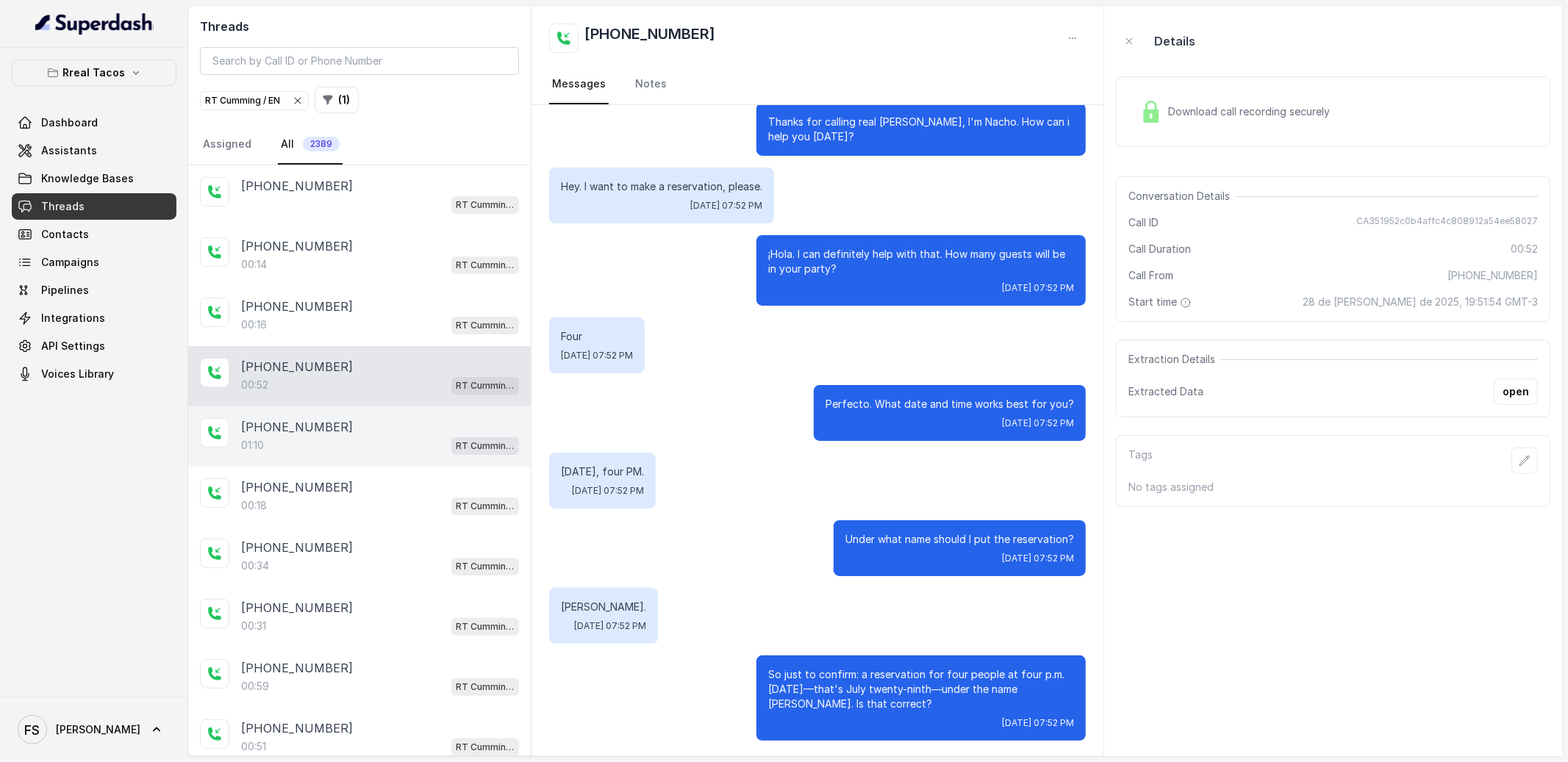 click on "01:10 [PERSON_NAME] / EN" at bounding box center (380, 445) 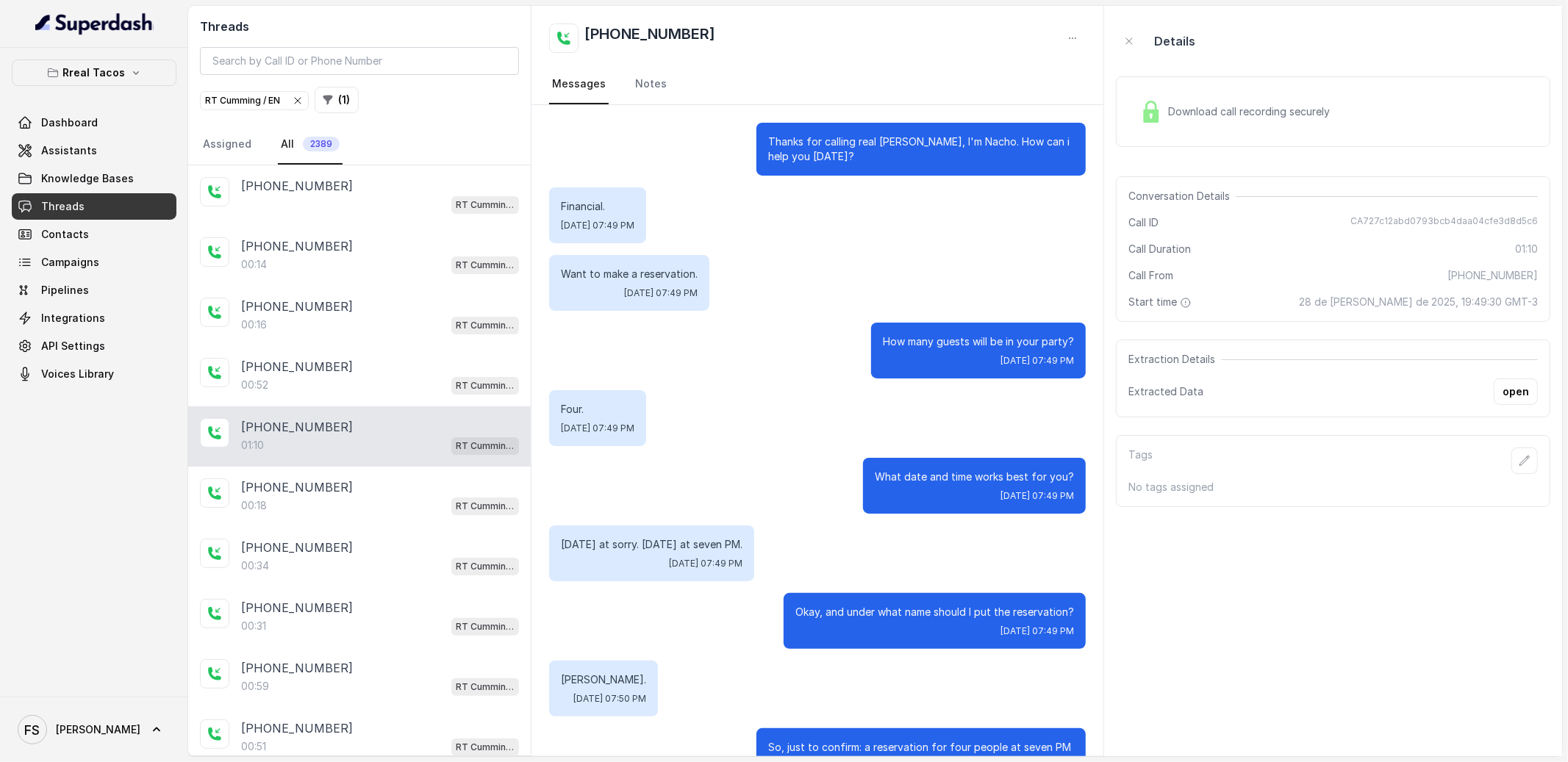 scroll, scrollTop: 387, scrollLeft: 0, axis: vertical 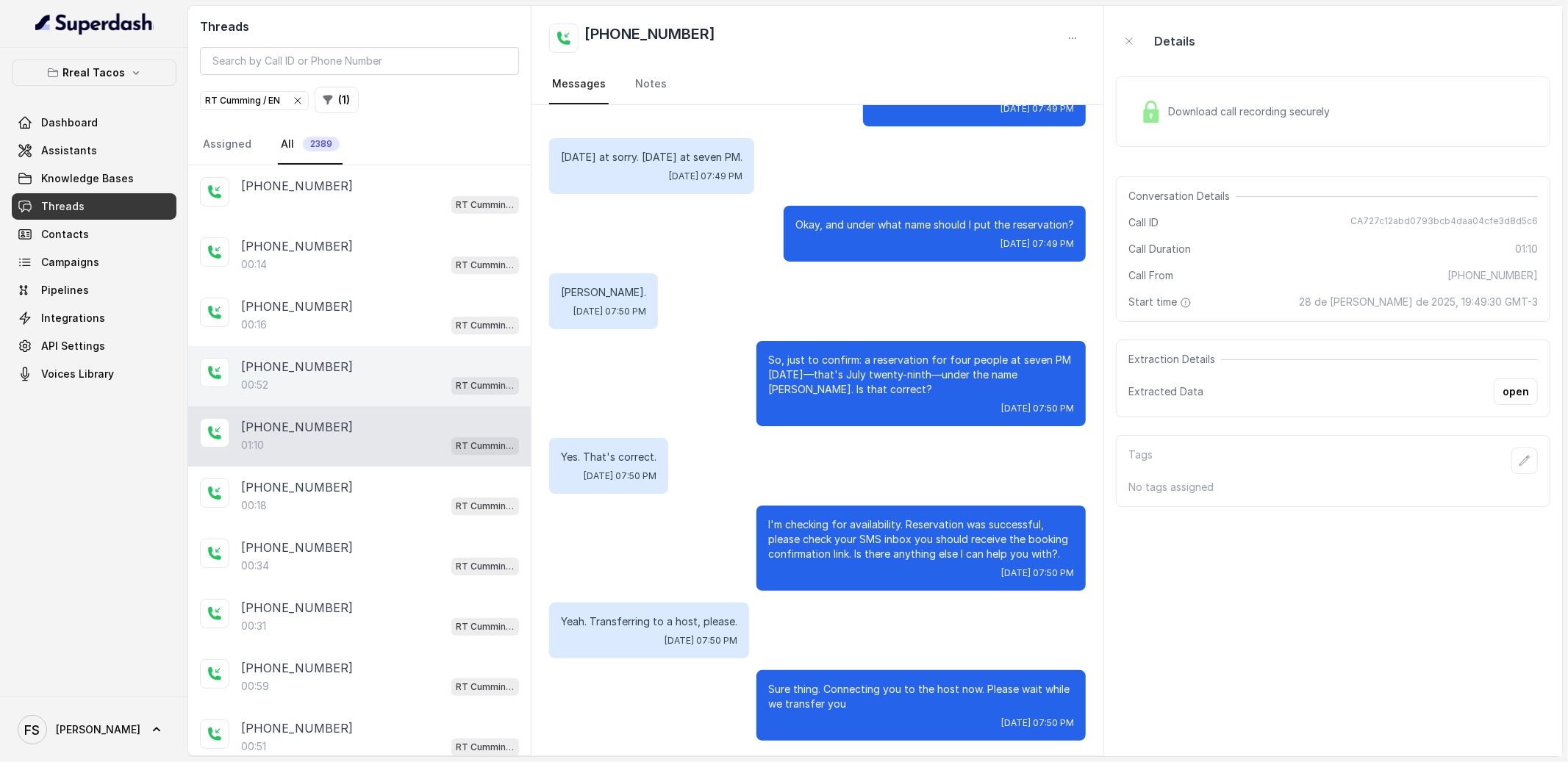 click on "00:52 [PERSON_NAME] / EN" at bounding box center (380, 385) 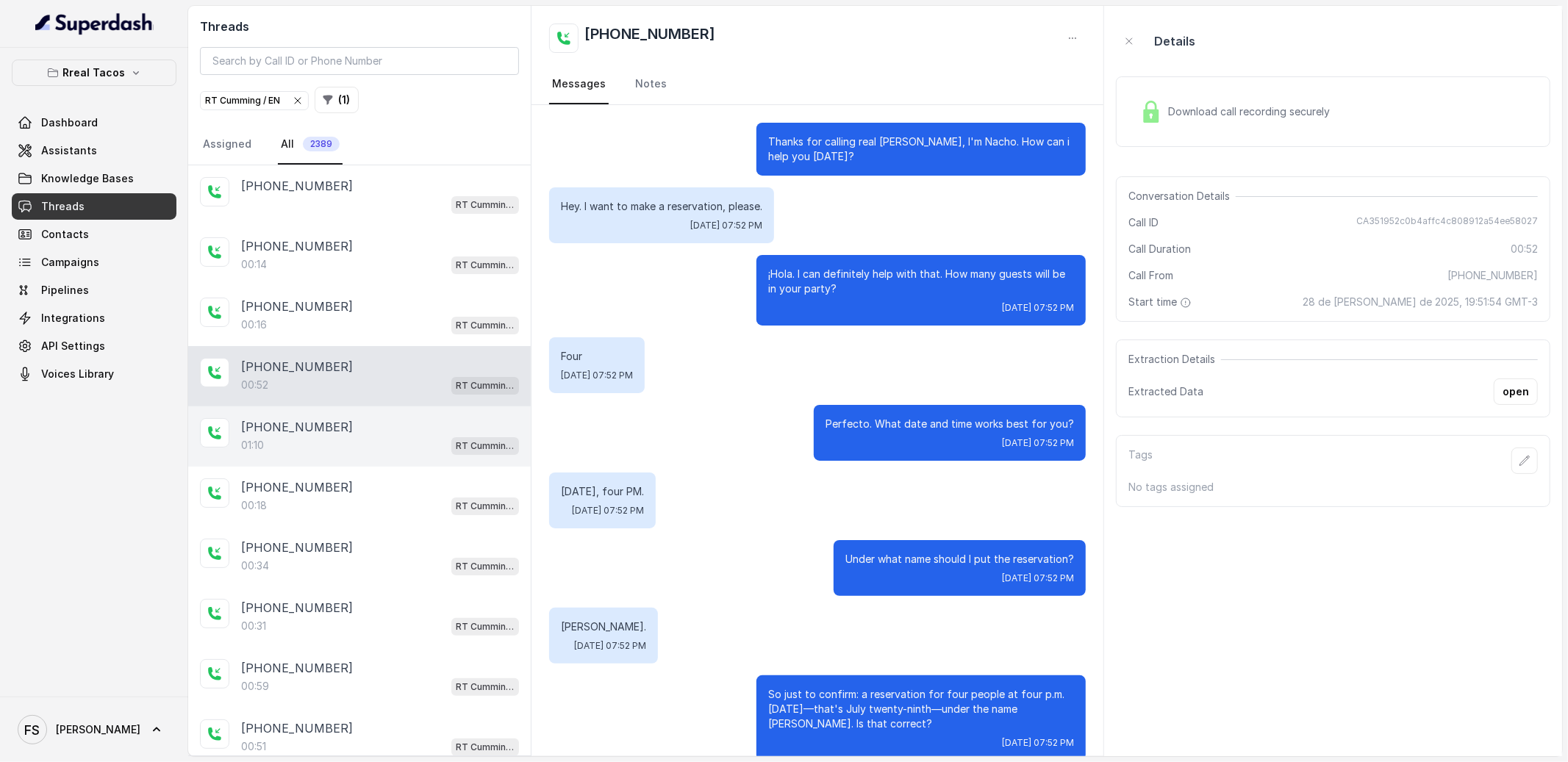 scroll, scrollTop: 20, scrollLeft: 0, axis: vertical 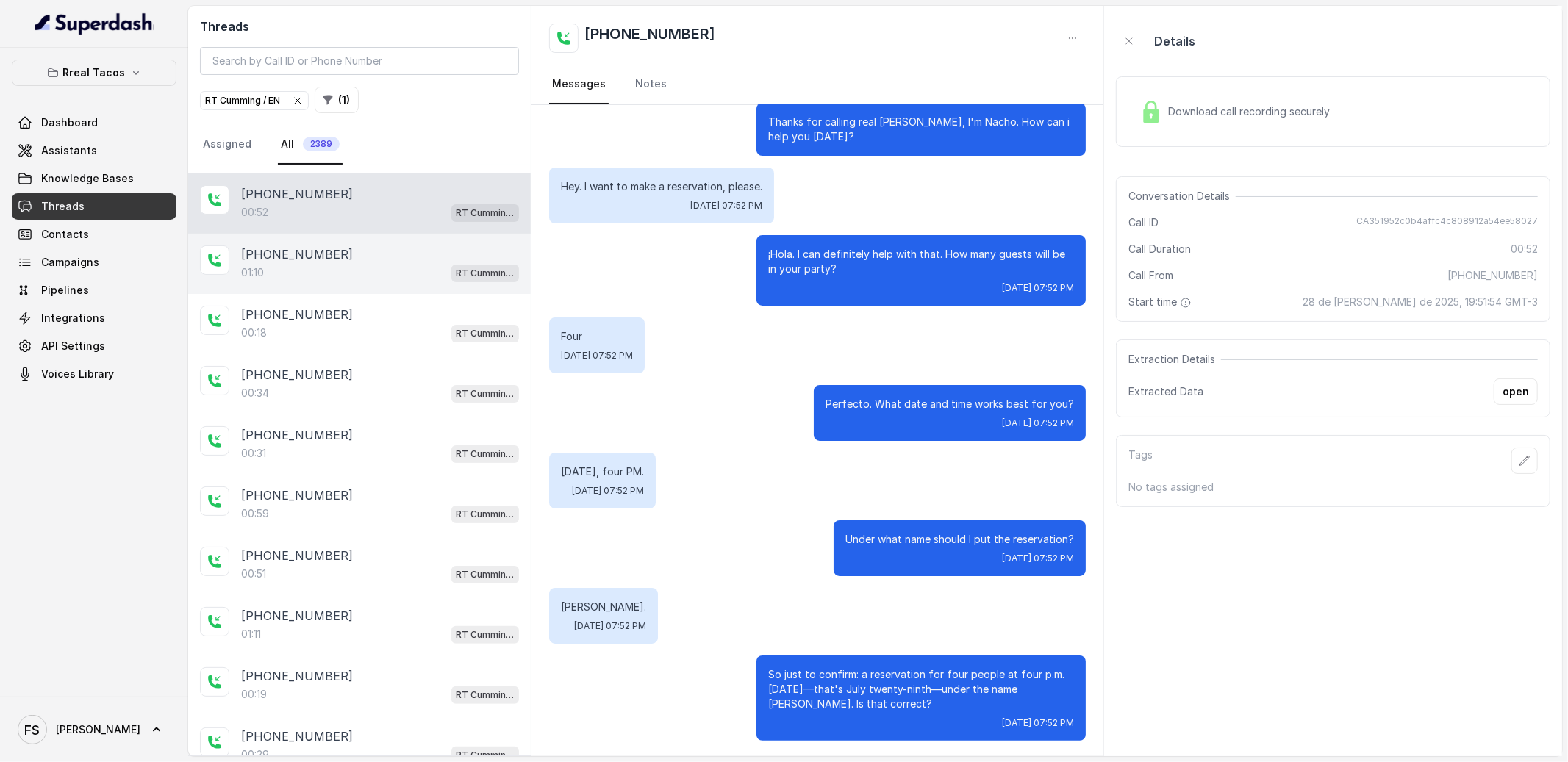 click on "[PHONE_NUMBER]" at bounding box center (380, 254) 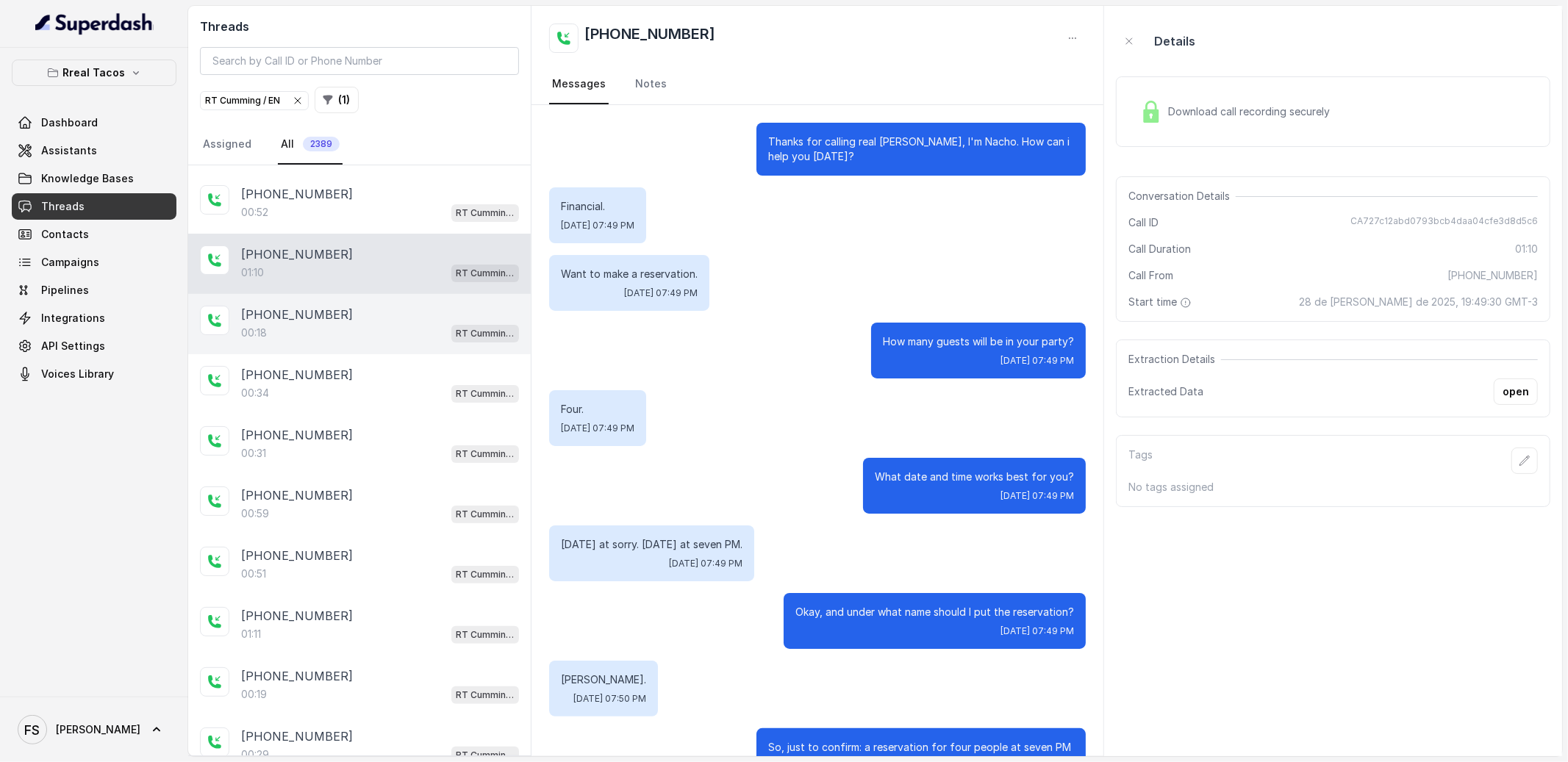 scroll, scrollTop: 387, scrollLeft: 0, axis: vertical 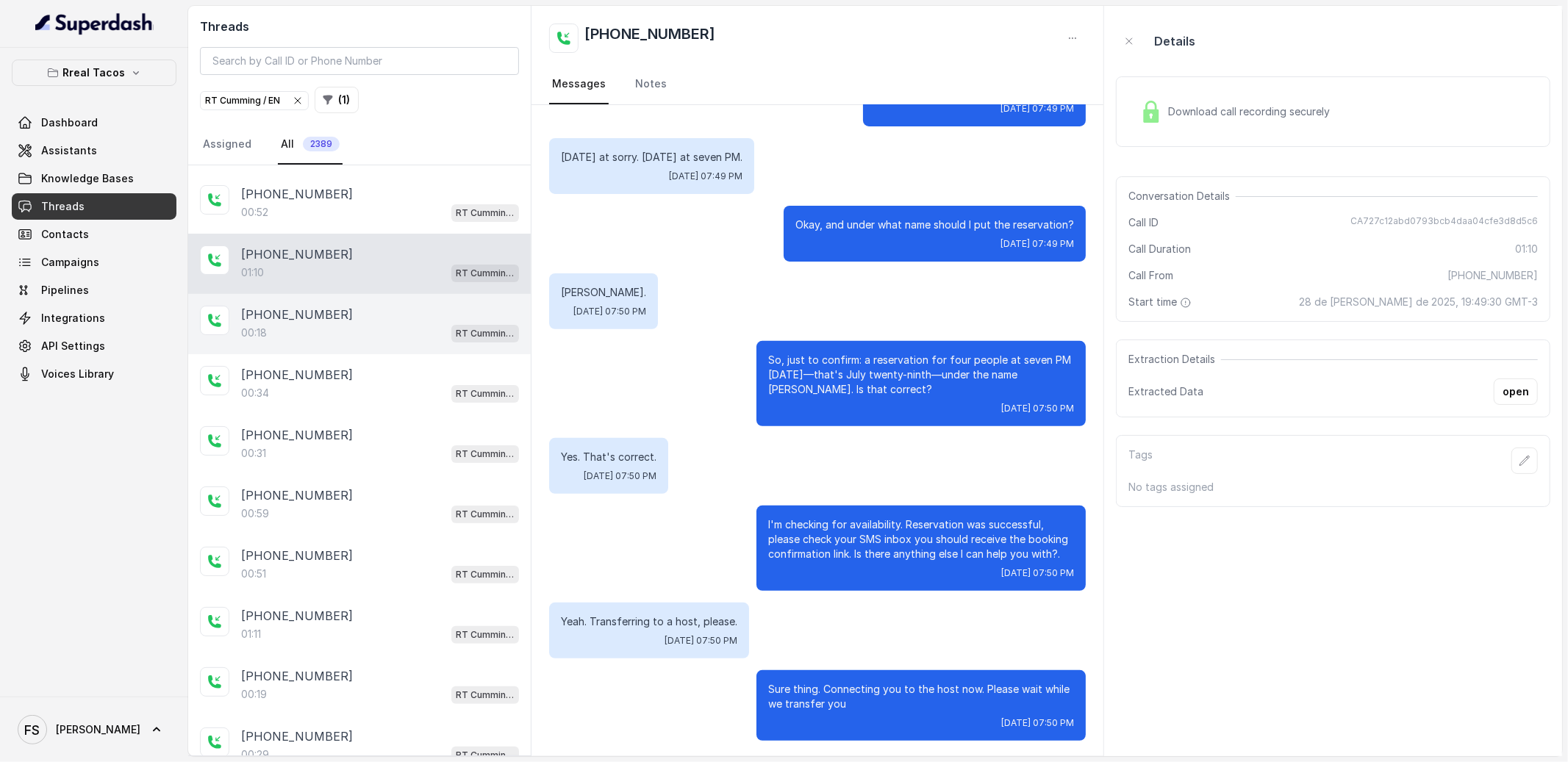 click on "+14706283486   00:18 RT Cumming / EN" at bounding box center (359, 324) 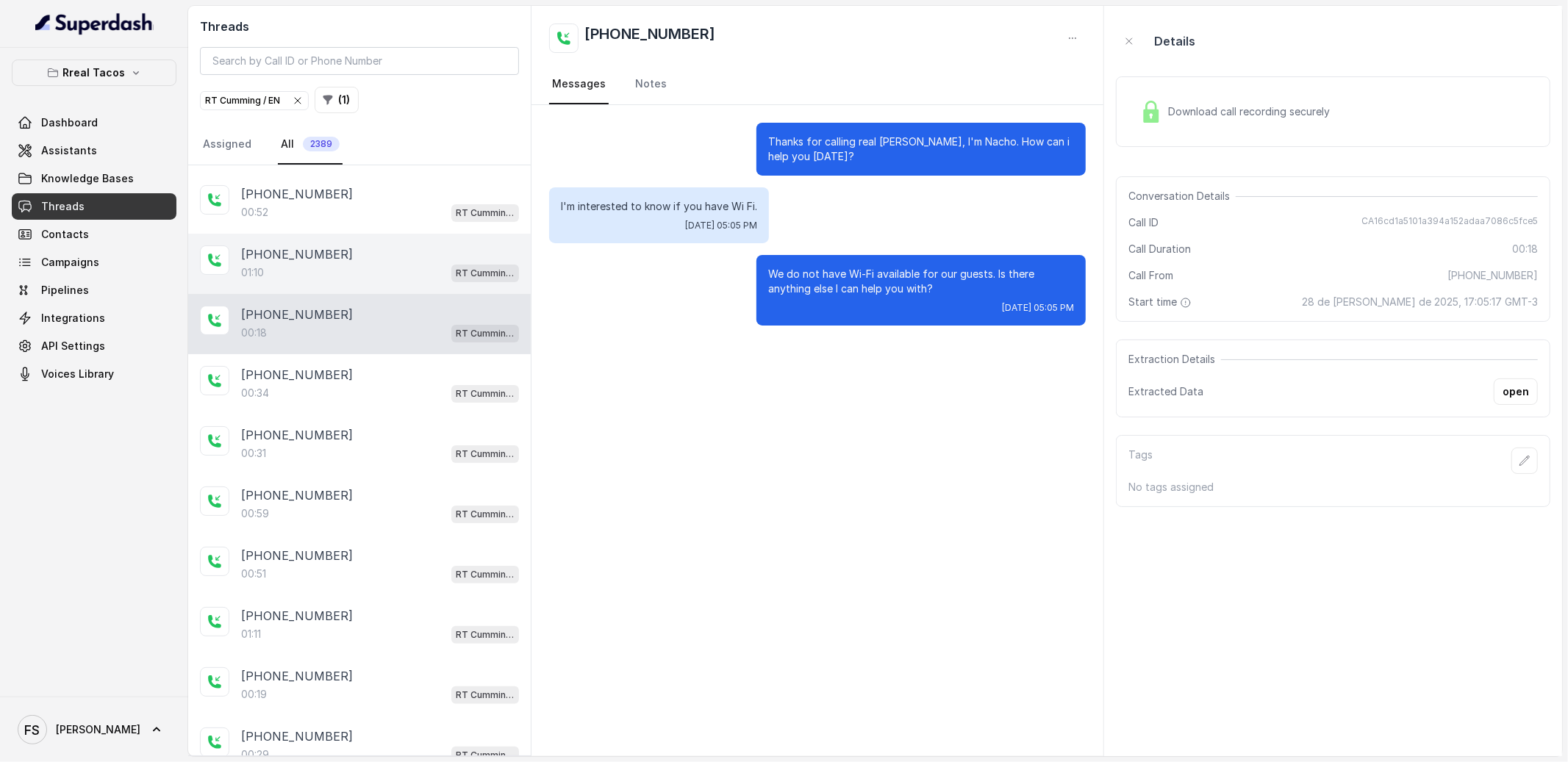 click on "[PHONE_NUMBER]" at bounding box center (380, 254) 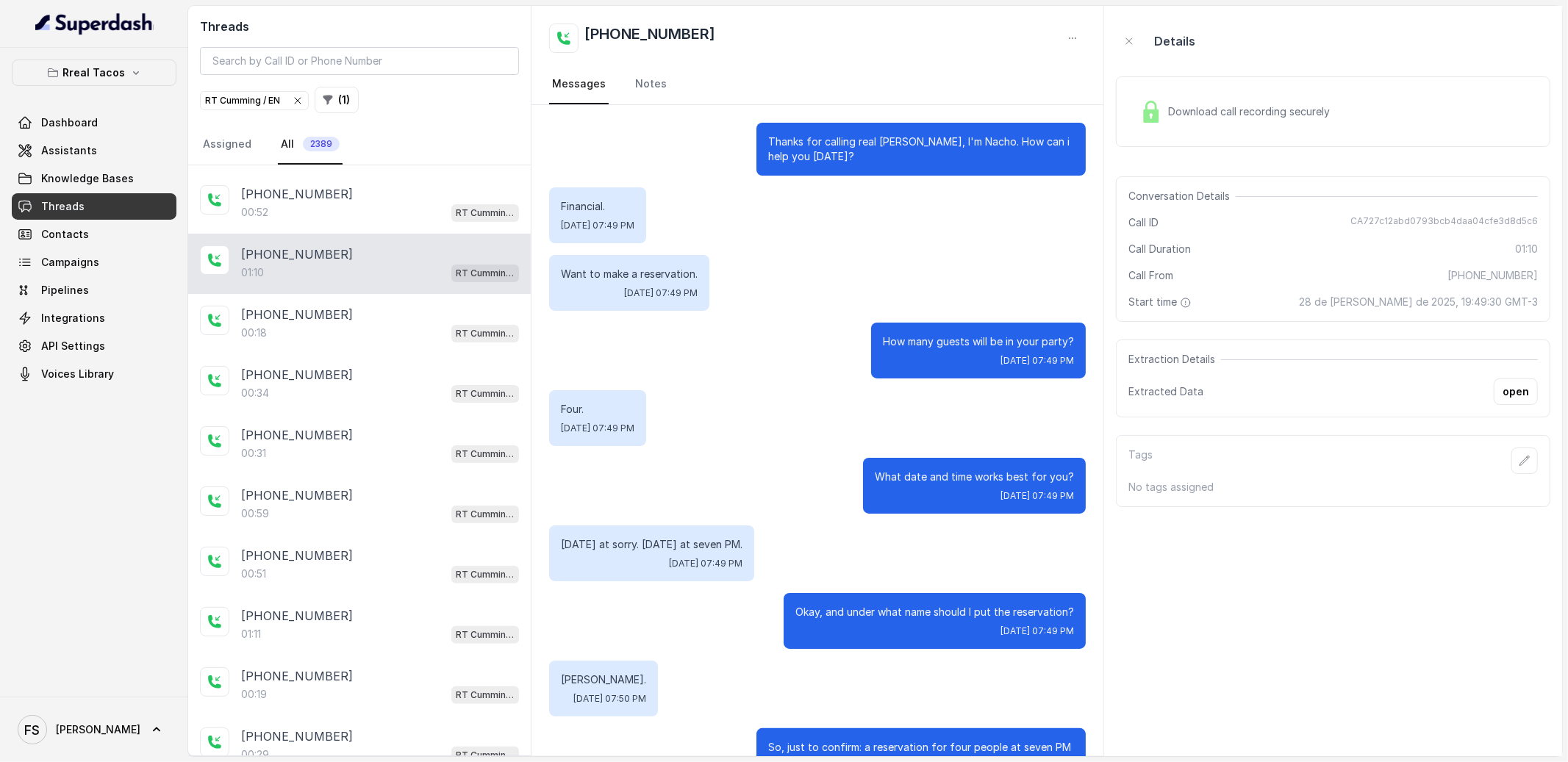 scroll, scrollTop: 387, scrollLeft: 0, axis: vertical 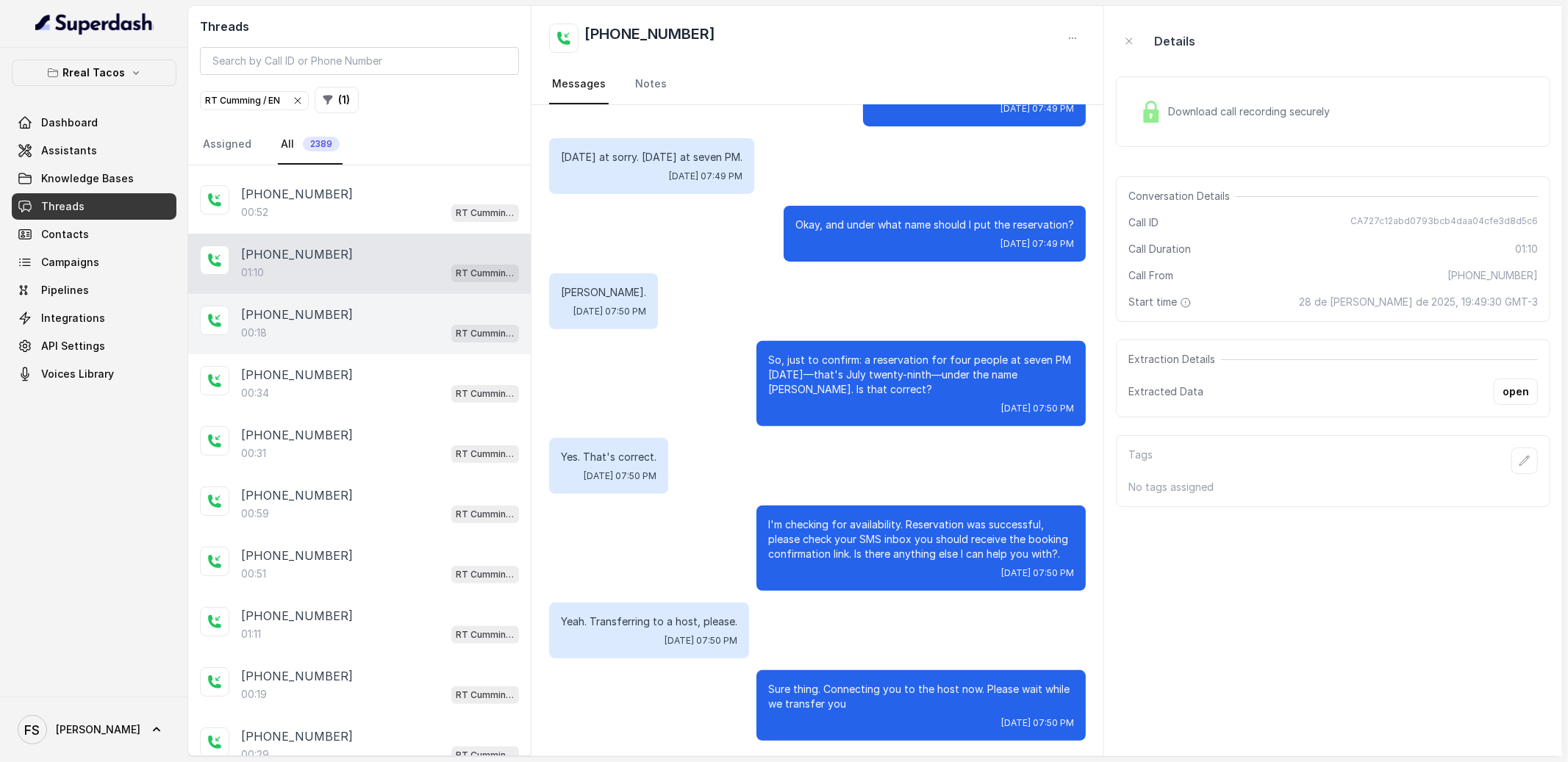 click on "[PHONE_NUMBER]" at bounding box center [380, 314] 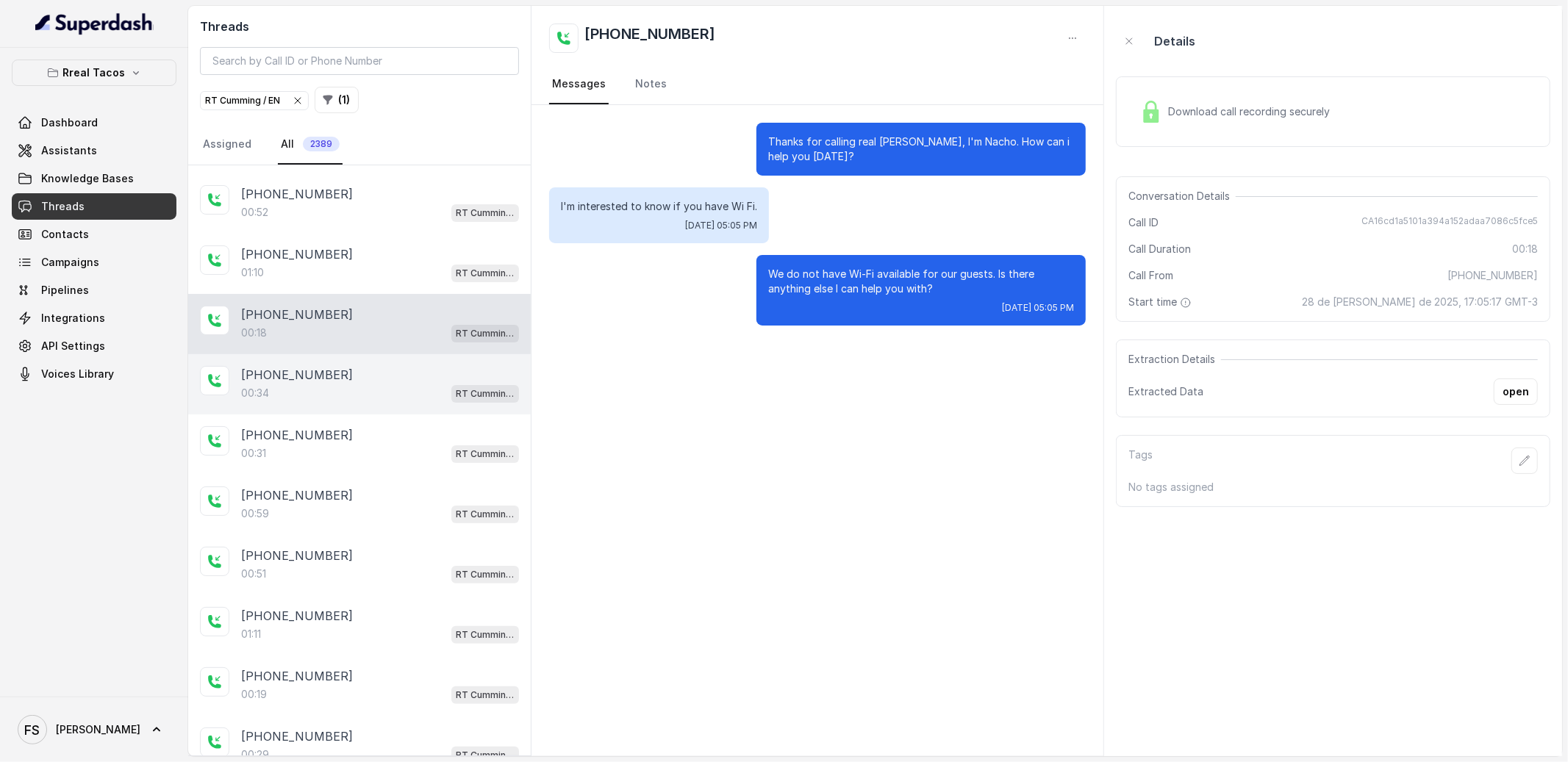 click on "00:34 [PERSON_NAME] / EN" at bounding box center (380, 393) 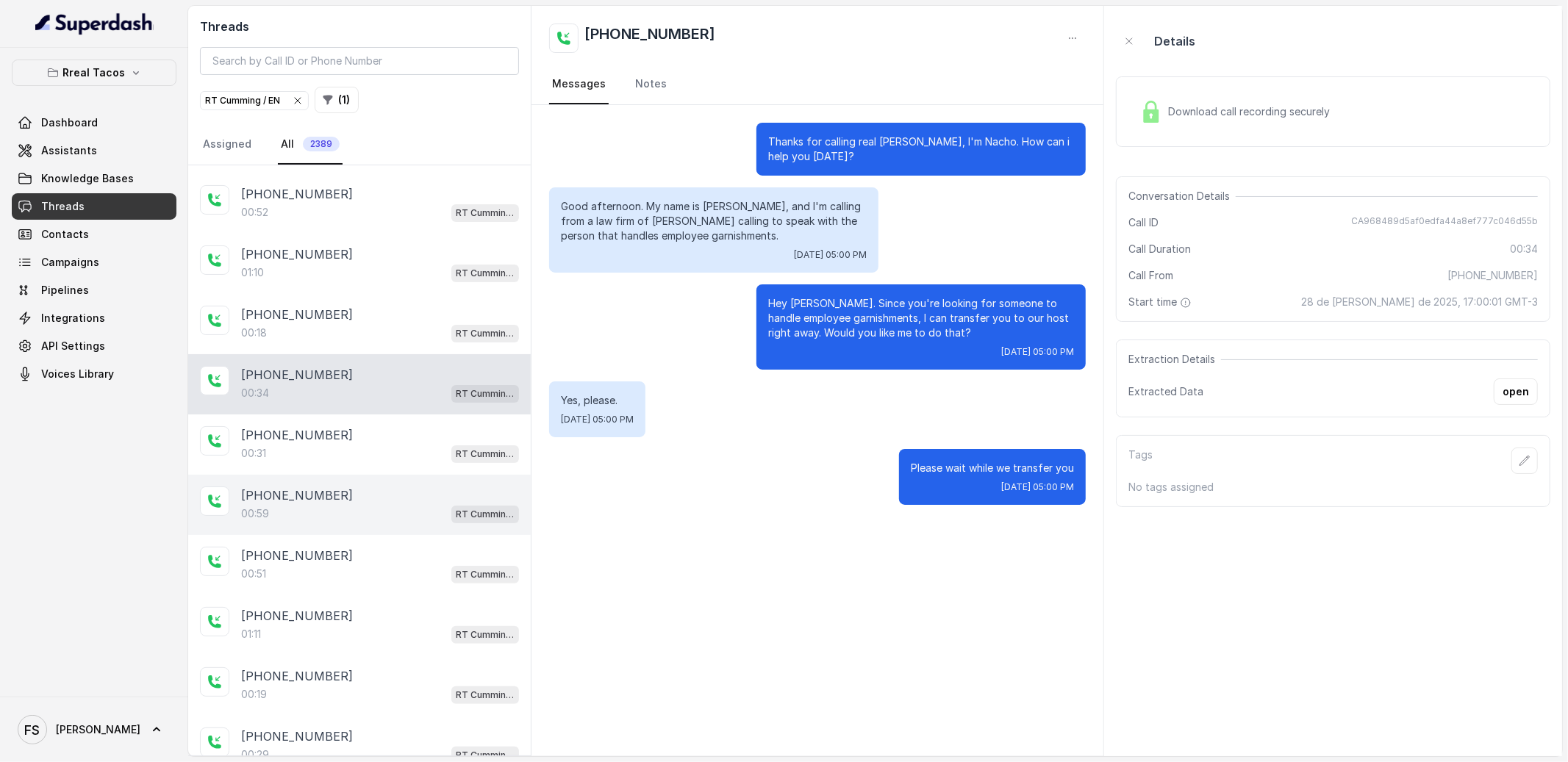 click on "+14043693153   00:59 RT Cumming / EN" at bounding box center (359, 505) 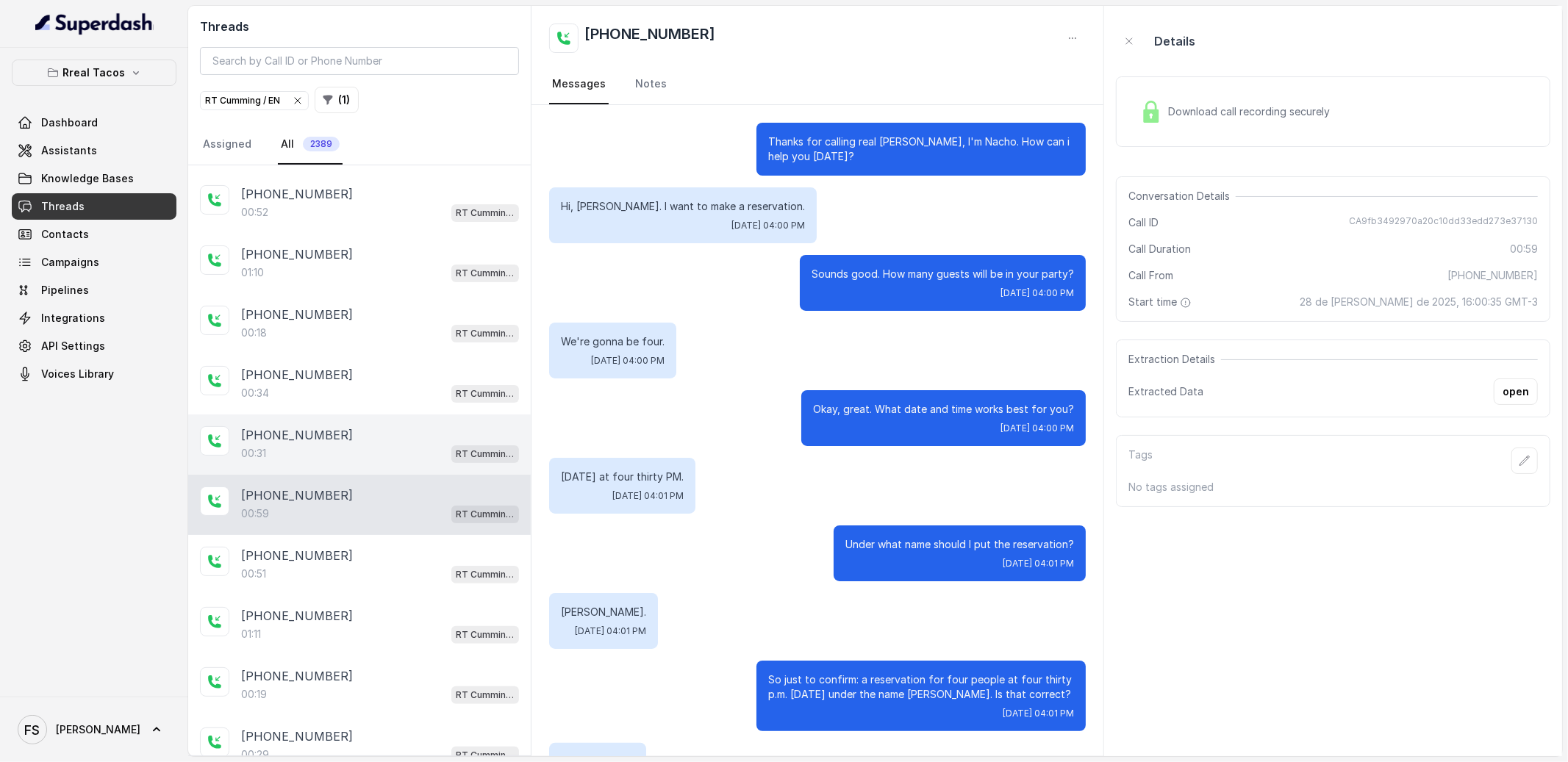 scroll, scrollTop: 223, scrollLeft: 0, axis: vertical 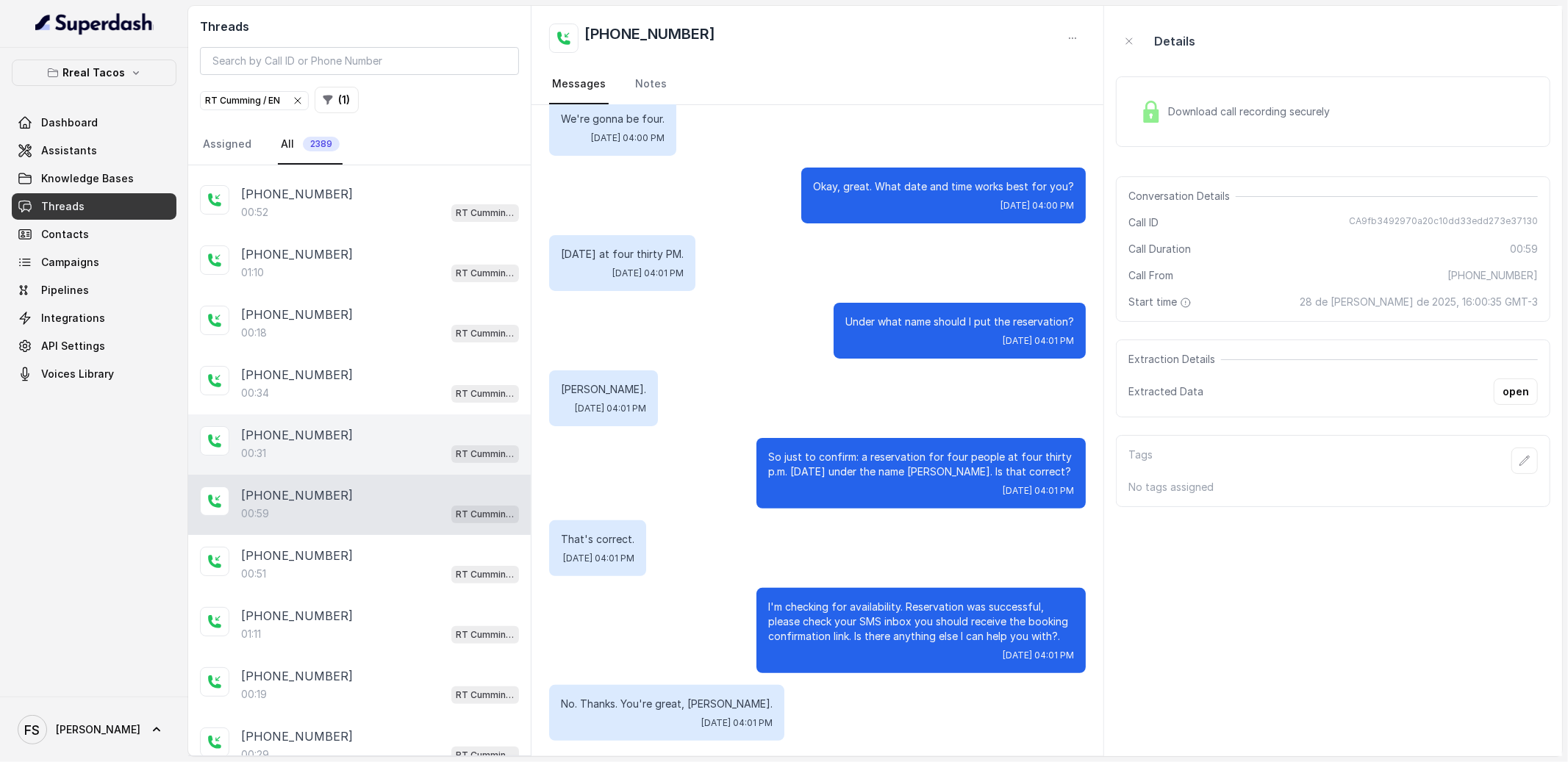 click on "[PHONE_NUMBER]" at bounding box center [380, 435] 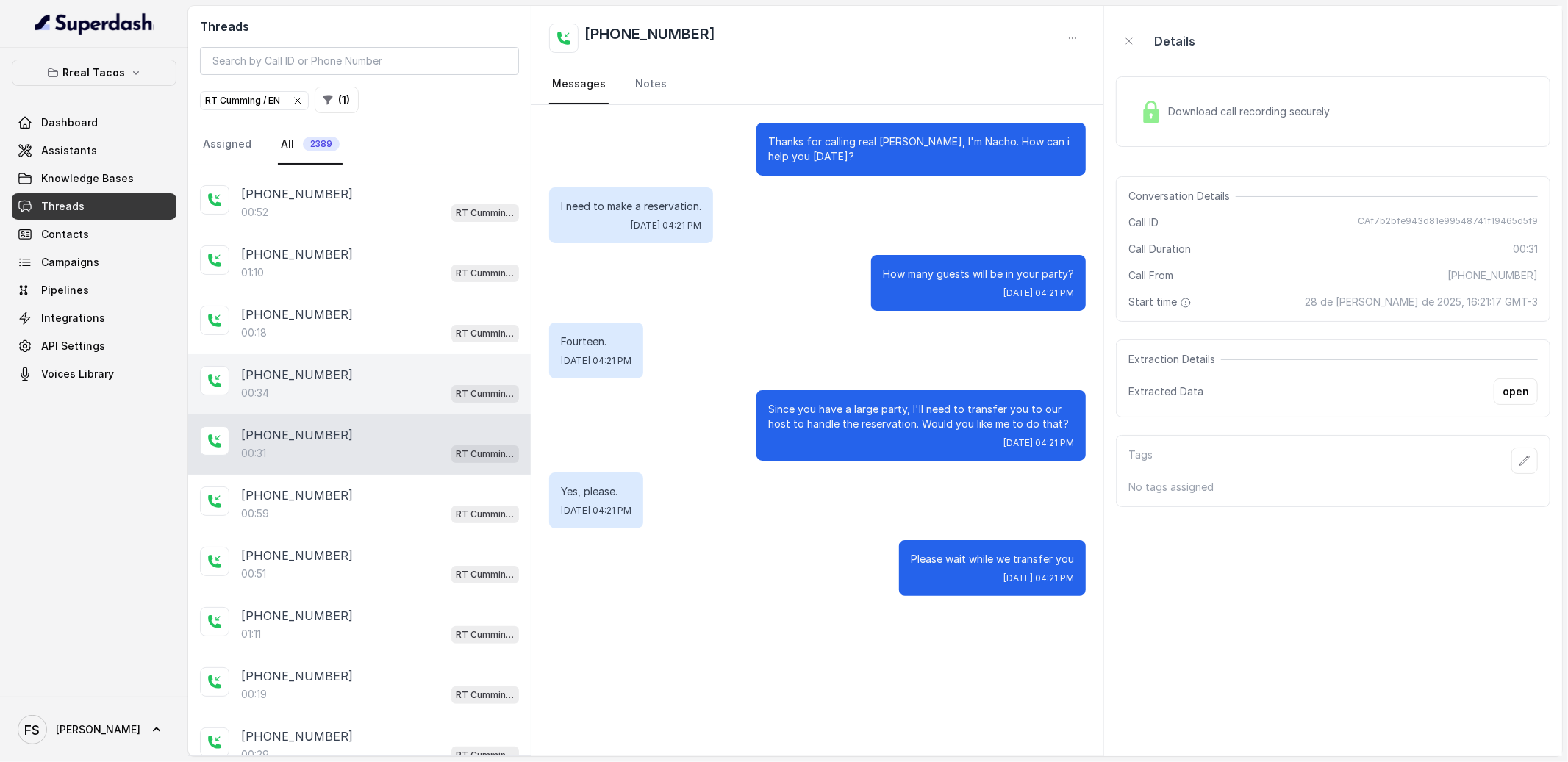 click on "[PHONE_NUMBER]" at bounding box center (380, 375) 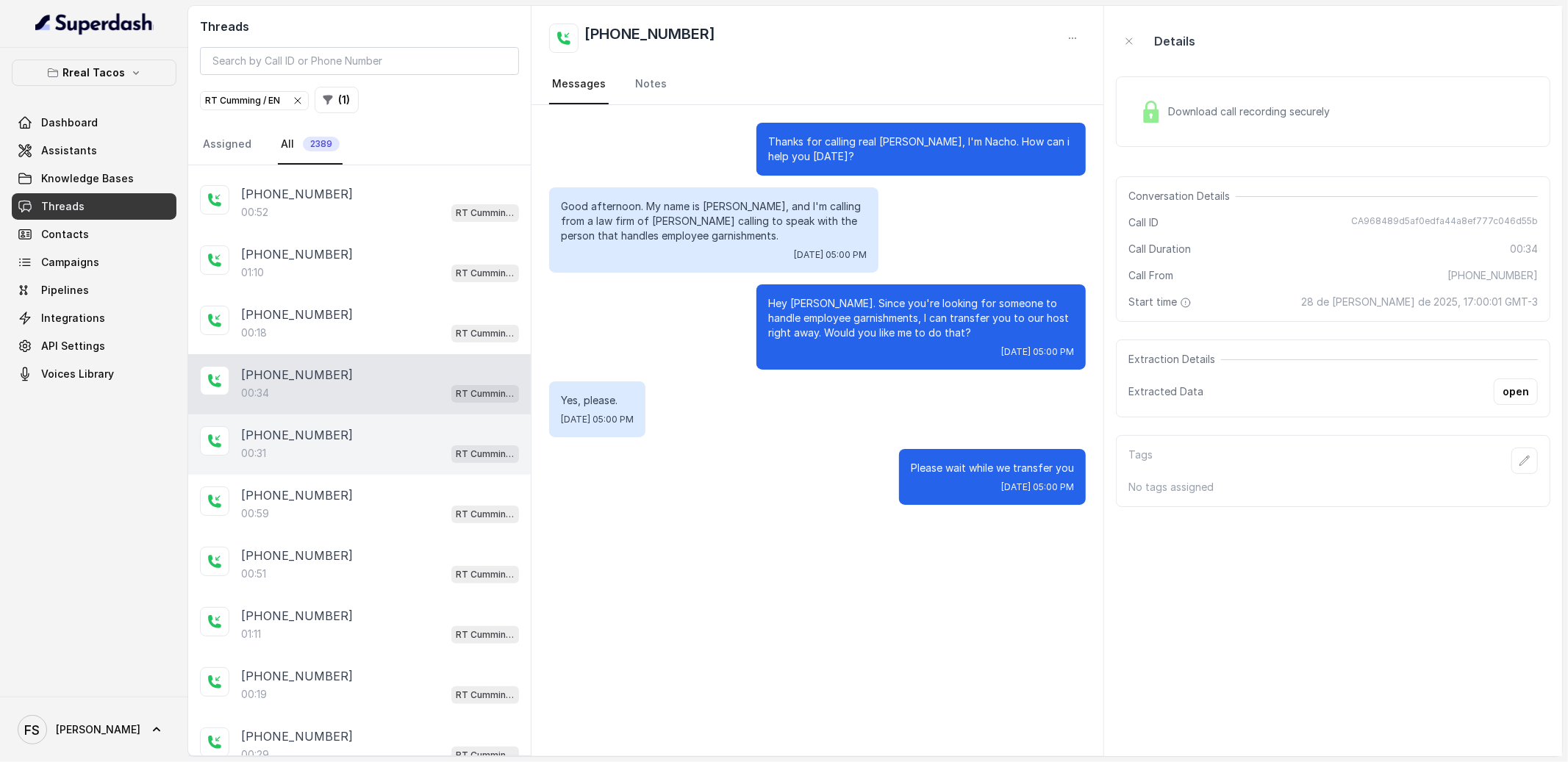 click on "[PHONE_NUMBER]" at bounding box center [380, 435] 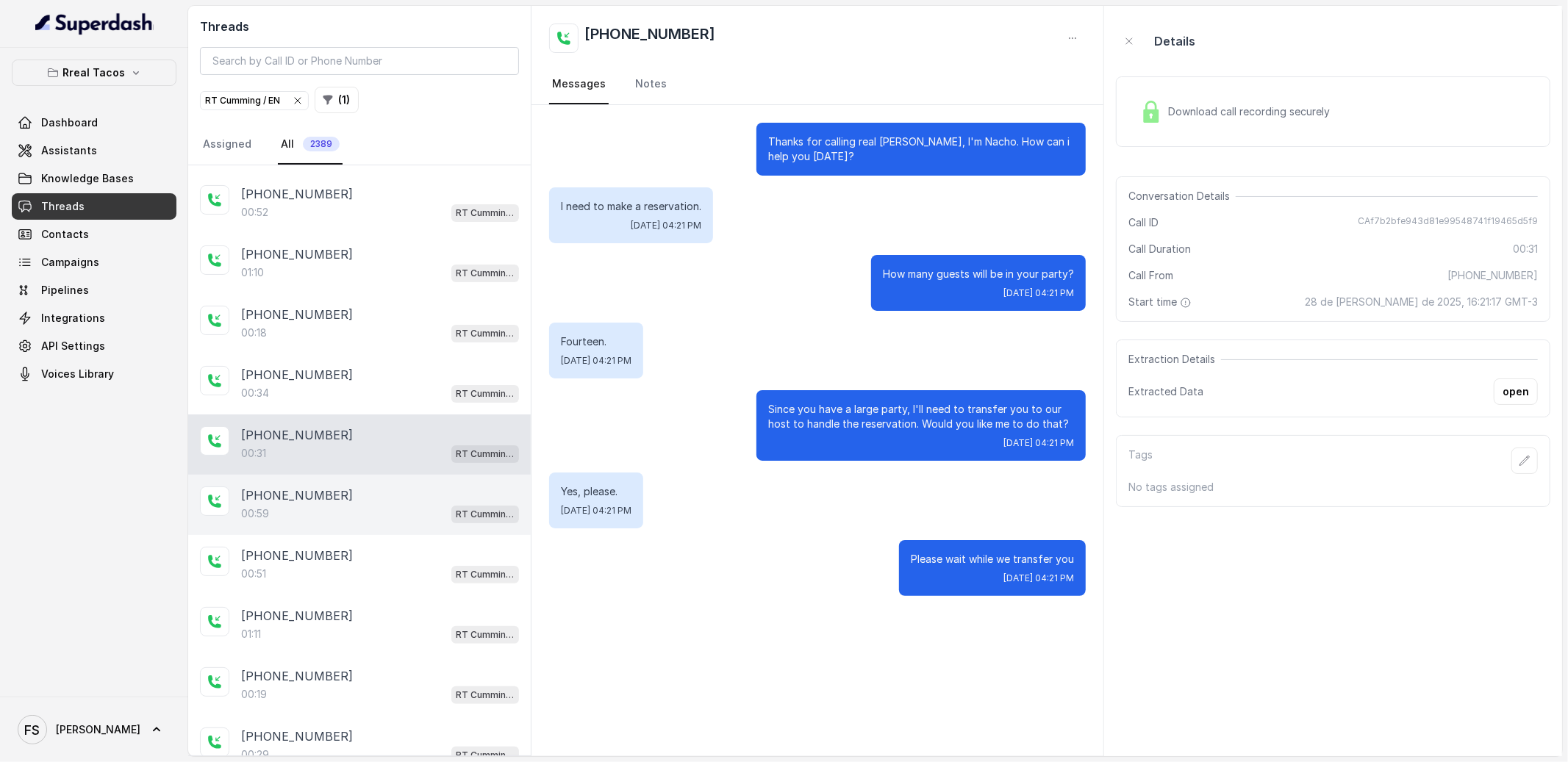 click on "[PHONE_NUMBER]" at bounding box center (380, 495) 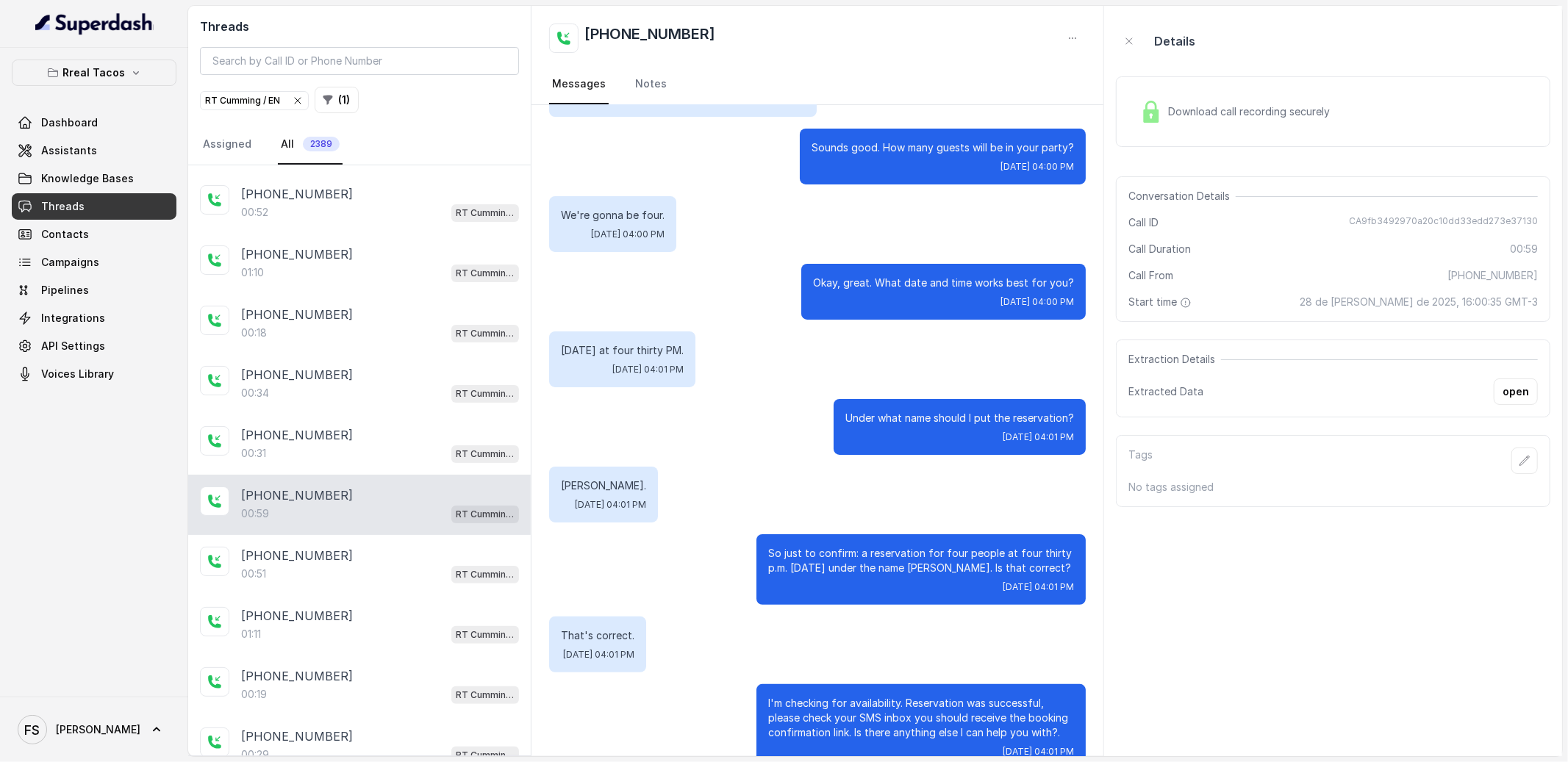 scroll, scrollTop: 223, scrollLeft: 0, axis: vertical 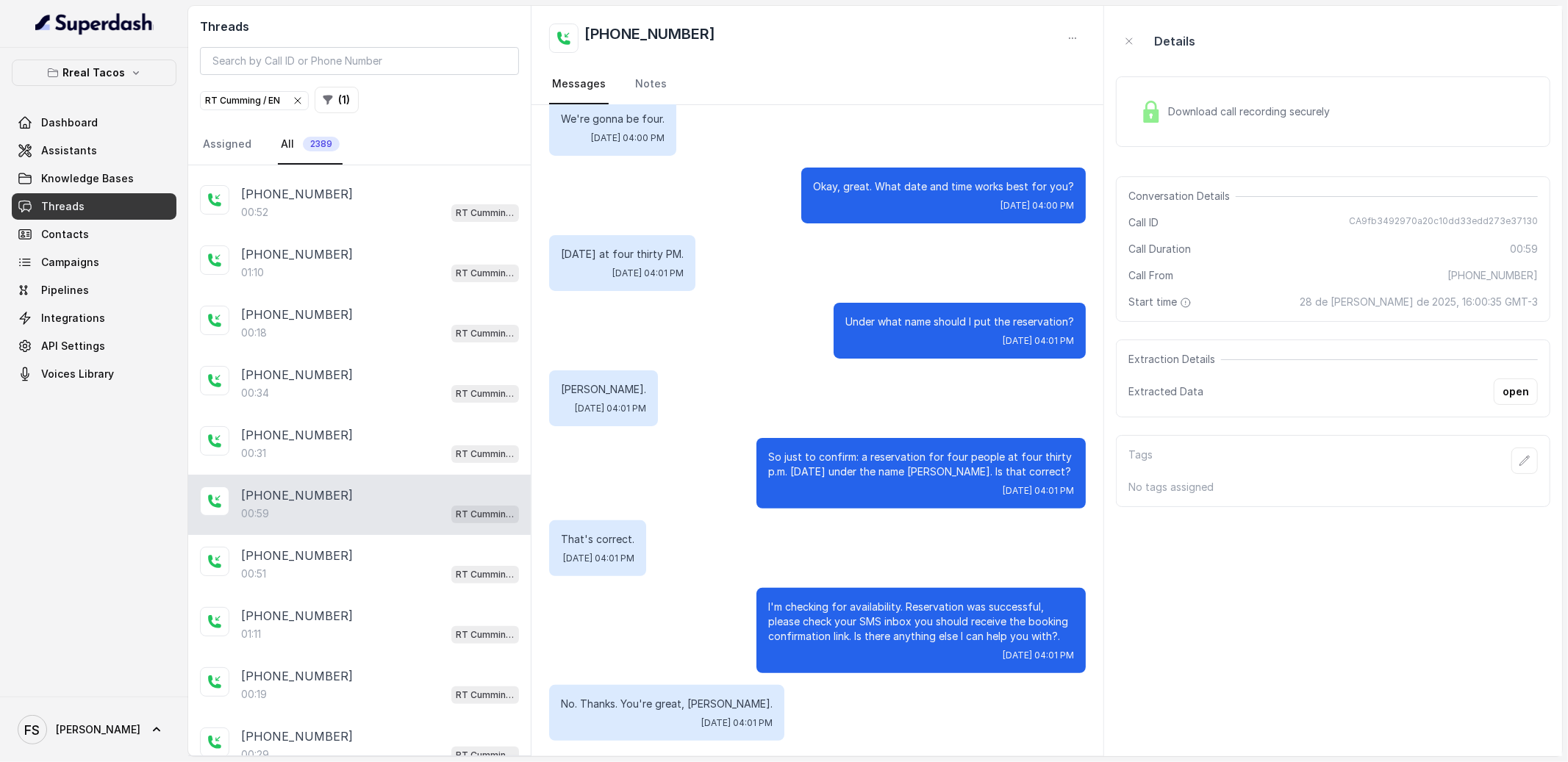click on "Download call recording securely" at bounding box center [1235, 112] 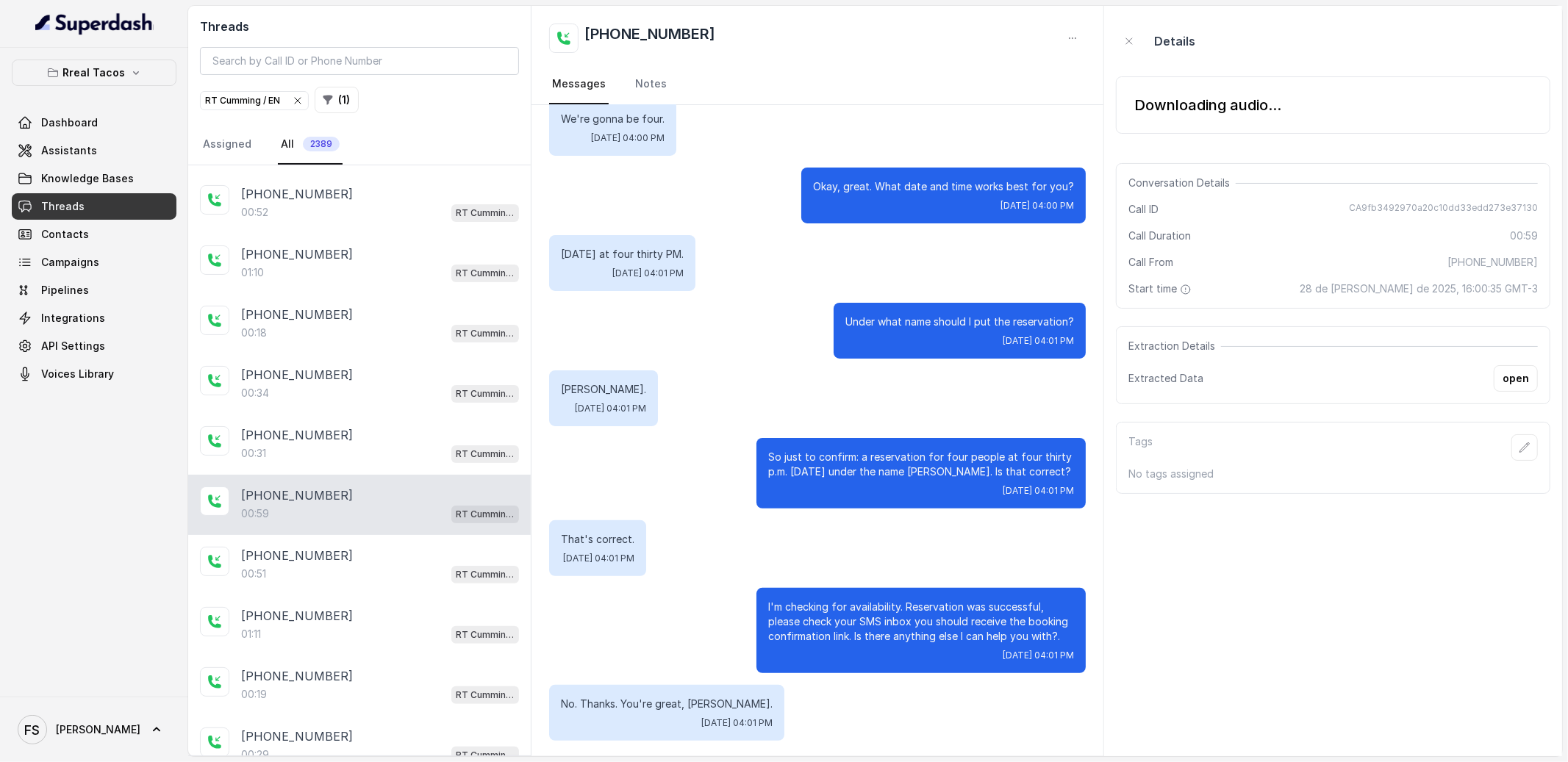 scroll, scrollTop: 640, scrollLeft: 0, axis: vertical 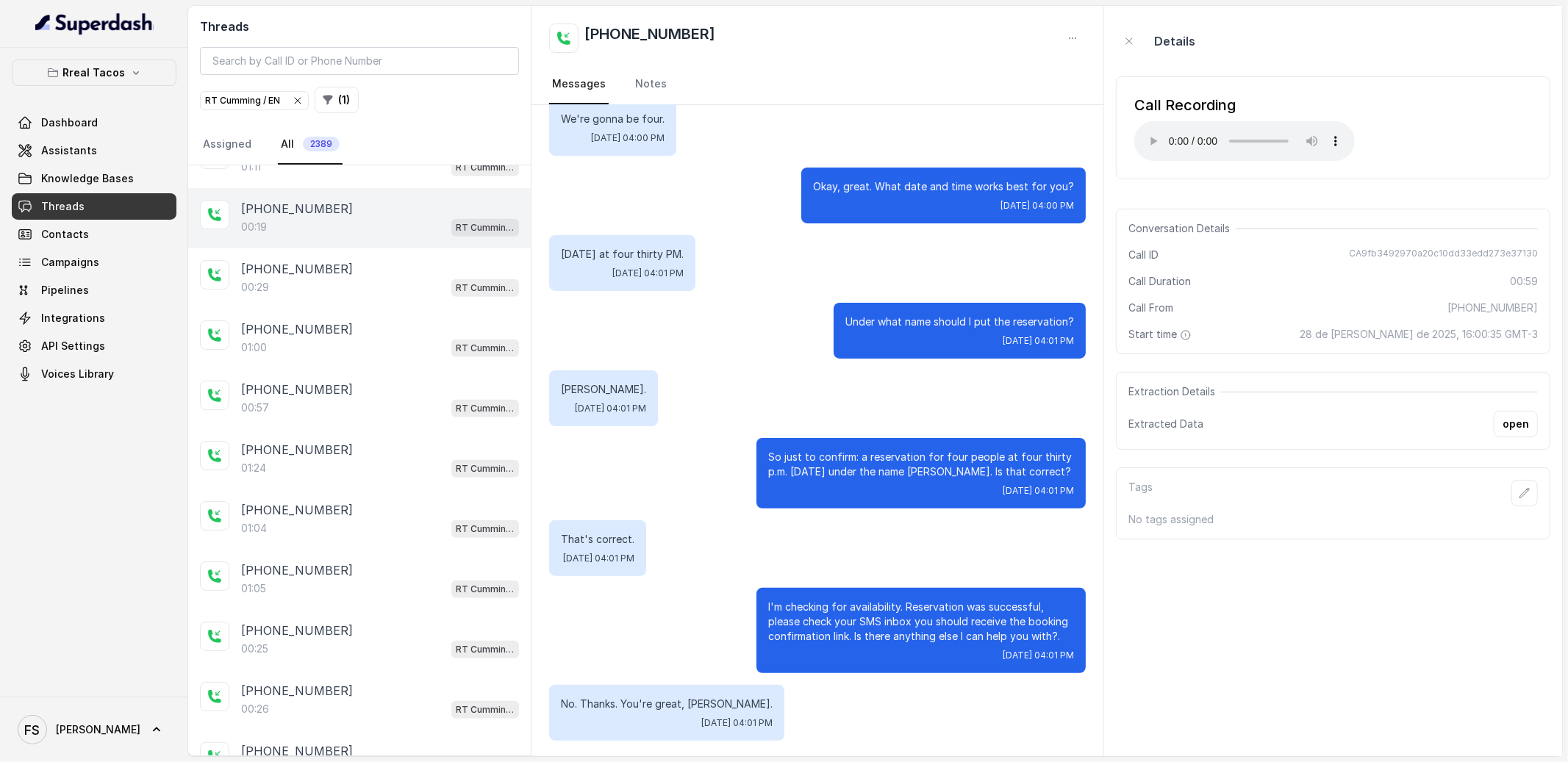 click on "00:19 RT Cumming / EN" at bounding box center [380, 227] 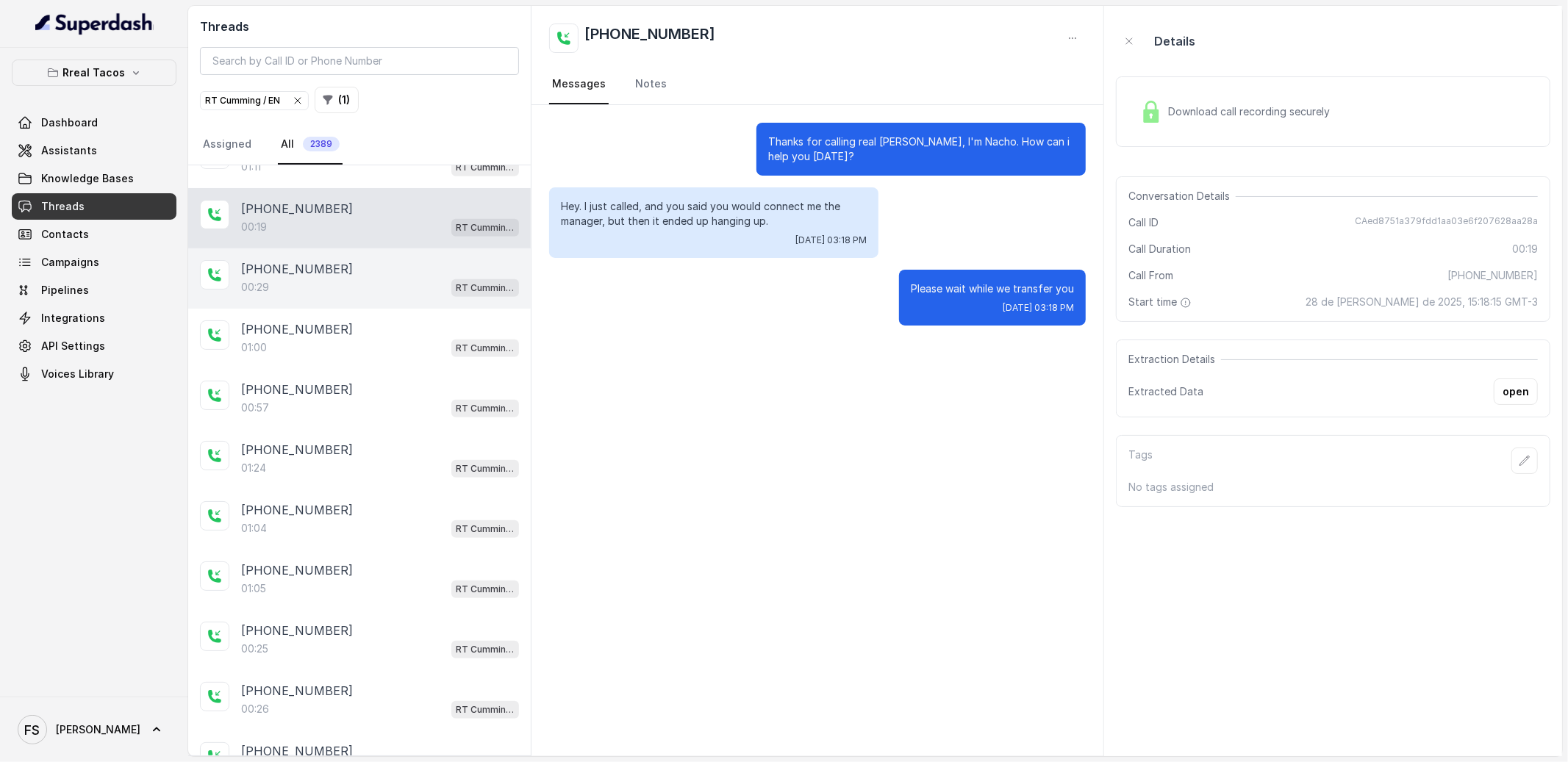 click on "00:29 RT Cumming / EN" at bounding box center (380, 287) 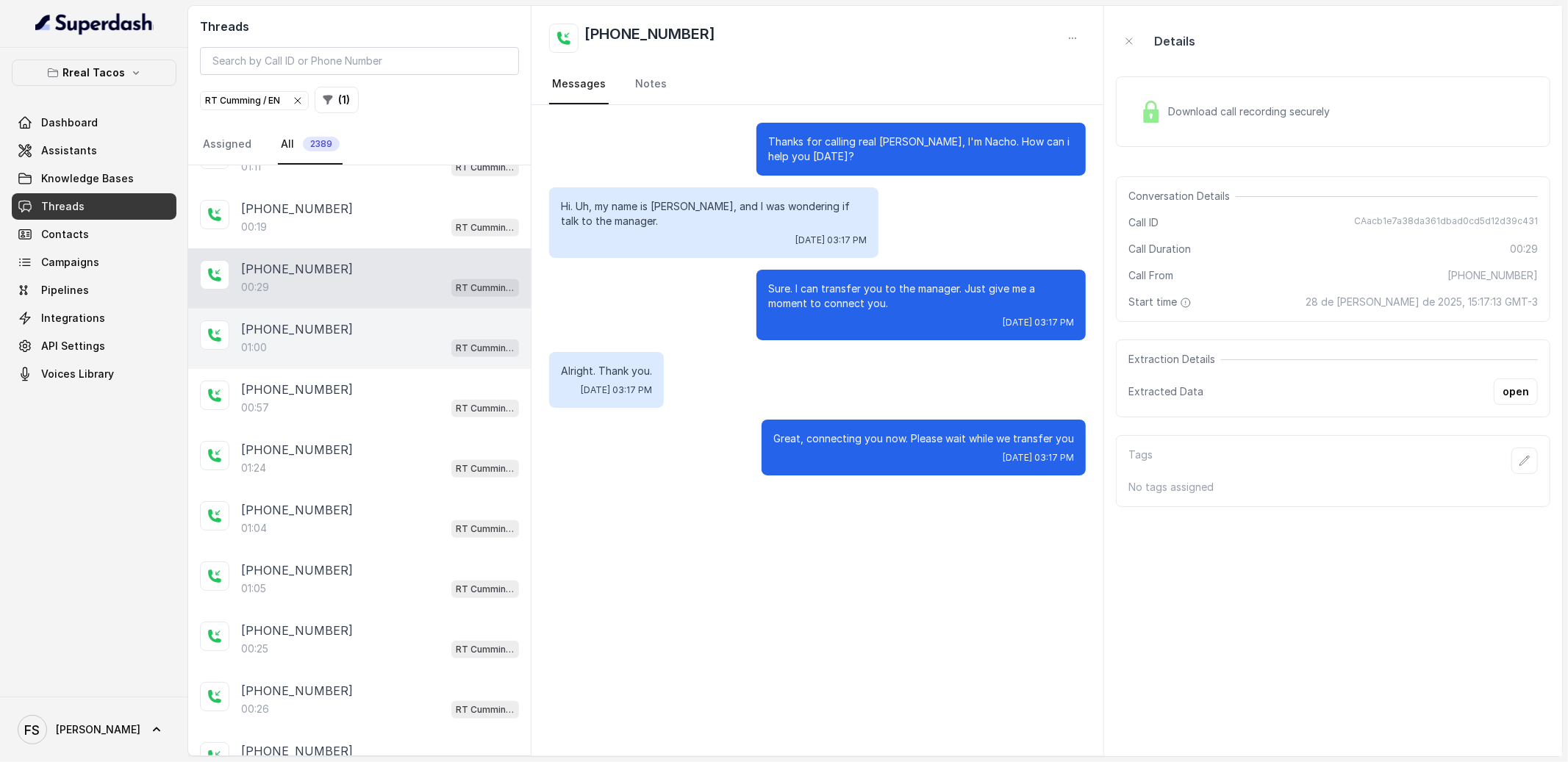 click on "[PHONE_NUMBER]" at bounding box center [380, 329] 